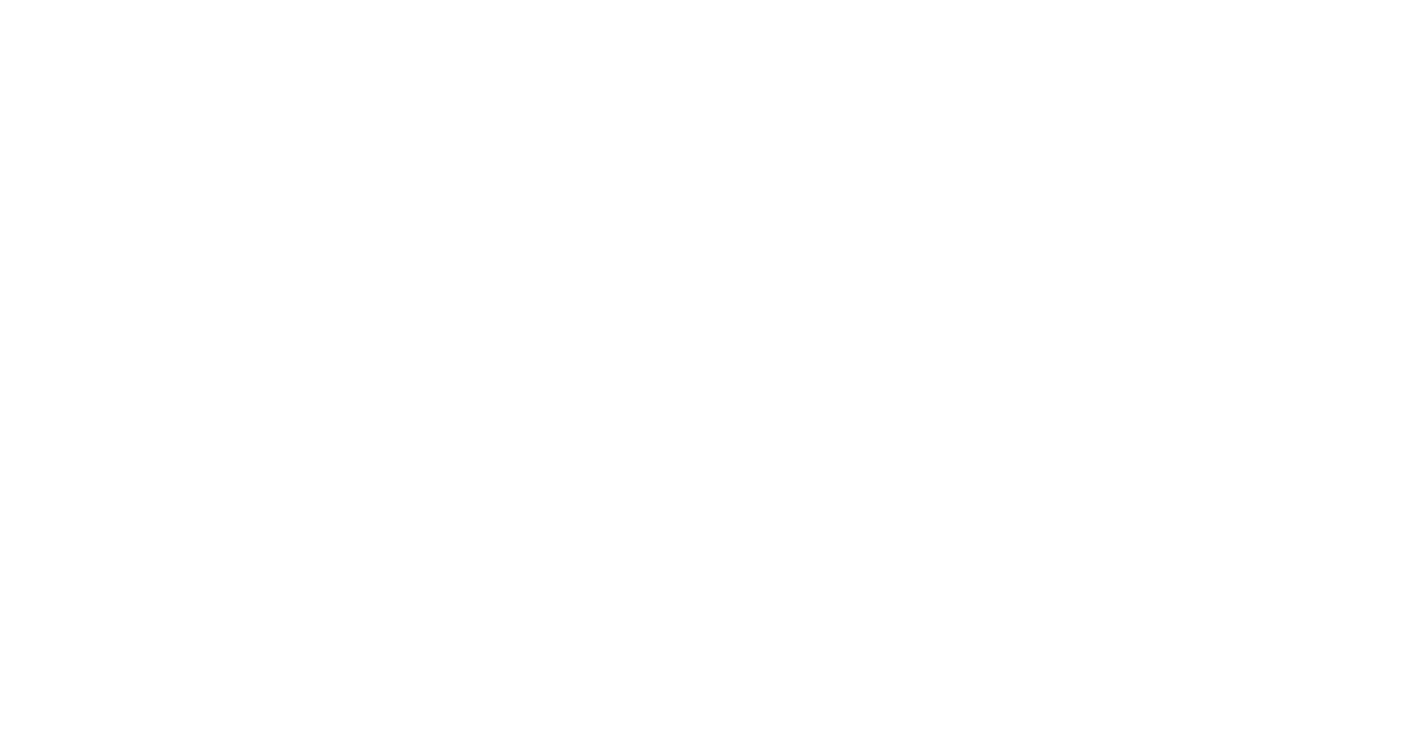 scroll, scrollTop: 0, scrollLeft: 0, axis: both 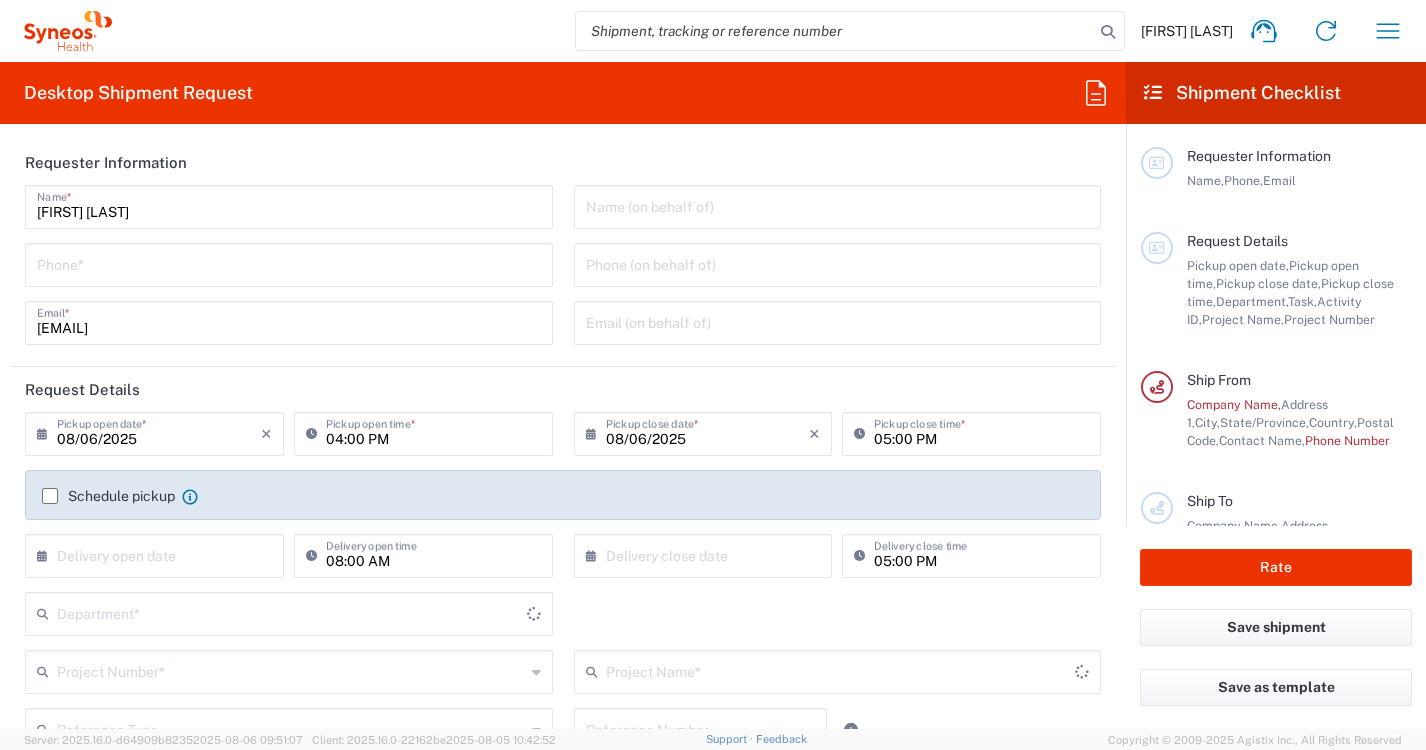 type on "North Carolina" 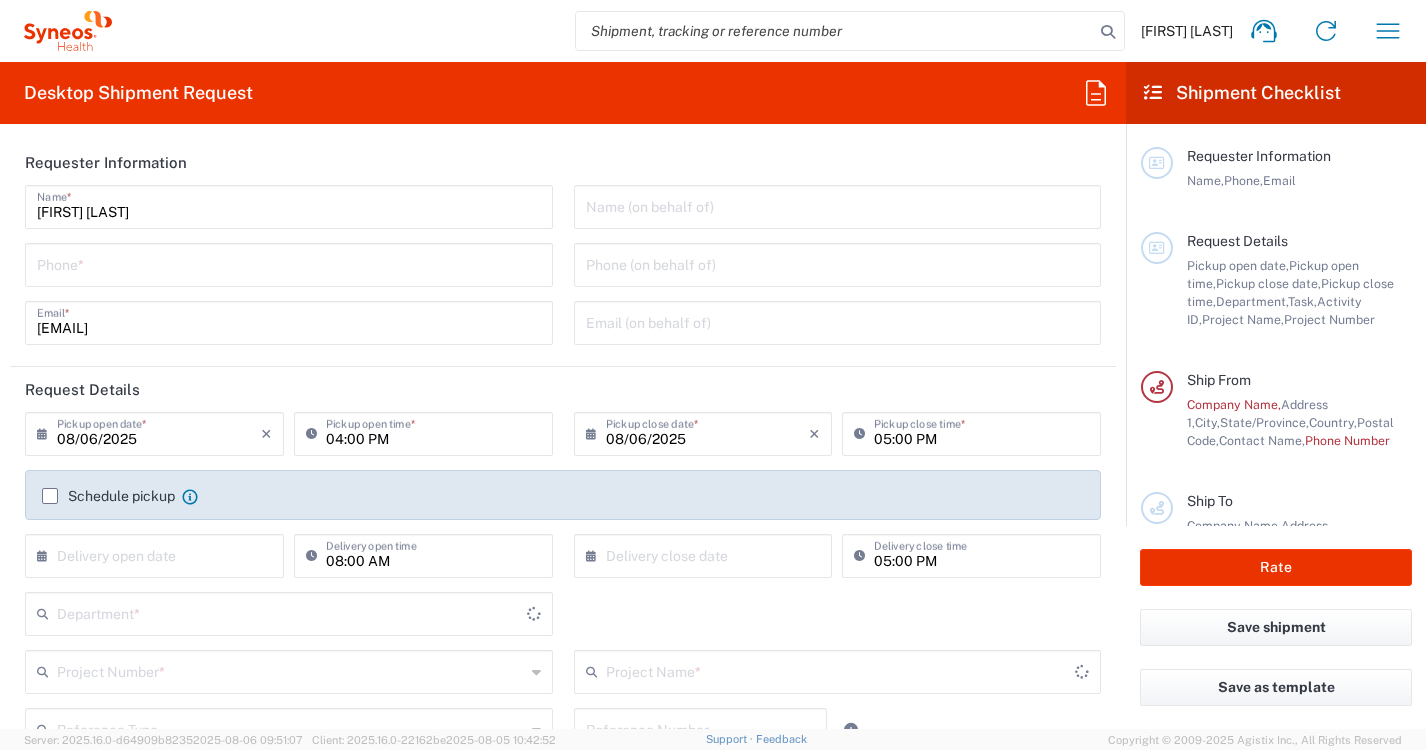 type on "United States" 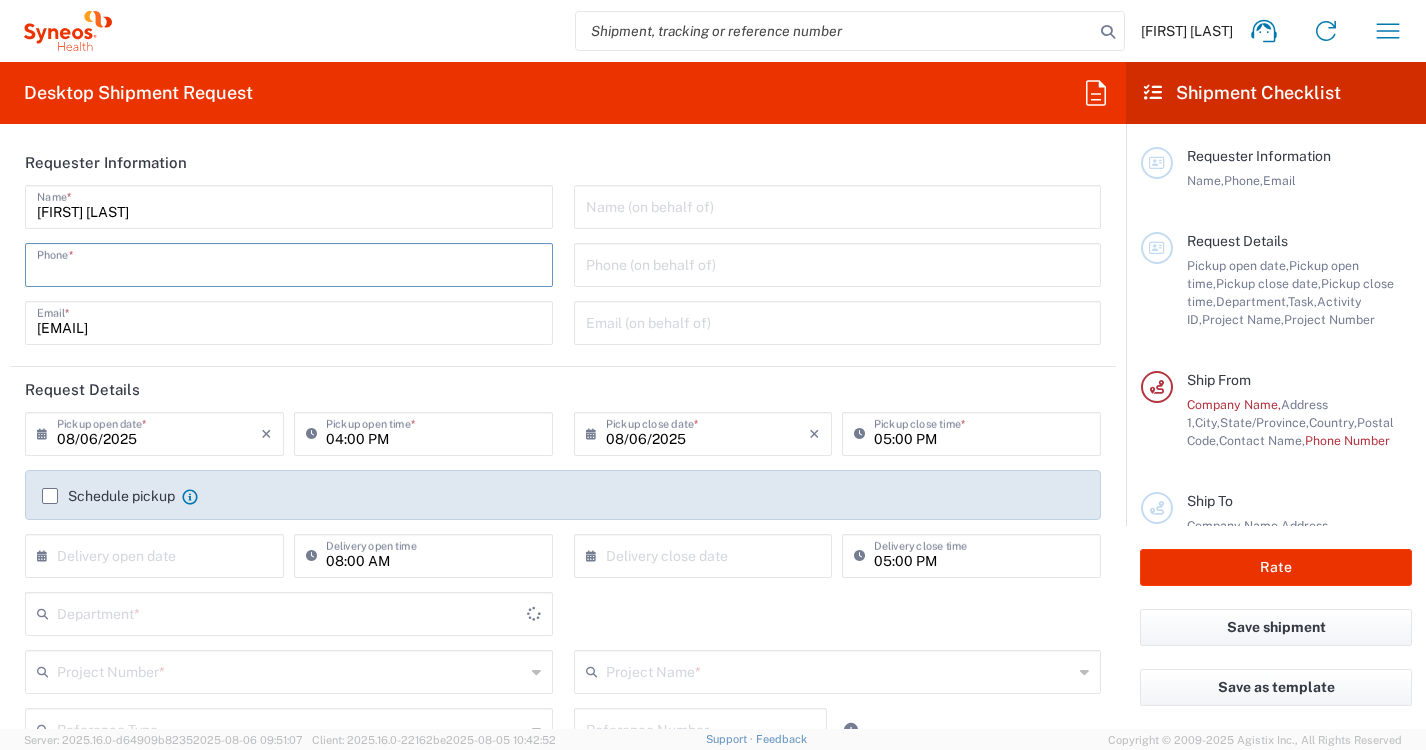 click at bounding box center (289, 263) 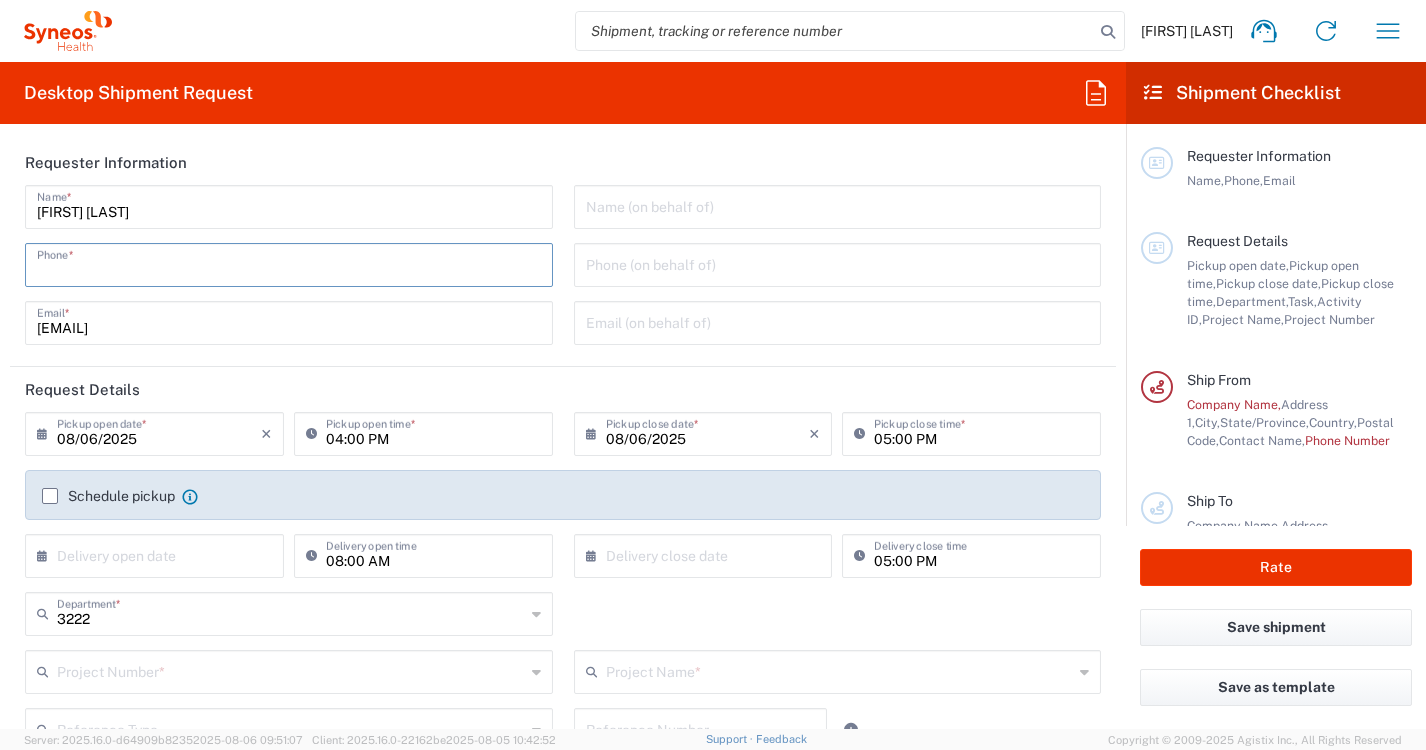 type on "5089545830" 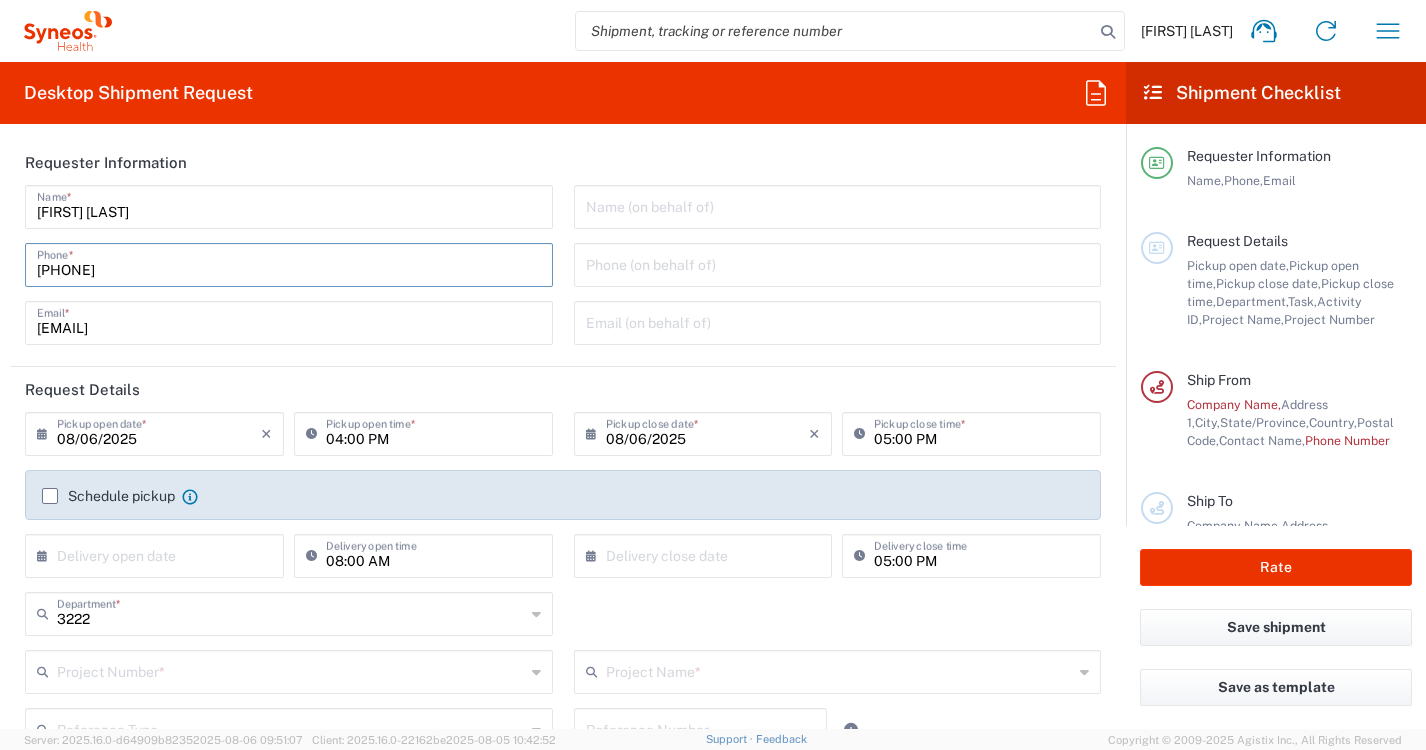 type on "Syneos Health, LLC-Morrisville NC US" 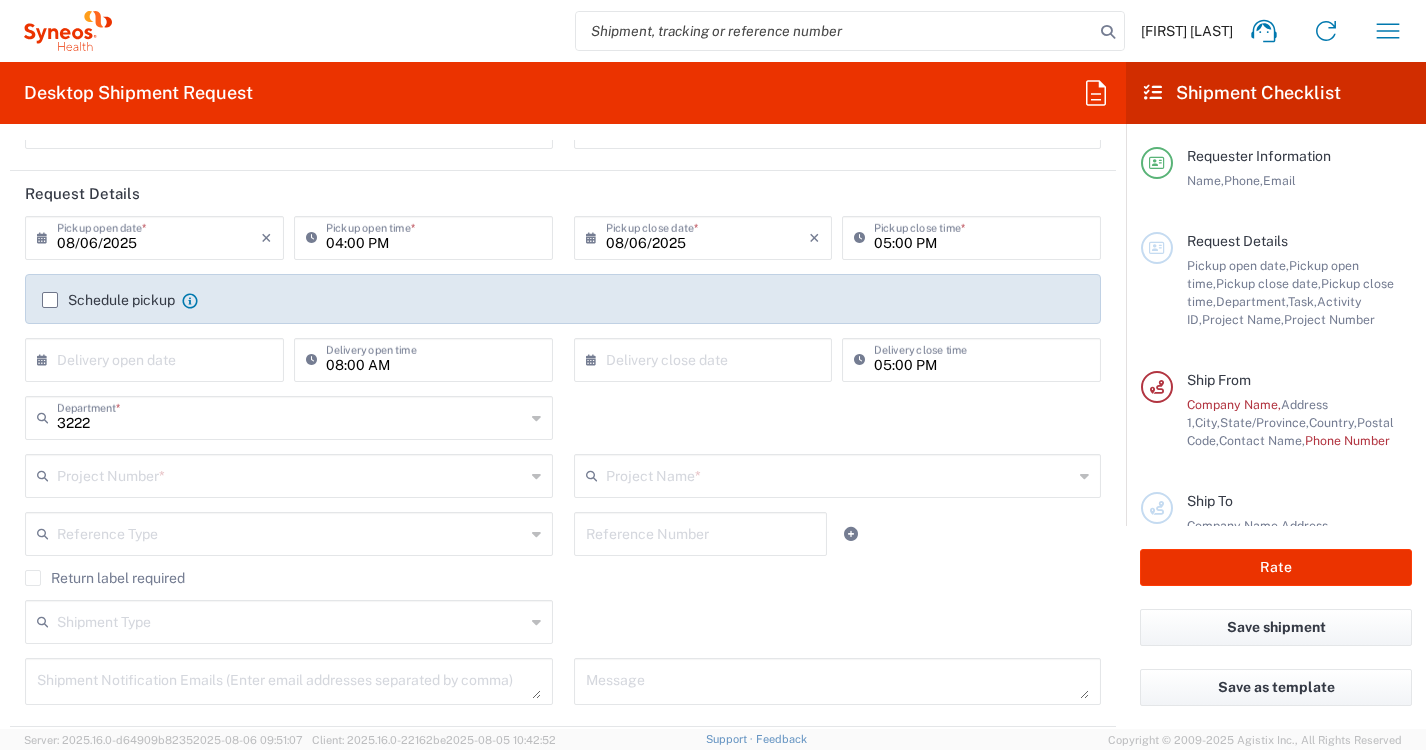 scroll, scrollTop: 199, scrollLeft: 0, axis: vertical 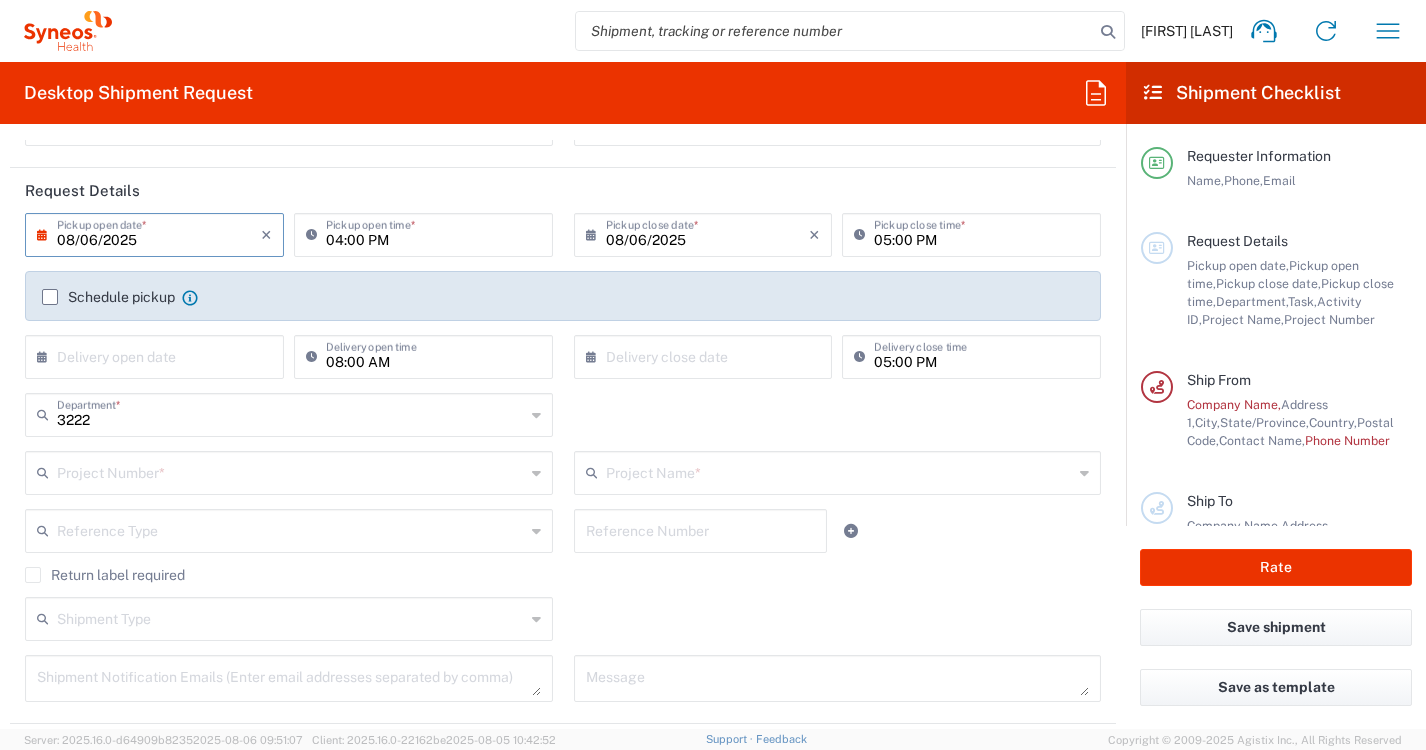 click on "08/06/2025" at bounding box center [159, 233] 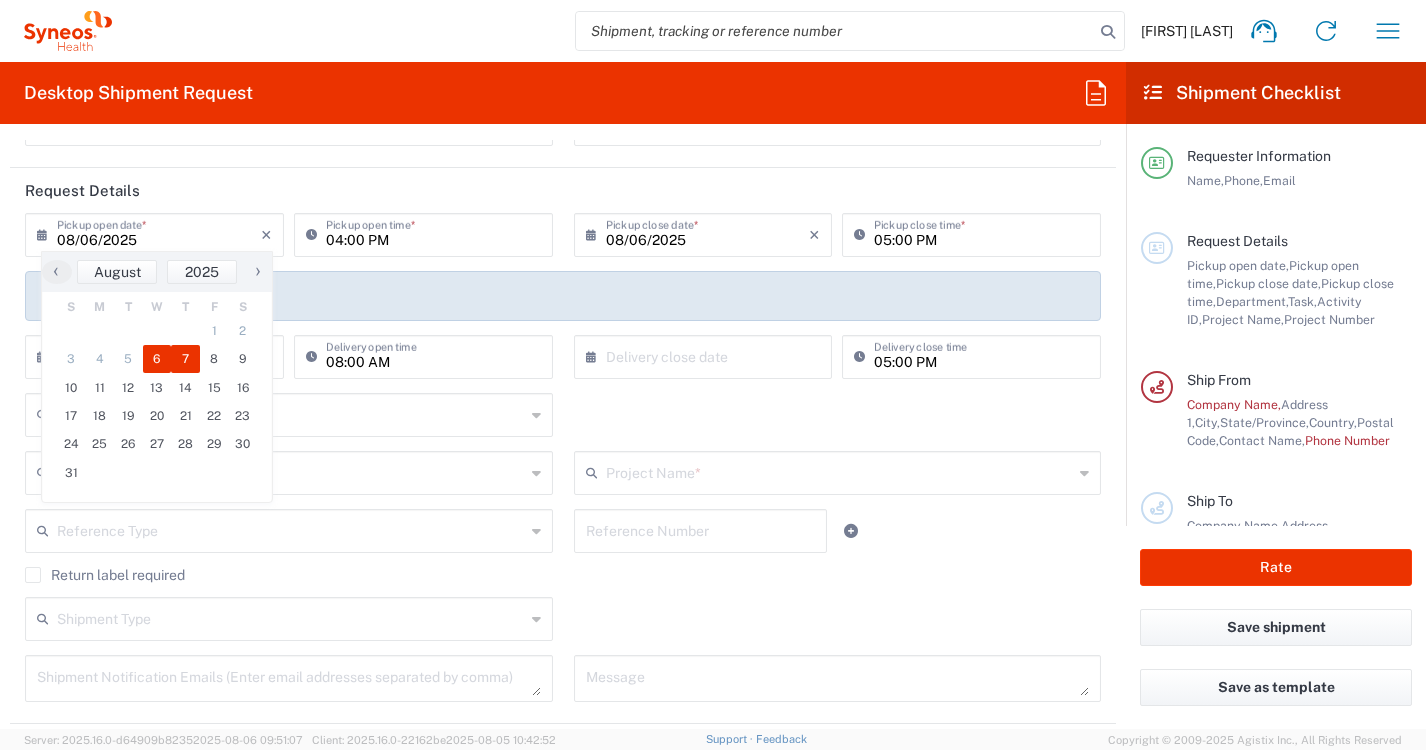 click on "7" 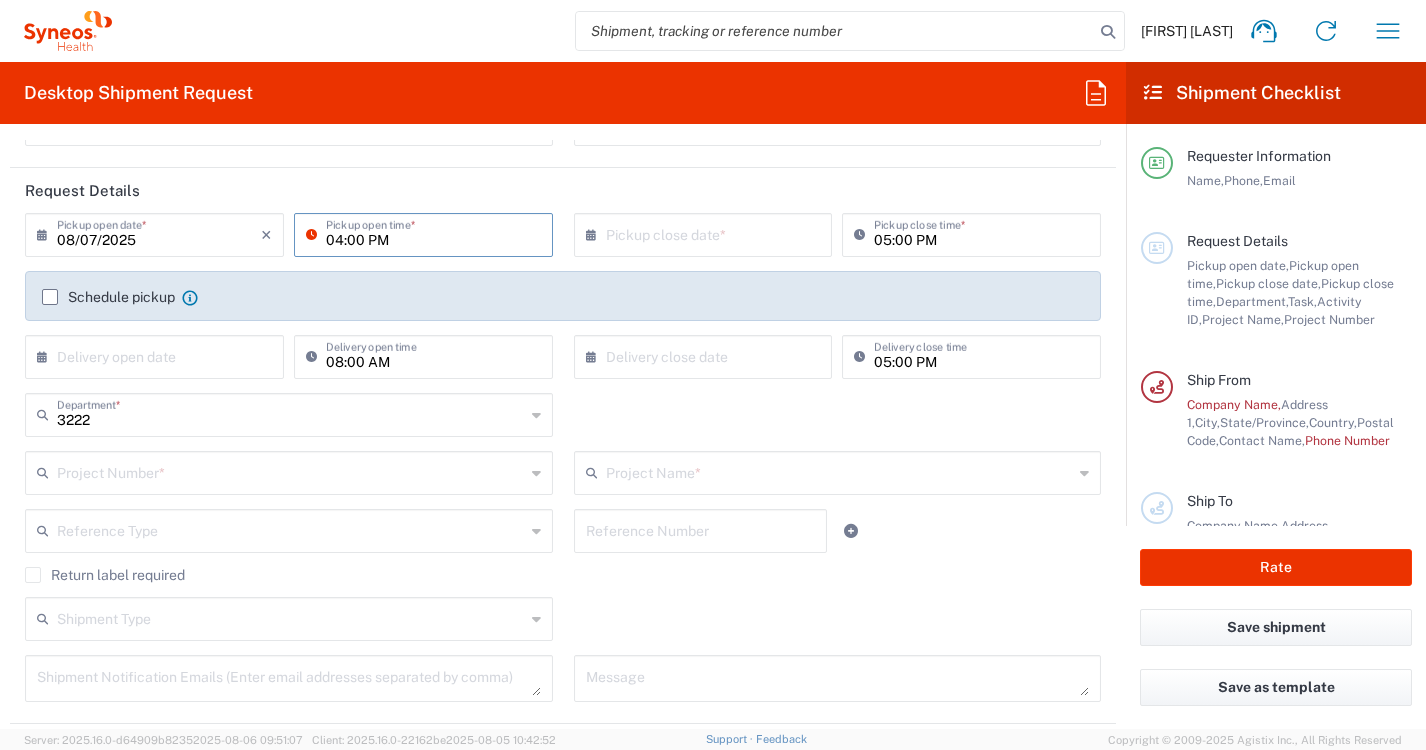 click on "04:00 PM" at bounding box center (433, 233) 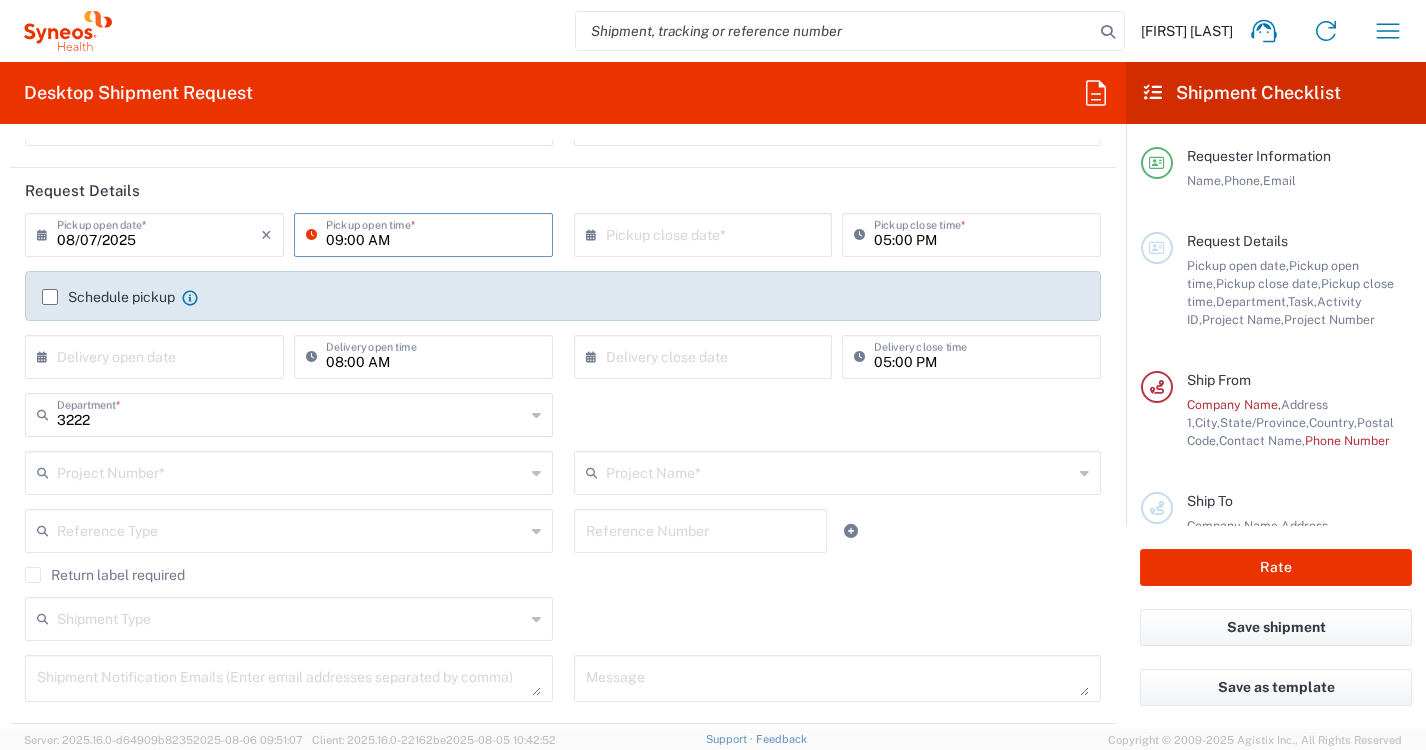type on "09:00 AM" 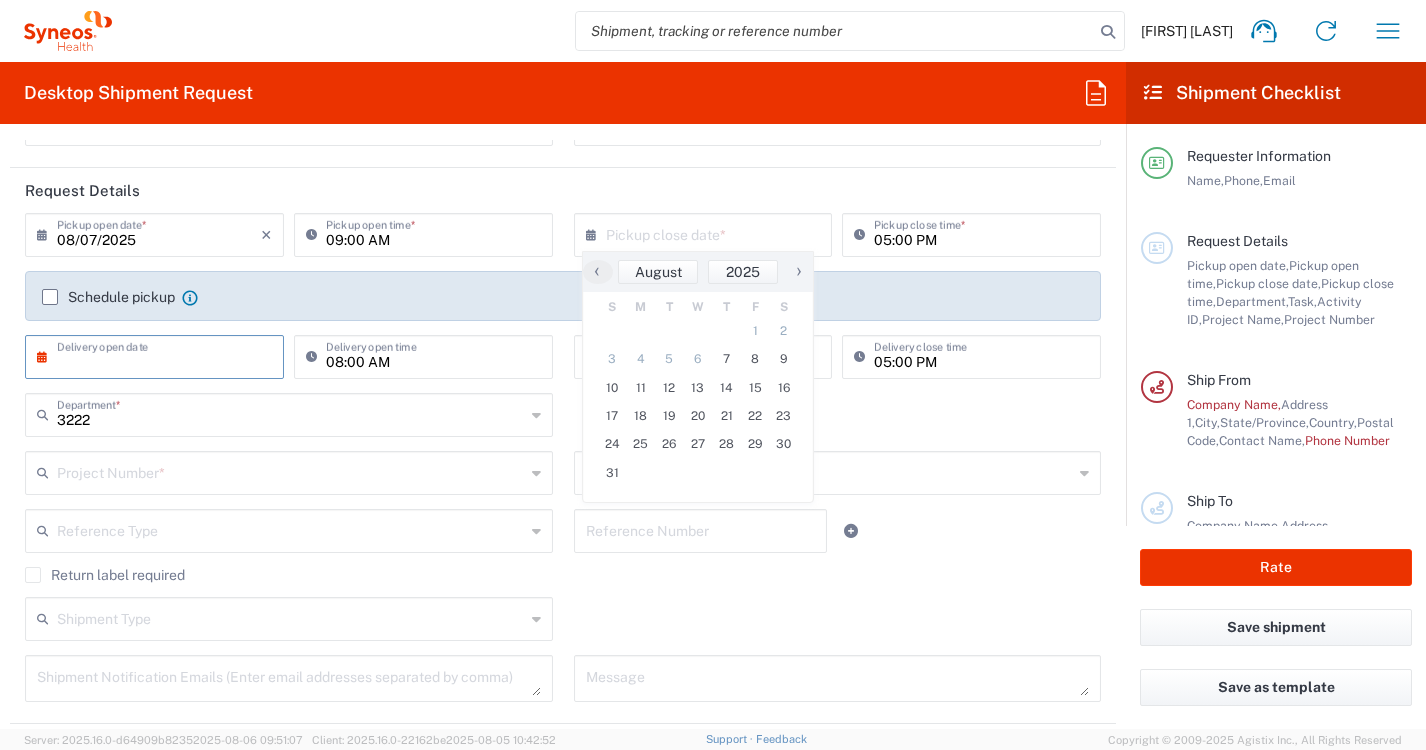 click at bounding box center (159, 355) 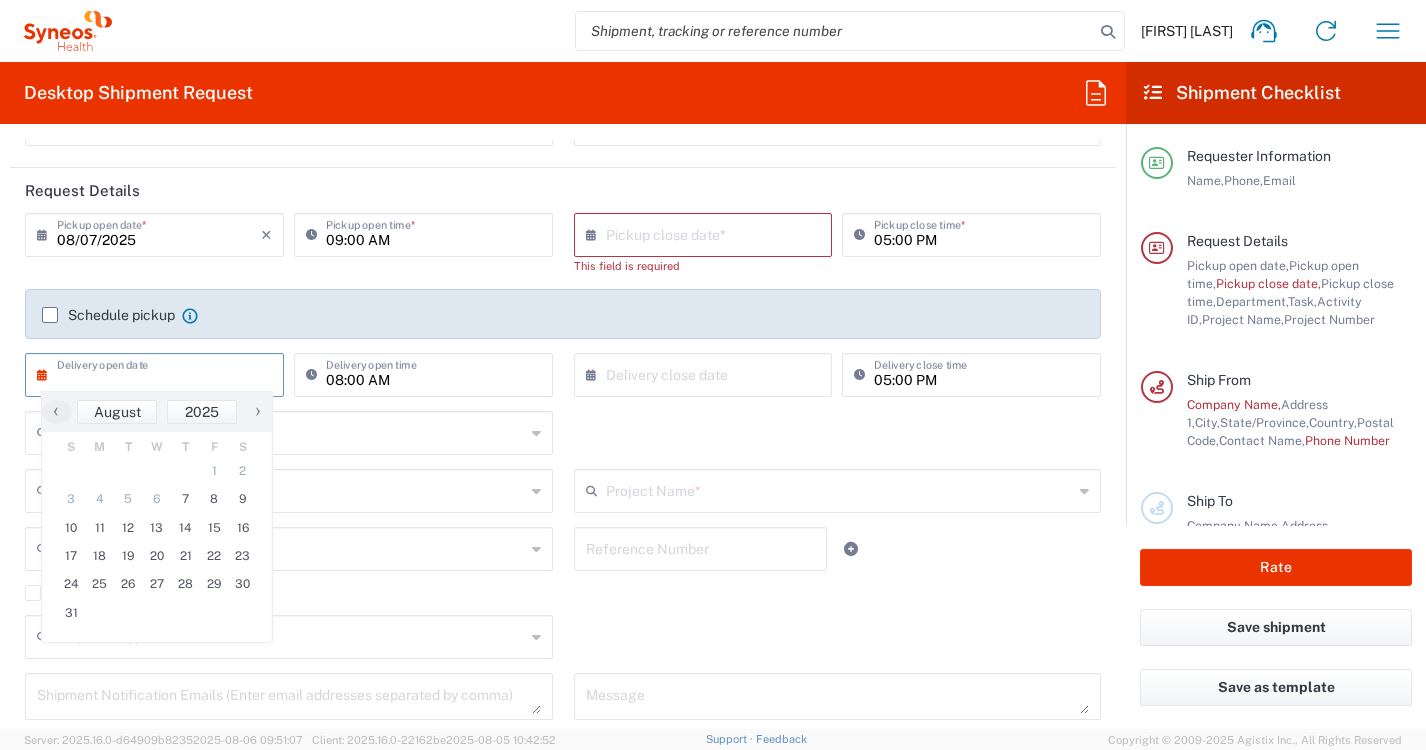 click on "3222  Department  * 3222 3000 3100 3109 3110 3111 3112 3125 3130 3135 3136 3150 3155 3165 3171 3172 3190 3191 3192 3193 3194 3200 3201 3202 3210 3211 Dept 3212 3213 3214 3215 3216 3218 3220 3221 3223 3225 3226 3227 3228 3229 3230 3231 3232 3233 3234 3235 3236 3237 3238 3240 3241" 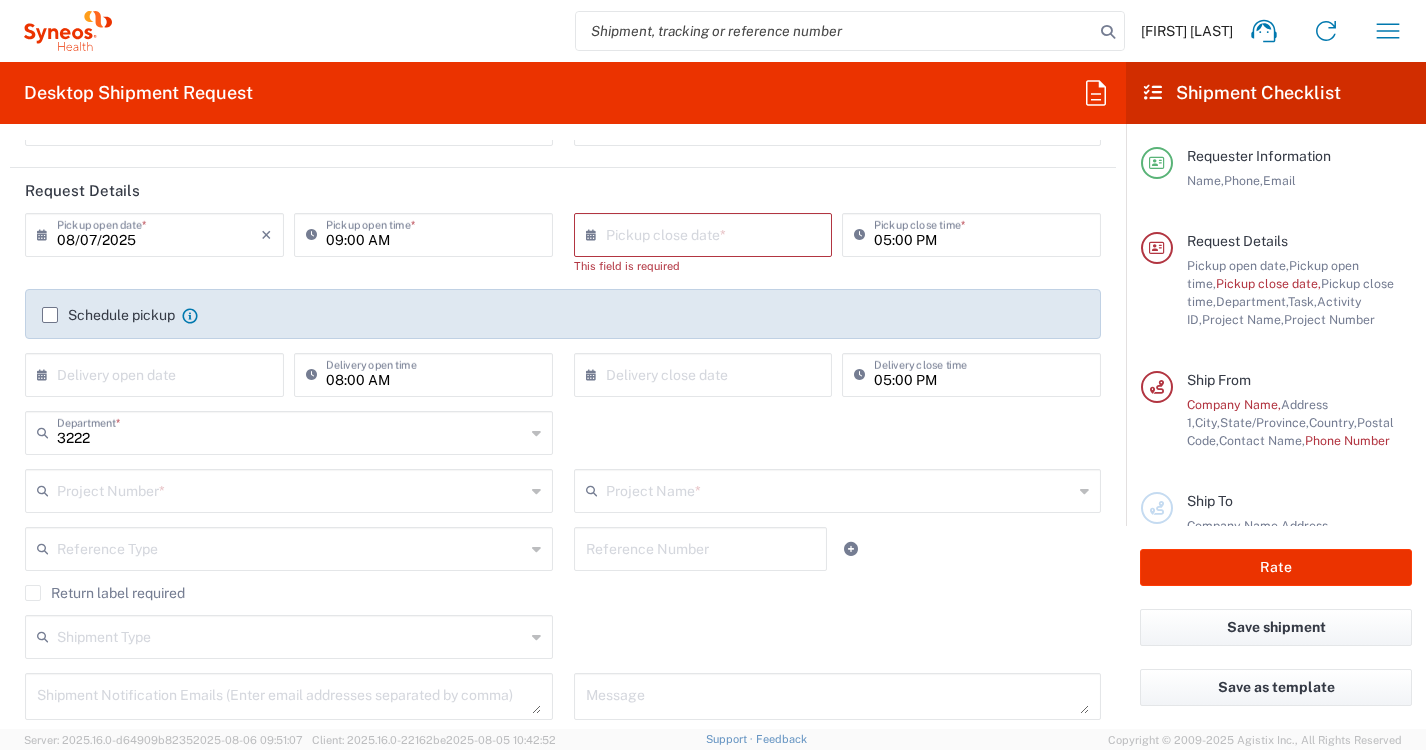 click on "3222  Department  * 3222 3000 3100 3109 3110 3111 3112 3125 3130 3135 3136 3150 3155 3165 3171 3172 3190 3191 3192 3193 3194 3200 3201 3202 3210 3211 Dept 3212 3213 3214 3215 3216 3218 3220 3221 3223 3225 3226 3227 3228 3229 3230 3231 3232 3233 3234 3235 3236 3237 3238 3240 3241" 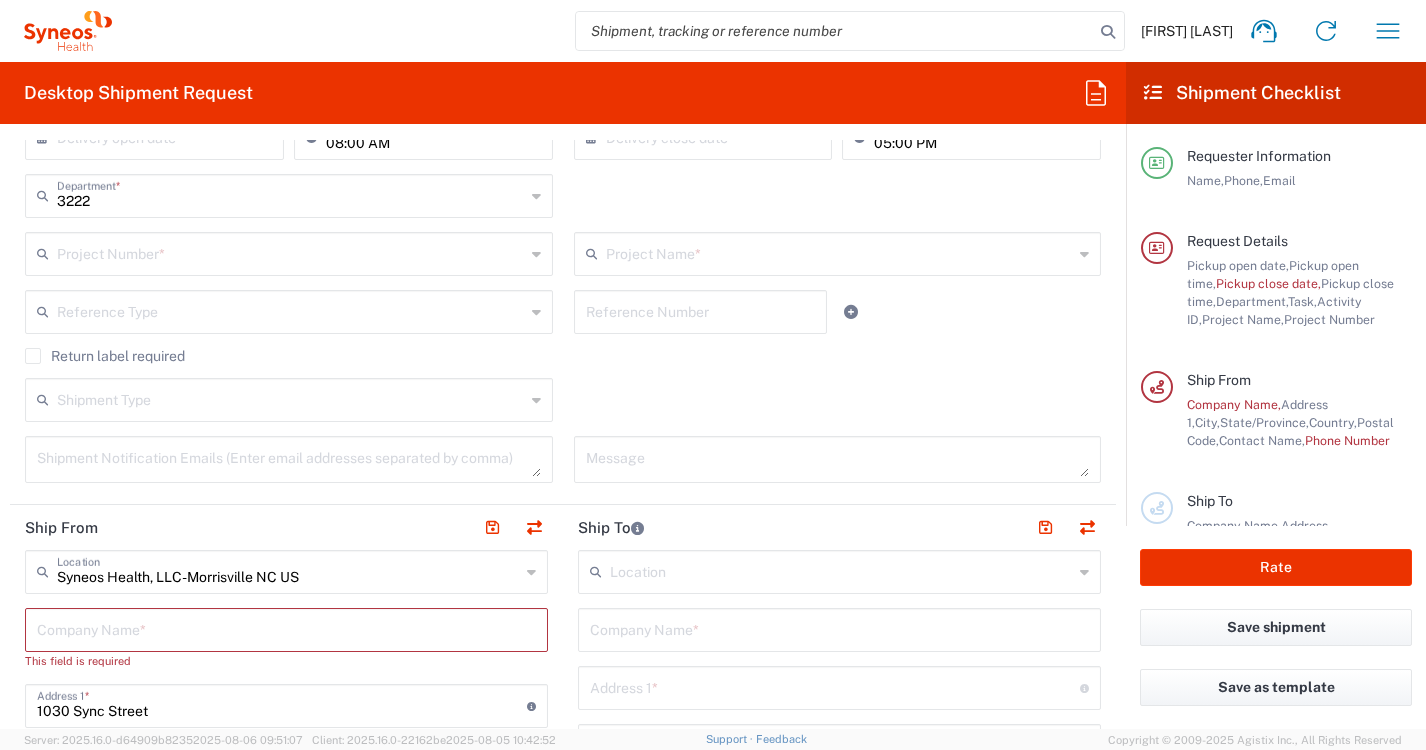 scroll, scrollTop: 437, scrollLeft: 0, axis: vertical 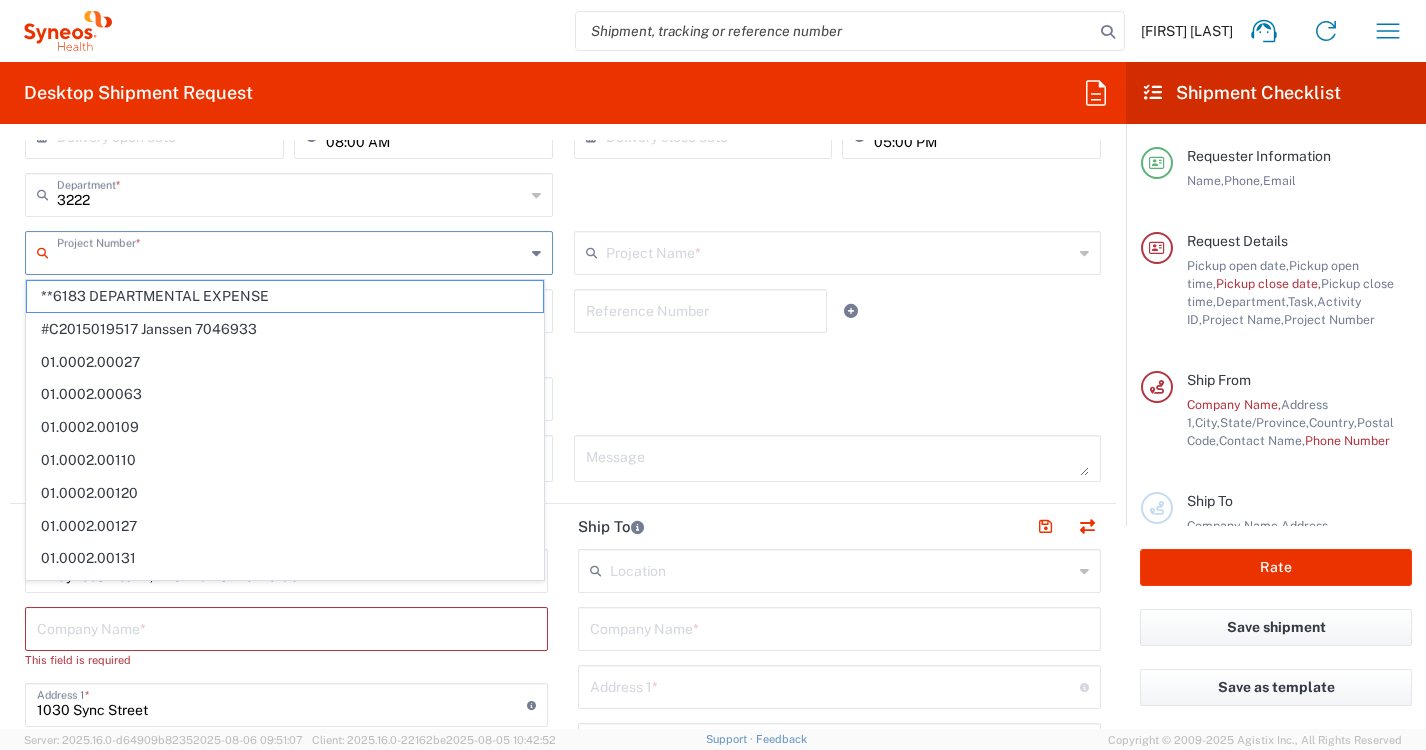 click at bounding box center (291, 251) 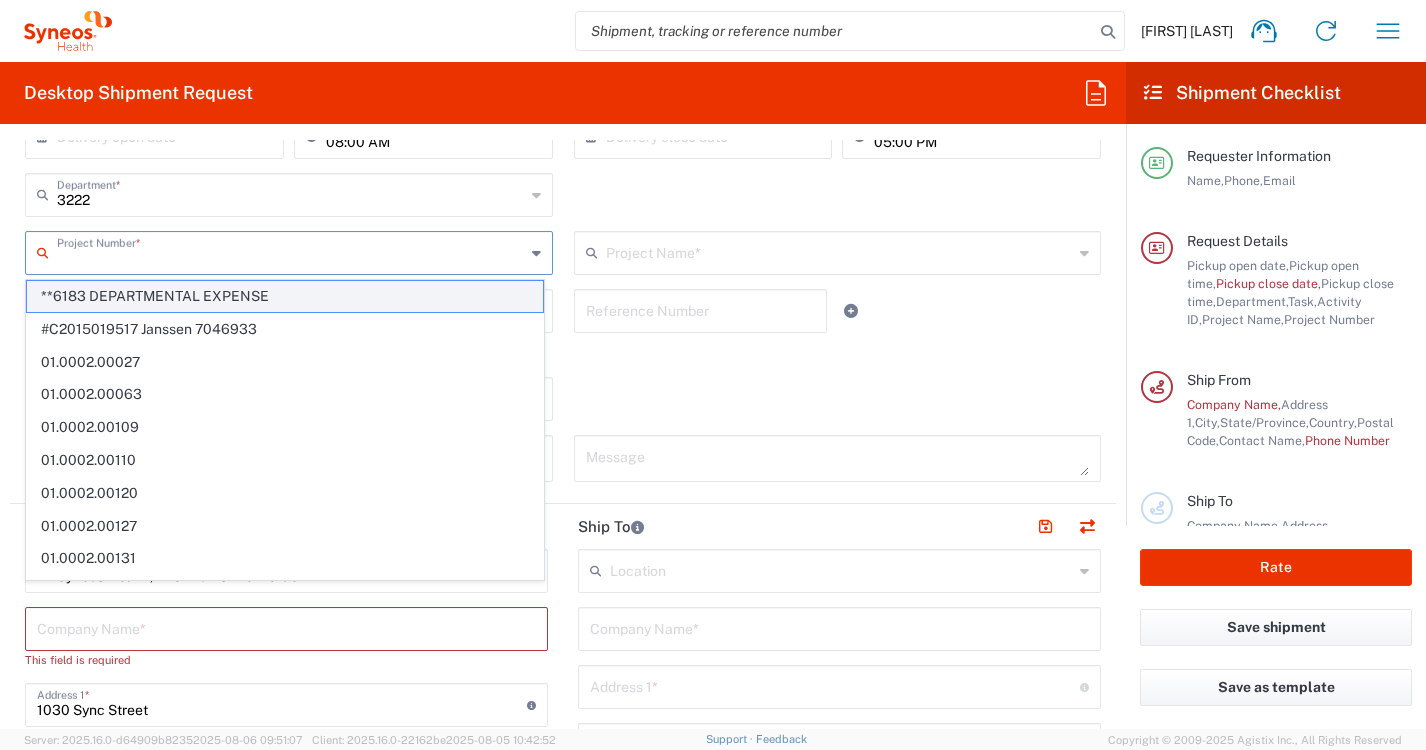 click on "**6183 DEPARTMENTAL EXPENSE" 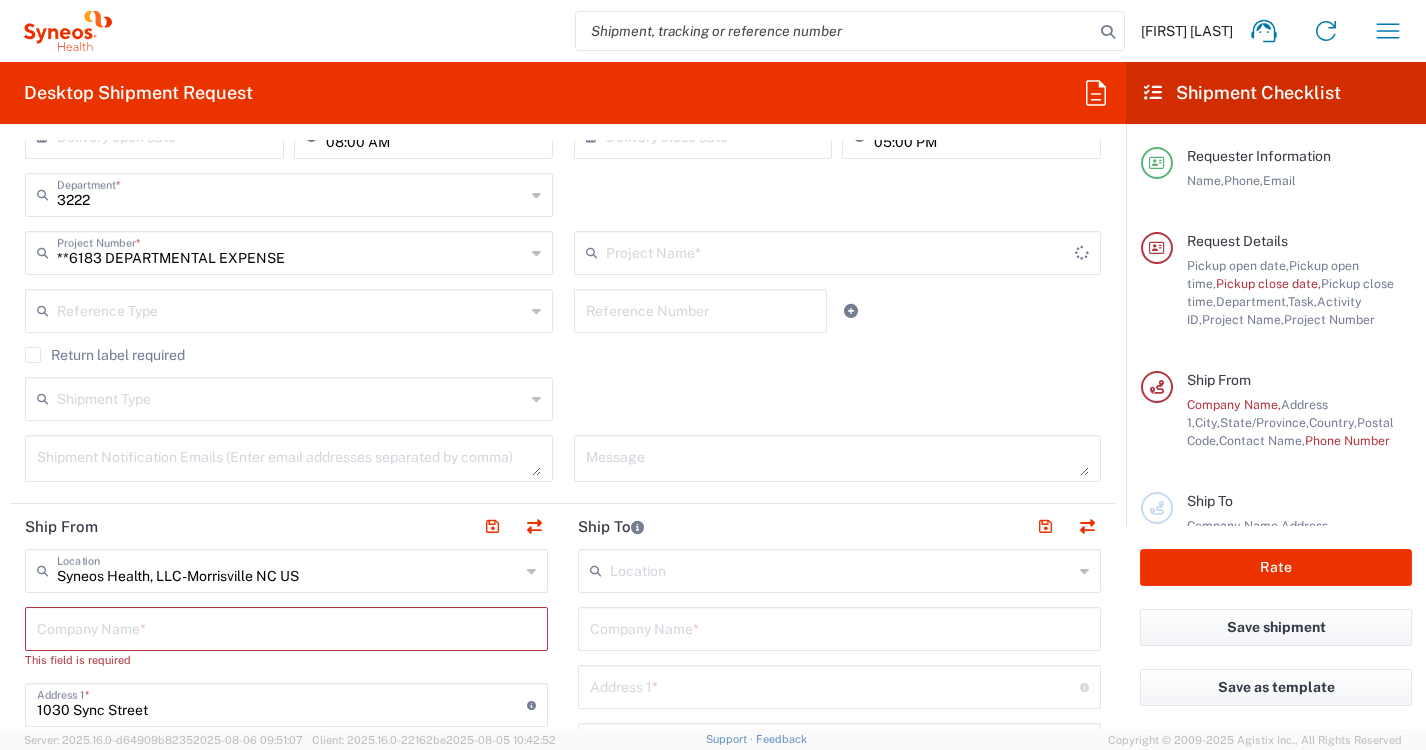 type on "6183" 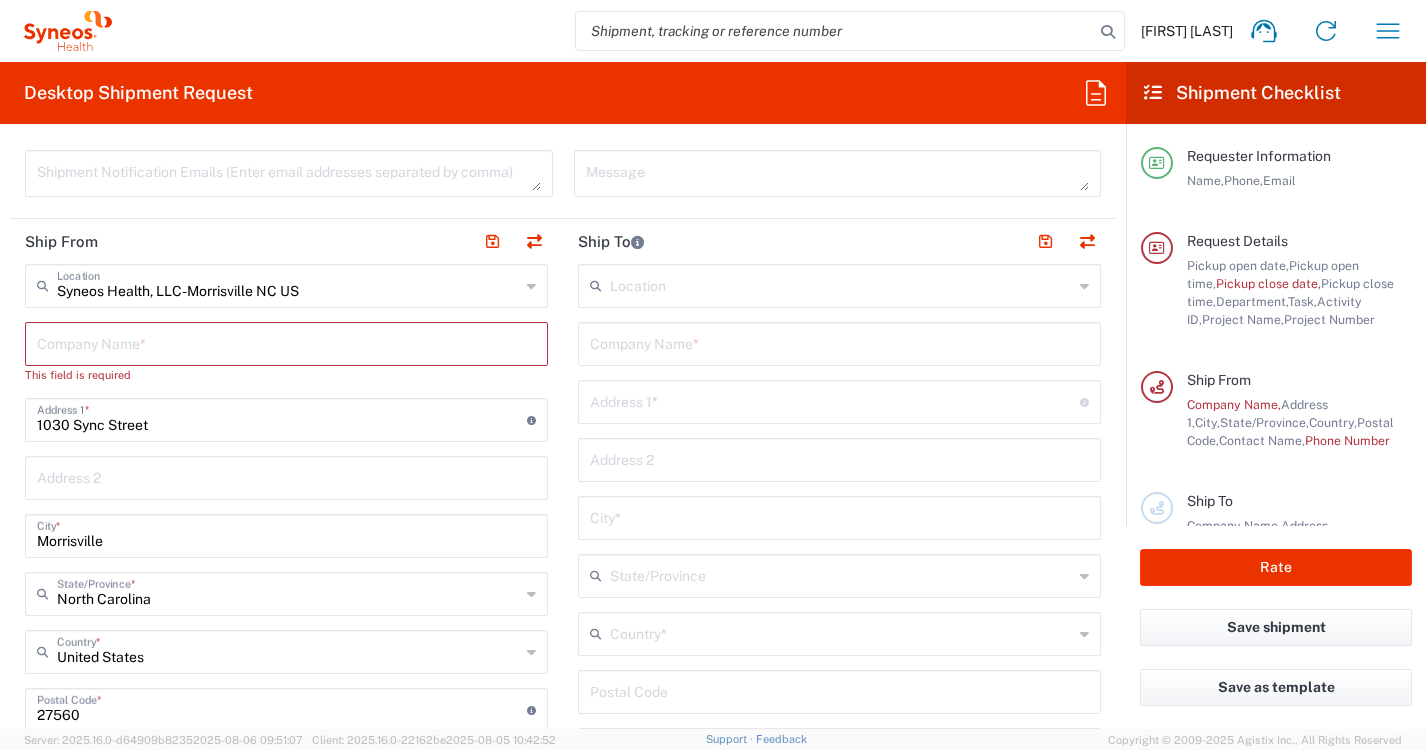 scroll, scrollTop: 727, scrollLeft: 0, axis: vertical 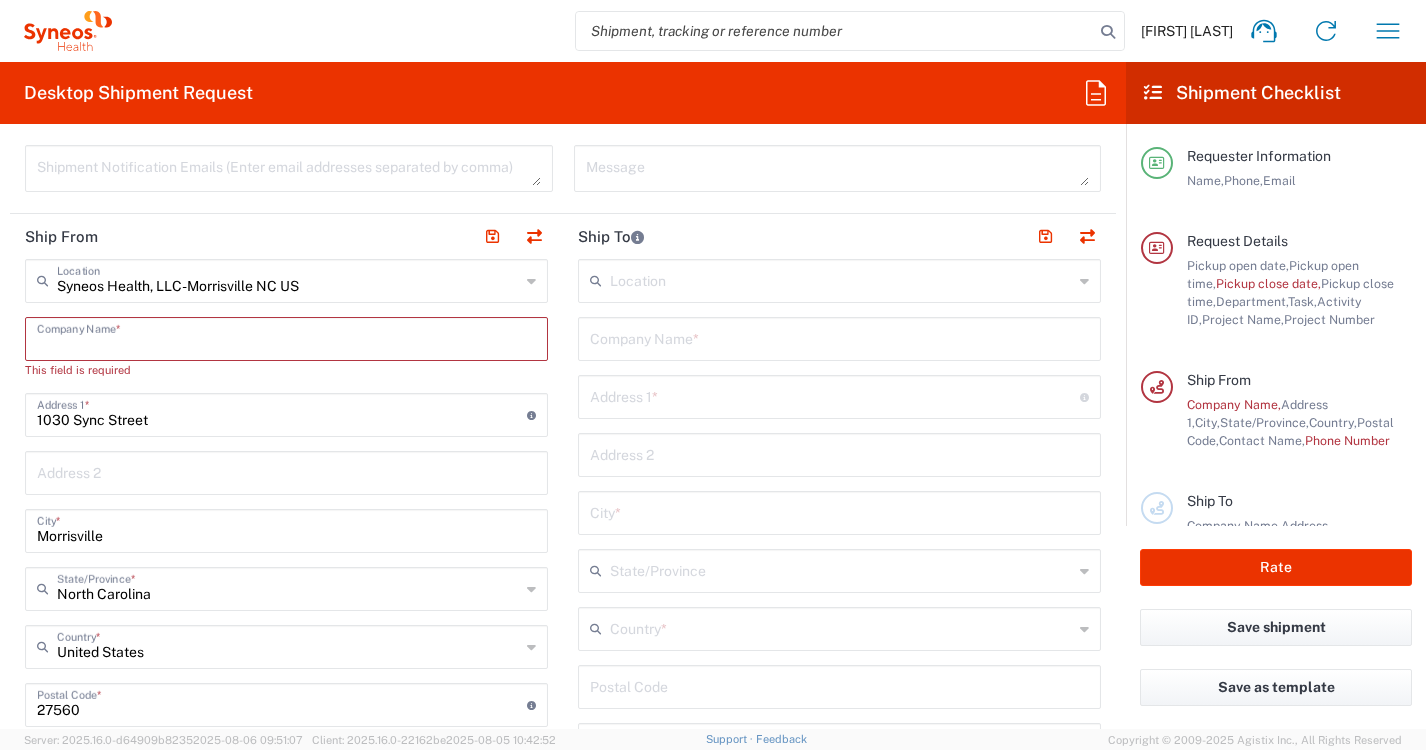click at bounding box center [286, 337] 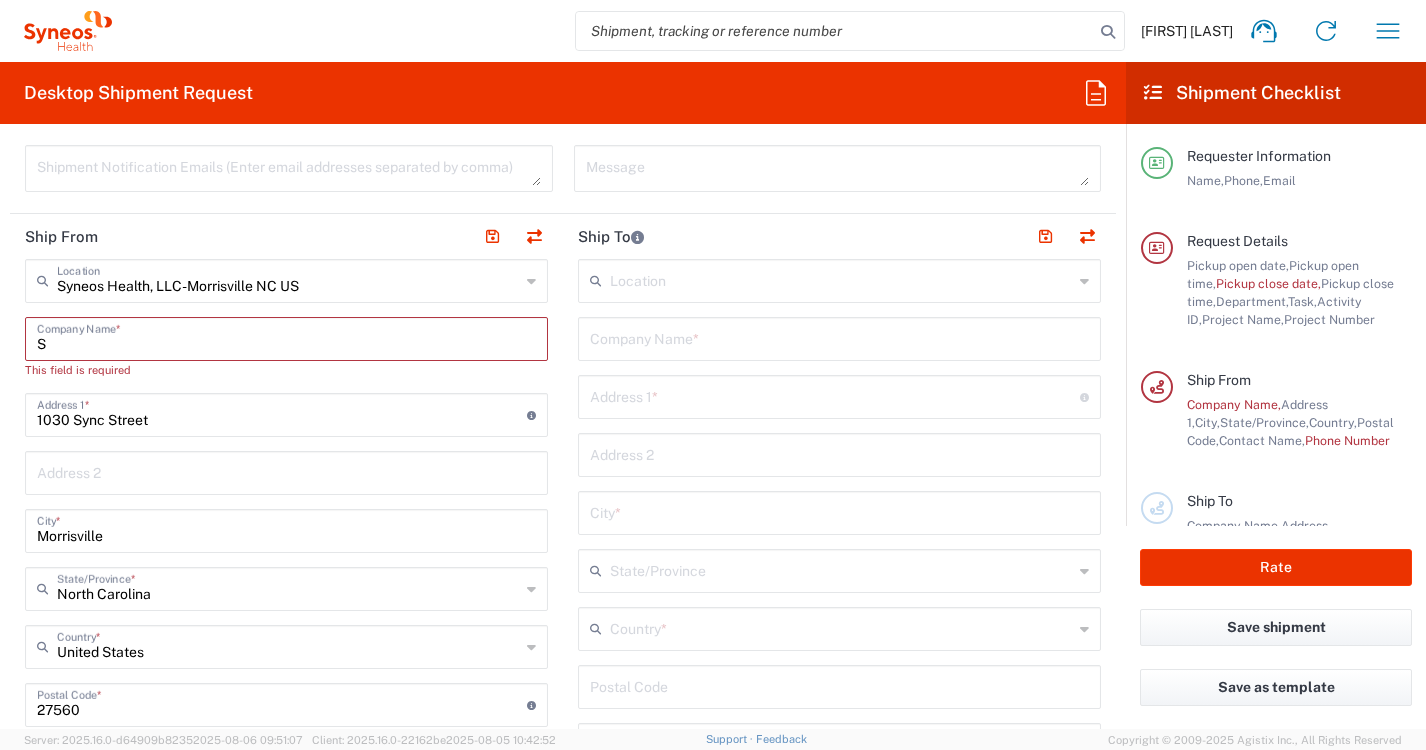 type 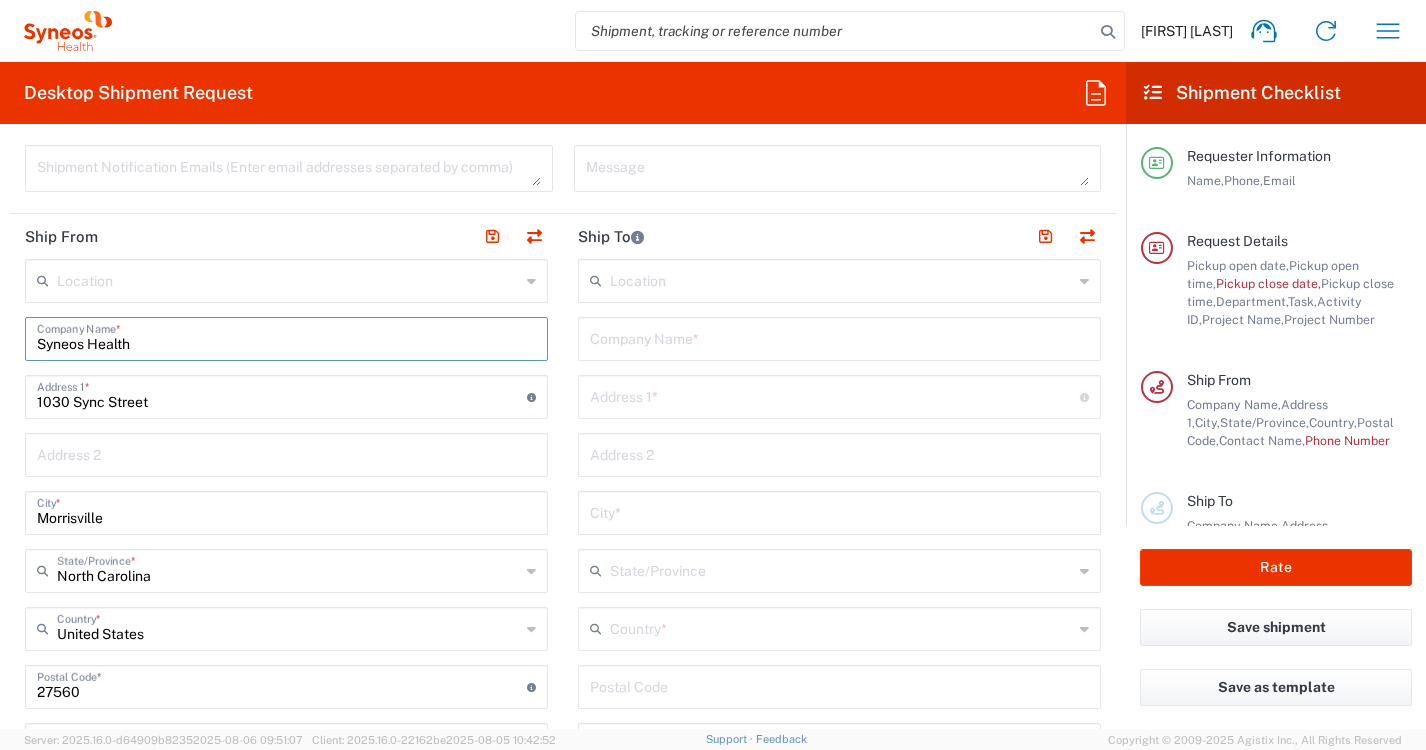 type on "Syneos Health" 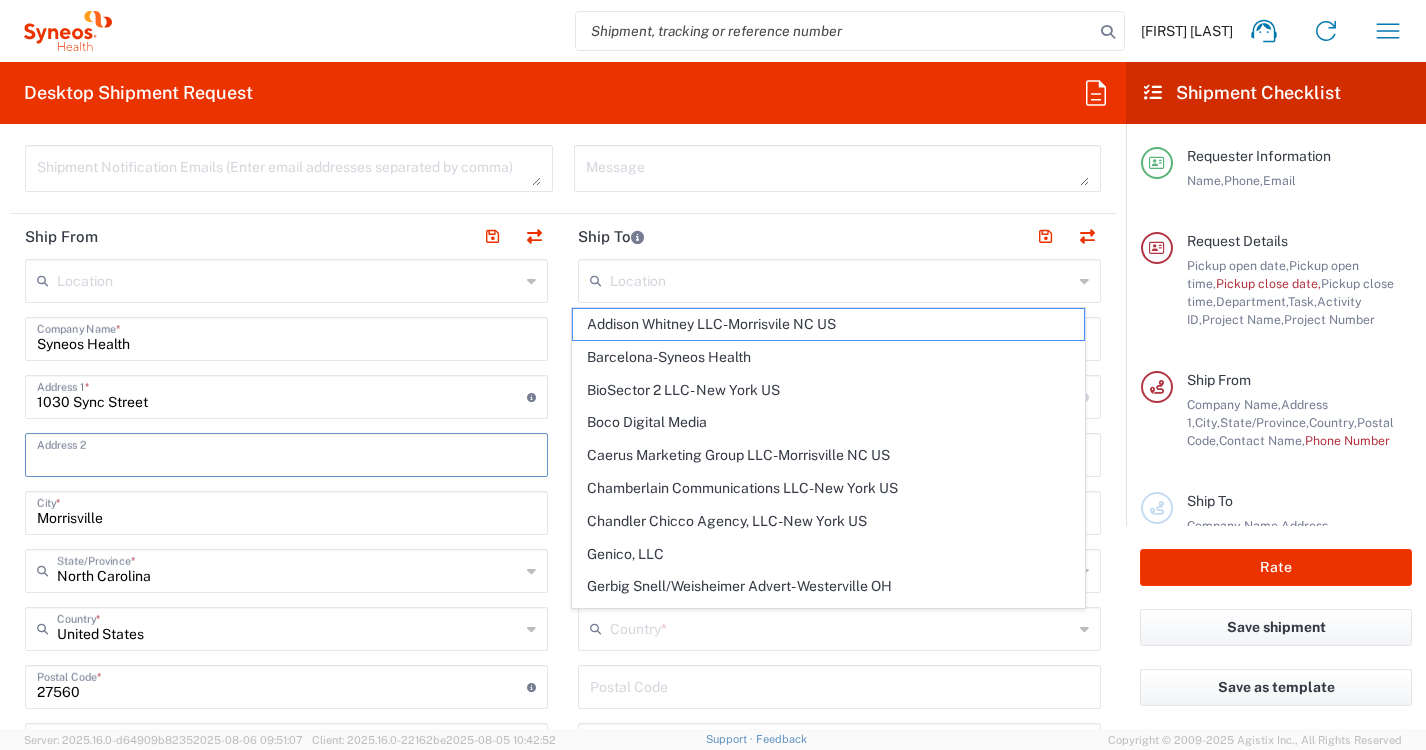 click at bounding box center [286, 453] 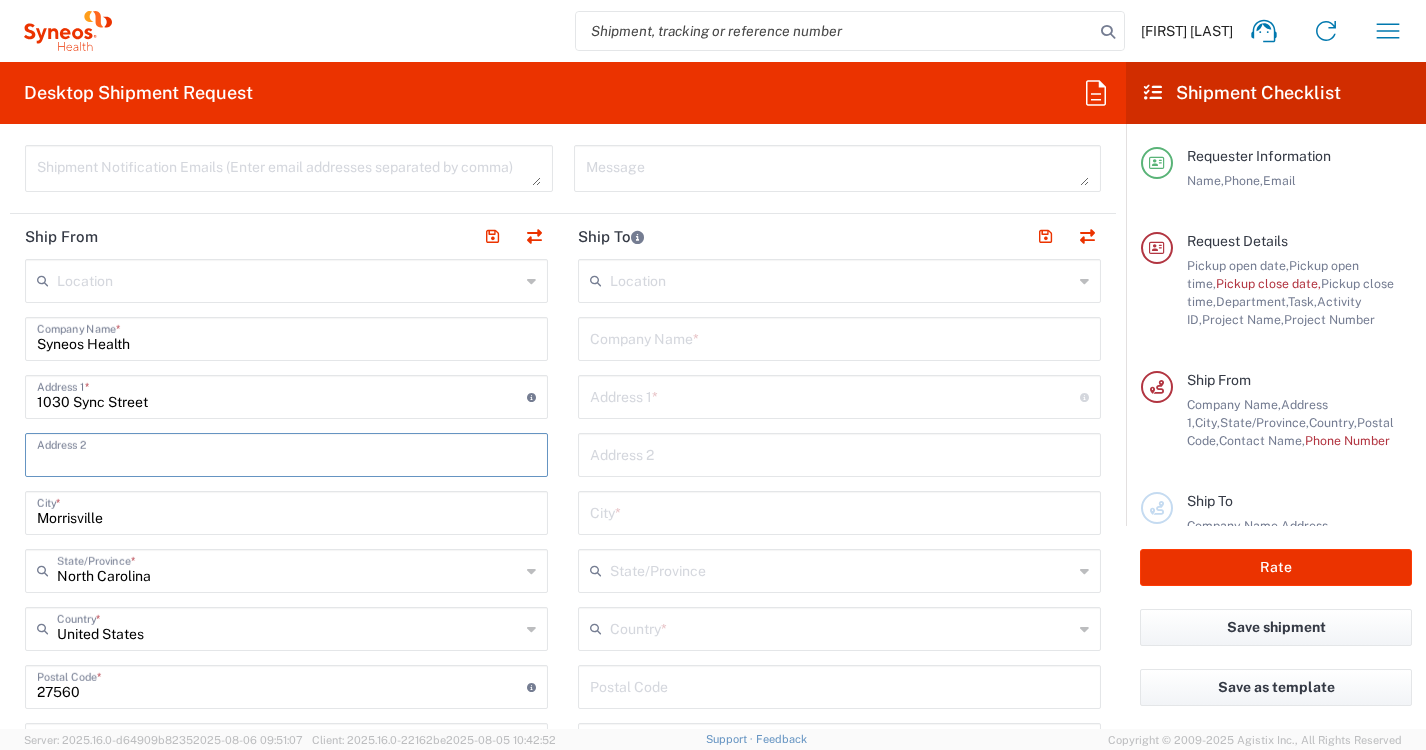 click at bounding box center (841, 279) 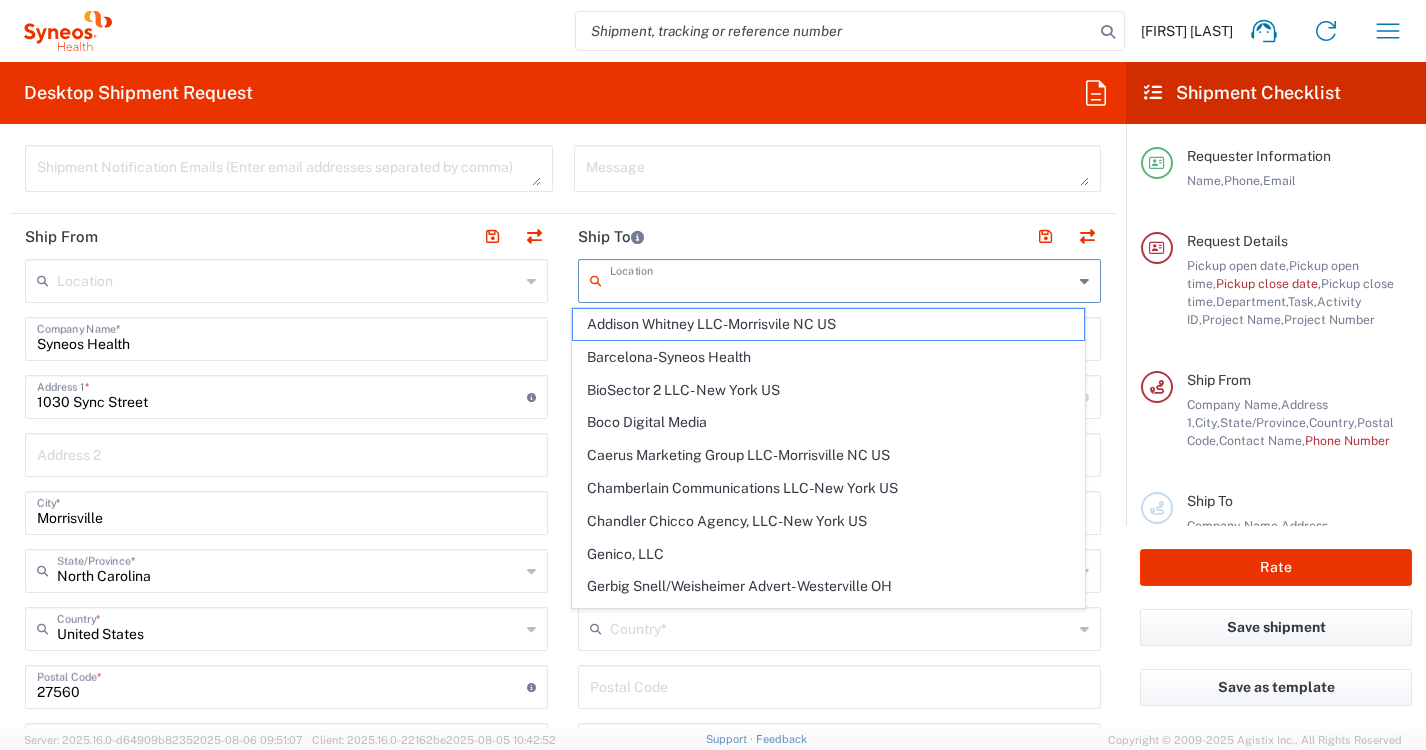 click on "Location  Addison Whitney LLC-Morrisvile NC US Barcelona-Syneos Health BioSector 2 LLC- New York US Boco Digital Media Caerus Marketing Group LLC-Morrisville NC US Chamberlain Communications LLC-New York US Chandler Chicco Agency, LLC-New York US Genico, LLC Gerbig Snell/Weisheimer Advert- Westerville OH Haas & Health Partner Public Relations GmbH Illingworth Research Group Ltd-Macclesfield UK Illingworth Rsrch Grp (France) Illingworth Rsrch Grp (Italy) Illingworth Rsrch Grp (Spain) Illingworth Rsrch Grp (USA) In Illingworth Rsrch Grp(Australi INC Research Clin Svcs Mexico inVentiv Health Philippines, Inc. IRG - Morrisville Warehouse IVH IPS Pvt Ltd- India IVH Mexico SA de CV NAVICOR GROUP, LLC- New York US PALIO + IGNITE, LLC- Westerville OH US Pharmaceutical Institute LLC- Morrisville NC US PT Syneos Health Indonesia Rx dataScience Inc-Morrisville NC US RxDataScience India Private Lt Syneos Health (Beijing) Inc.Lt Syneos Health (Shanghai) Inc. Ltd. Syneos Health (Thailand) Limit Syneos Health Argentina SA" 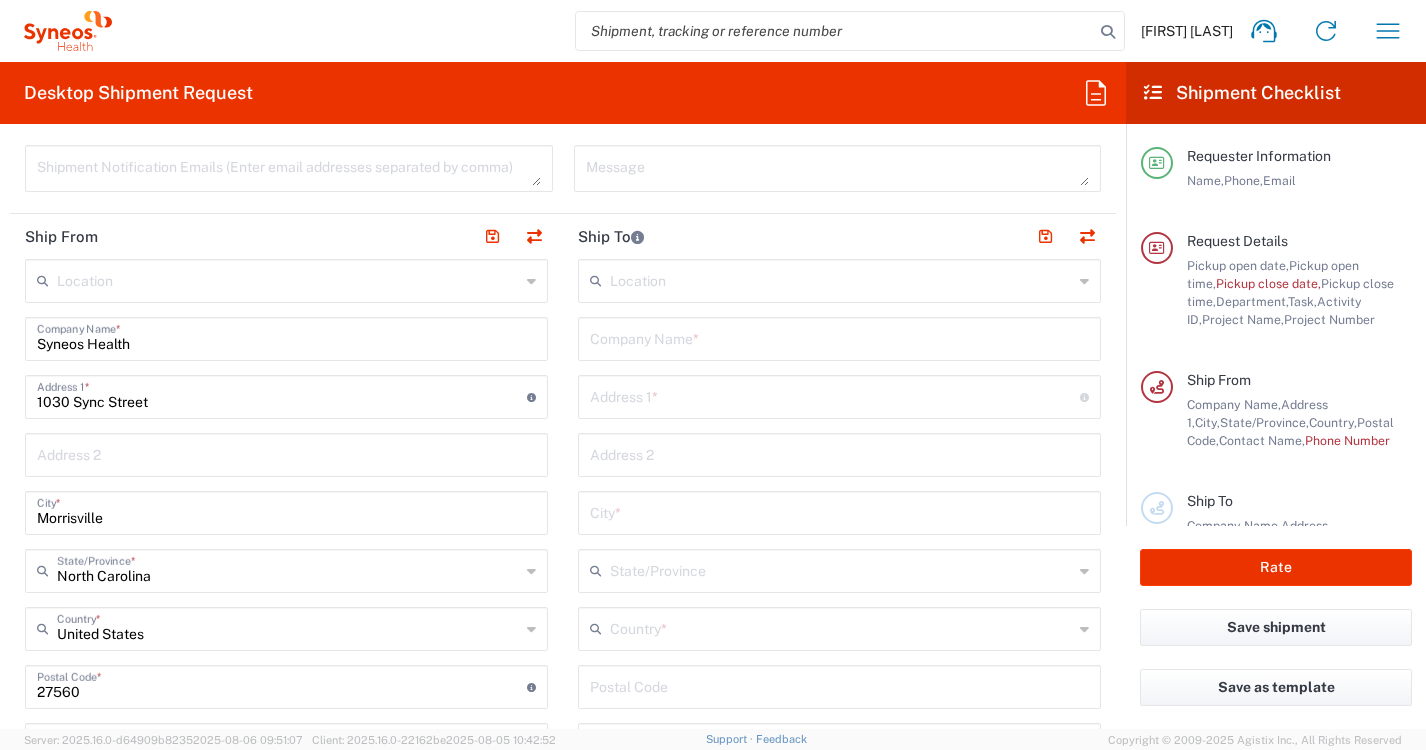 click at bounding box center (835, 395) 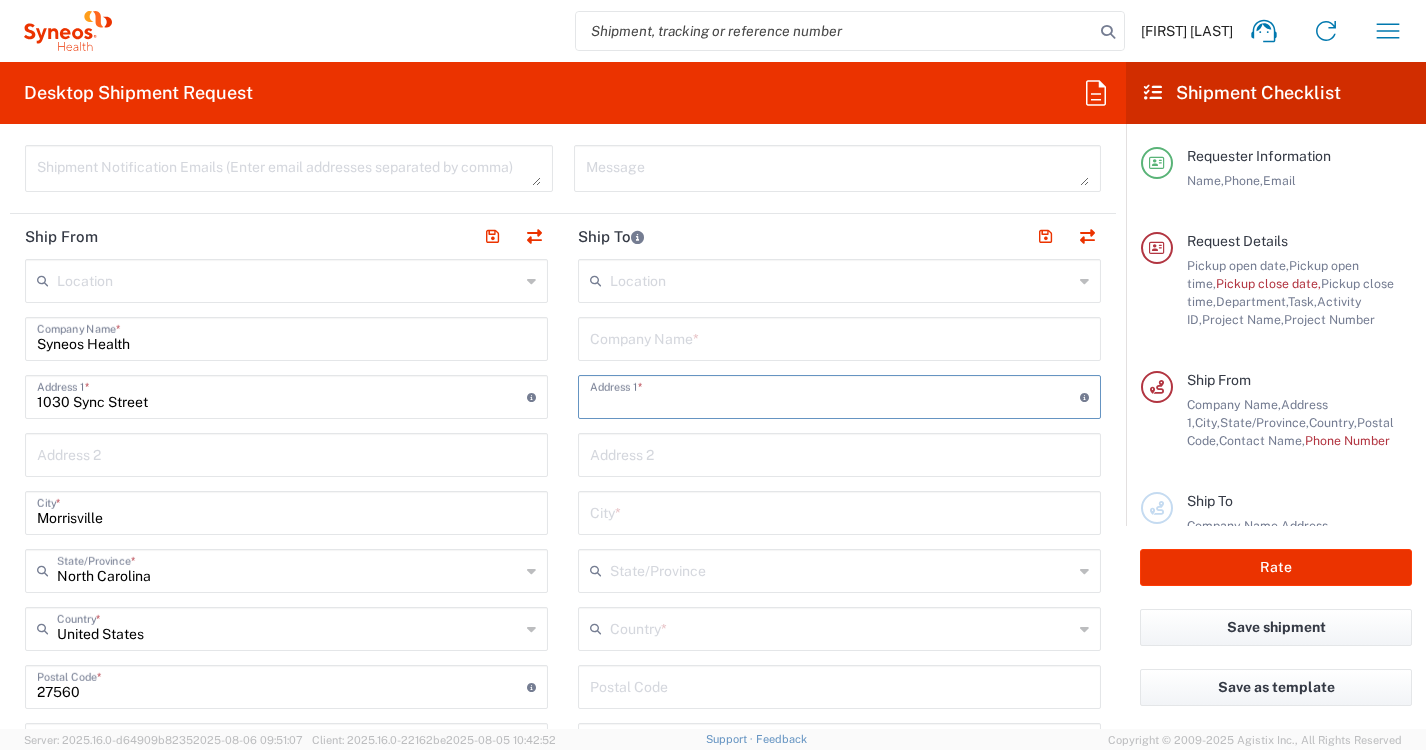 type on "[NUMBER] [STREET]" 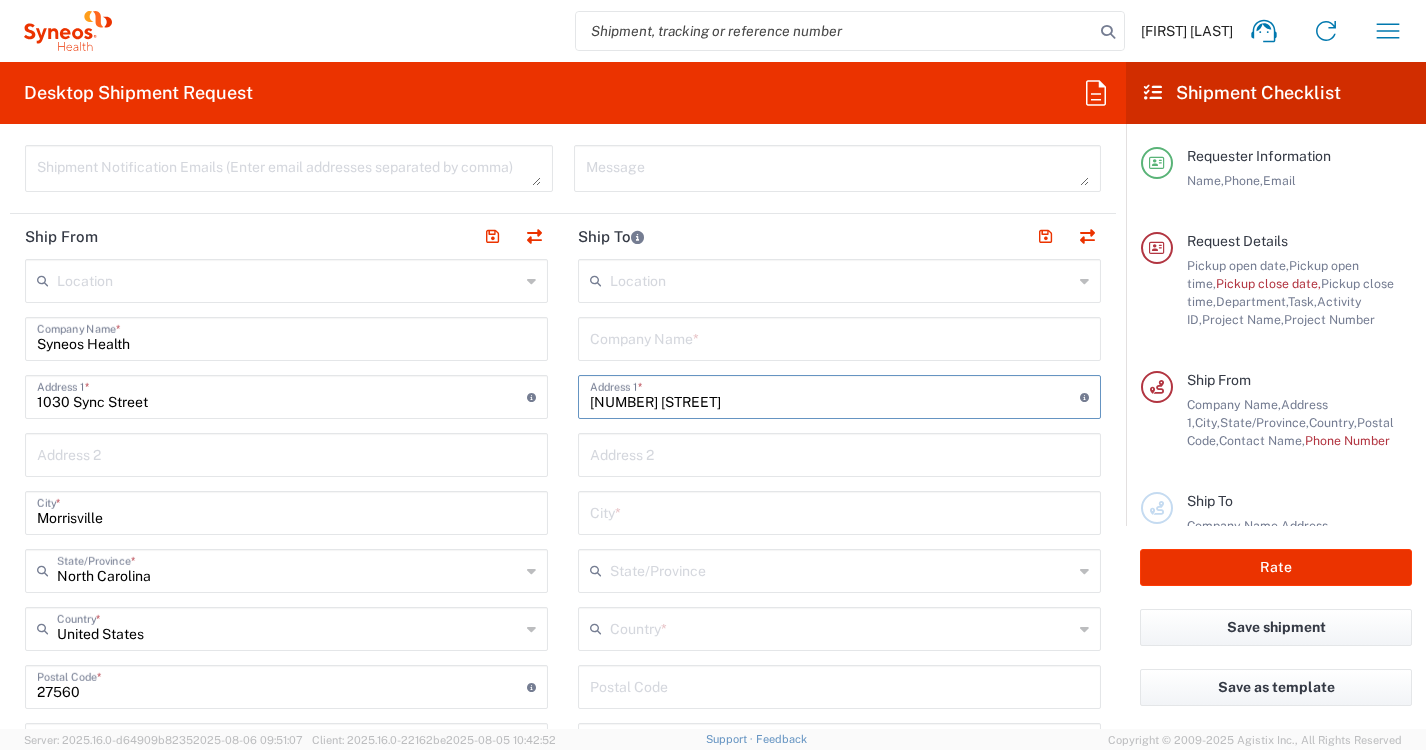 type on "[CITY]" 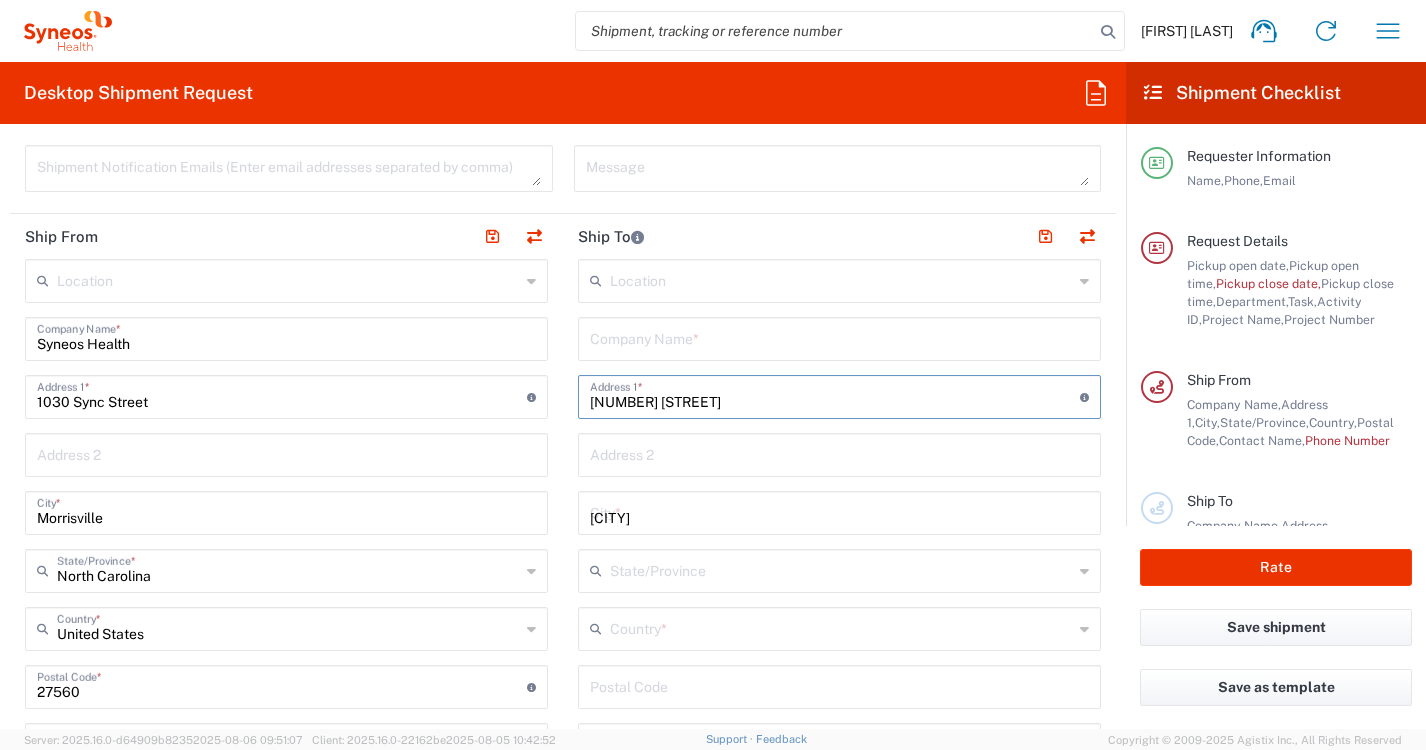 type on "FLORIDA" 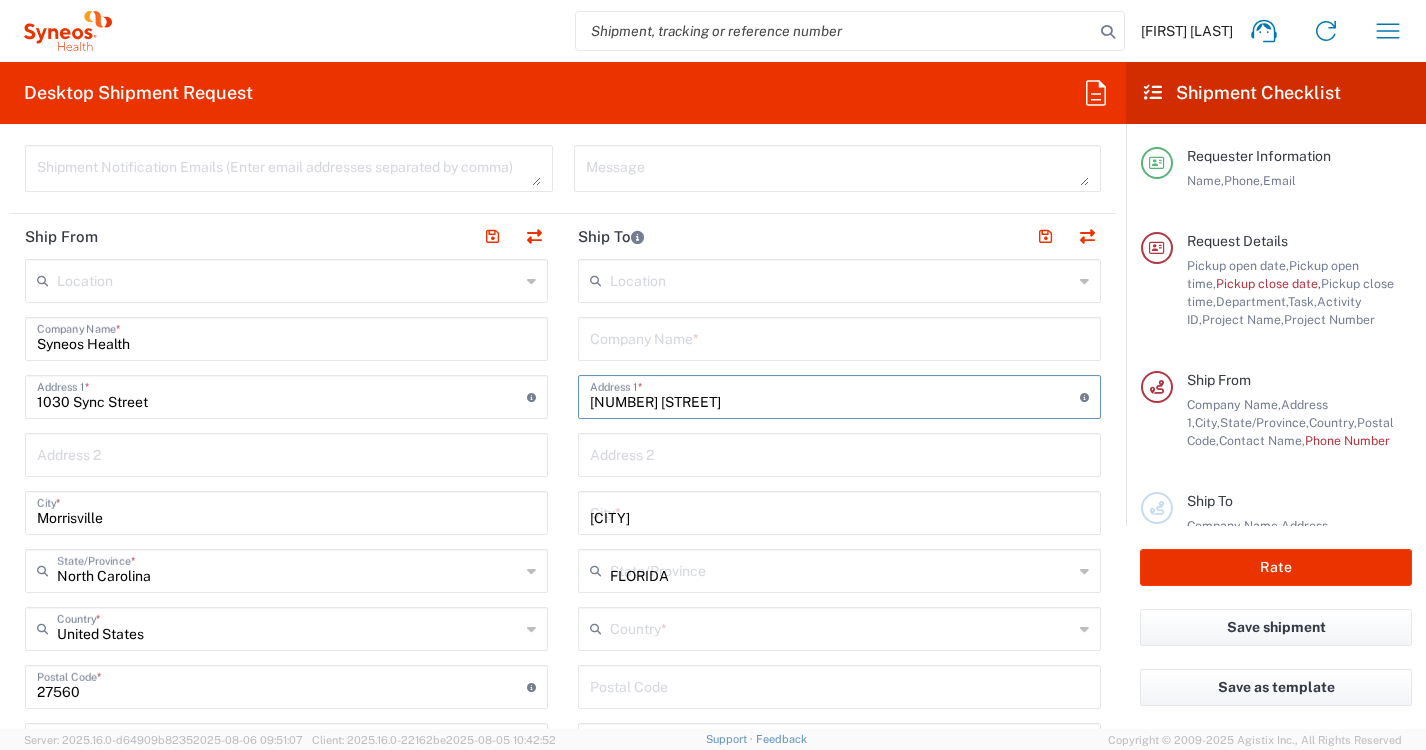 type on "United States" 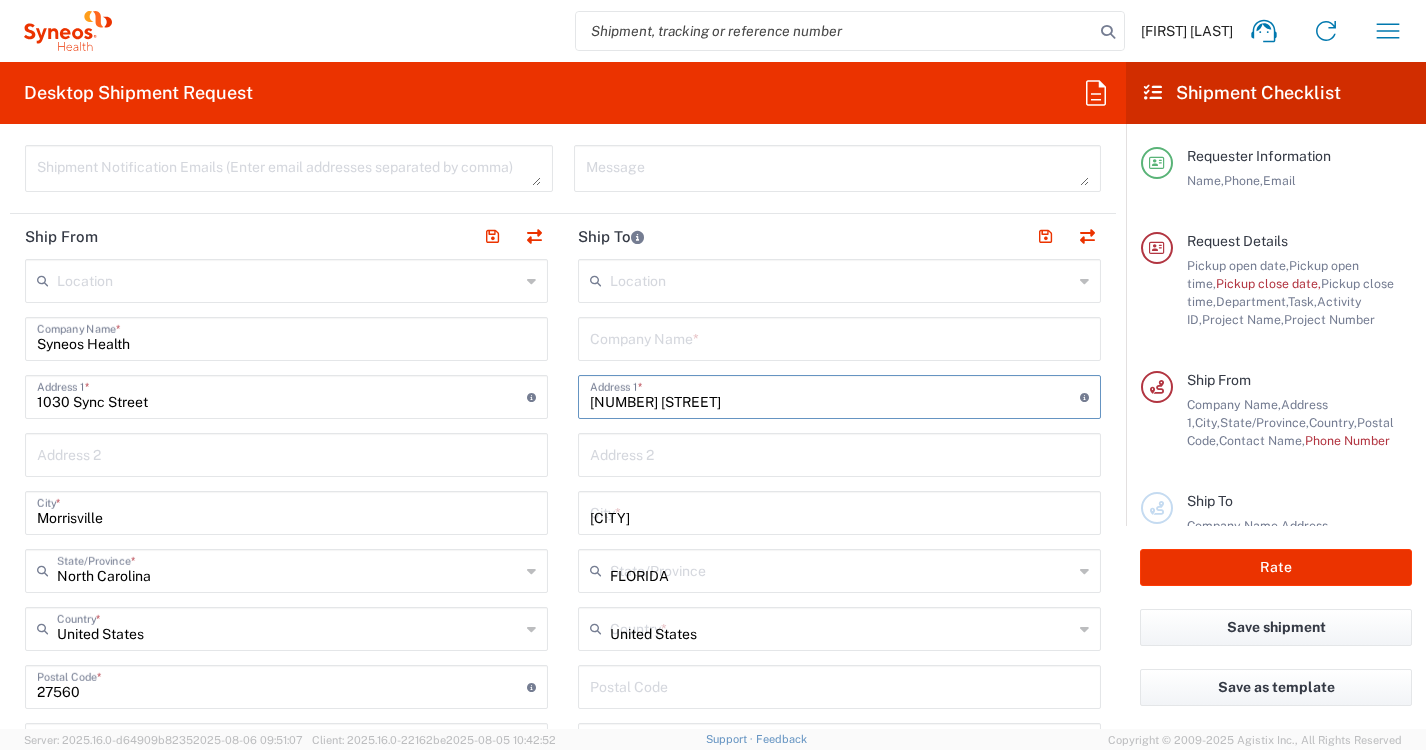 type on "33596" 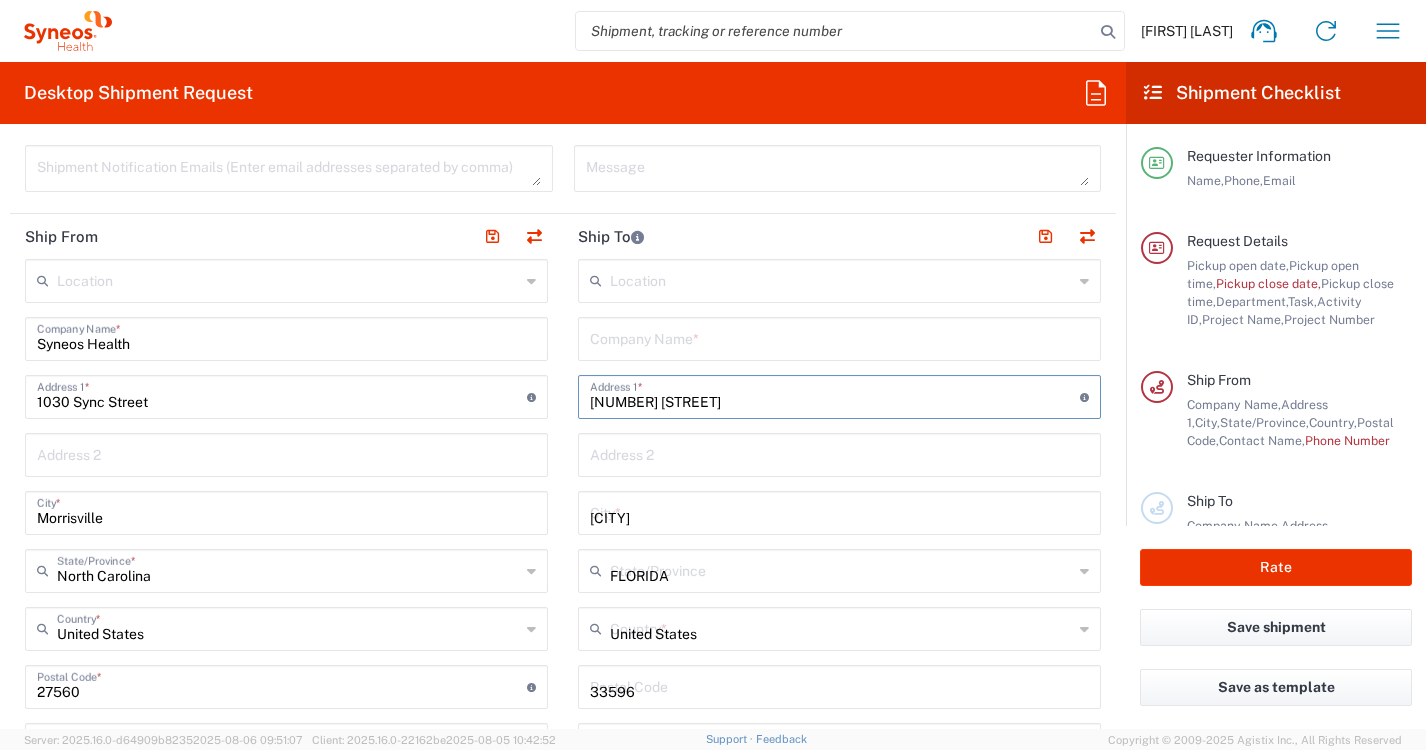 type on "[PHONE]" 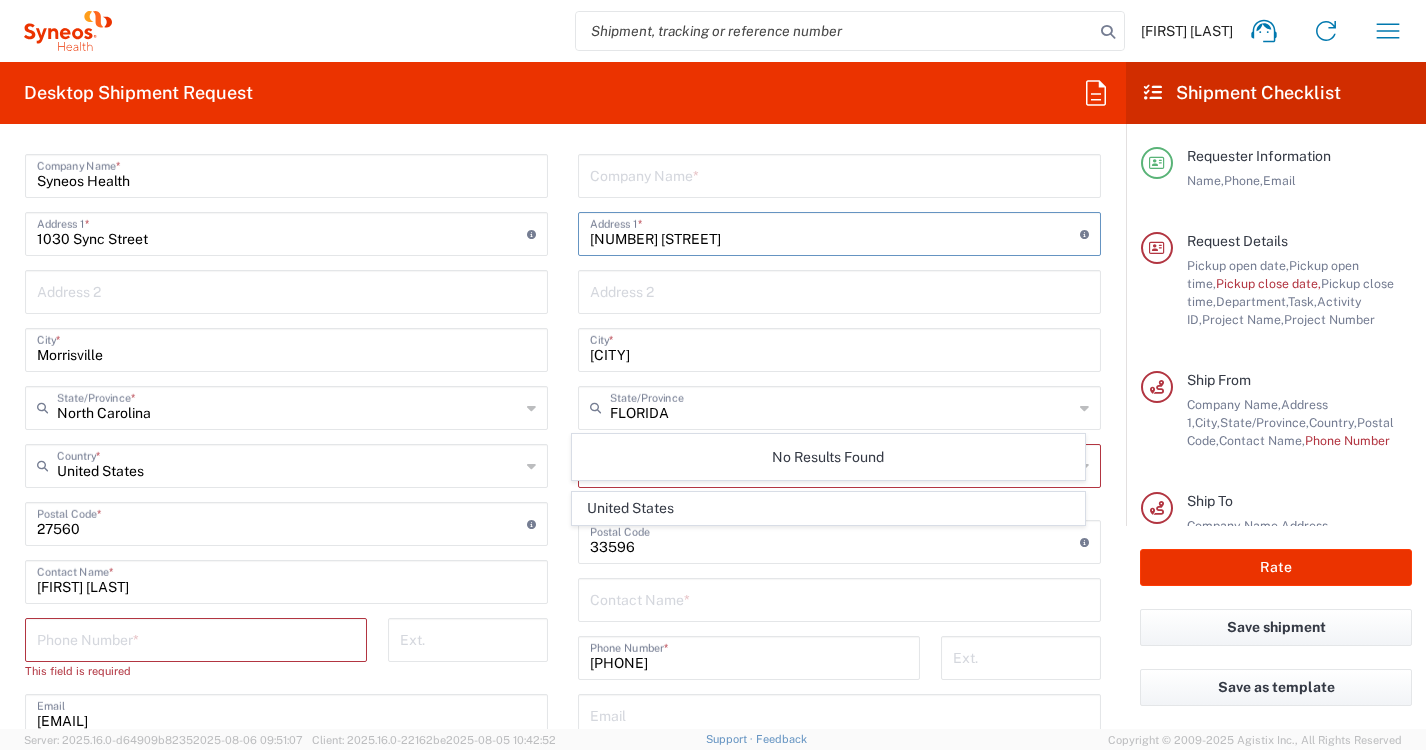 scroll, scrollTop: 891, scrollLeft: 0, axis: vertical 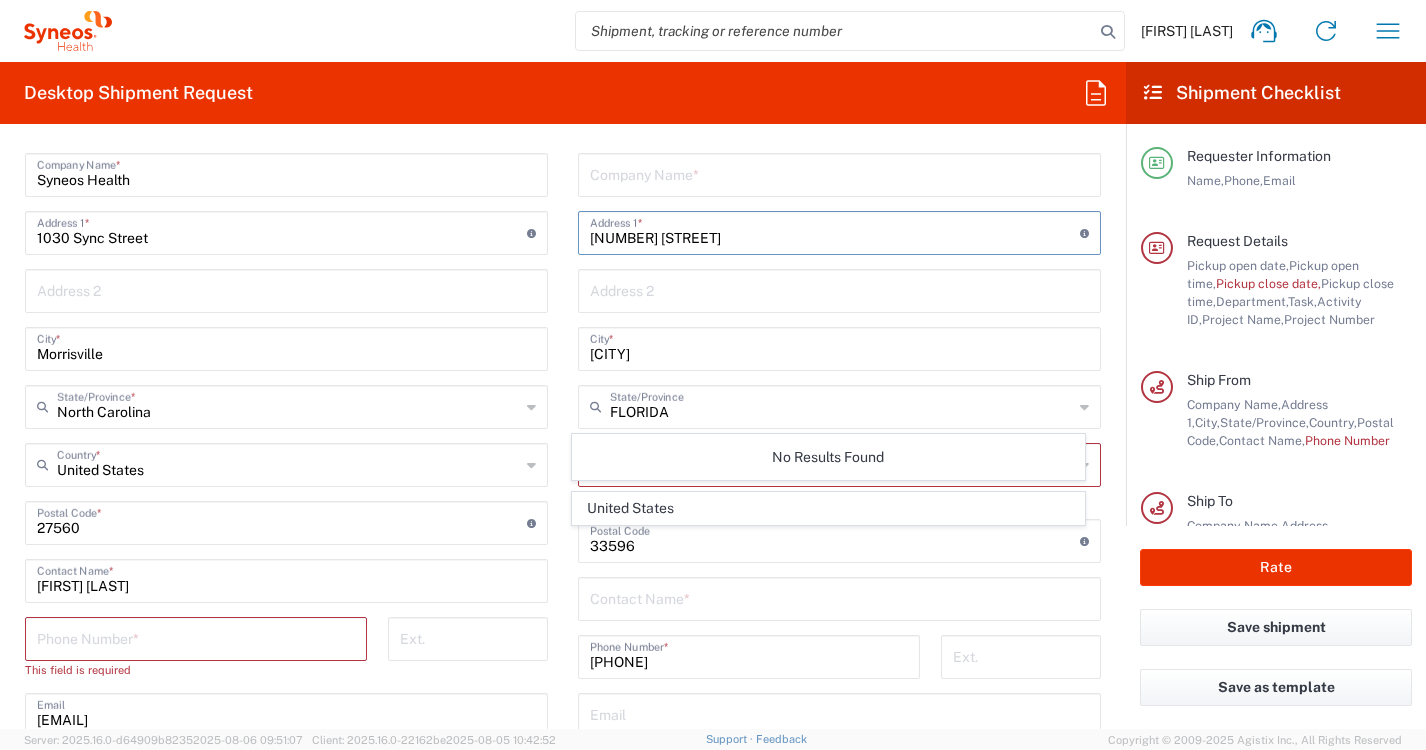 click at bounding box center [196, 637] 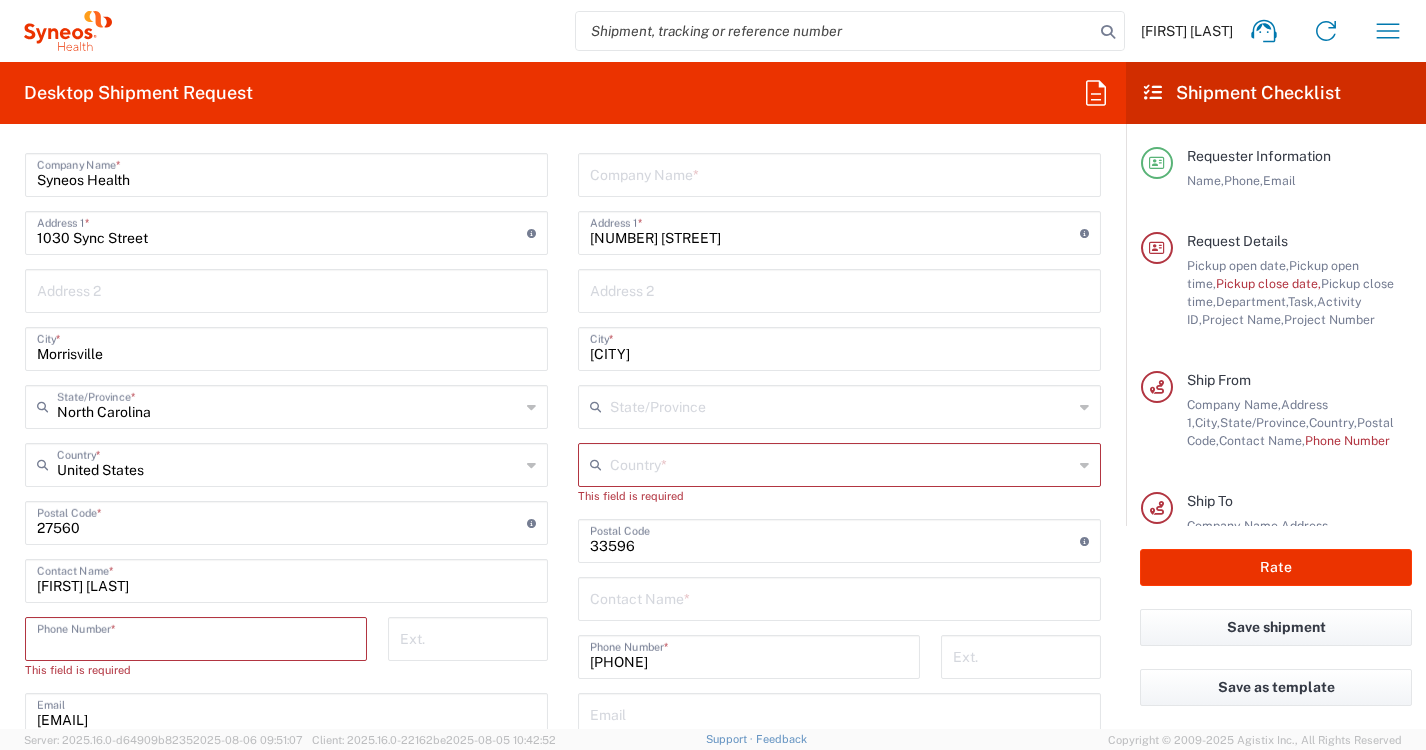 type on "[PHONE]" 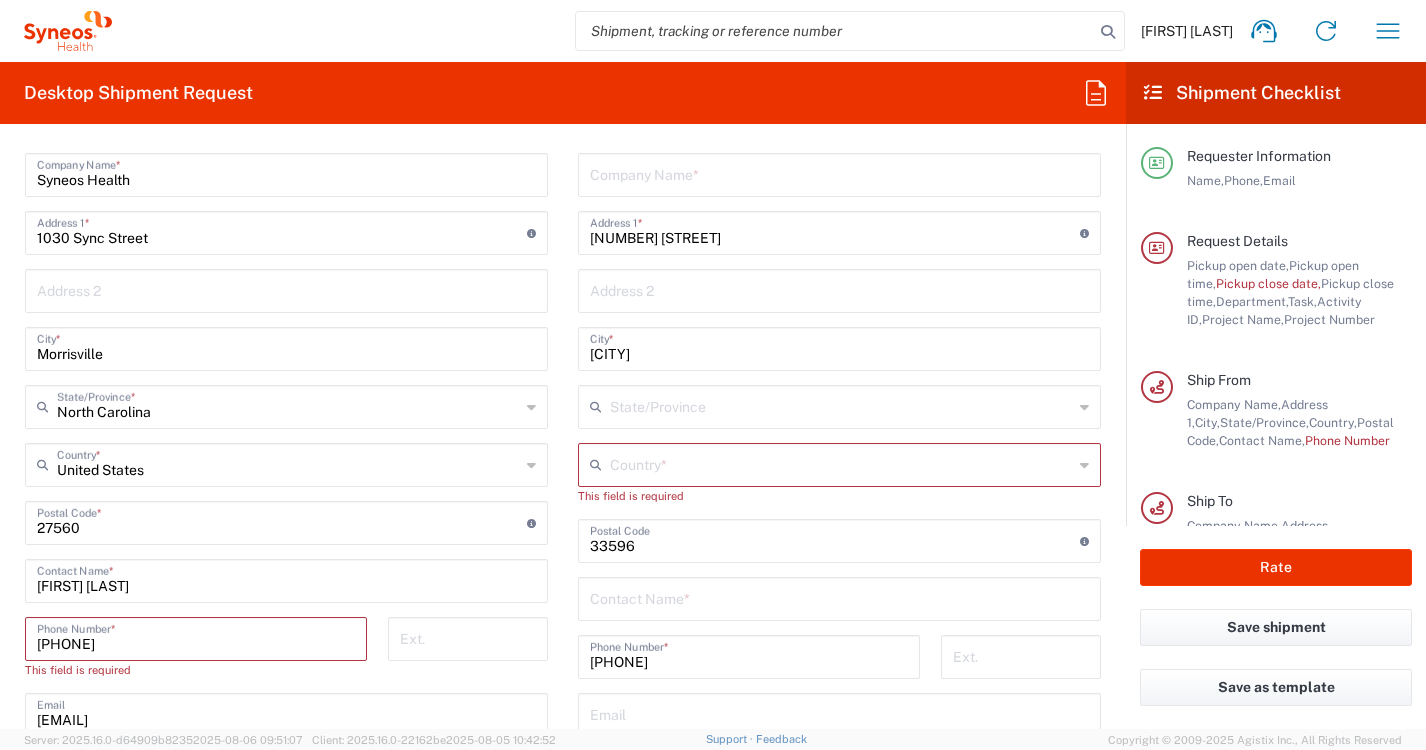 type on "[EMAIL]" 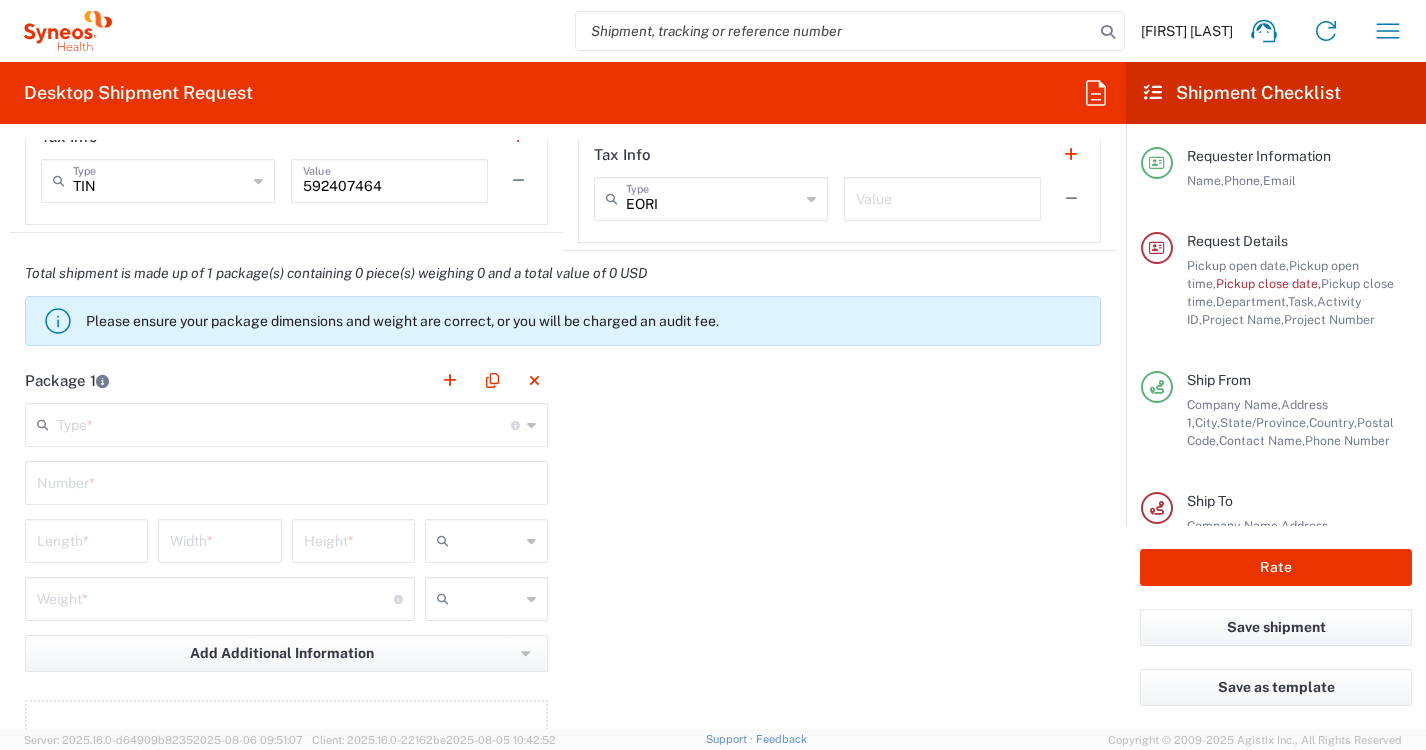 scroll, scrollTop: 1648, scrollLeft: 0, axis: vertical 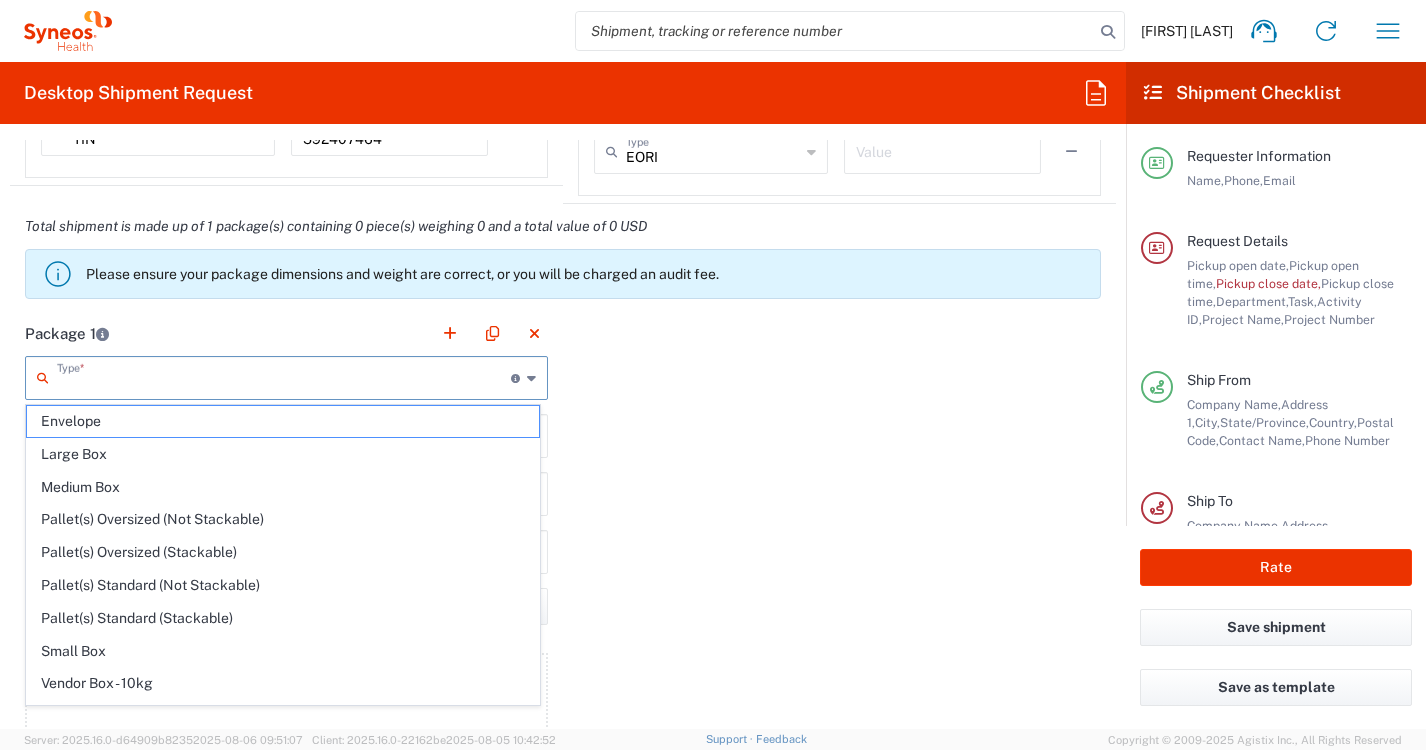 click at bounding box center (284, 376) 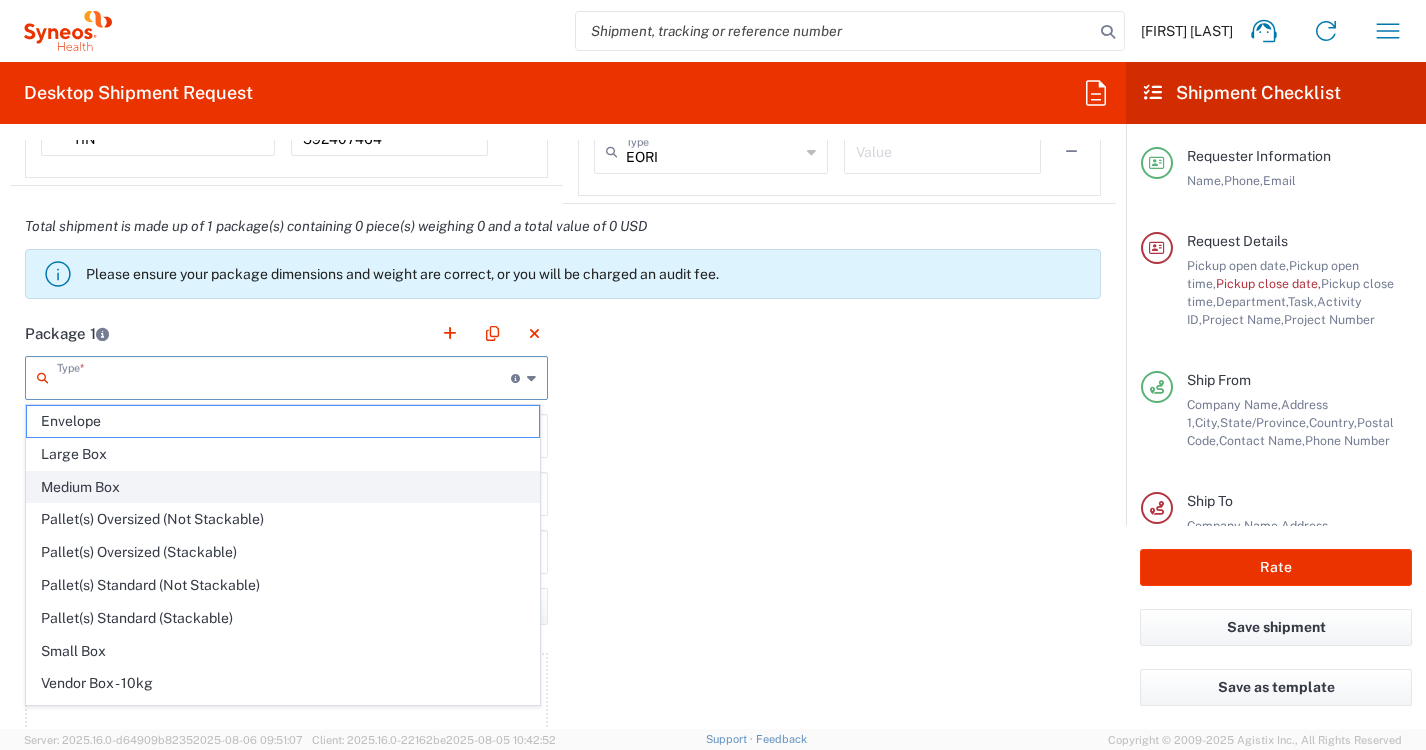 click on "Medium Box" 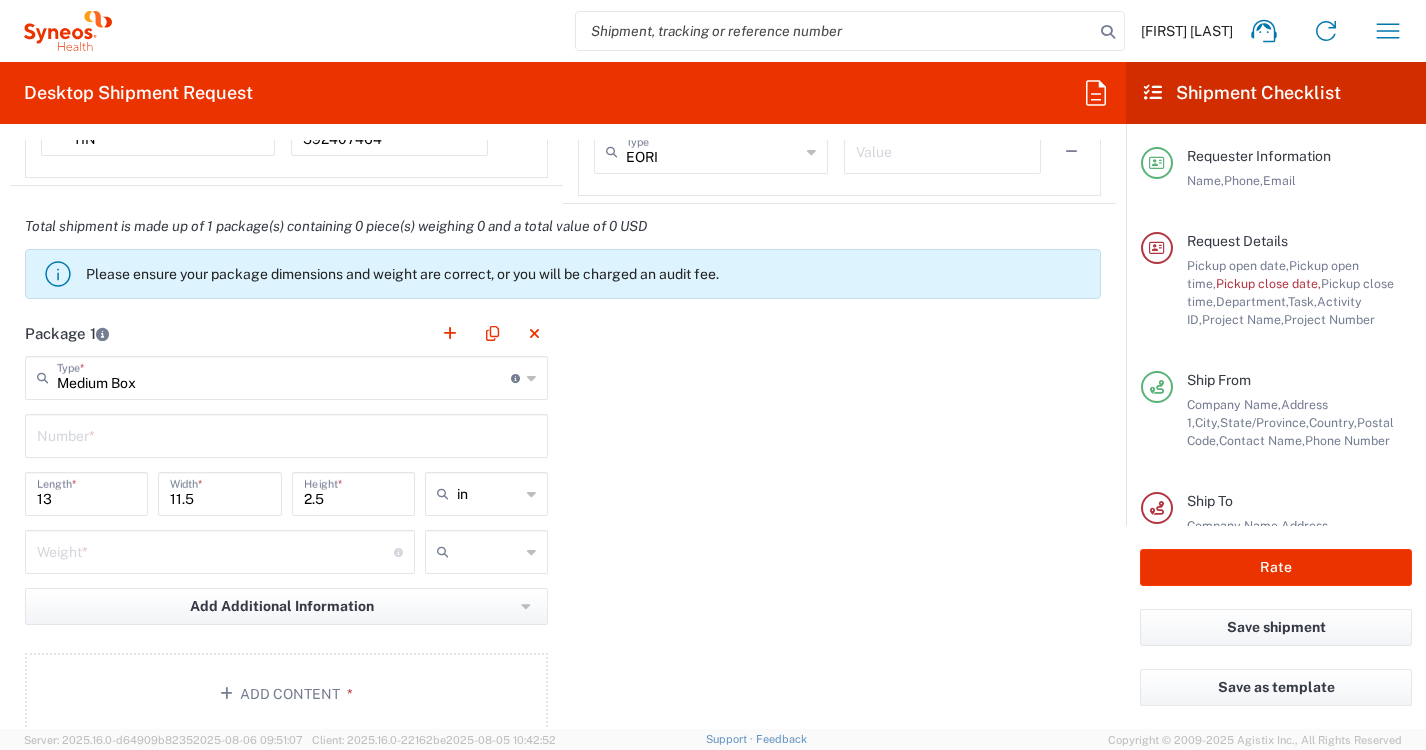 click at bounding box center [286, 434] 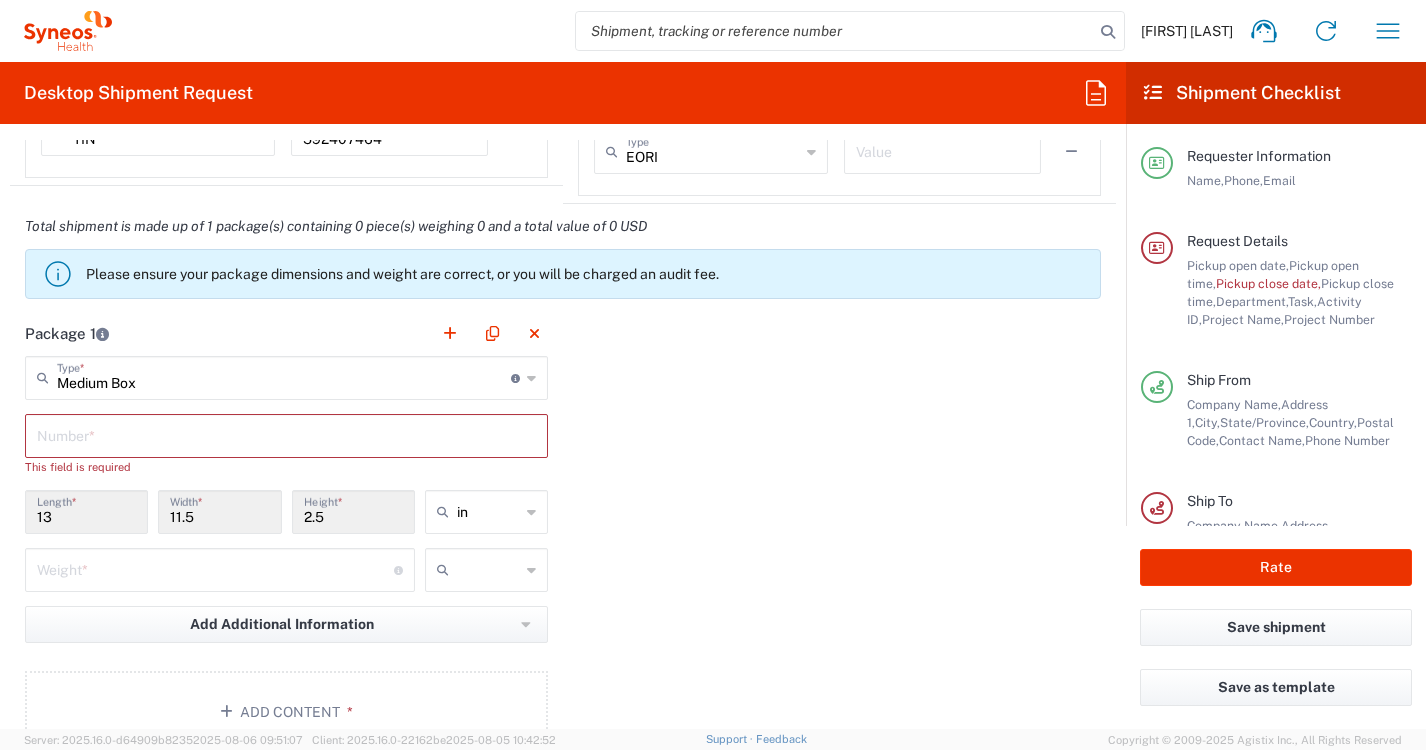 click on "13" at bounding box center (86, 510) 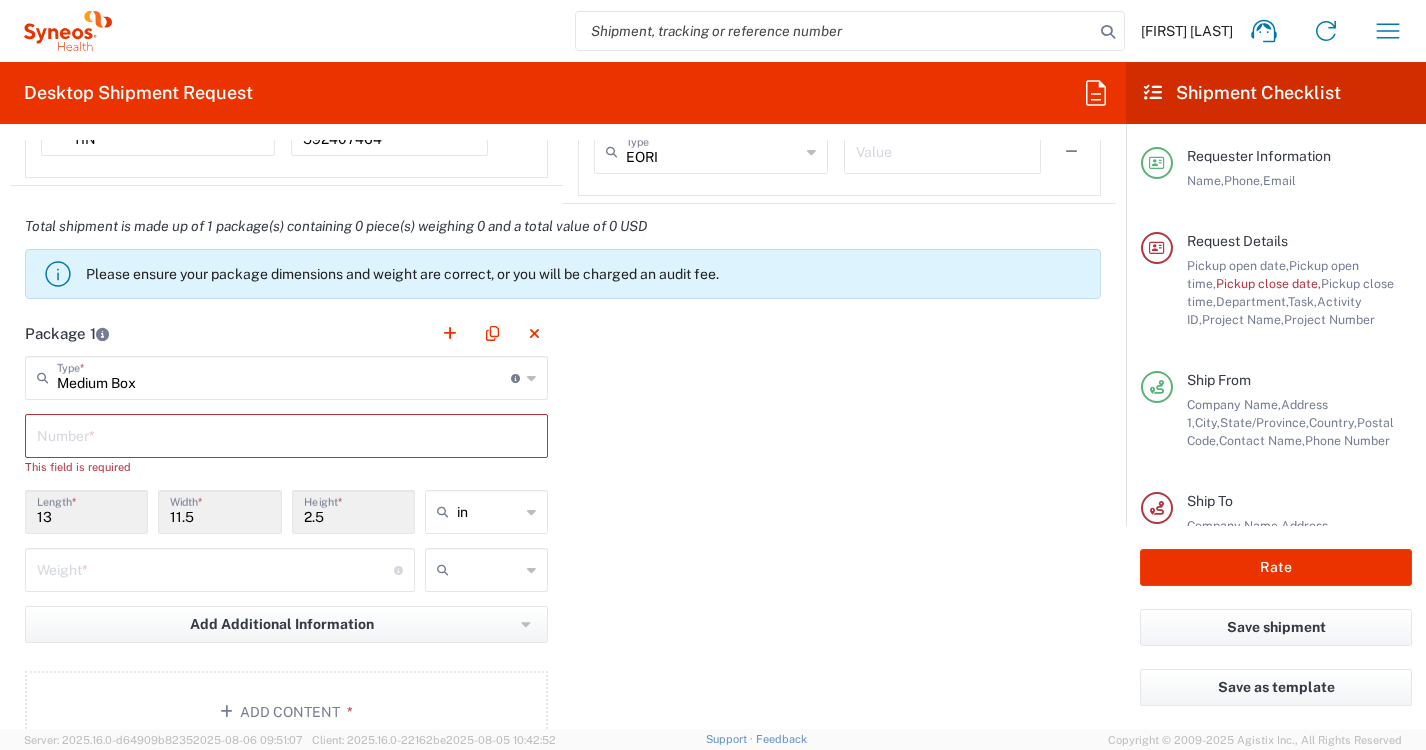 click on "Medium Box" at bounding box center [284, 376] 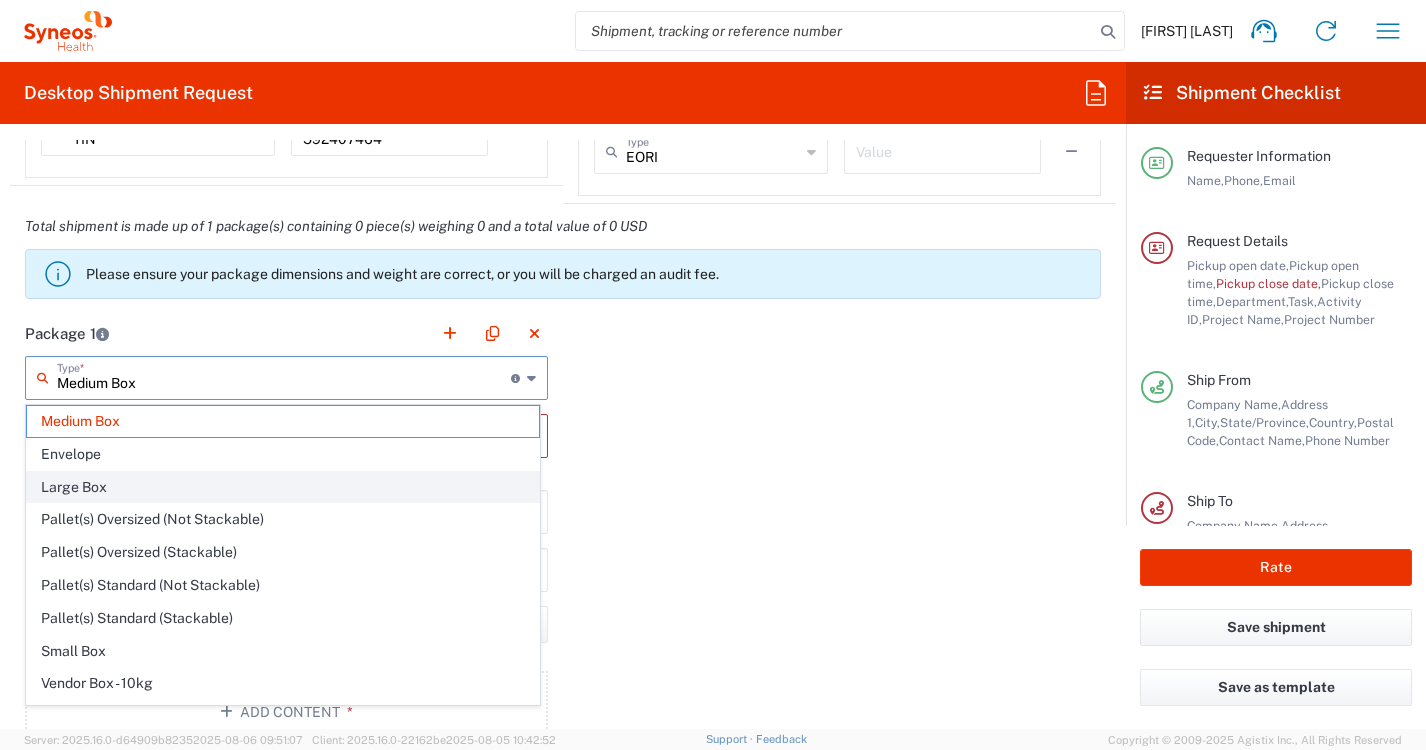 click on "Large Box" 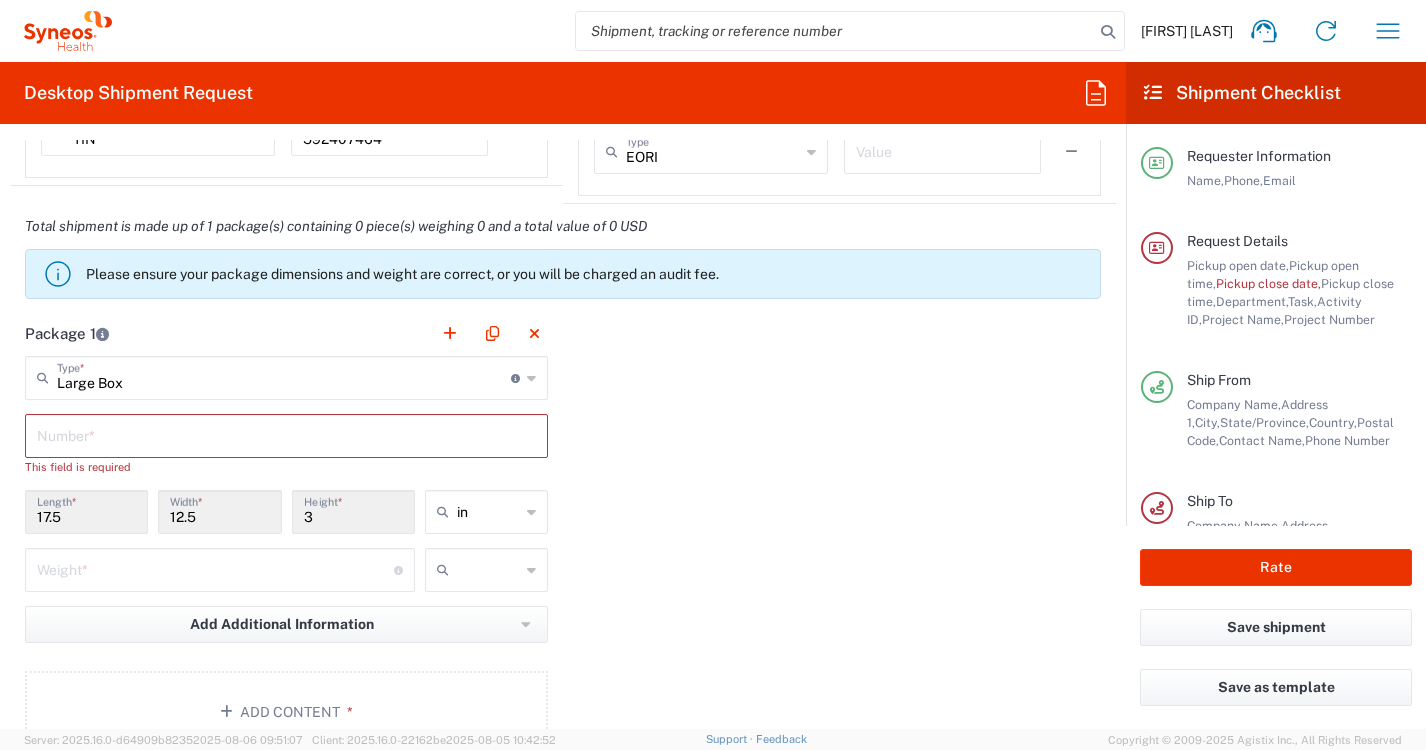 click on "17.5" at bounding box center (86, 510) 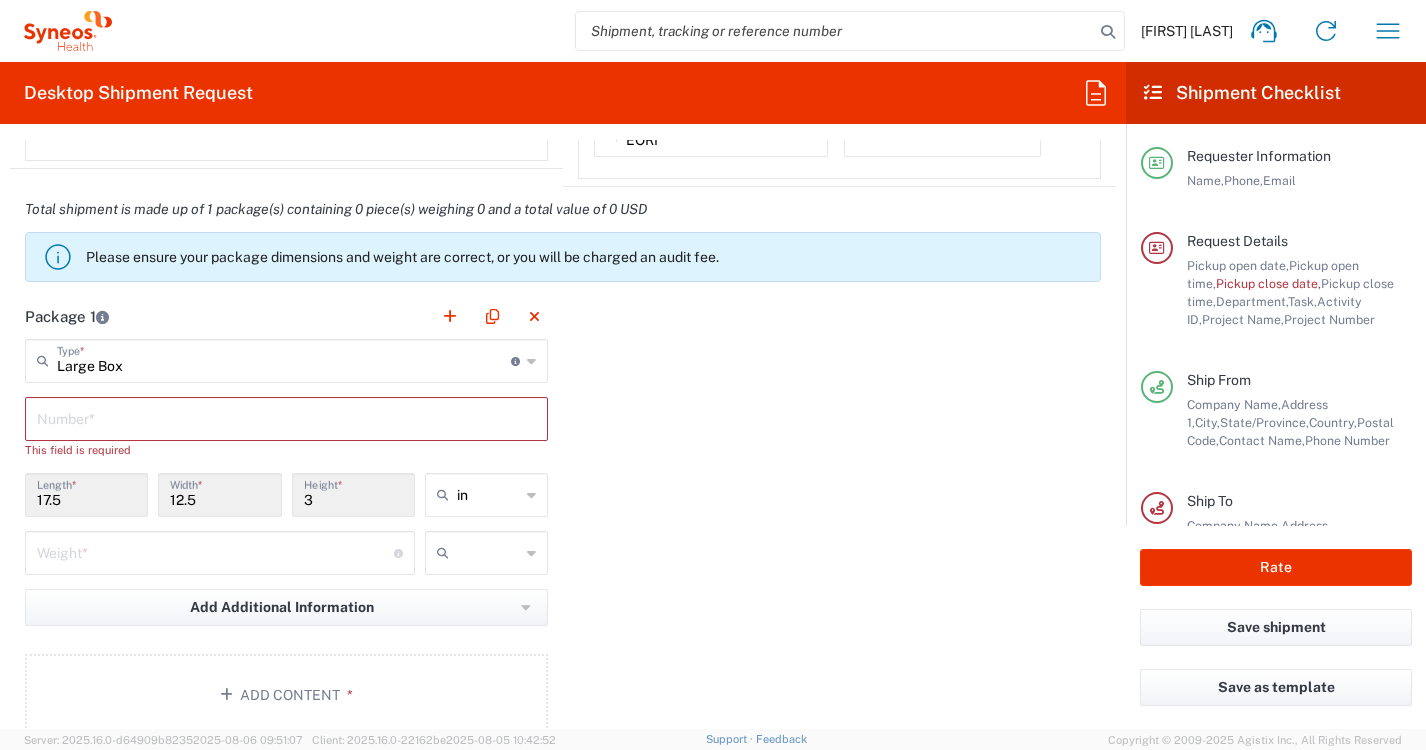 scroll, scrollTop: 1669, scrollLeft: 0, axis: vertical 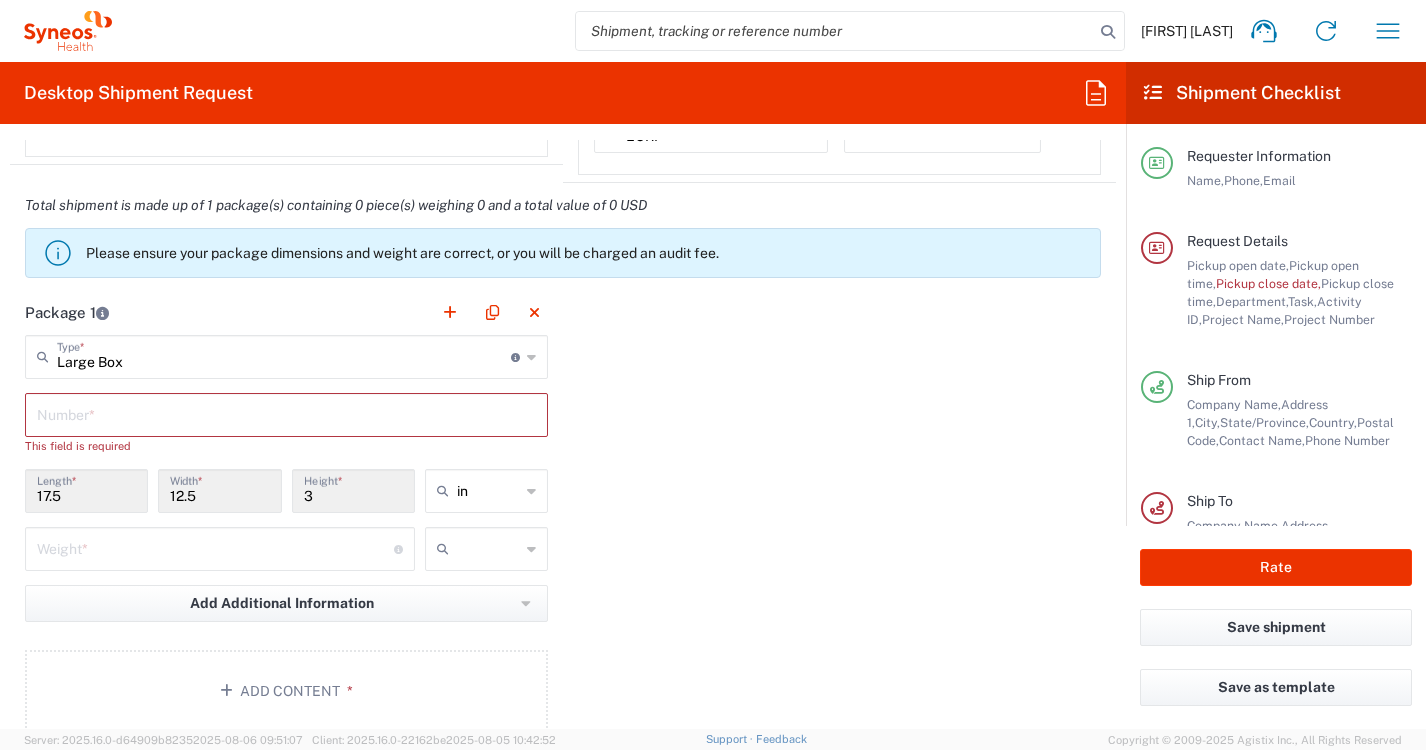 click on "17.5" at bounding box center (86, 489) 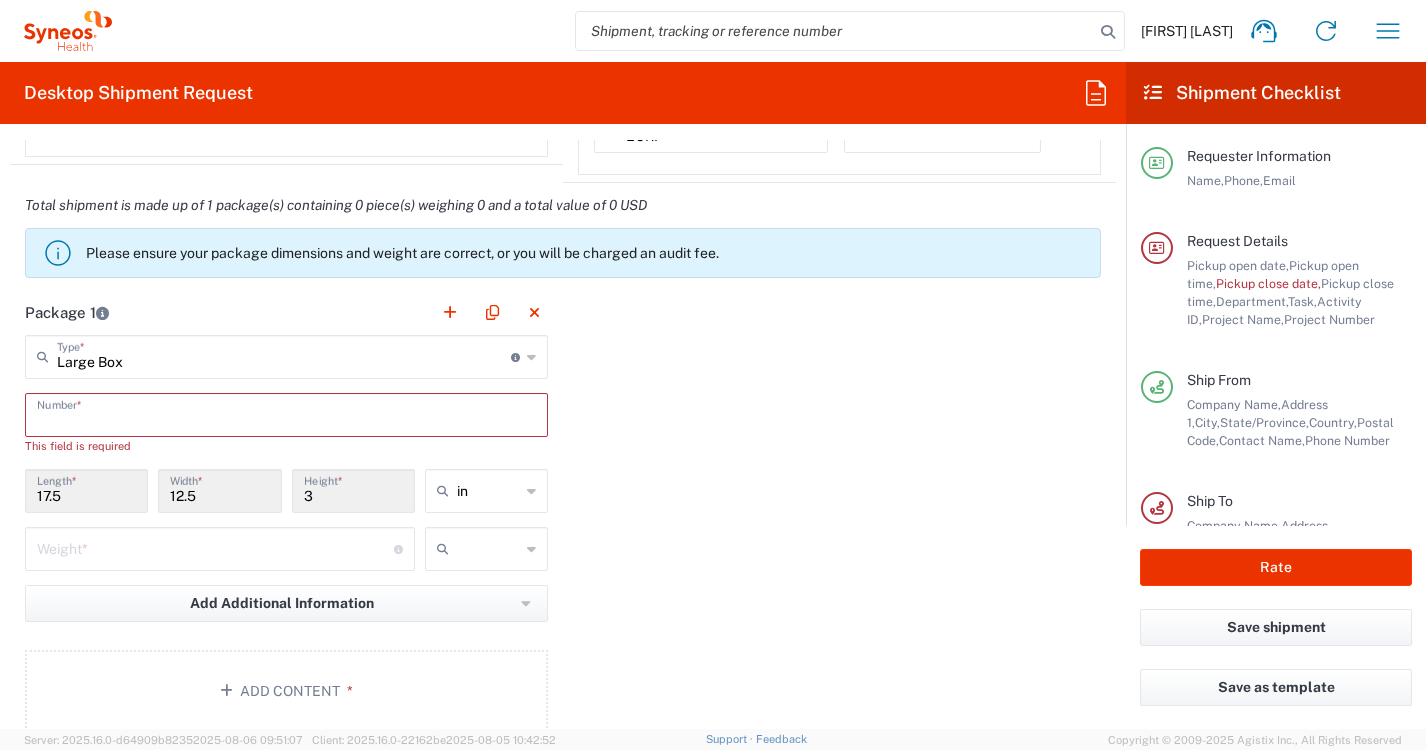 click at bounding box center (286, 413) 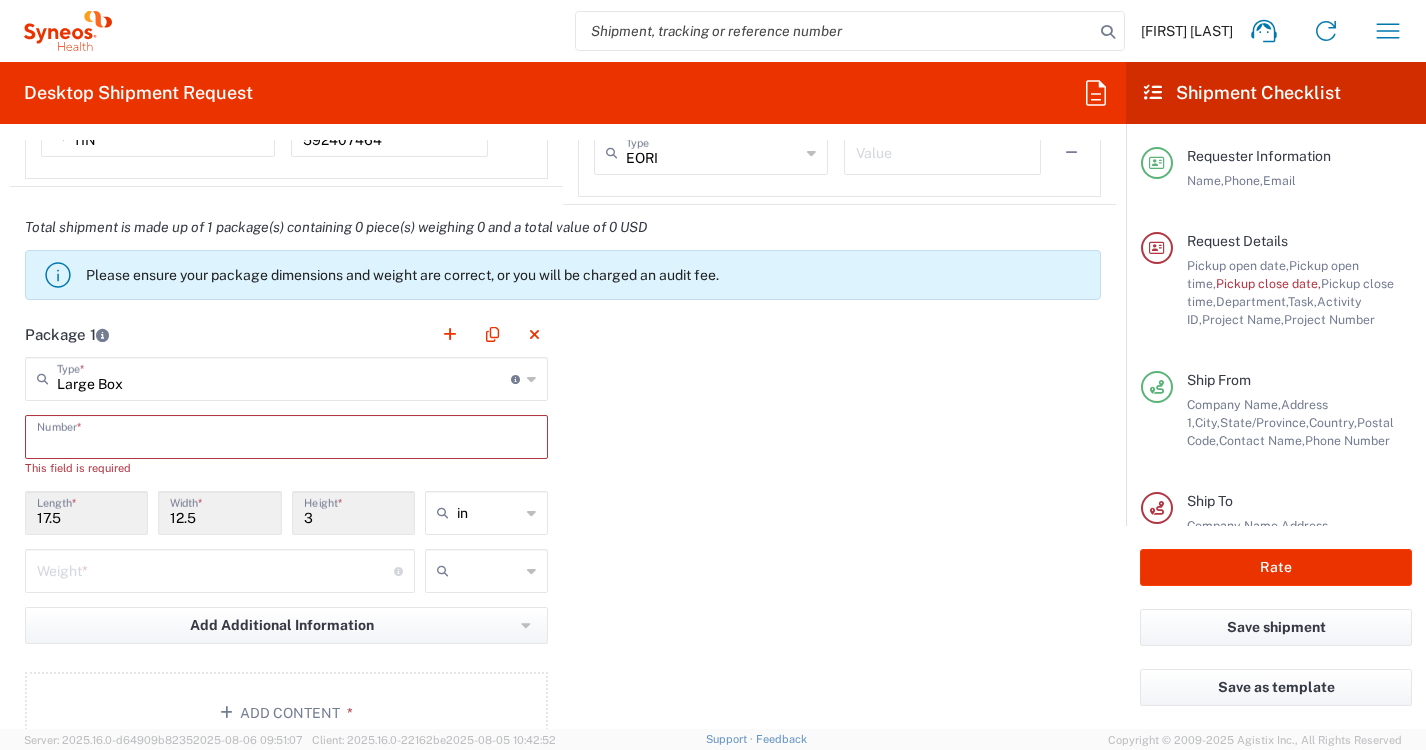 scroll, scrollTop: 1651, scrollLeft: 0, axis: vertical 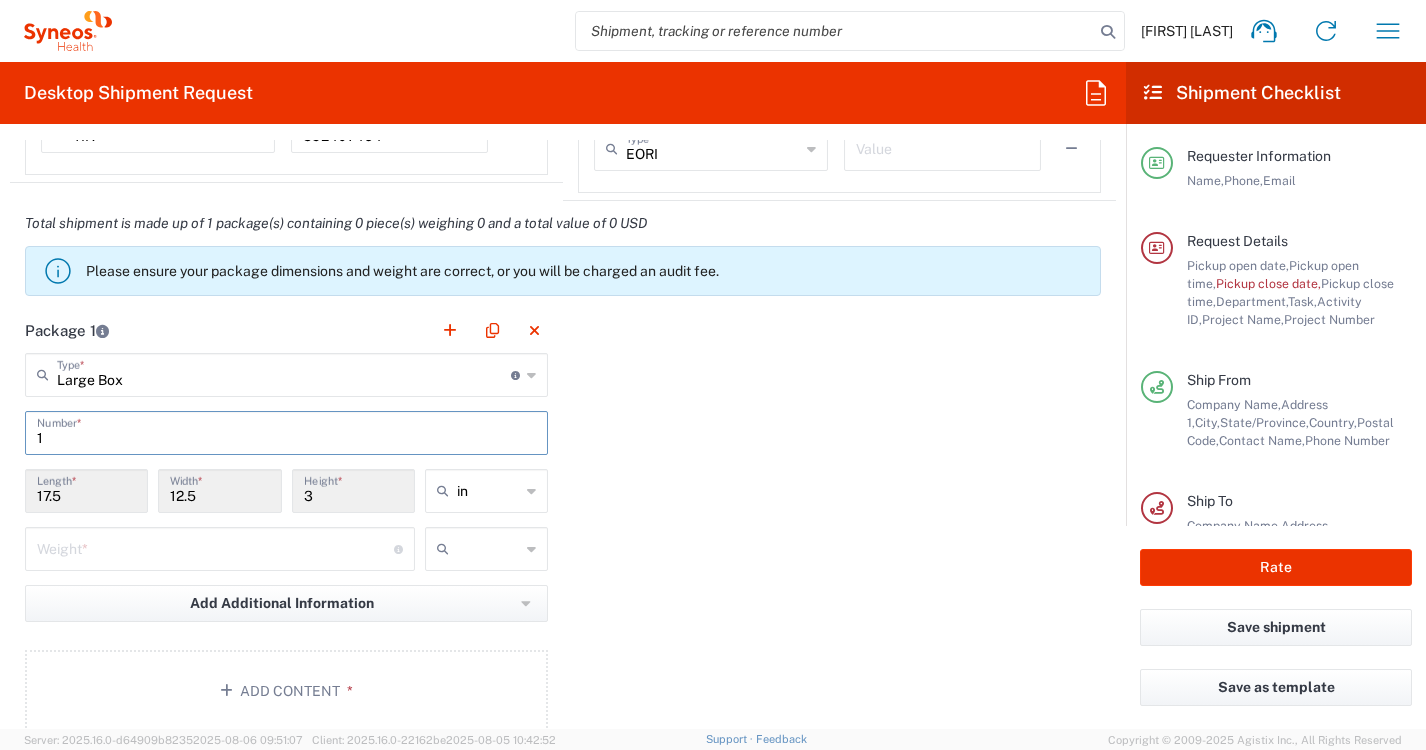 type on "1" 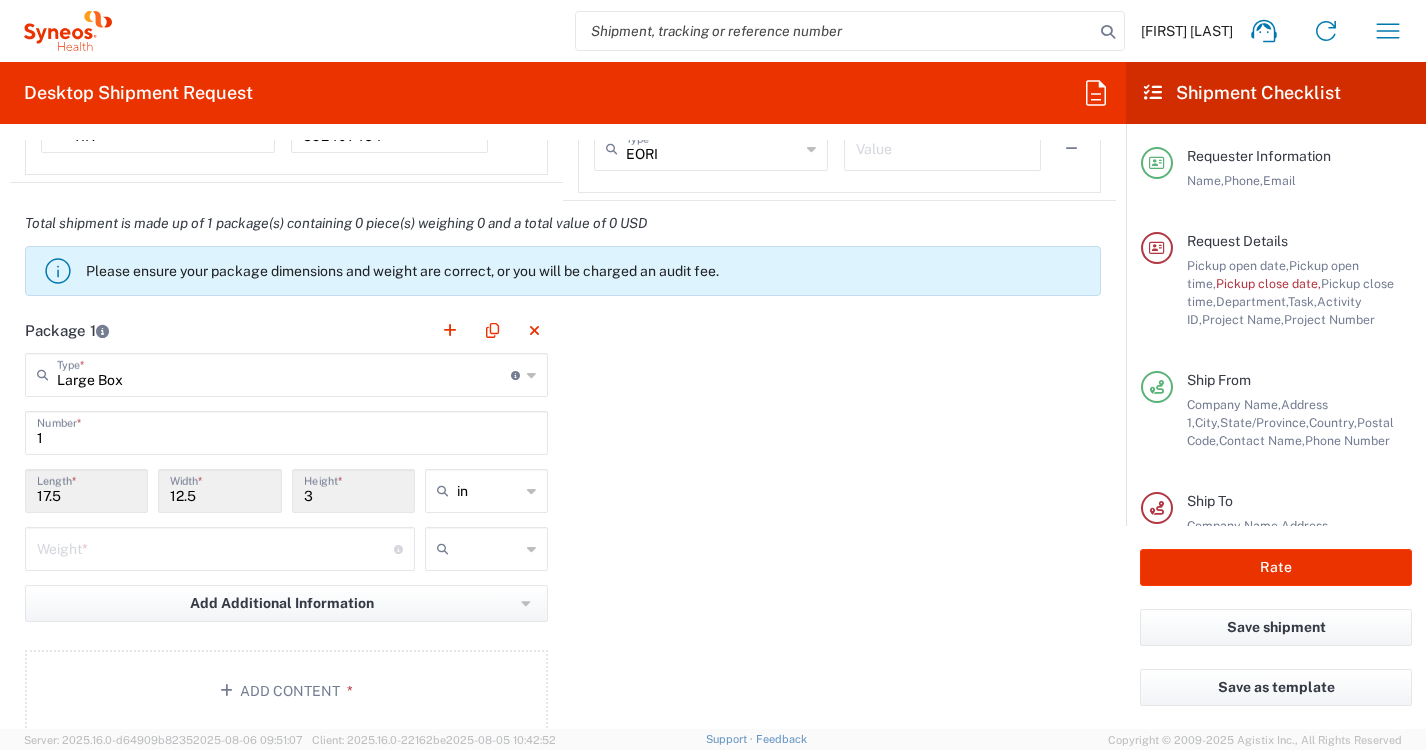 click on "17.5" at bounding box center [86, 489] 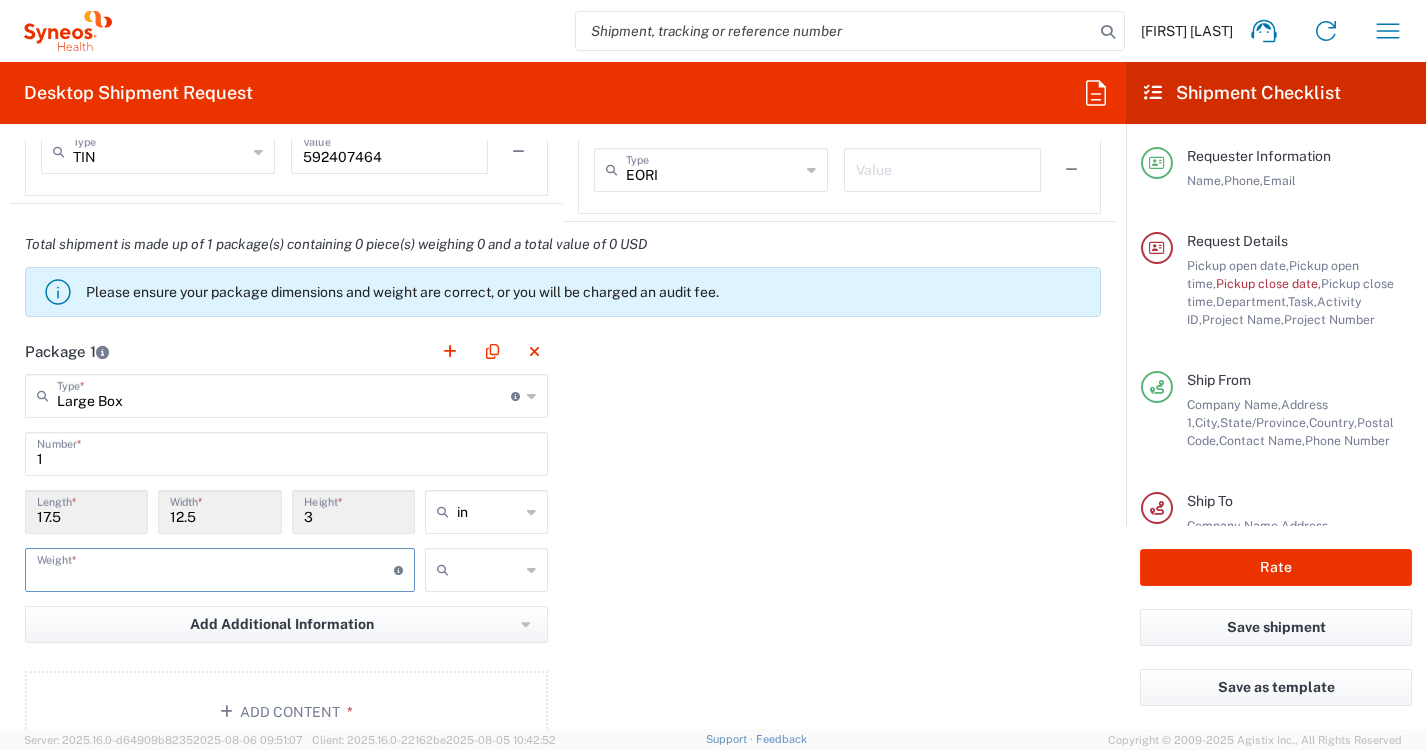scroll, scrollTop: 1627, scrollLeft: 0, axis: vertical 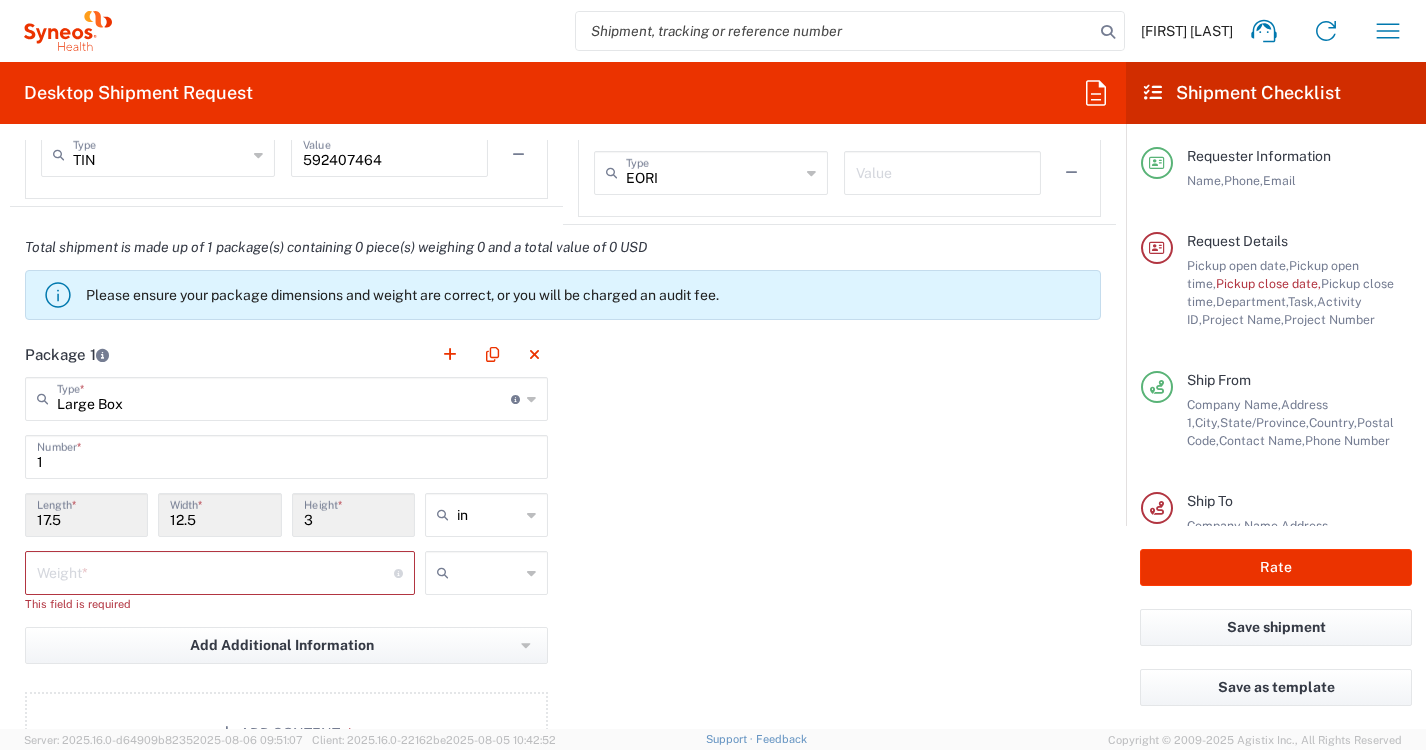 click on "3" at bounding box center [353, 513] 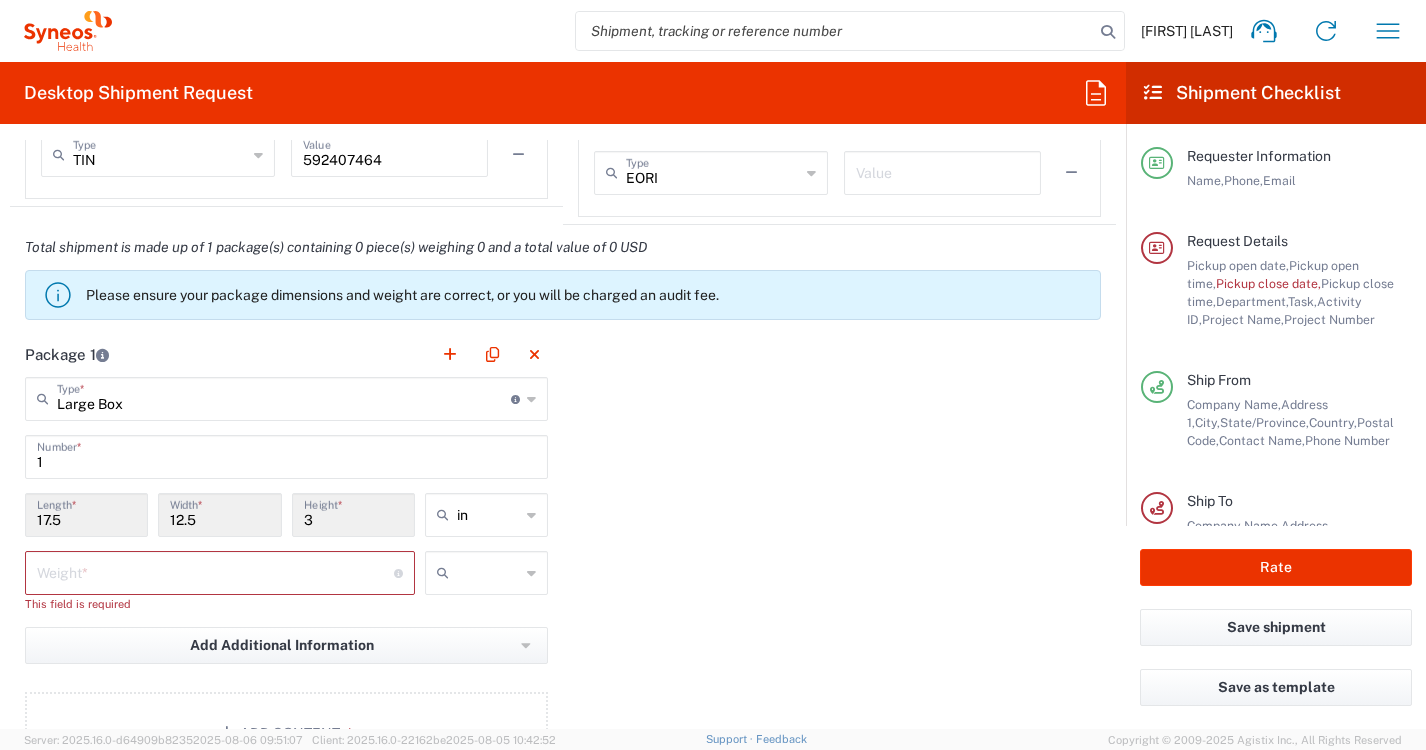 click at bounding box center (215, 571) 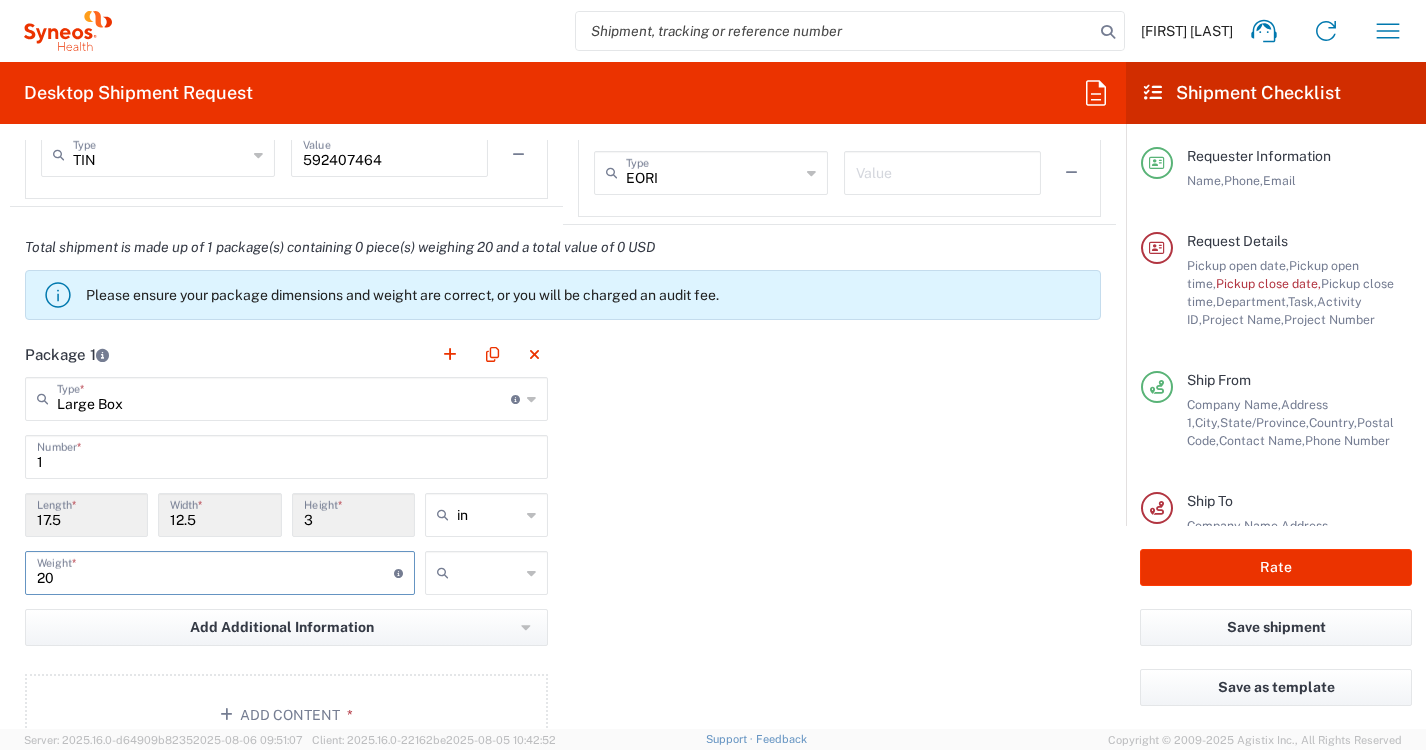 type on "20" 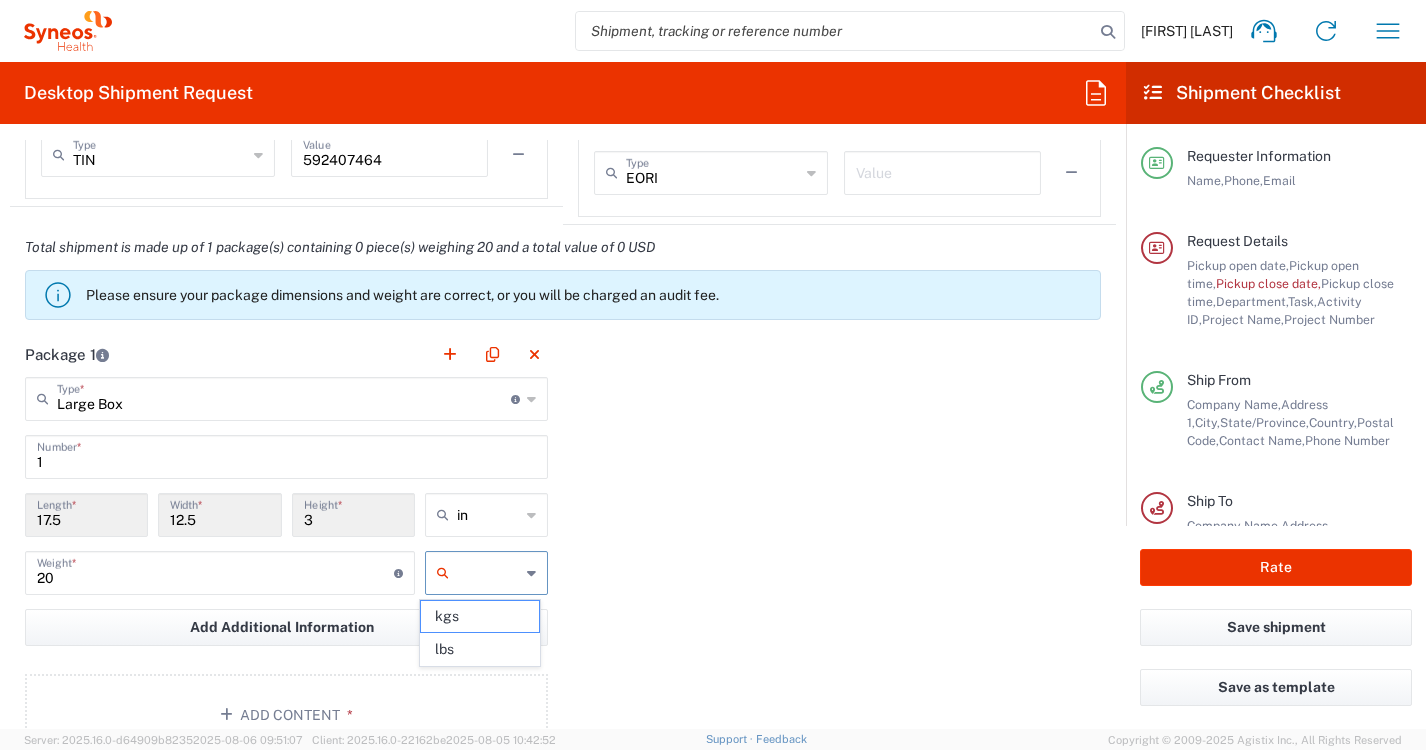 click at bounding box center [488, 573] 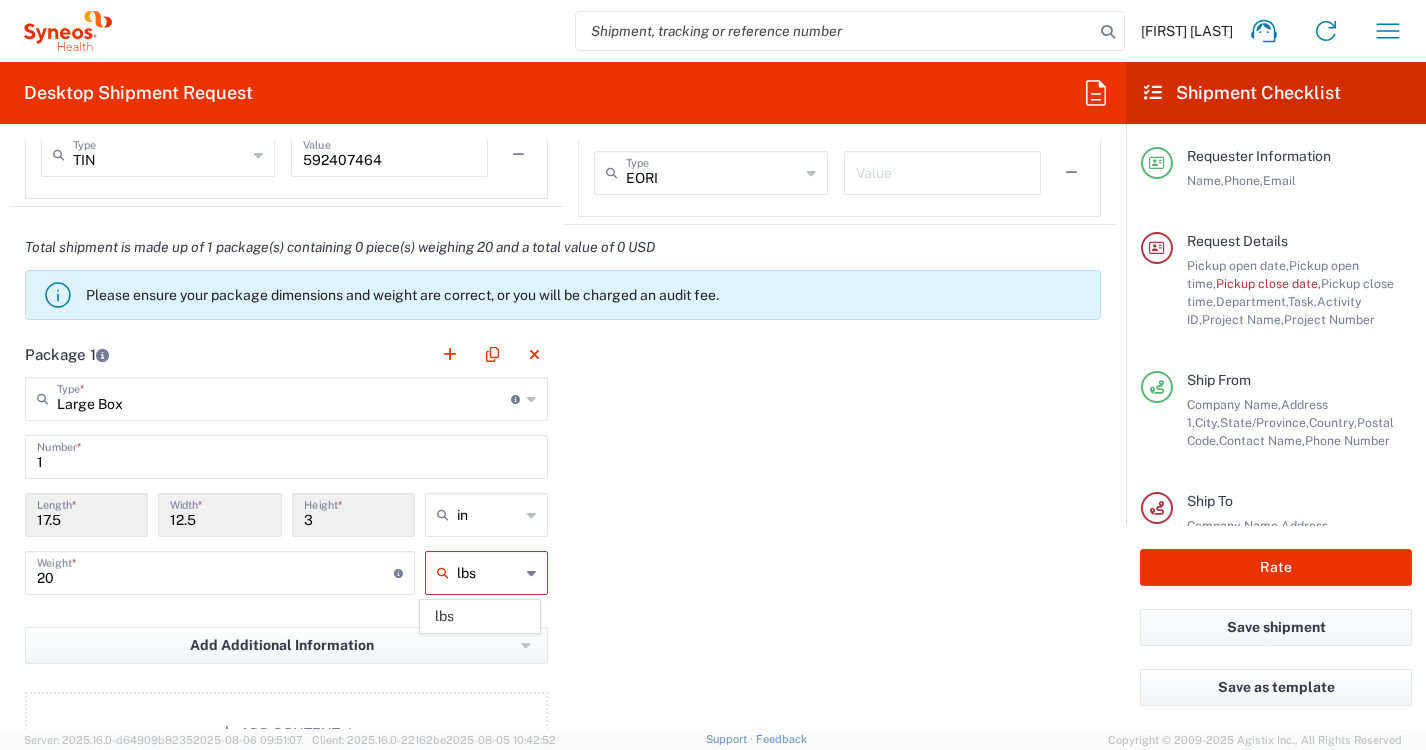 type on "lbs" 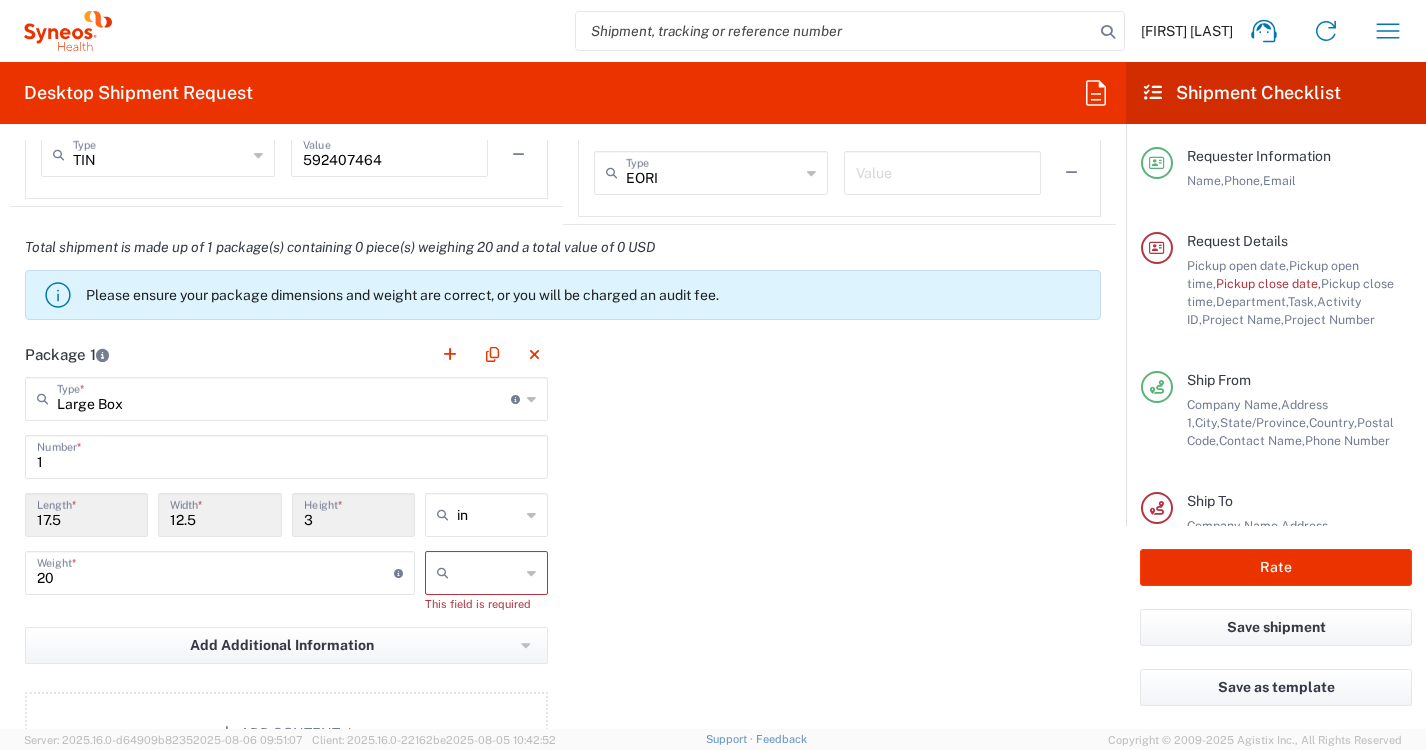 click on "in" 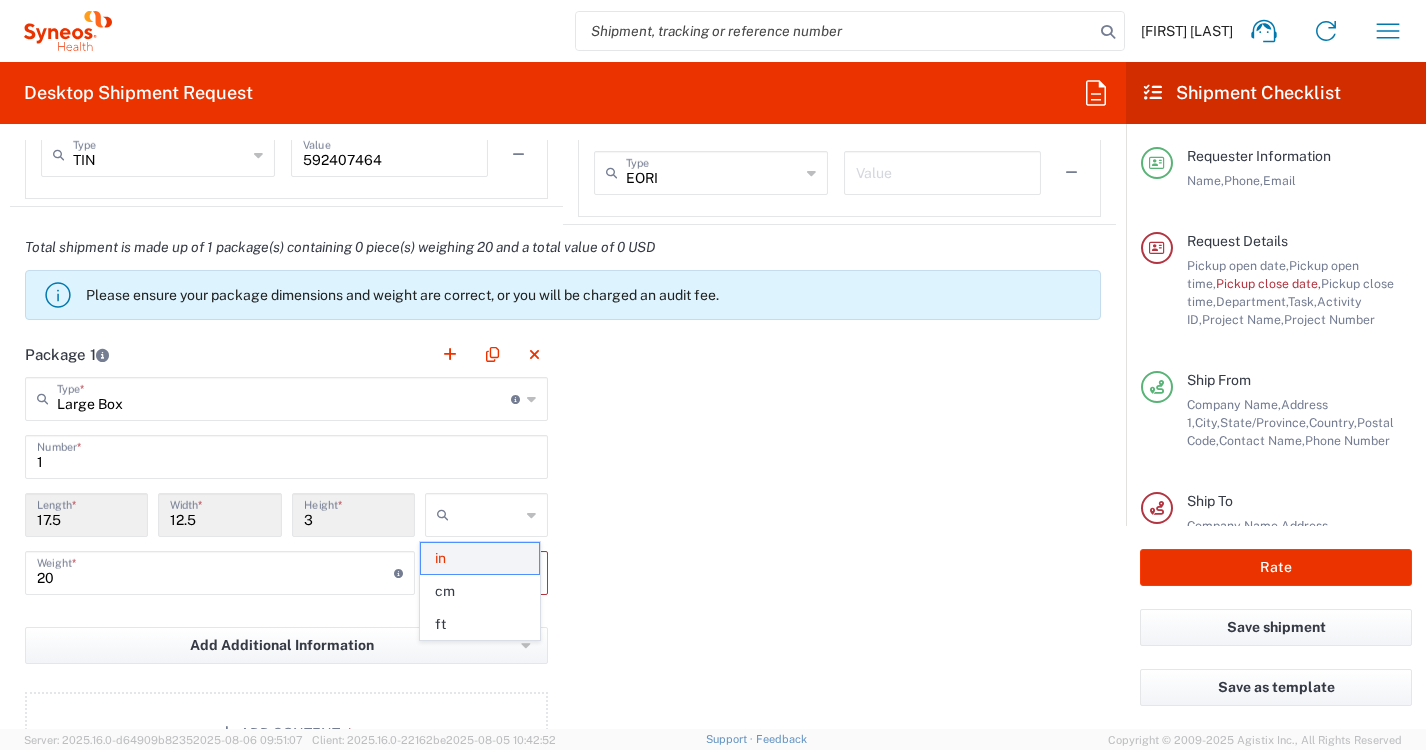 click on "in" 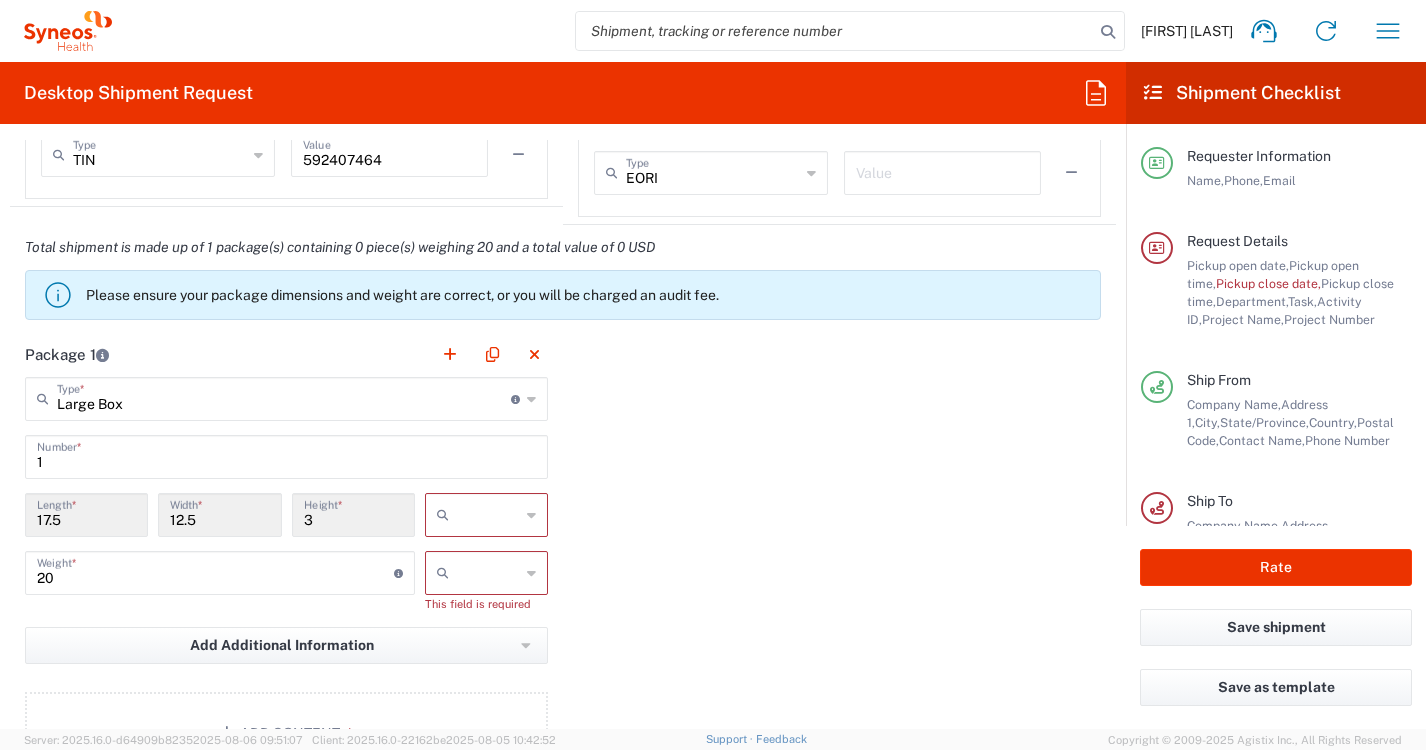click on "3" at bounding box center [353, 513] 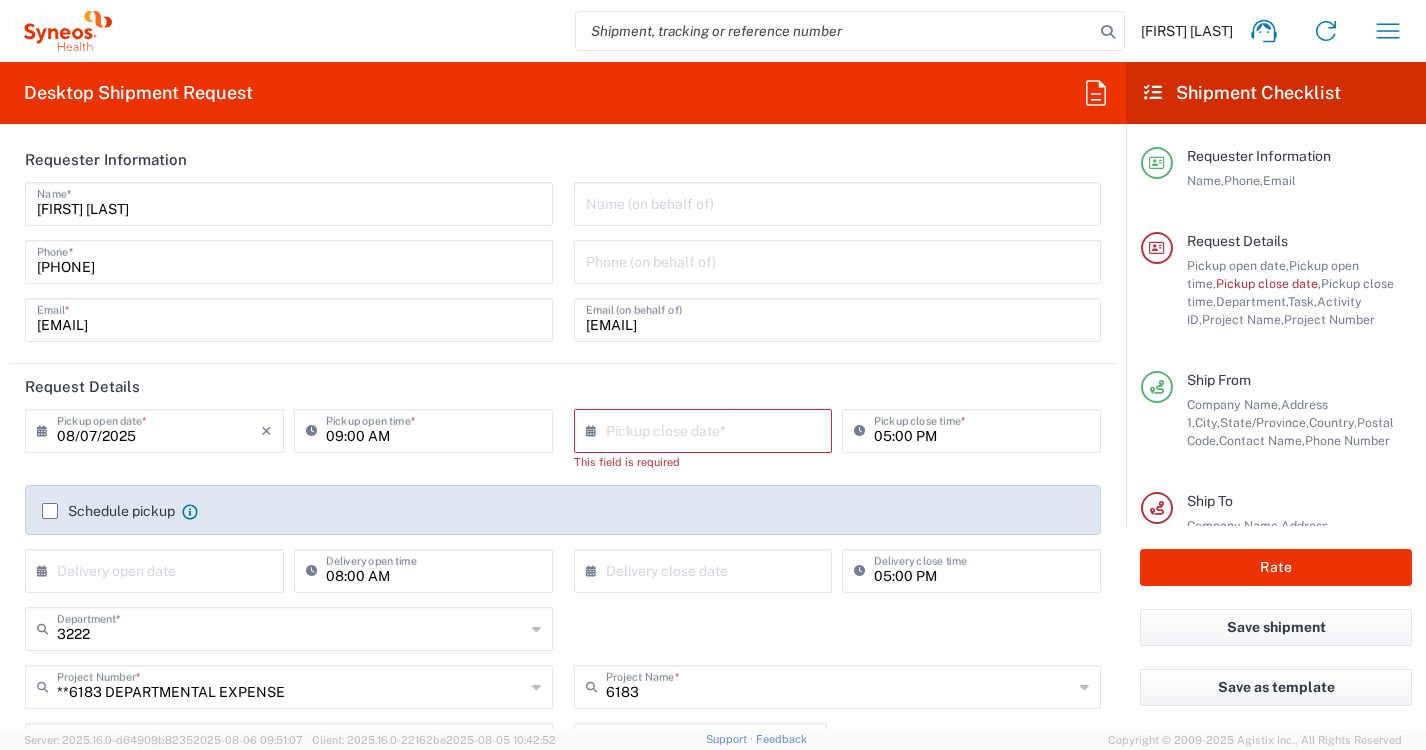 scroll, scrollTop: 0, scrollLeft: 0, axis: both 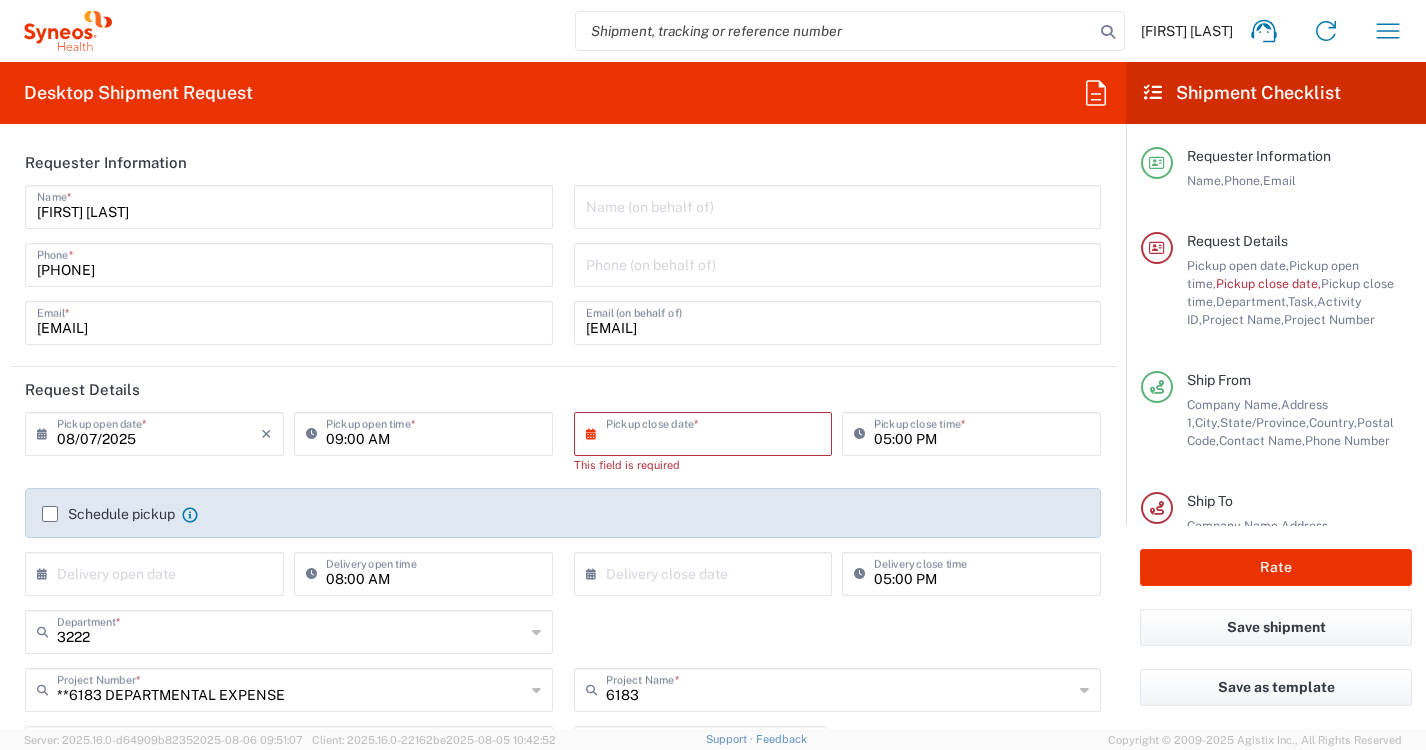 click at bounding box center (708, 432) 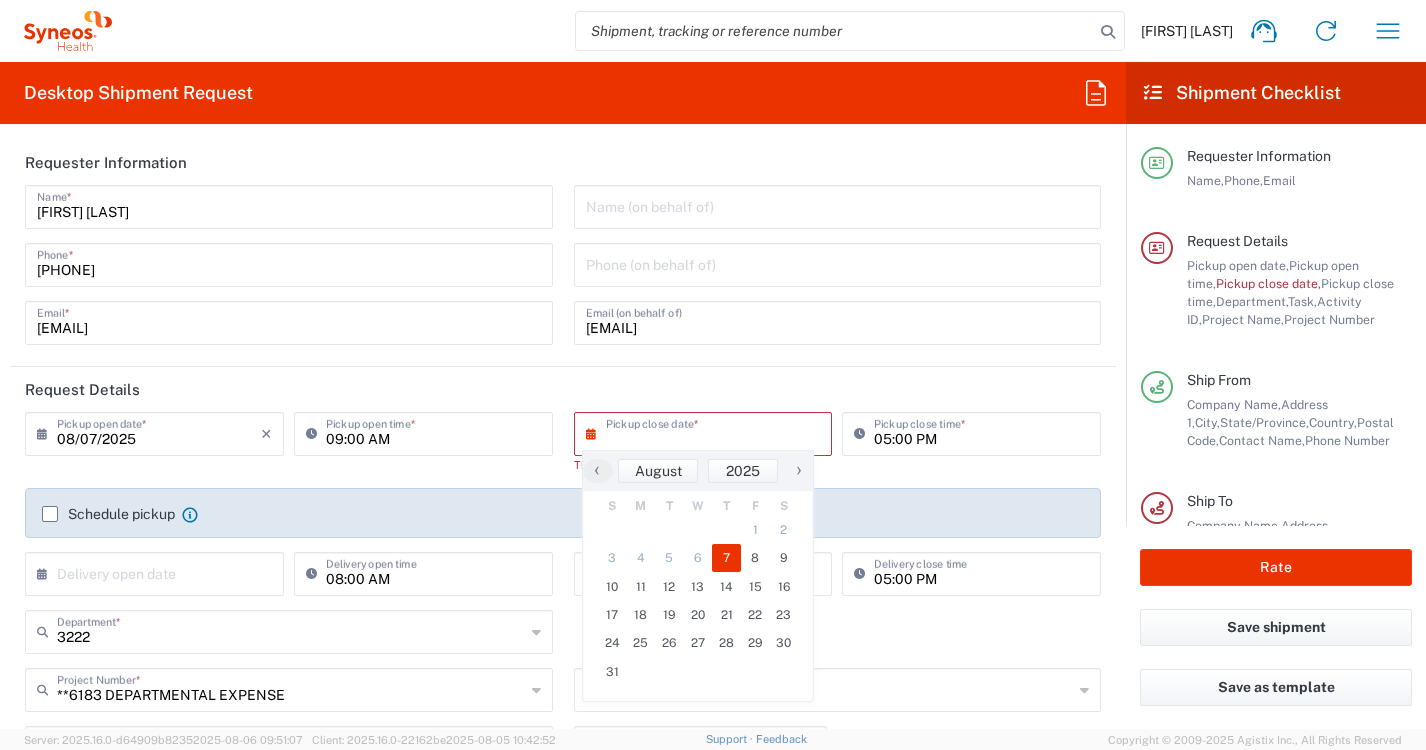 click on "7" 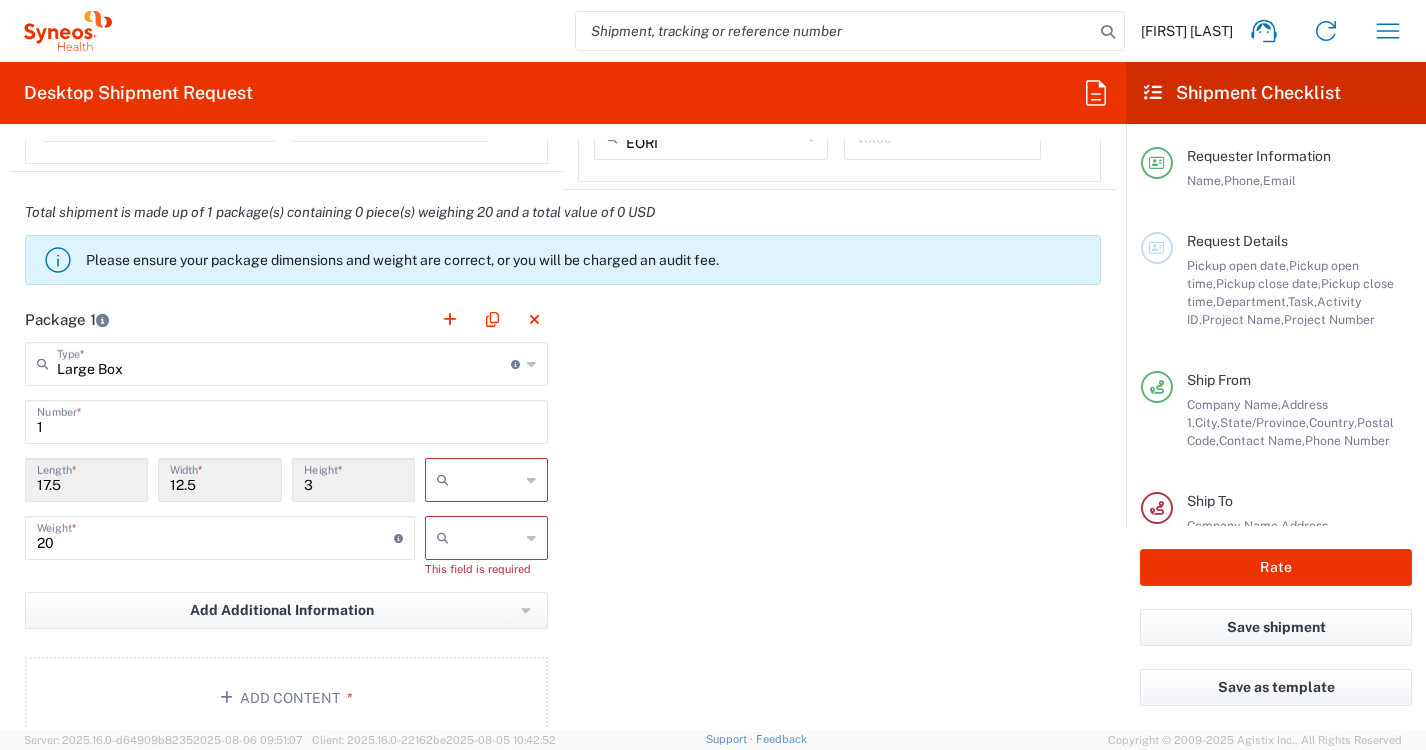 scroll, scrollTop: 1677, scrollLeft: 0, axis: vertical 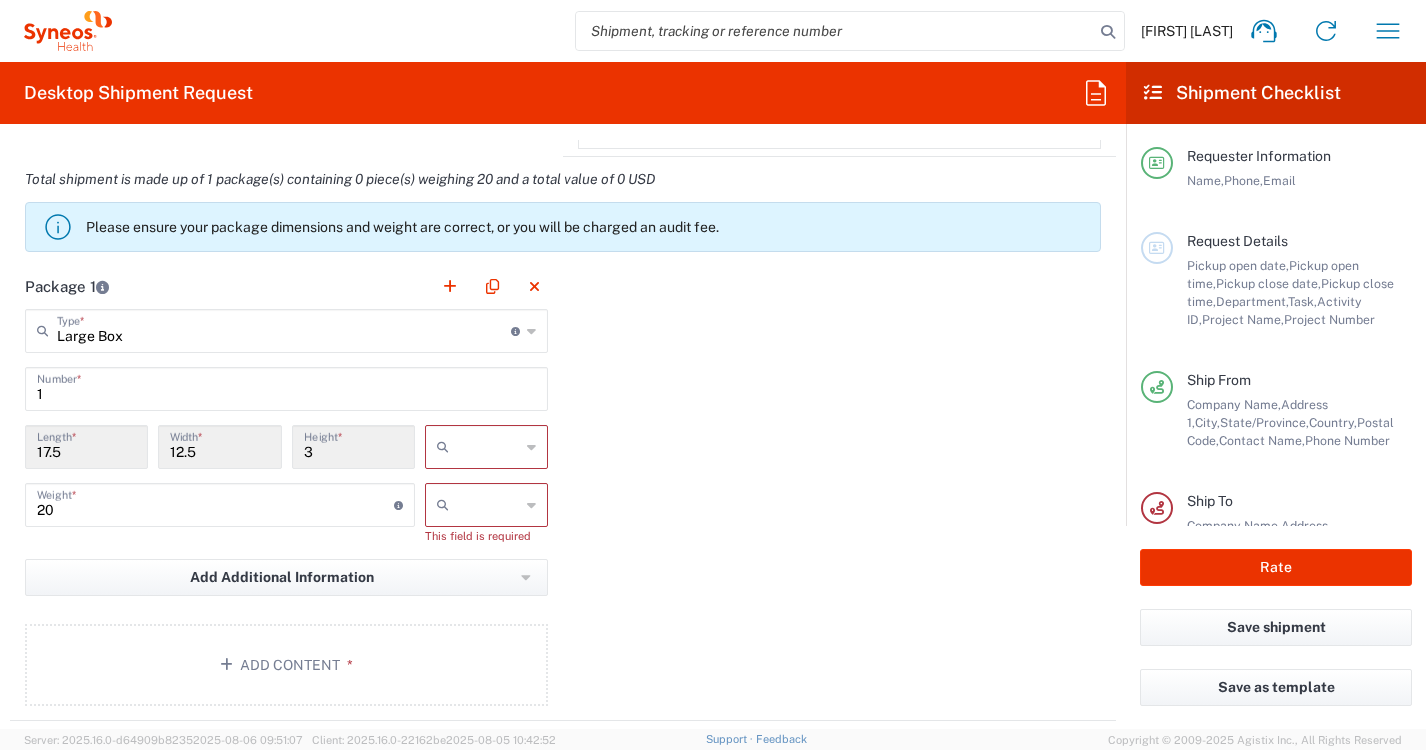 click on "3" at bounding box center (353, 445) 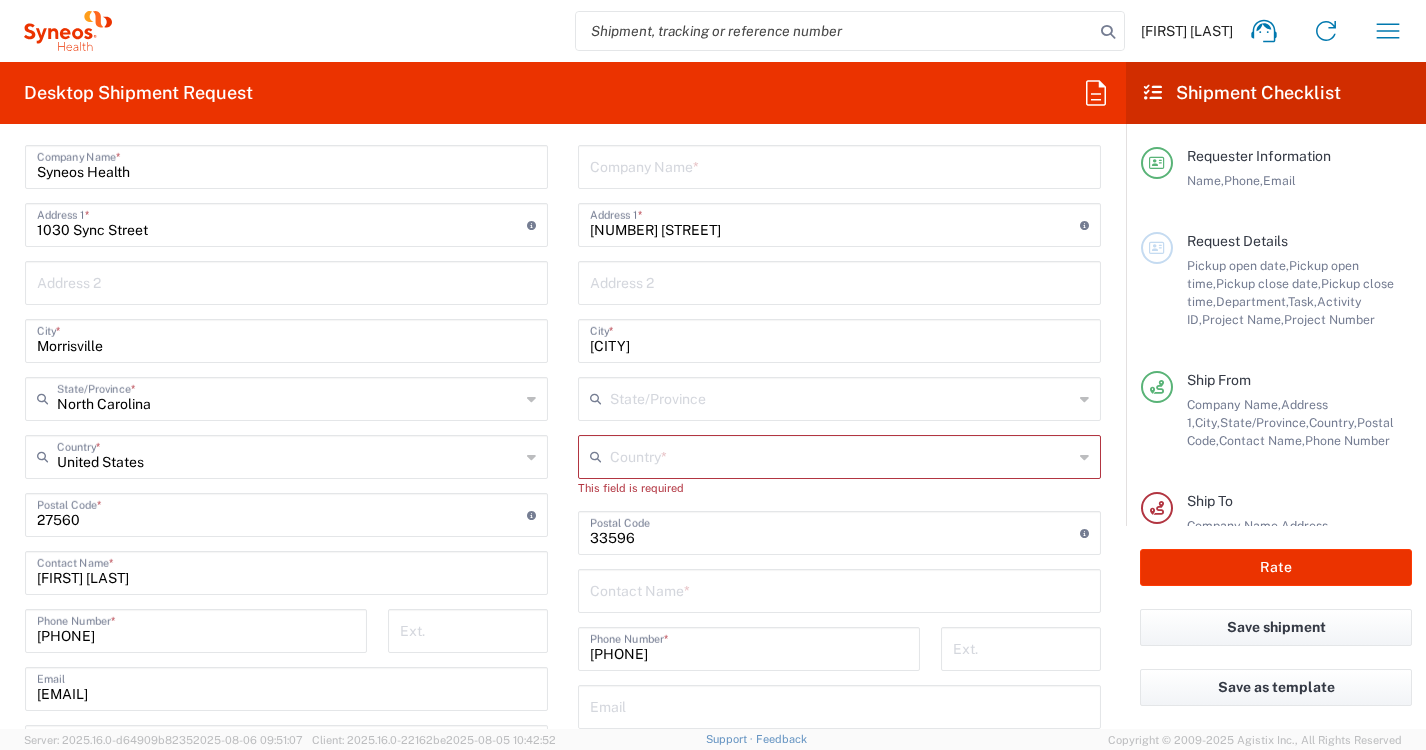 scroll, scrollTop: 950, scrollLeft: 0, axis: vertical 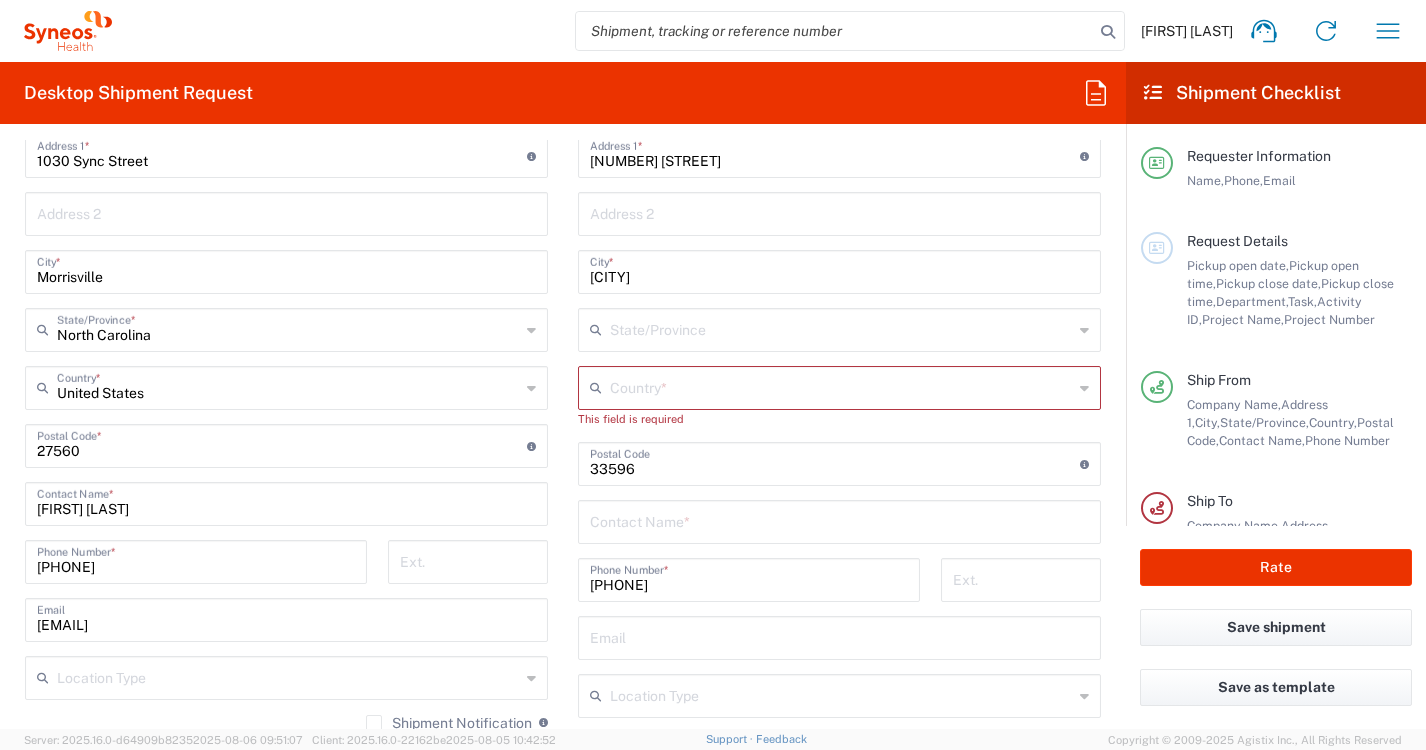 click at bounding box center [841, 386] 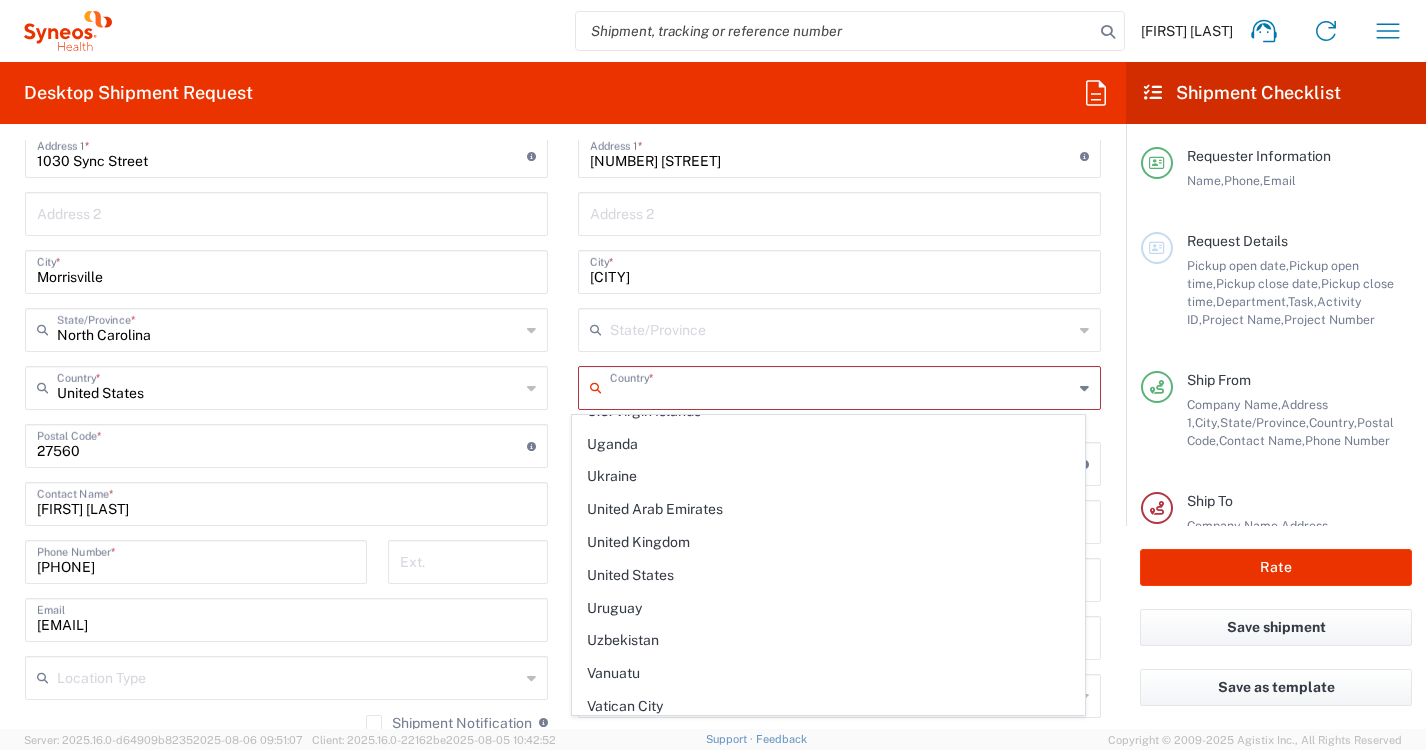 scroll, scrollTop: 7631, scrollLeft: 0, axis: vertical 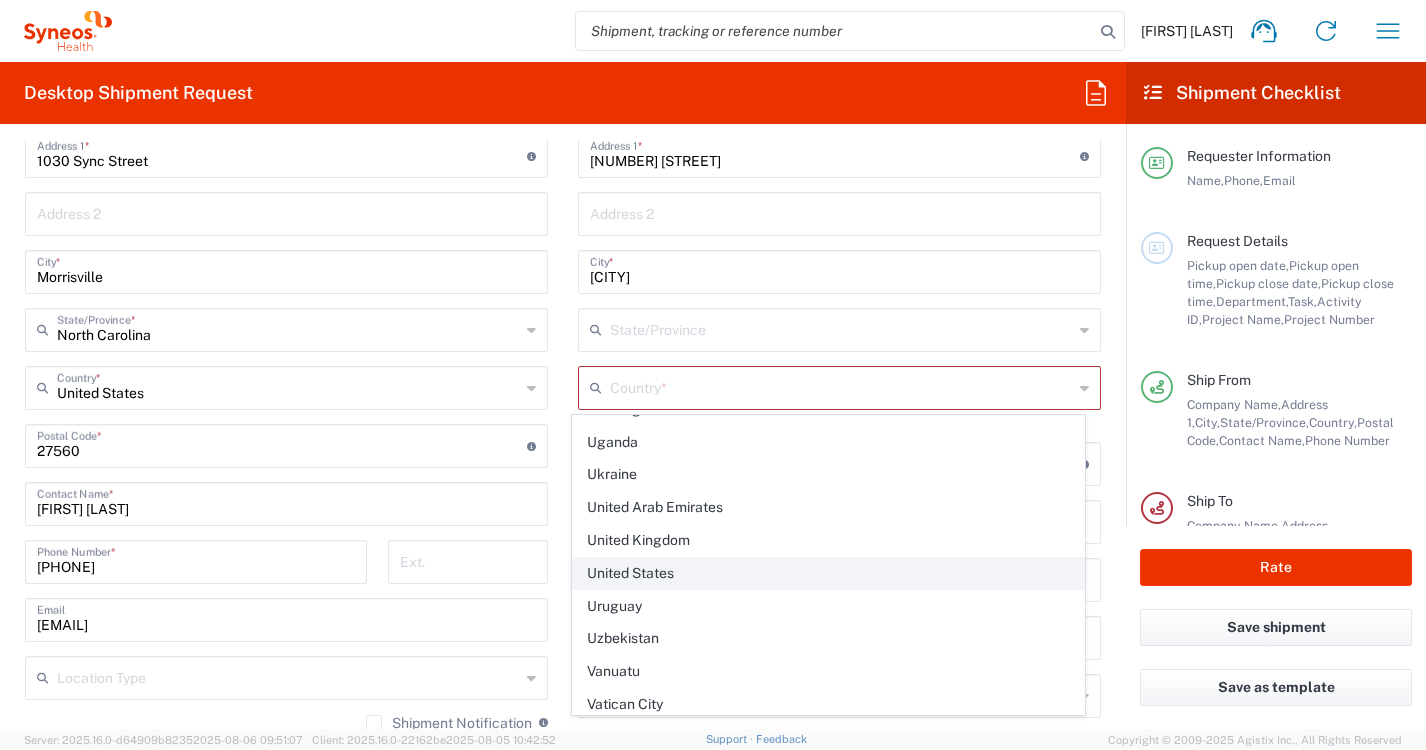 click on "United States" 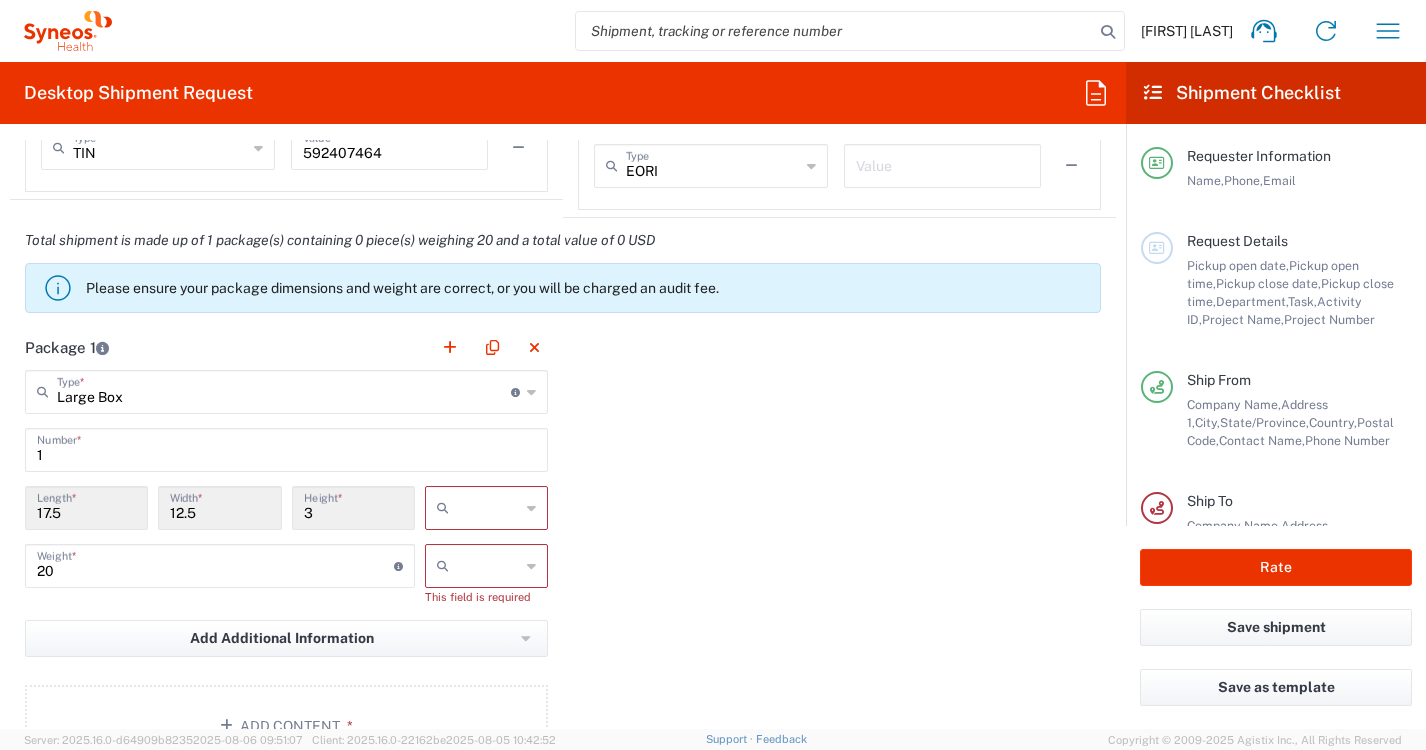 scroll, scrollTop: 1802, scrollLeft: 0, axis: vertical 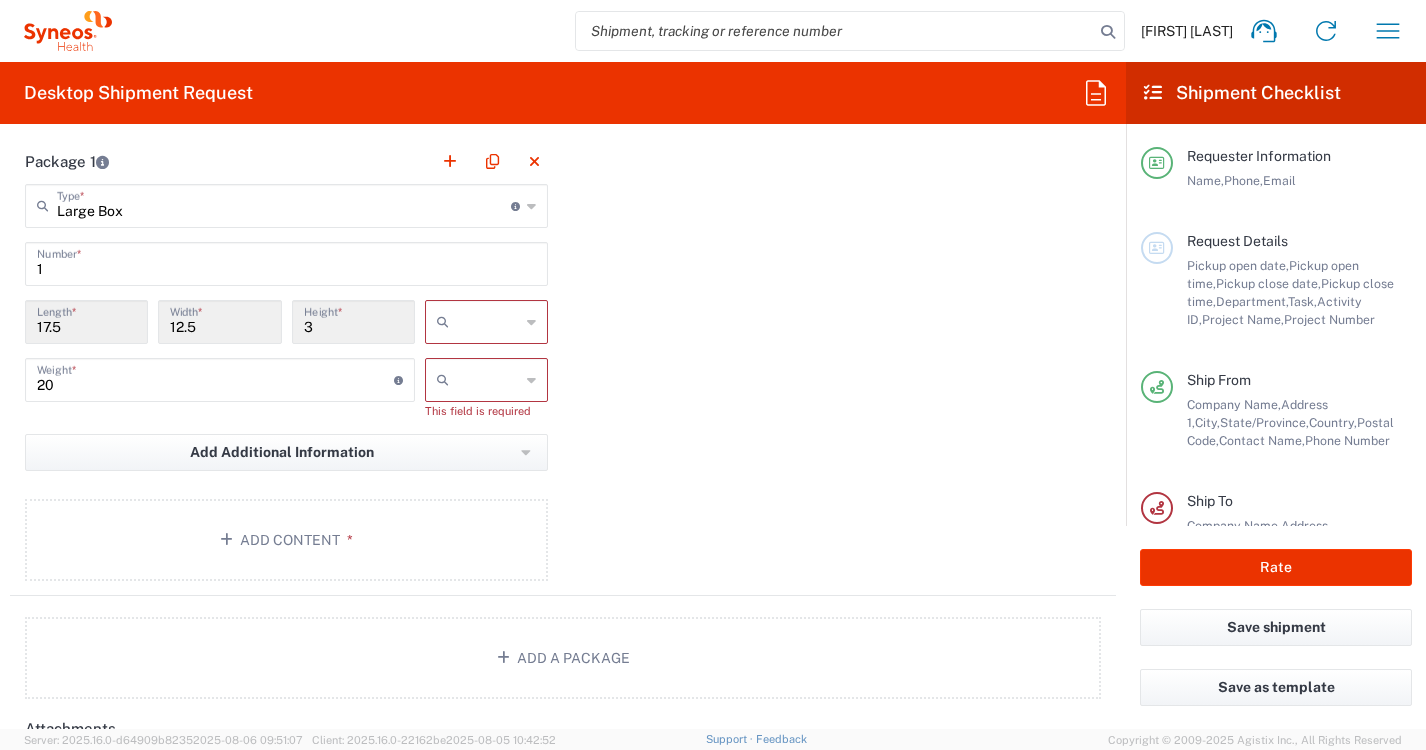 click on "17.5" at bounding box center [86, 320] 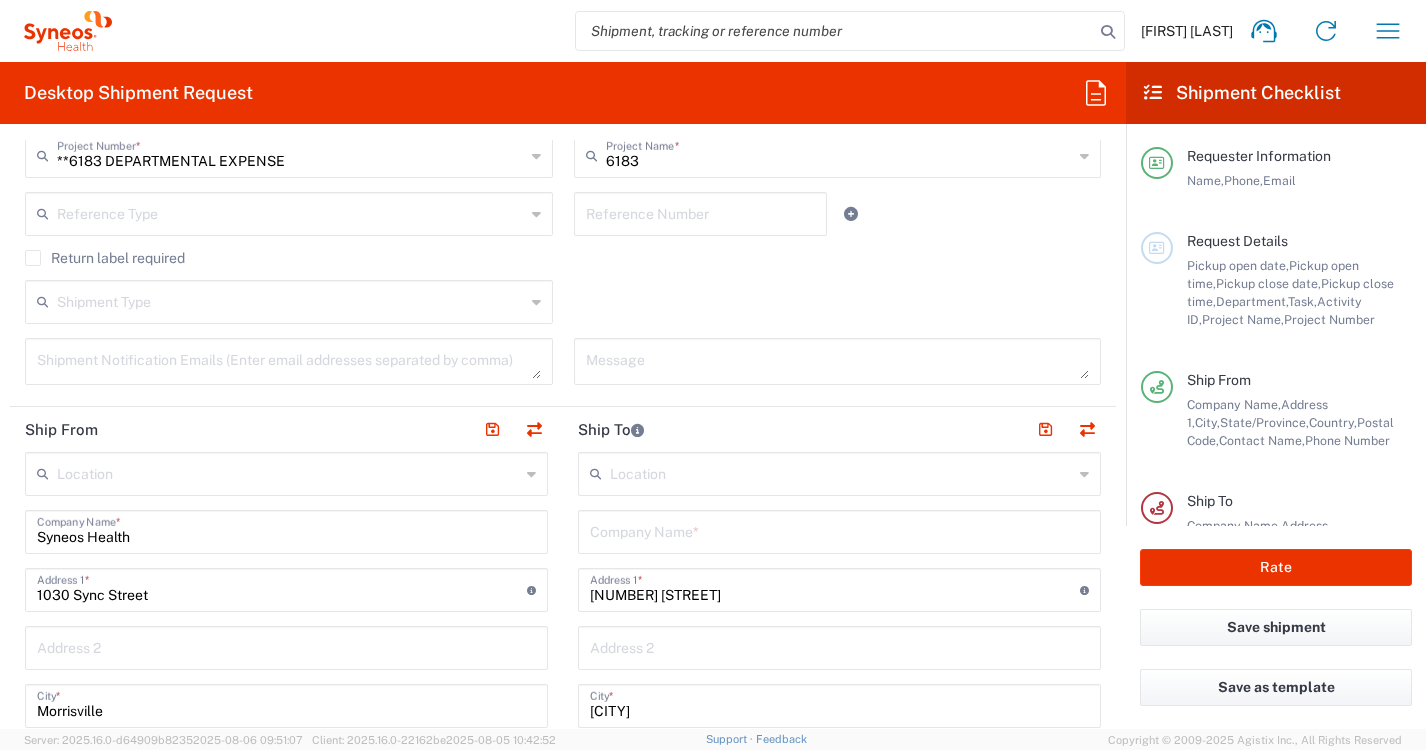 scroll, scrollTop: 627, scrollLeft: 0, axis: vertical 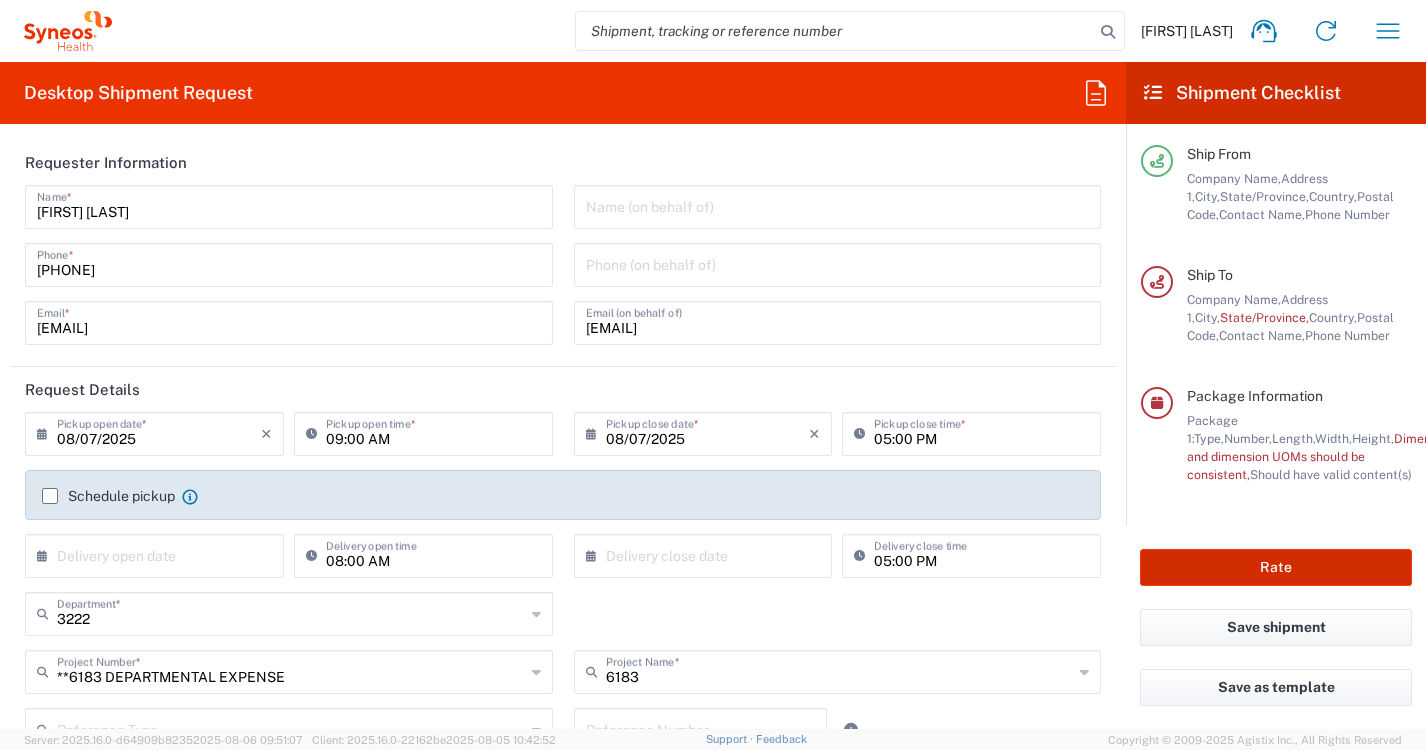 click on "Rate" 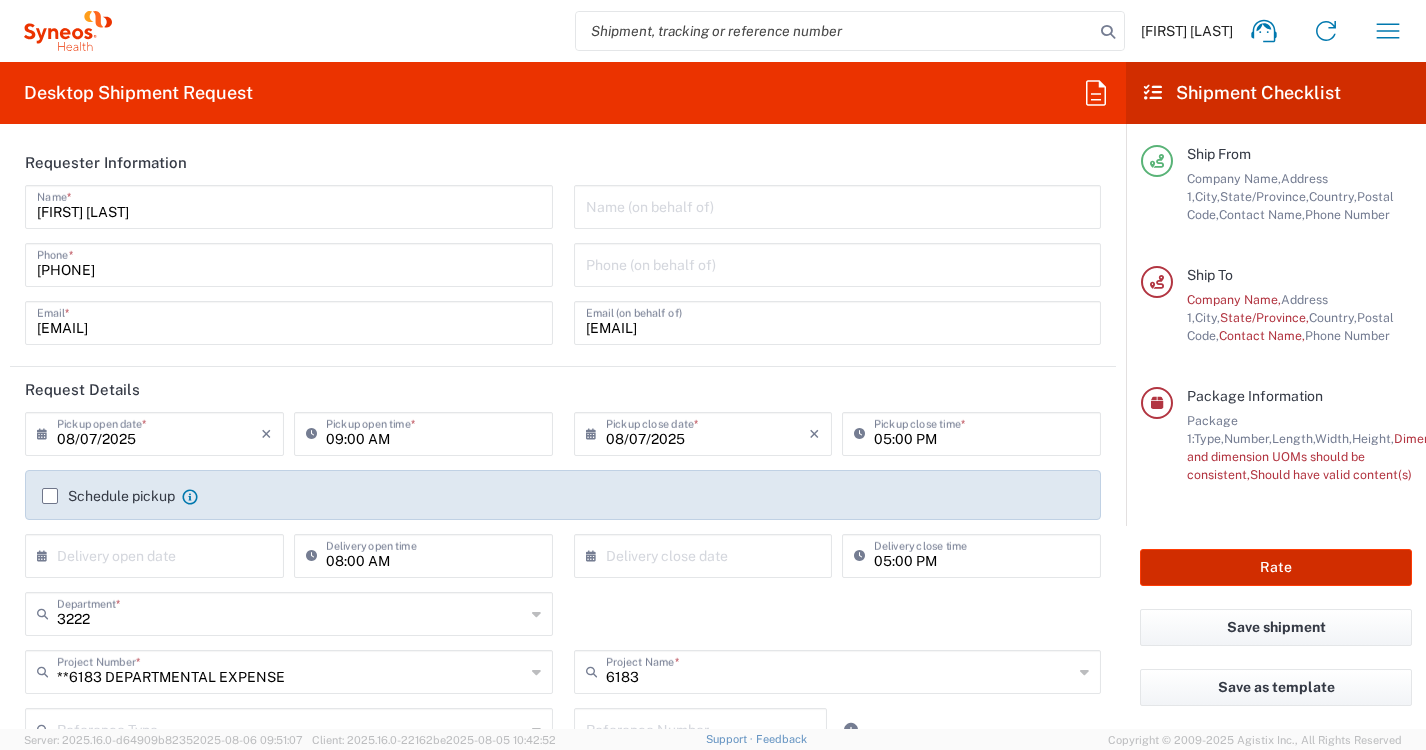 scroll, scrollTop: 206, scrollLeft: 0, axis: vertical 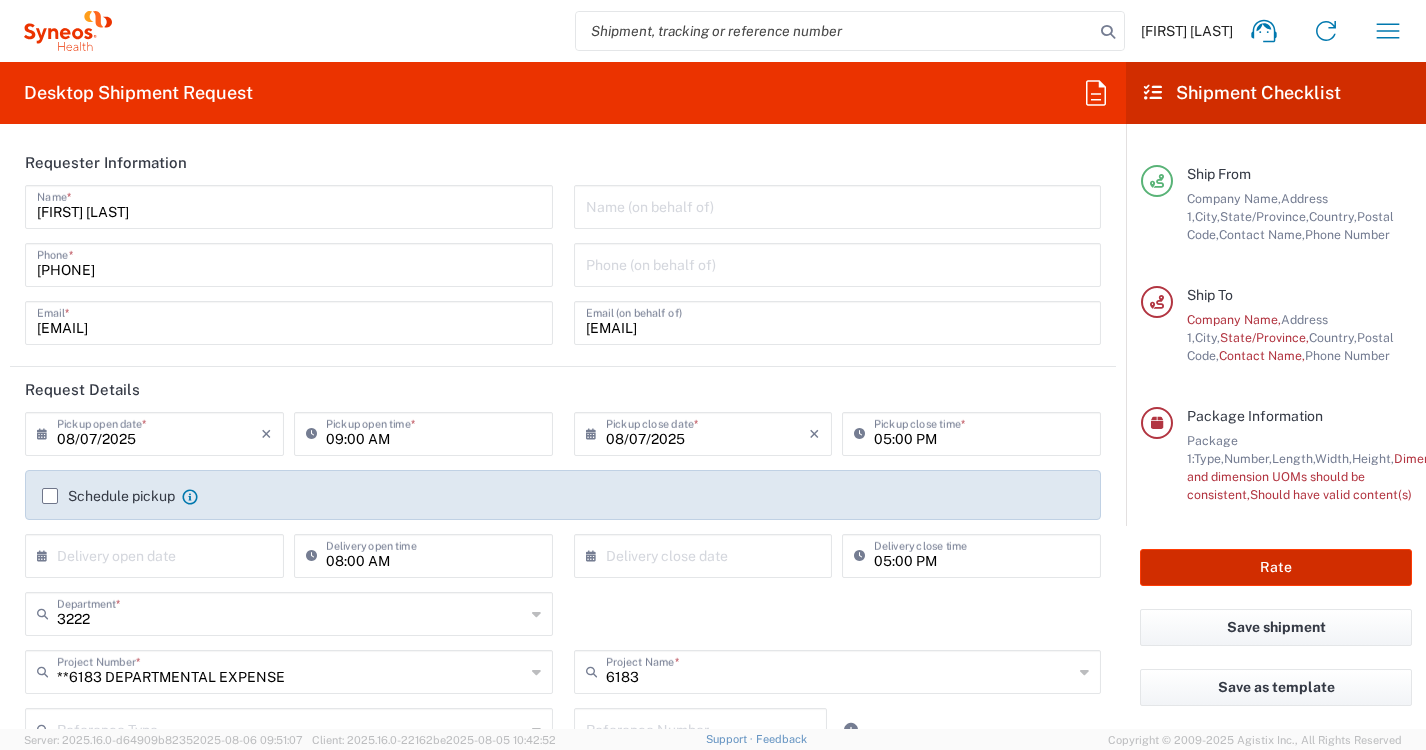 type on "**6183 DEPARTMENTAL EXPENSE" 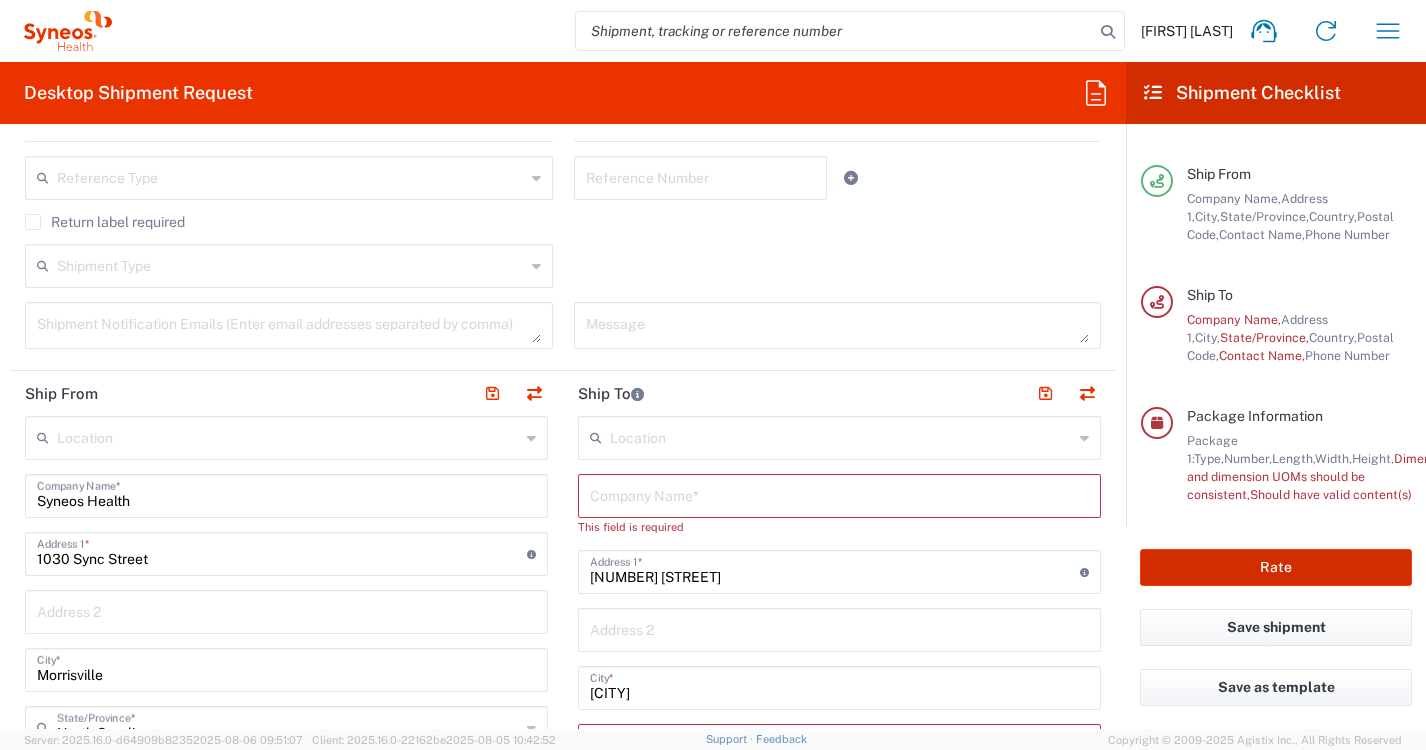 scroll, scrollTop: 555, scrollLeft: 0, axis: vertical 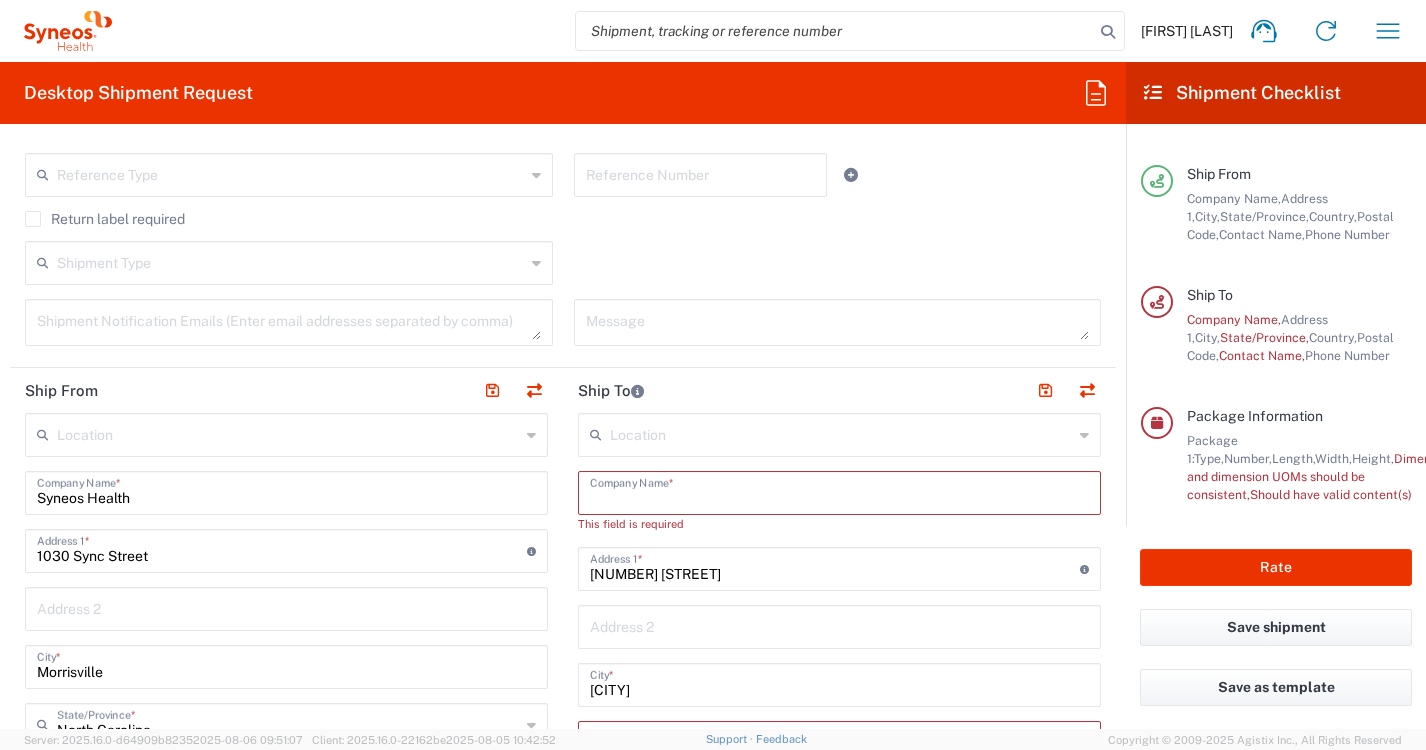 click at bounding box center [839, 491] 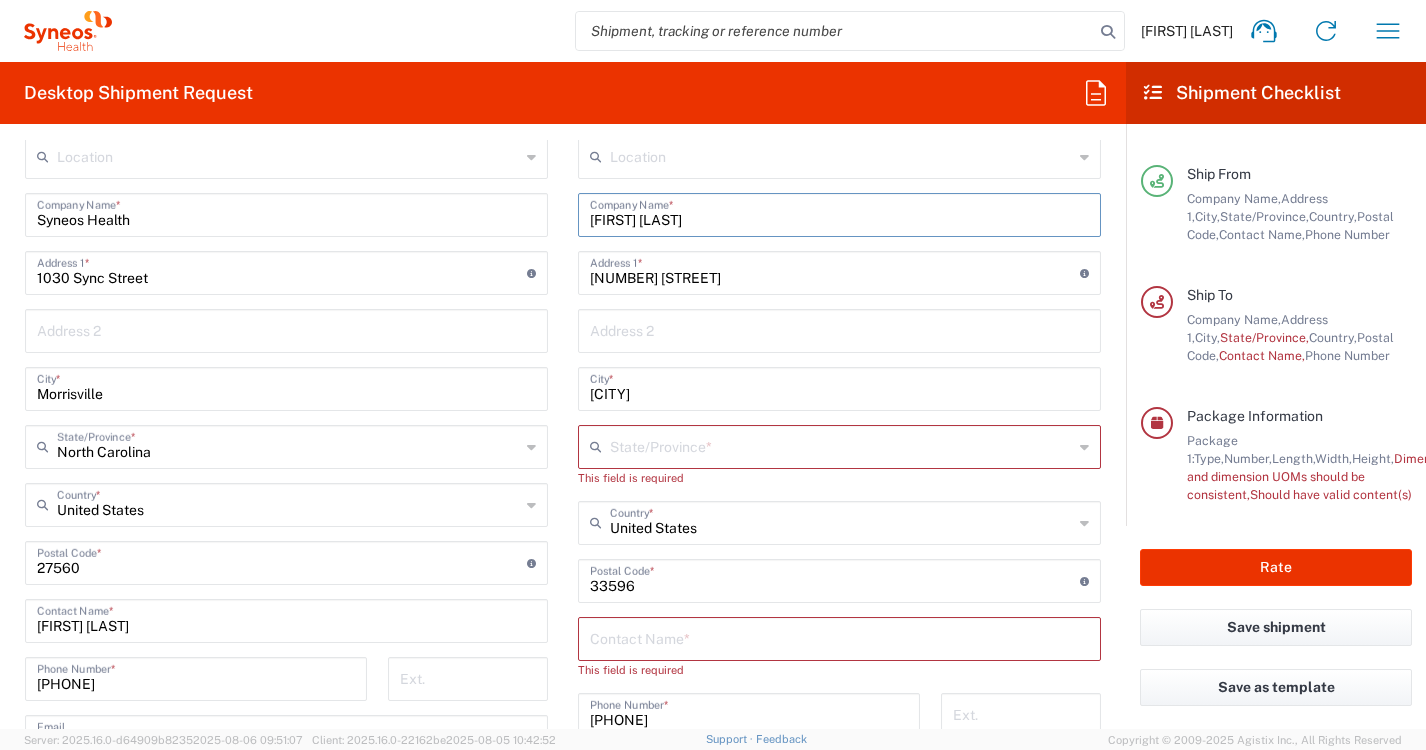 scroll, scrollTop: 838, scrollLeft: 0, axis: vertical 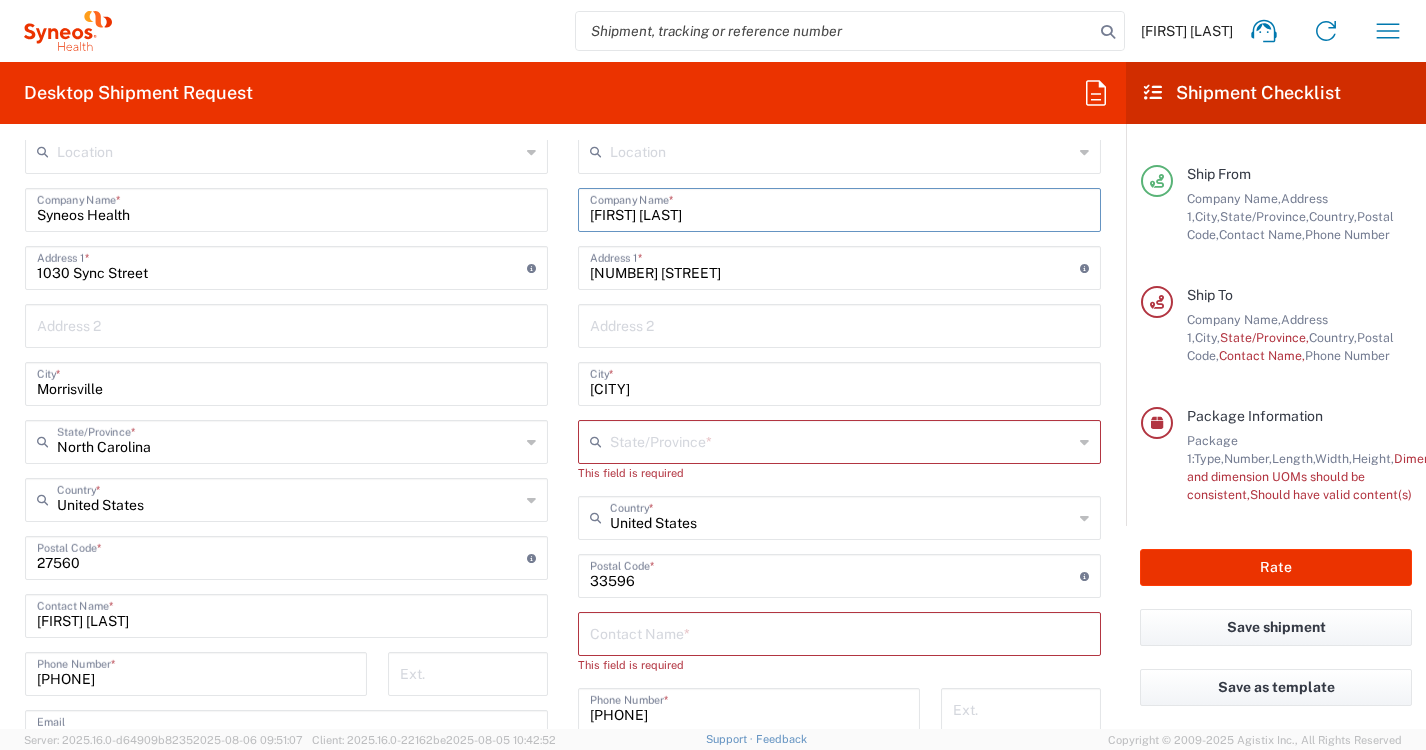 type on "[FIRST] [LAST]" 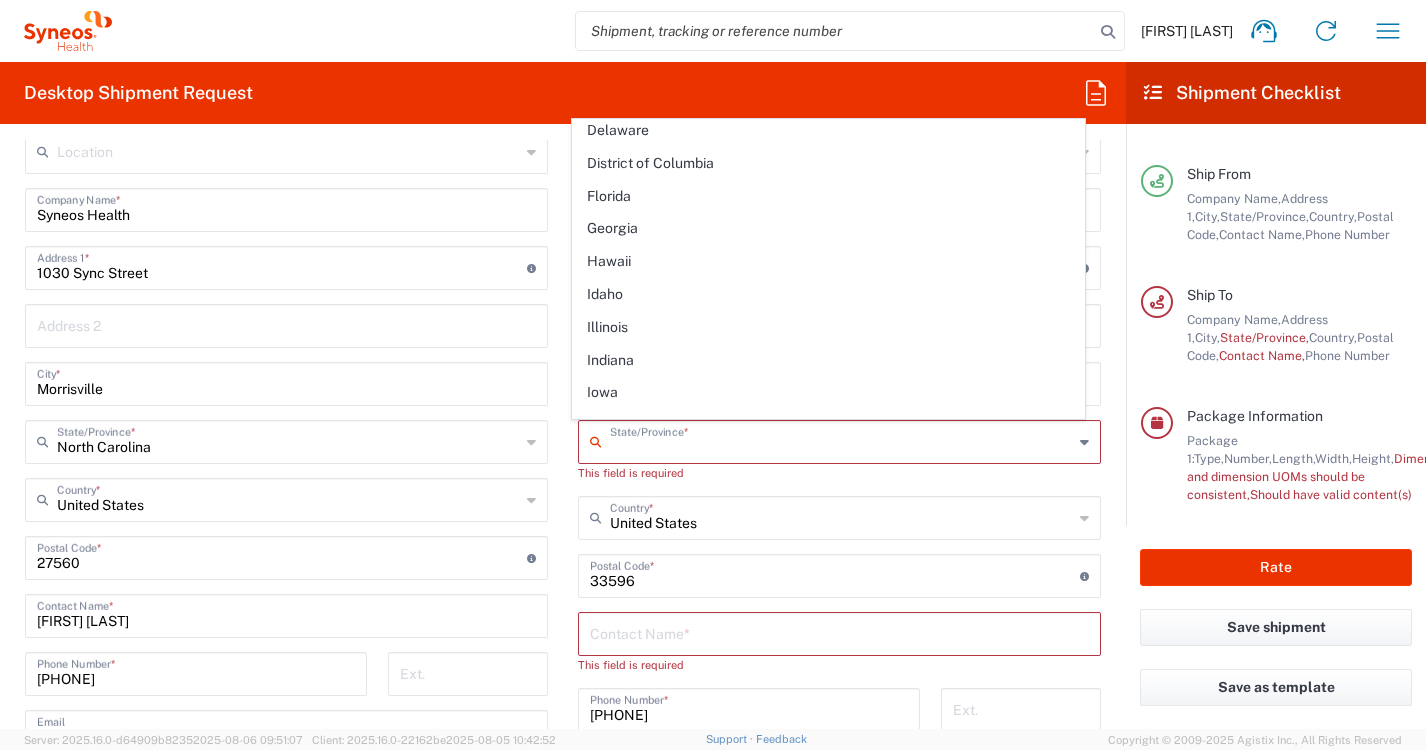 scroll, scrollTop: 340, scrollLeft: 0, axis: vertical 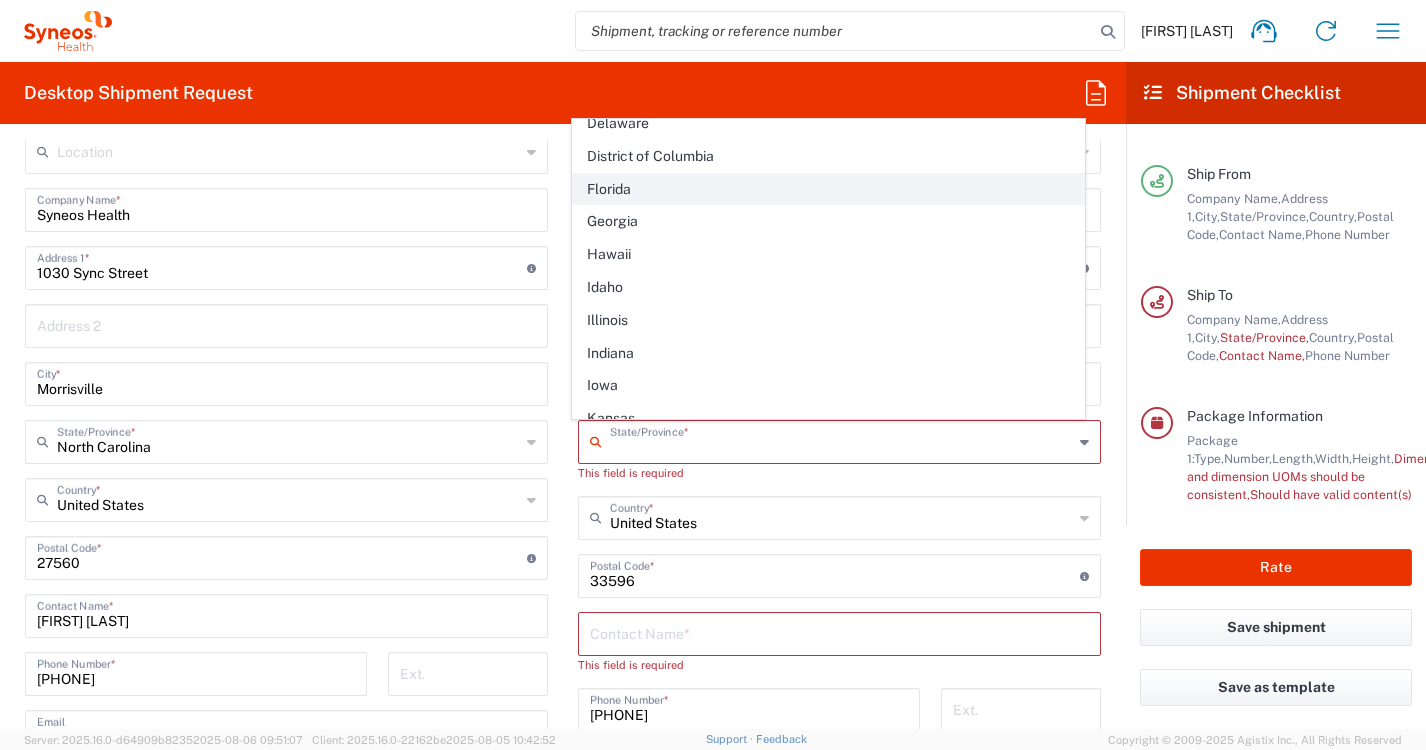 click on "Florida" 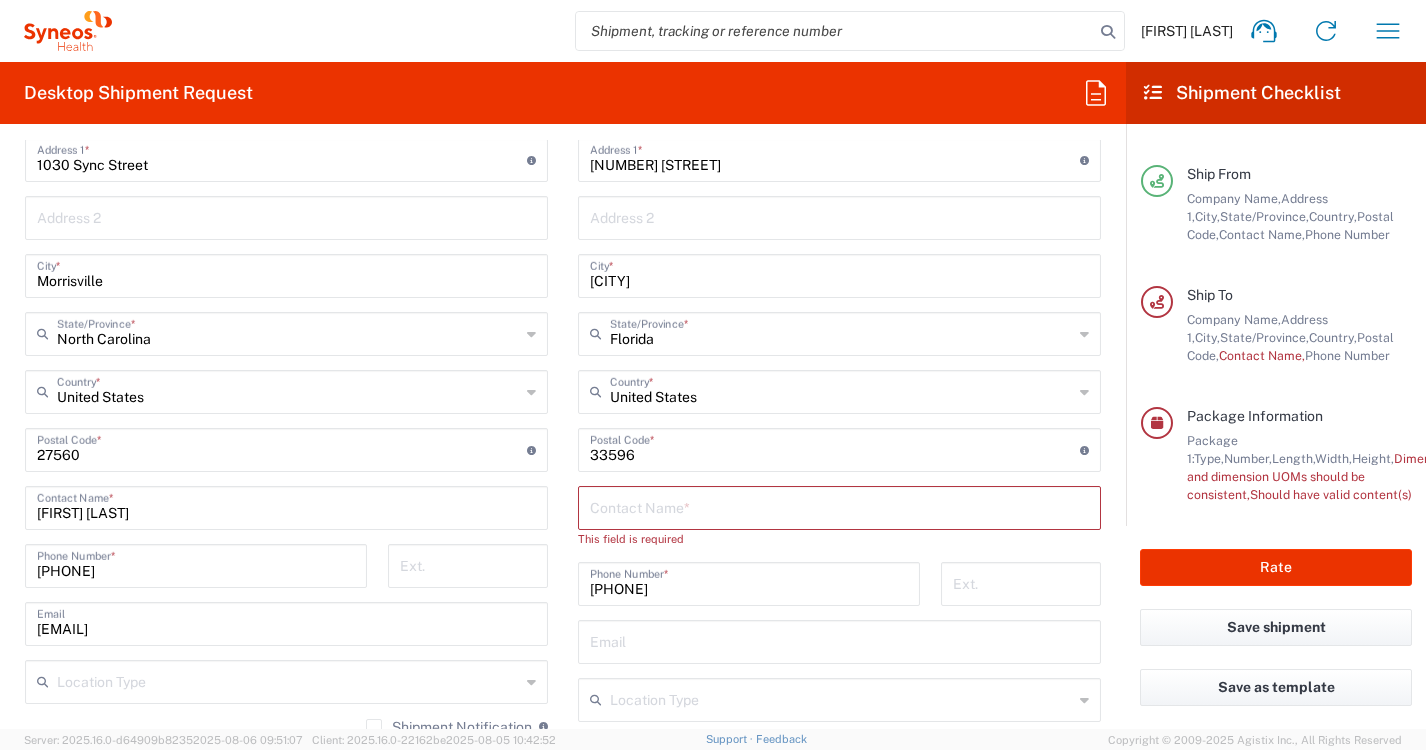 scroll, scrollTop: 1051, scrollLeft: 0, axis: vertical 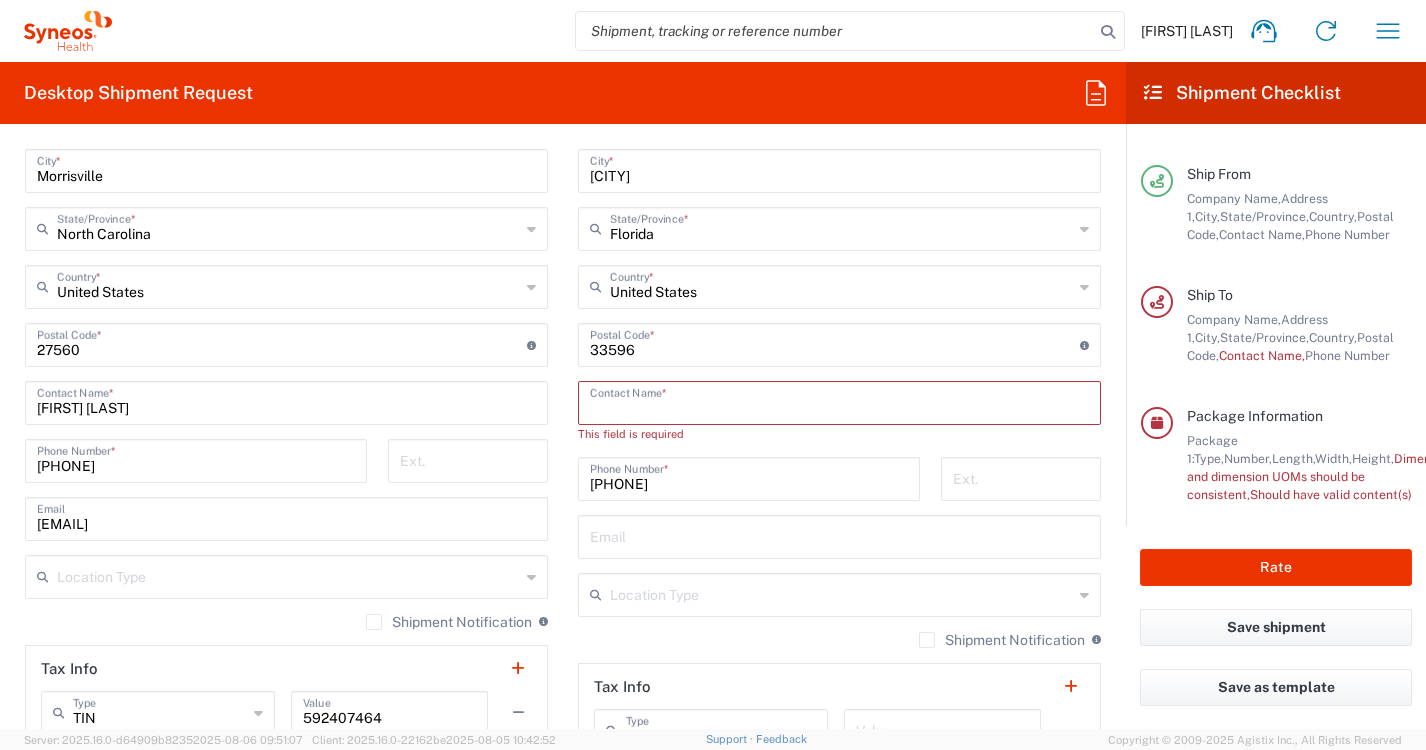 click at bounding box center (839, 401) 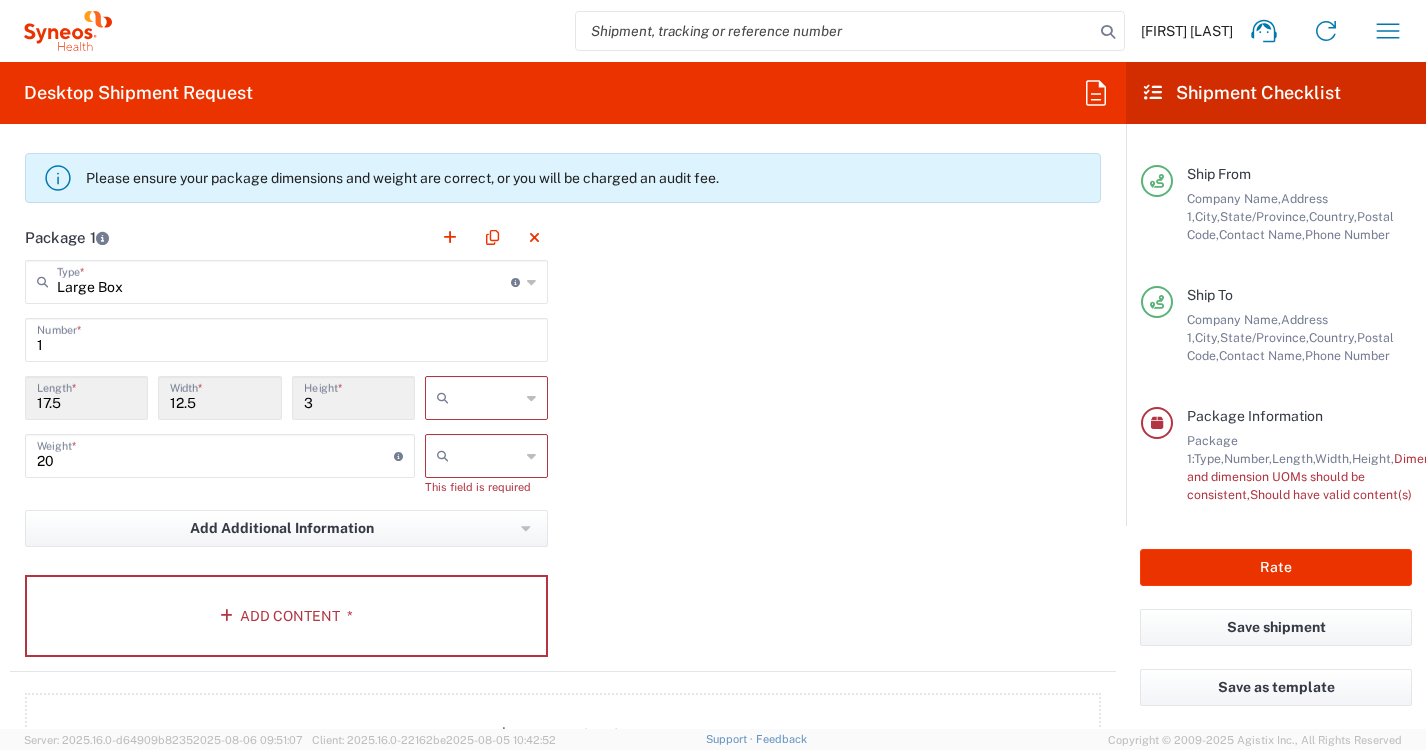 scroll, scrollTop: 1709, scrollLeft: 0, axis: vertical 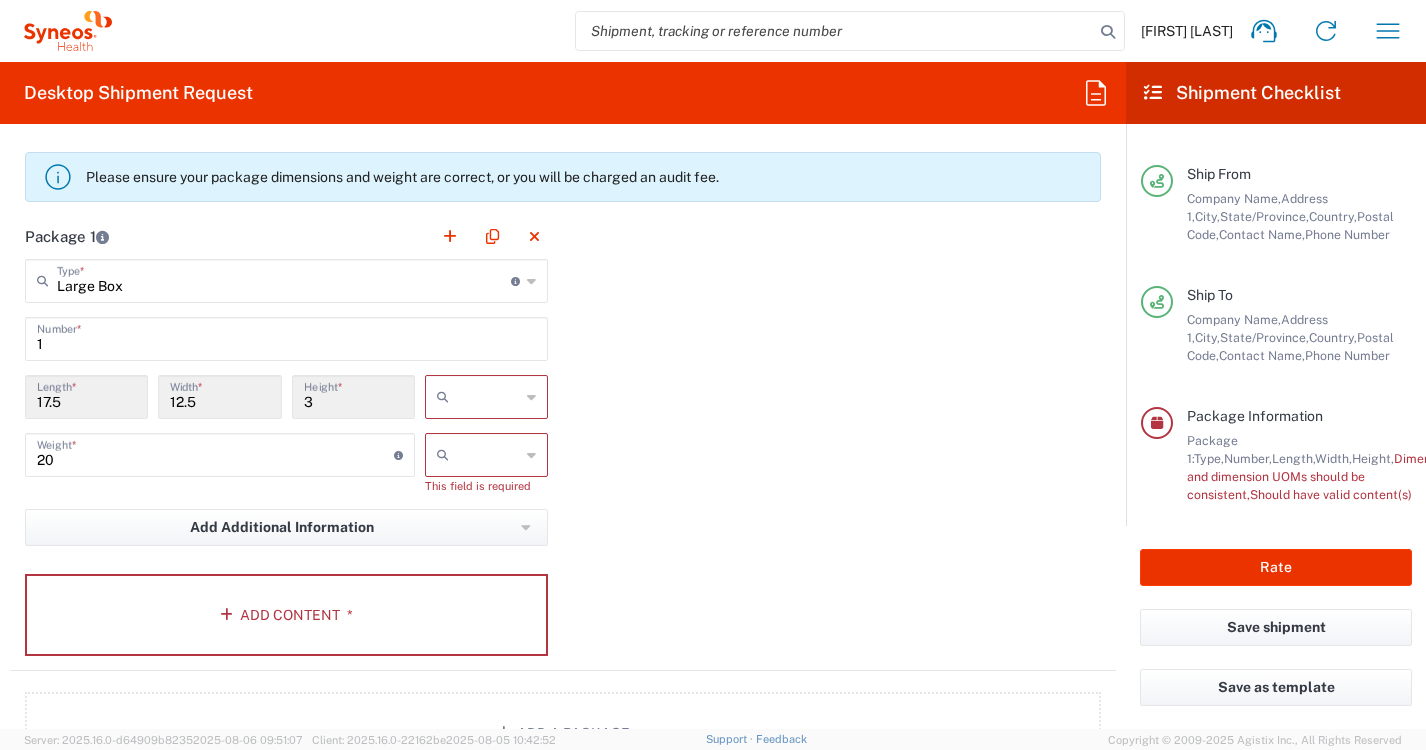 type on "[FIRST] [LAST]" 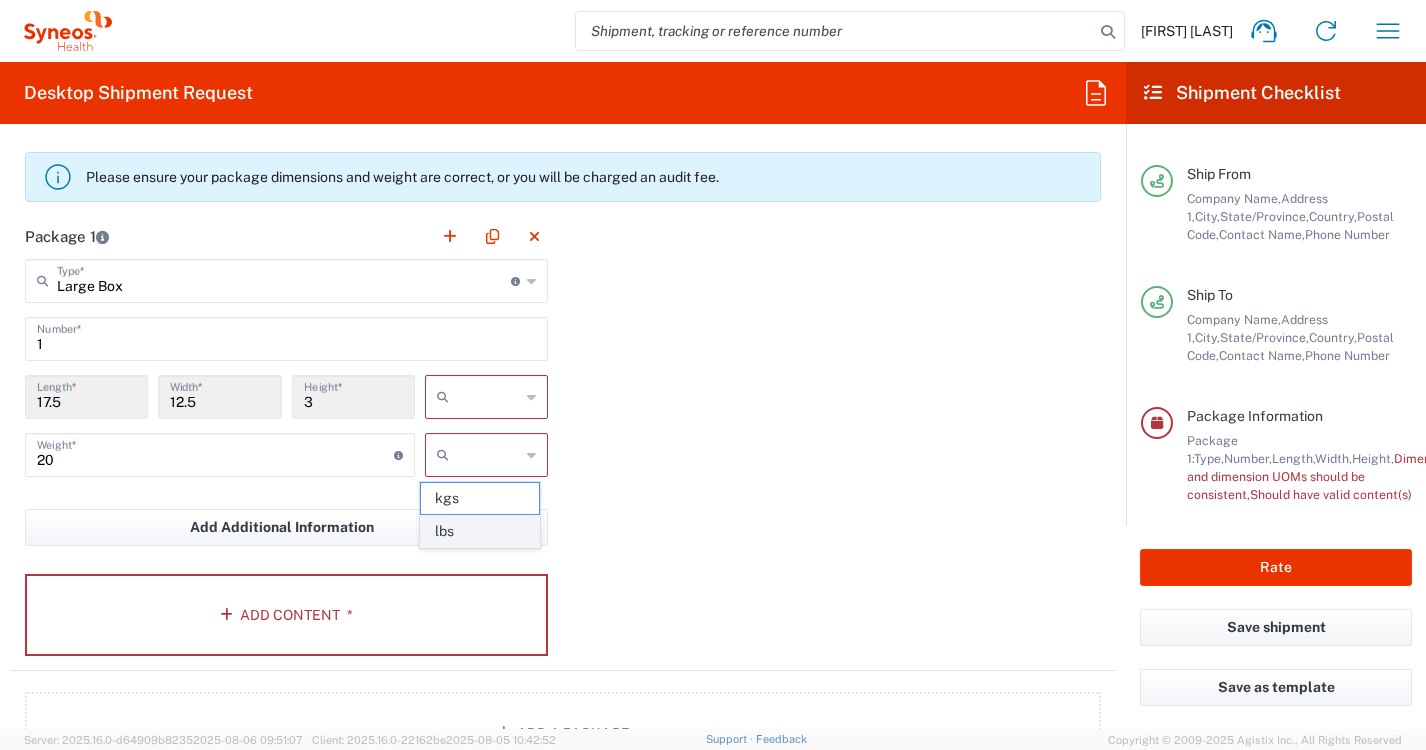 click on "lbs" 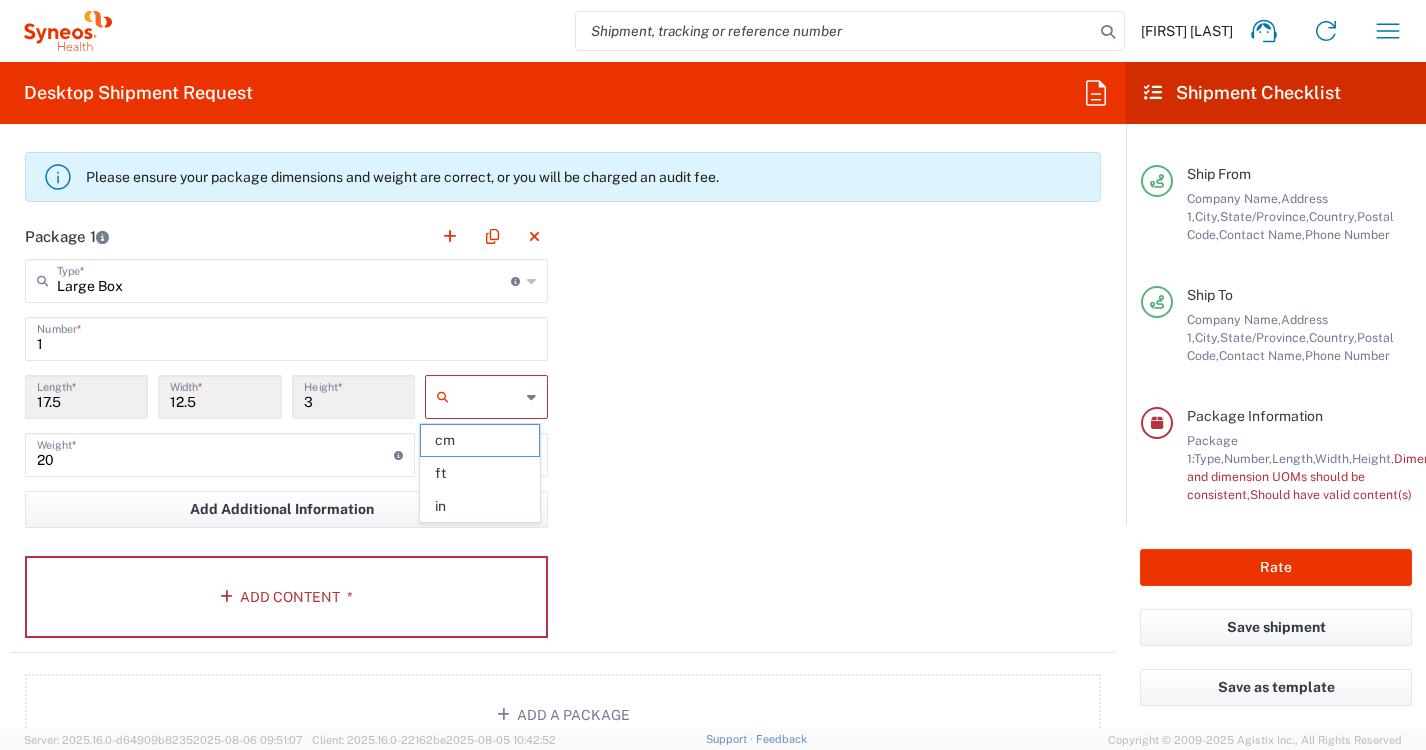 click at bounding box center (488, 397) 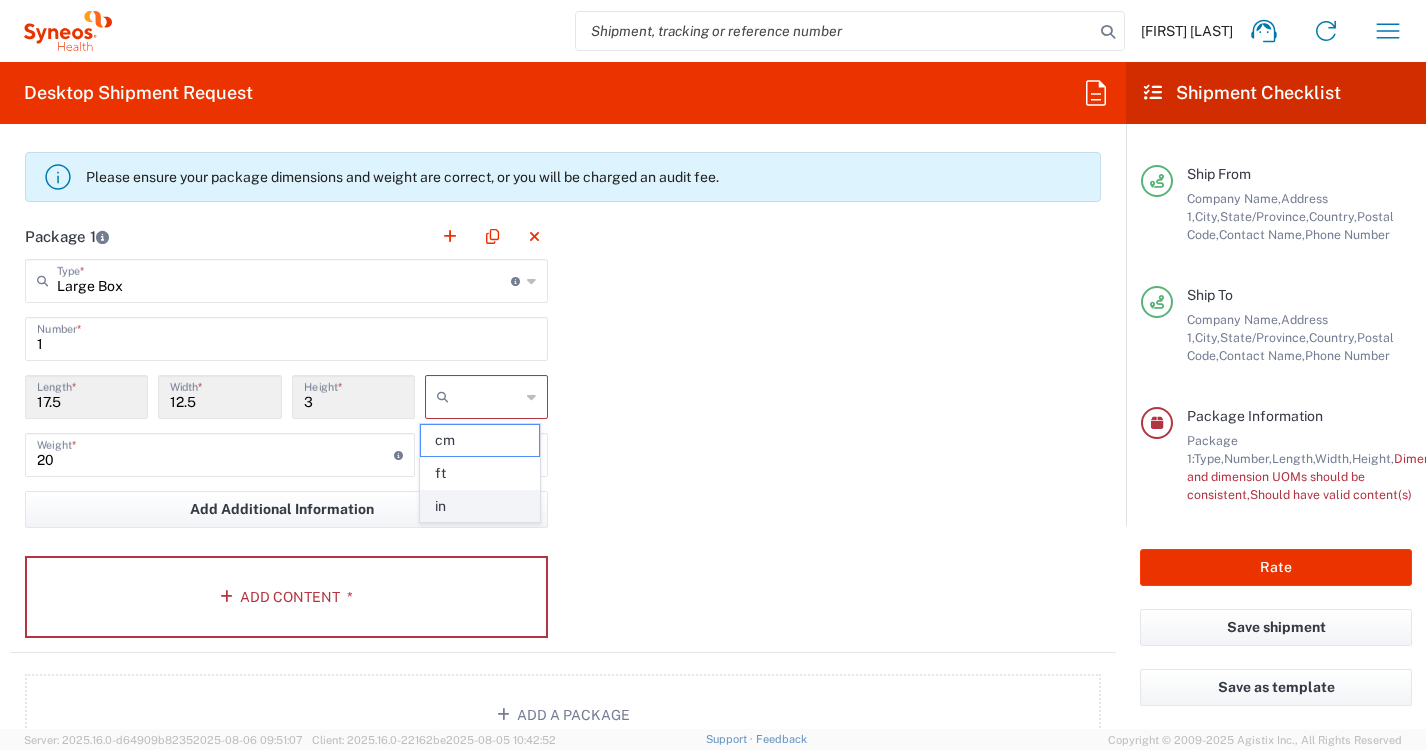 click on "in" 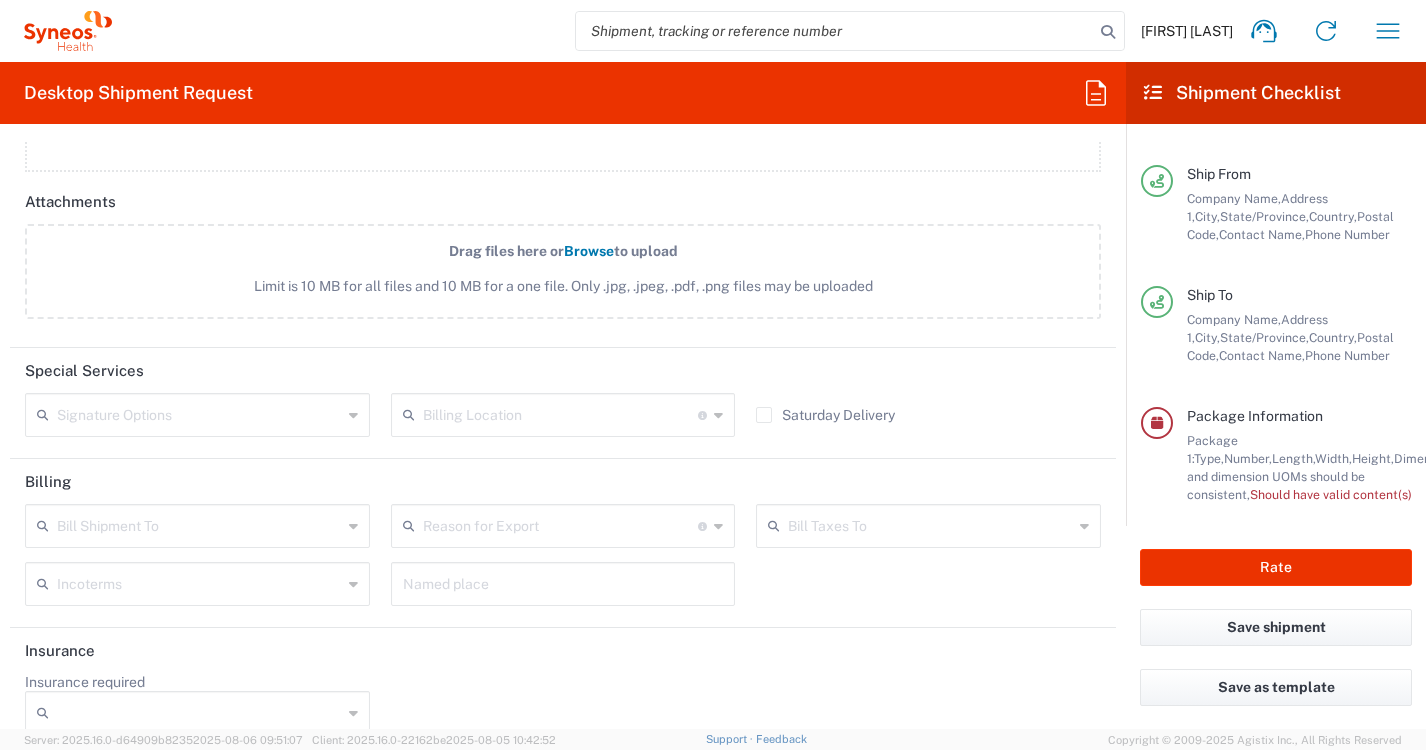 scroll, scrollTop: 2321, scrollLeft: 0, axis: vertical 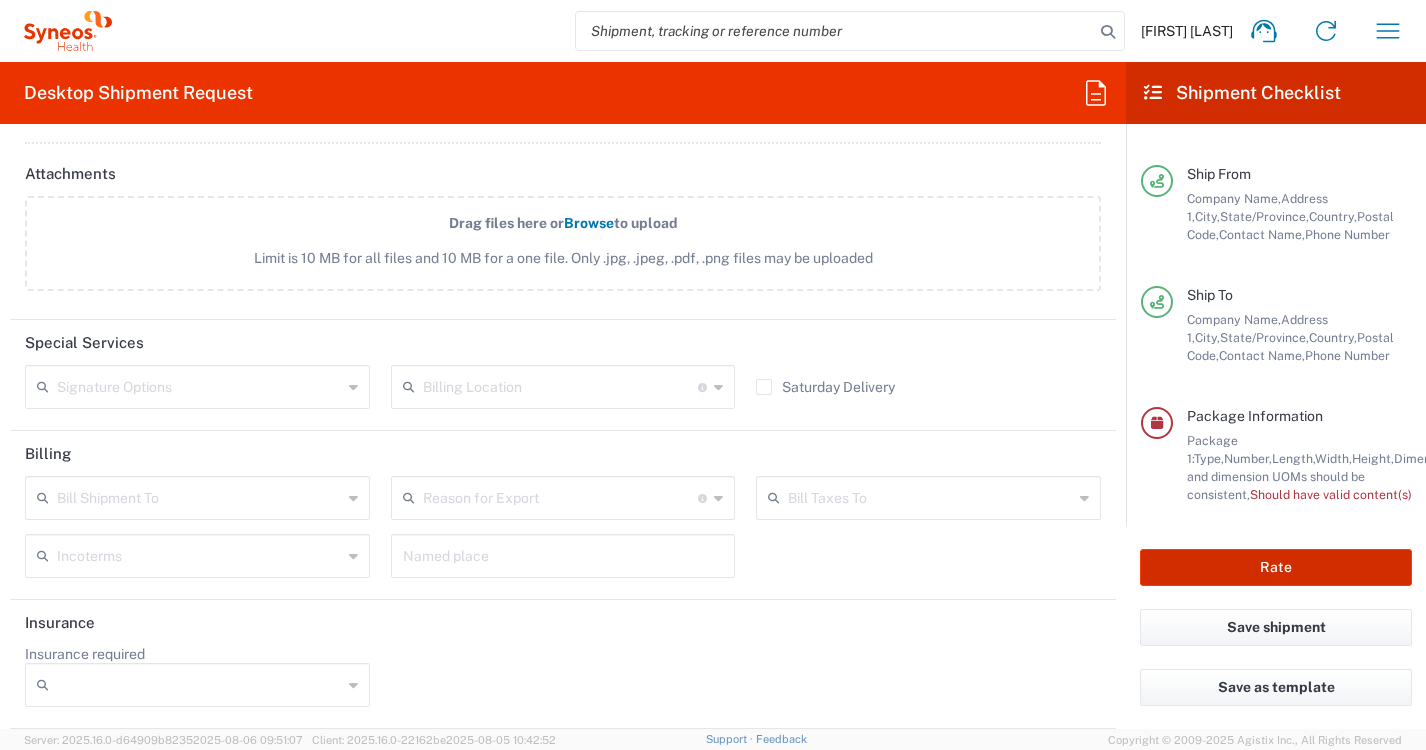 click on "Rate" 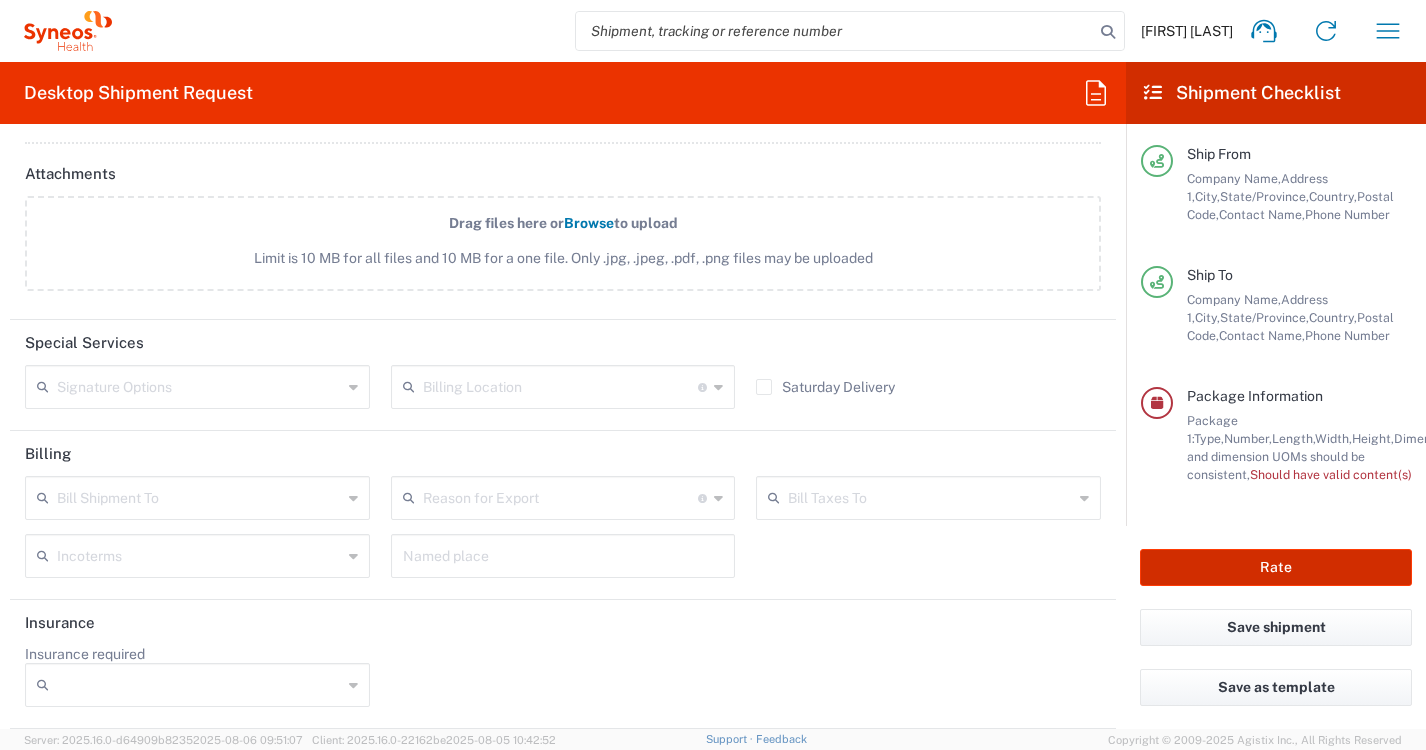 scroll, scrollTop: 244, scrollLeft: 0, axis: vertical 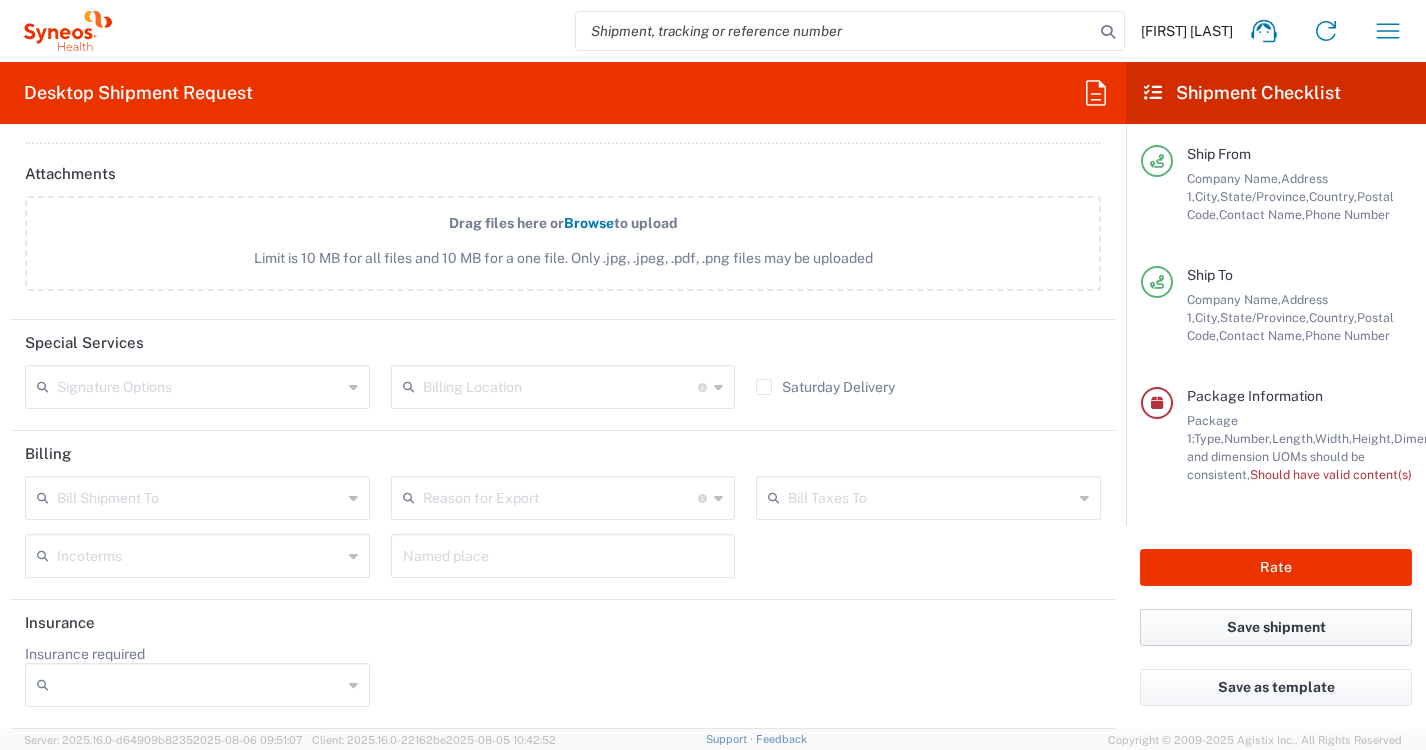 click on "Save shipment" 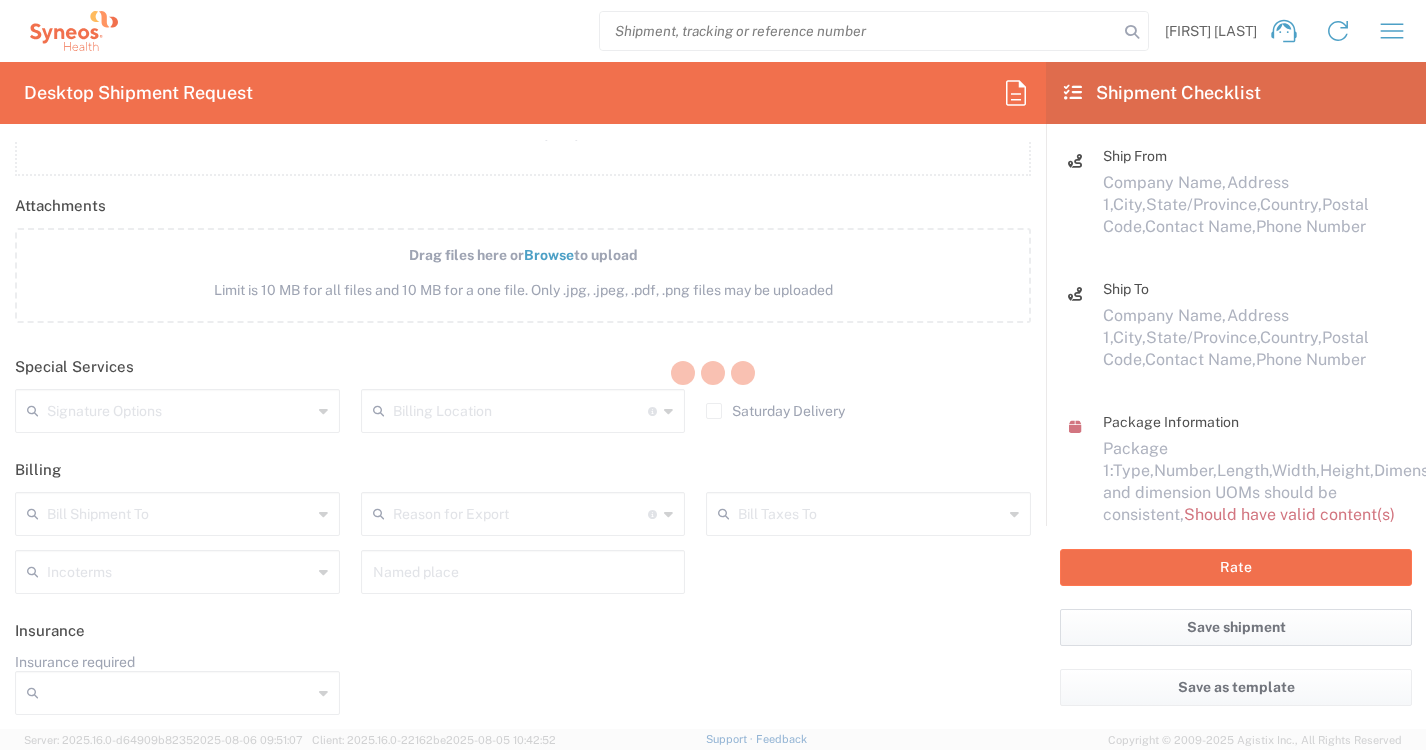 scroll, scrollTop: 2248, scrollLeft: 0, axis: vertical 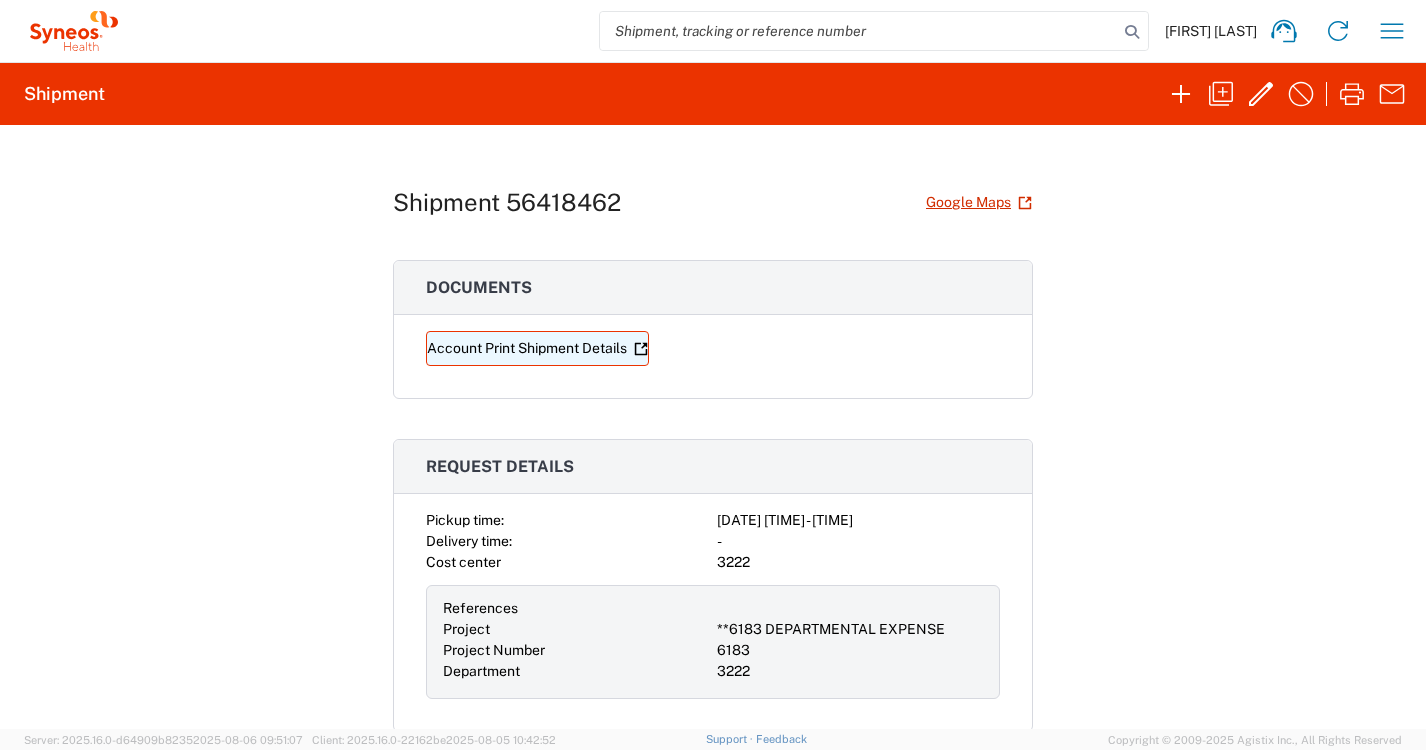 click on "Account Print Shipment Details" 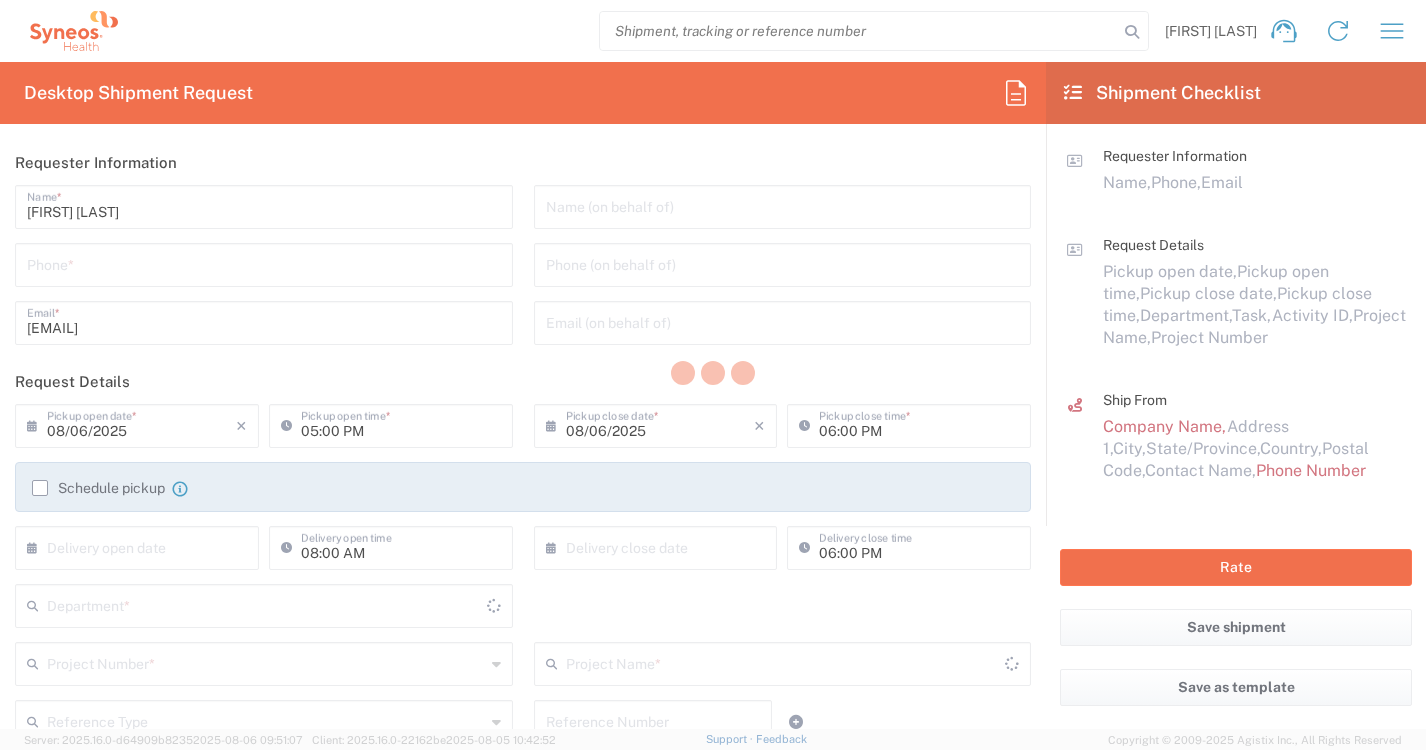 type on "North Carolina" 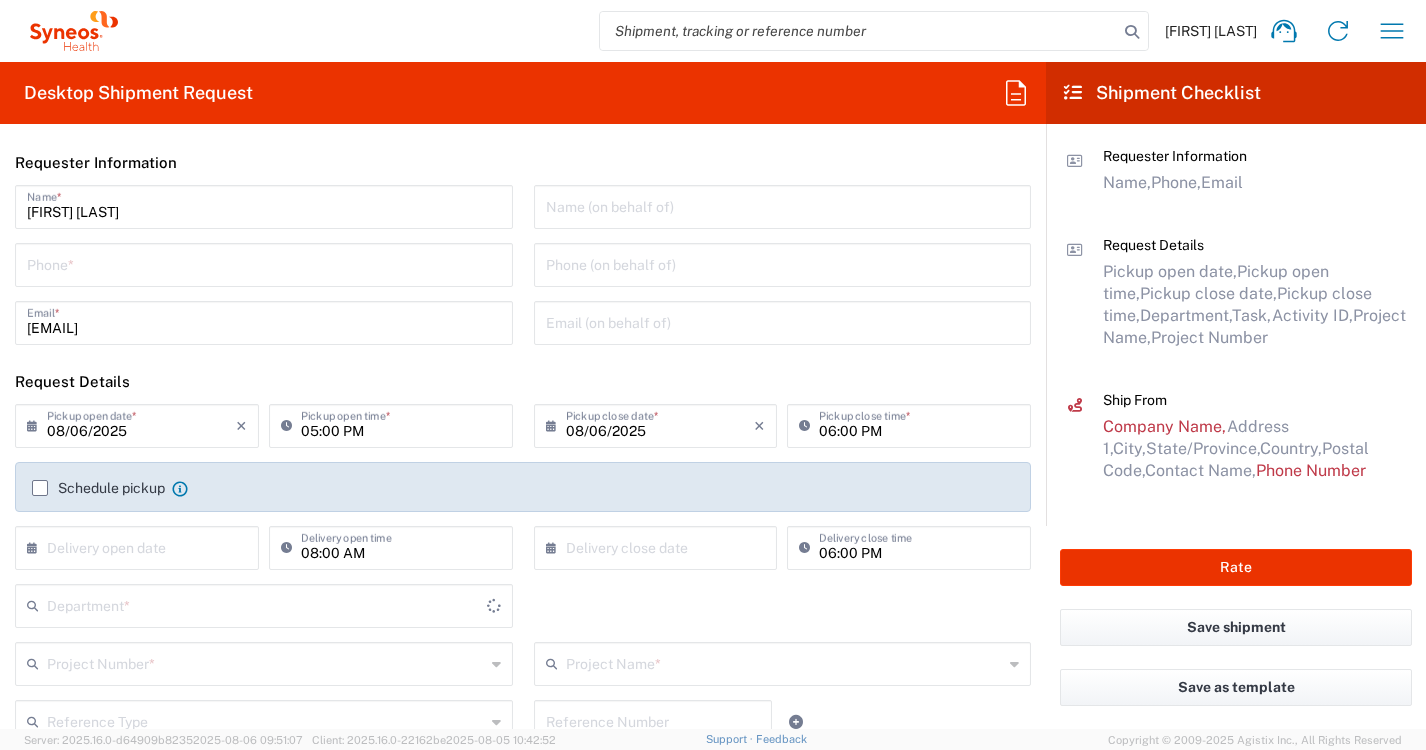 type on "3222" 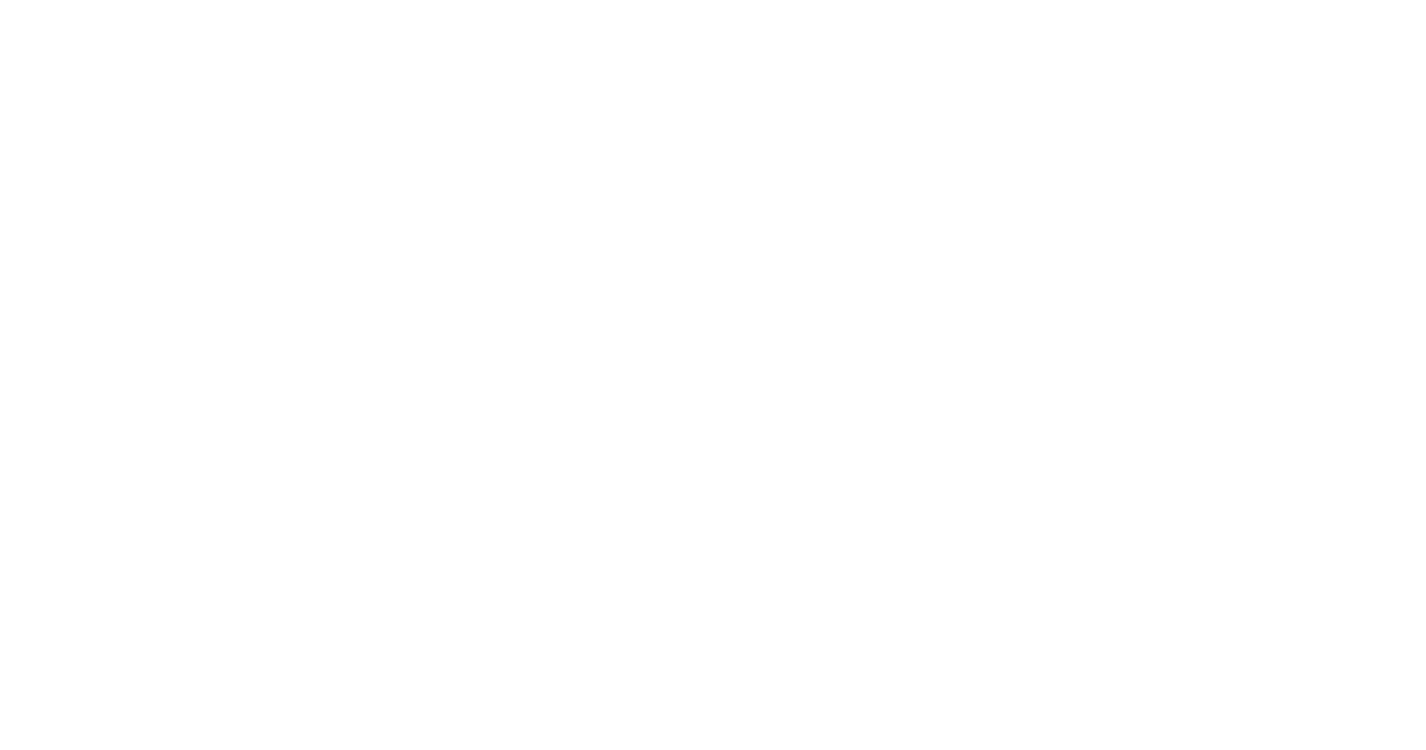 scroll, scrollTop: 0, scrollLeft: 0, axis: both 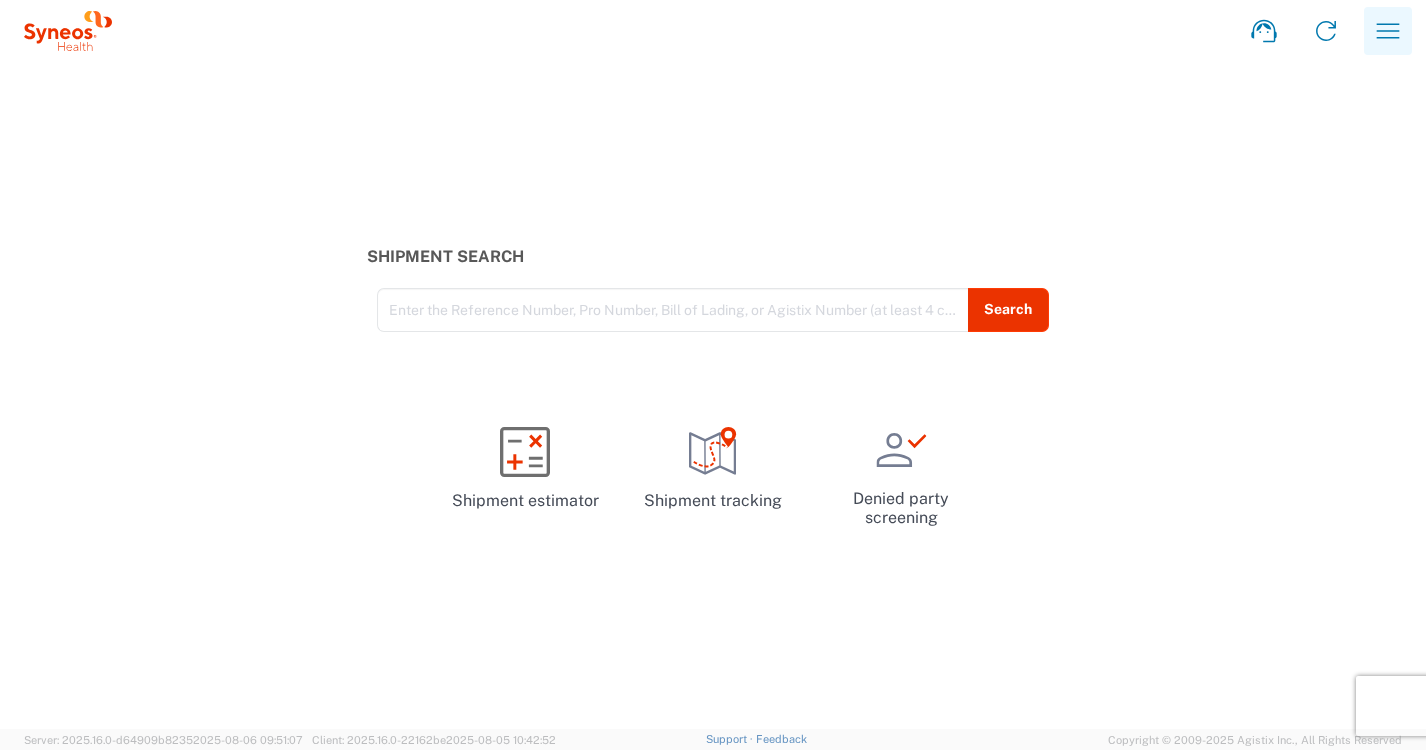 click 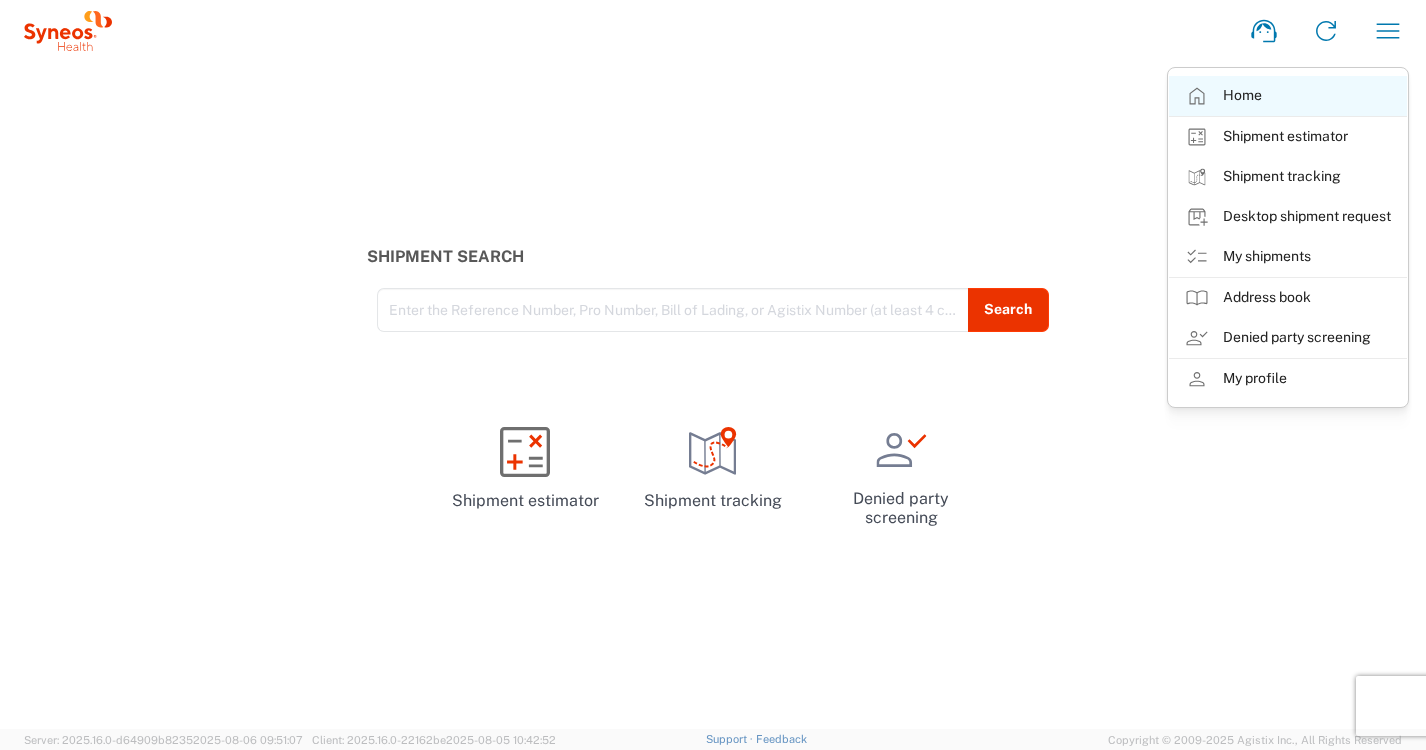click on "Home" 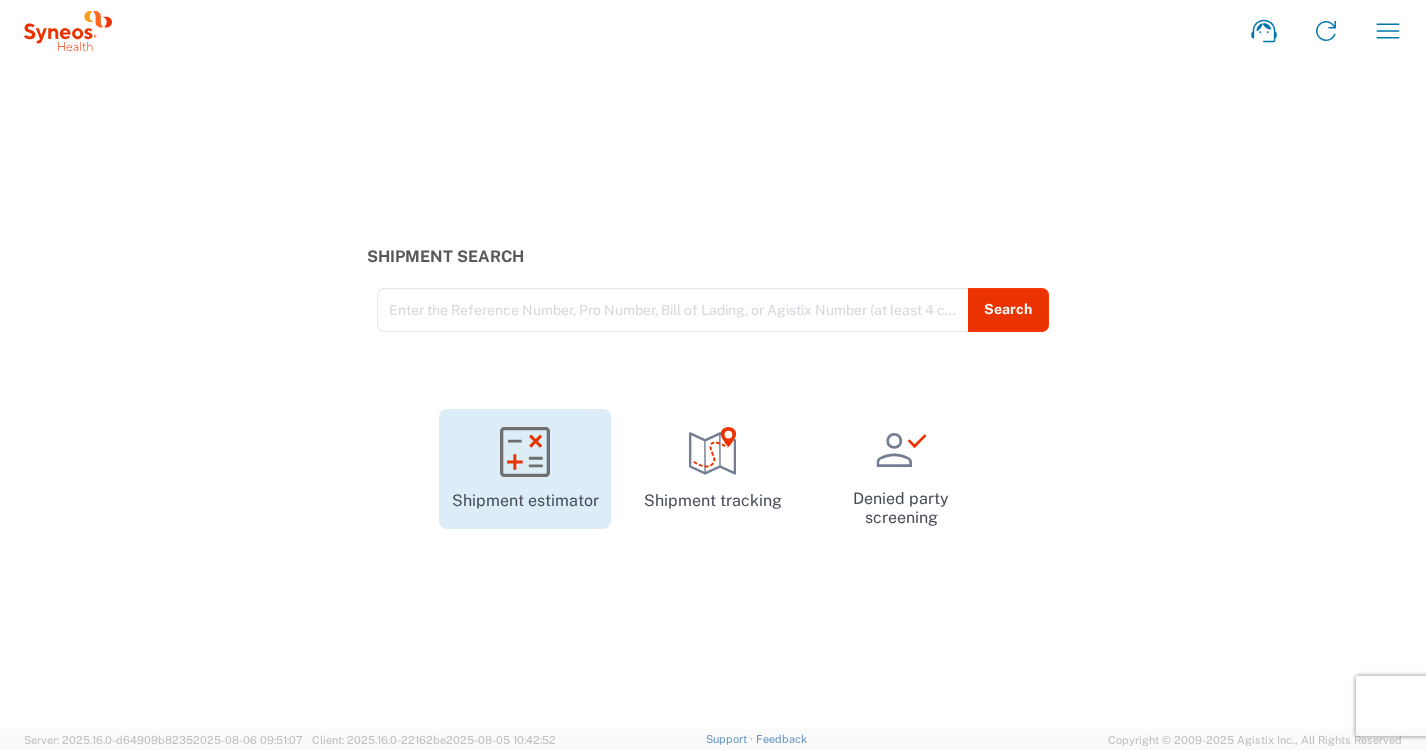 click on "Shipment estimator" 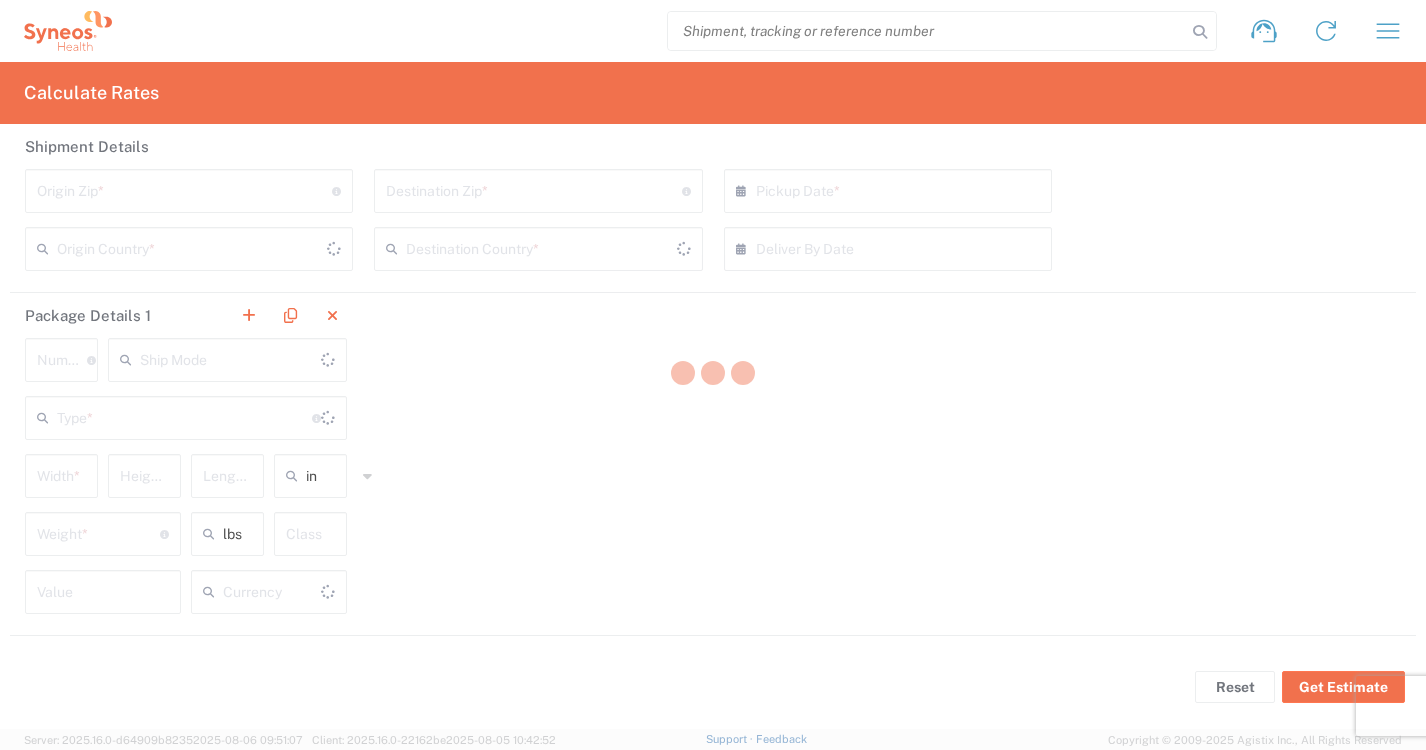 type on "United States" 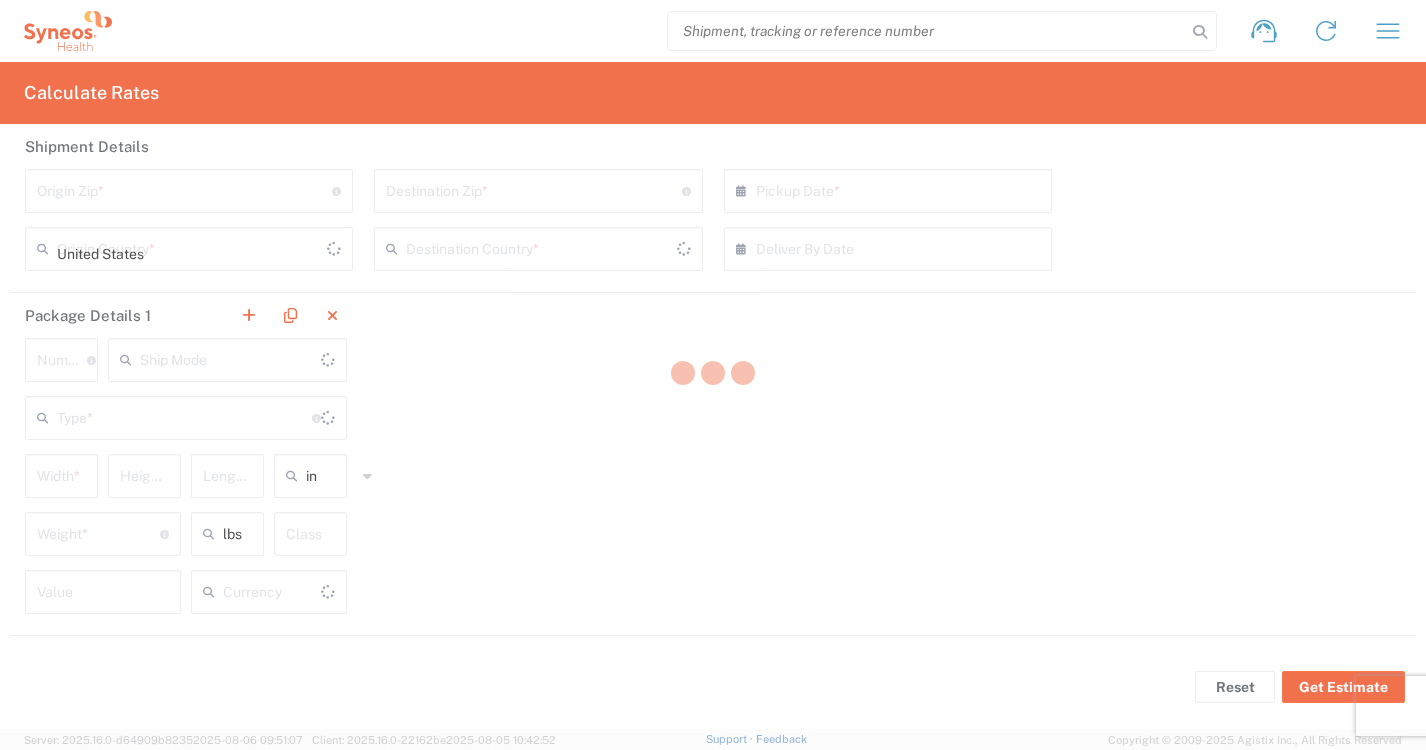 type on "US Dollar" 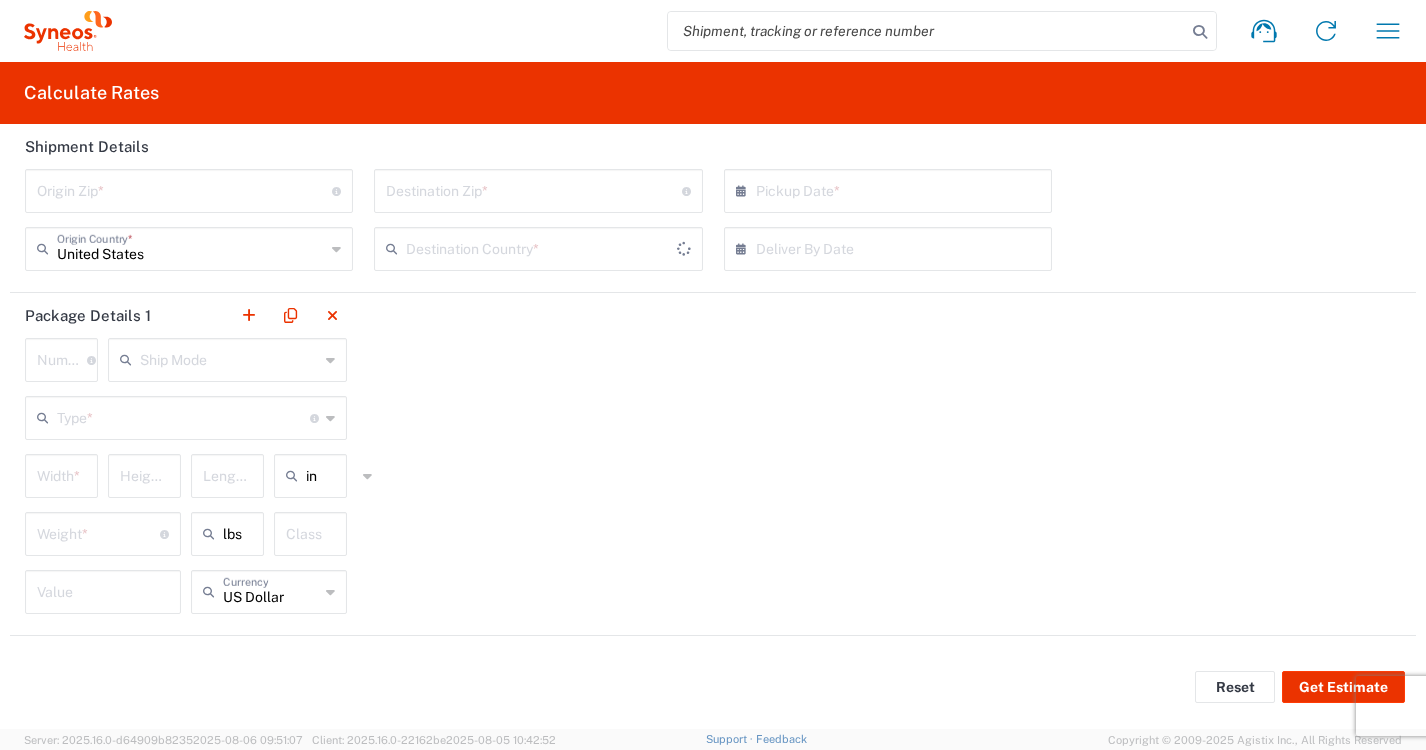 type on "United States" 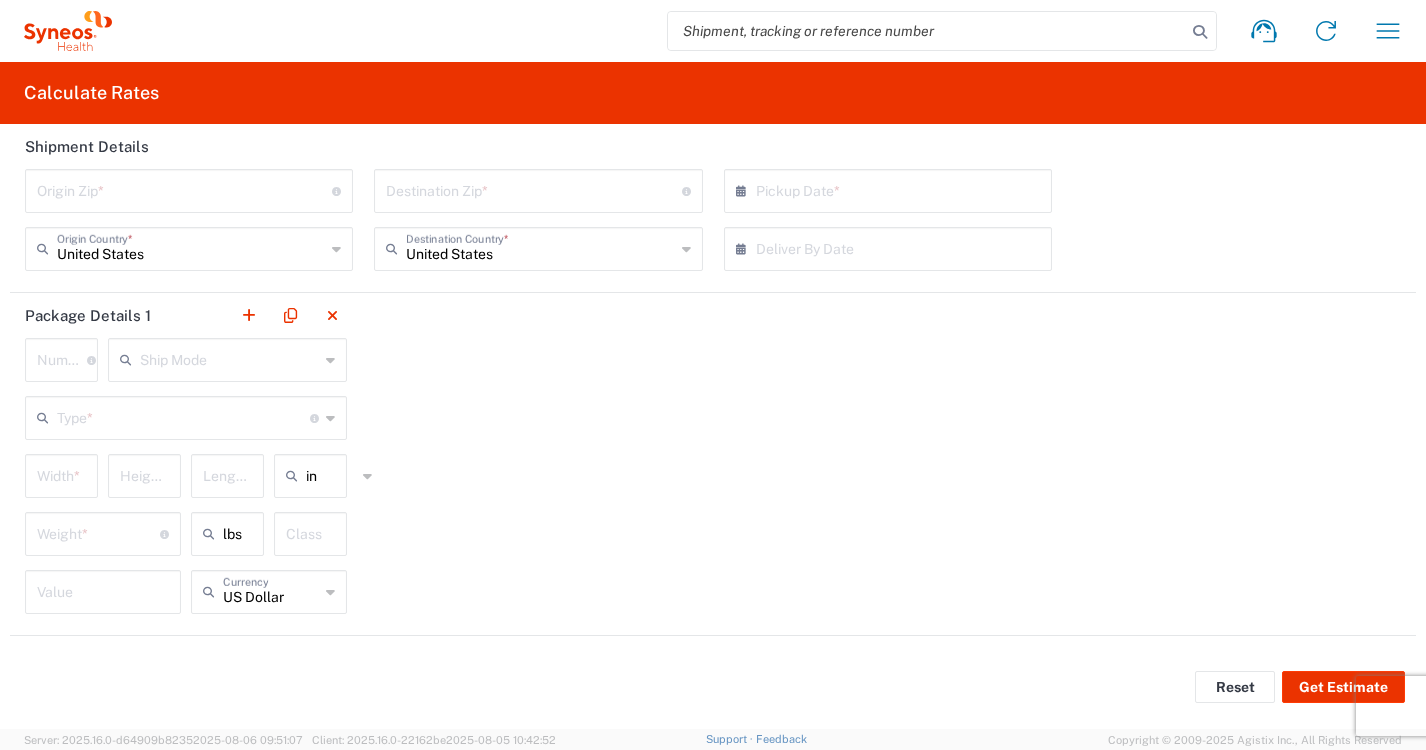 scroll, scrollTop: 0, scrollLeft: 0, axis: both 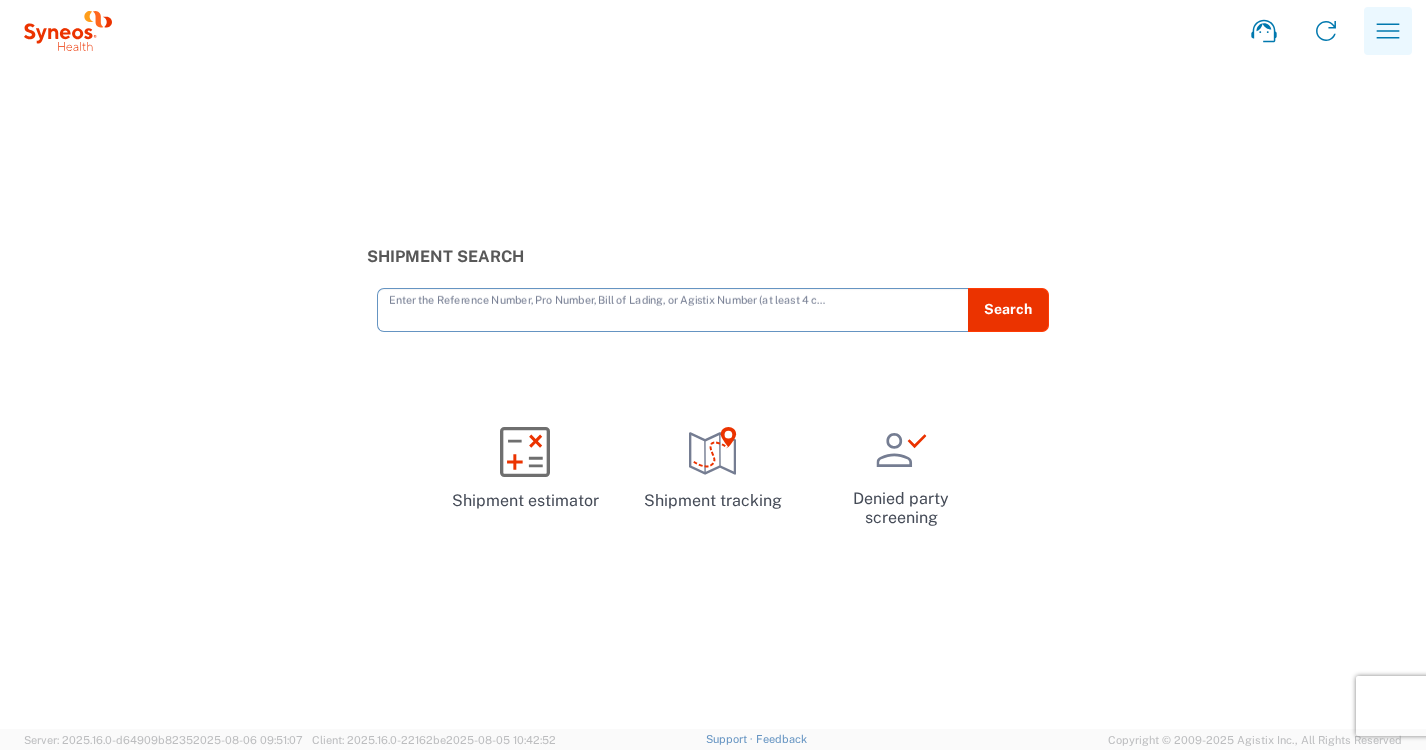 click 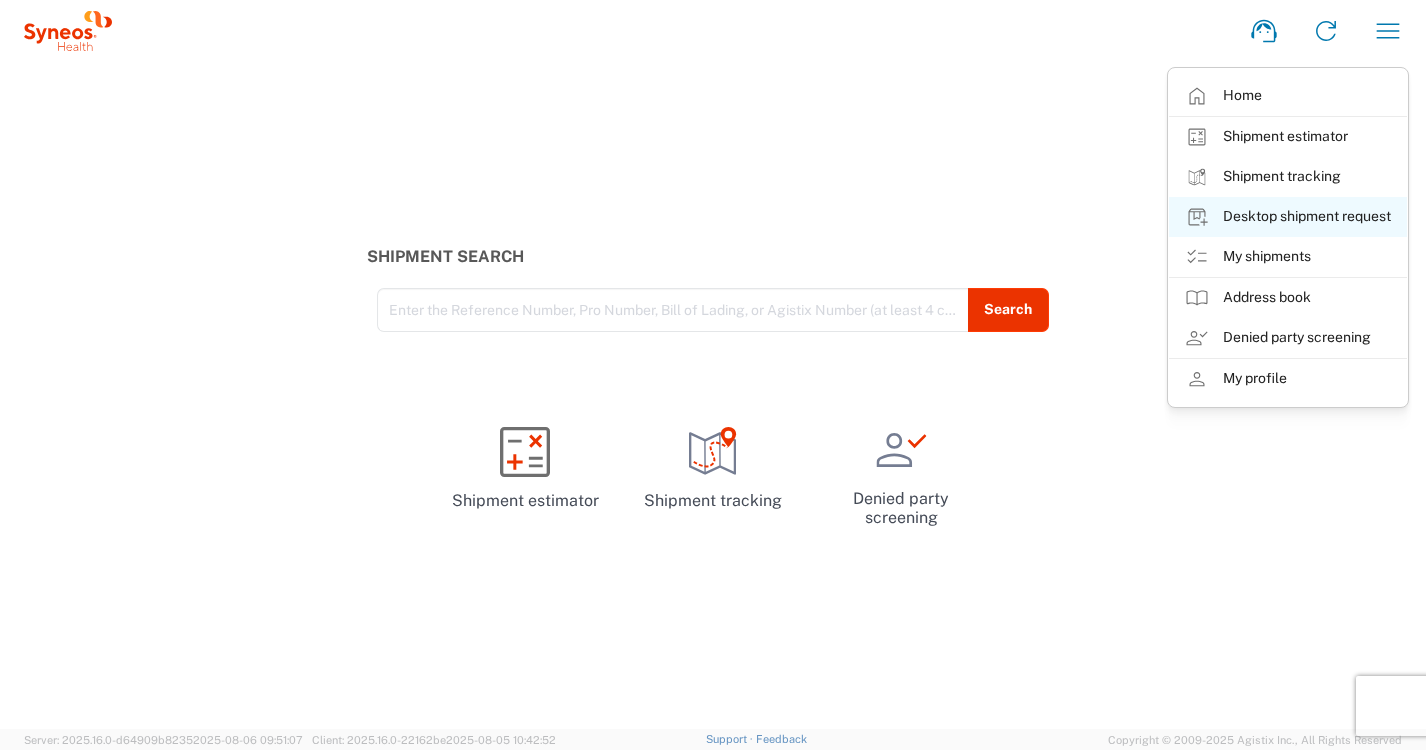 click on "Desktop shipment request" 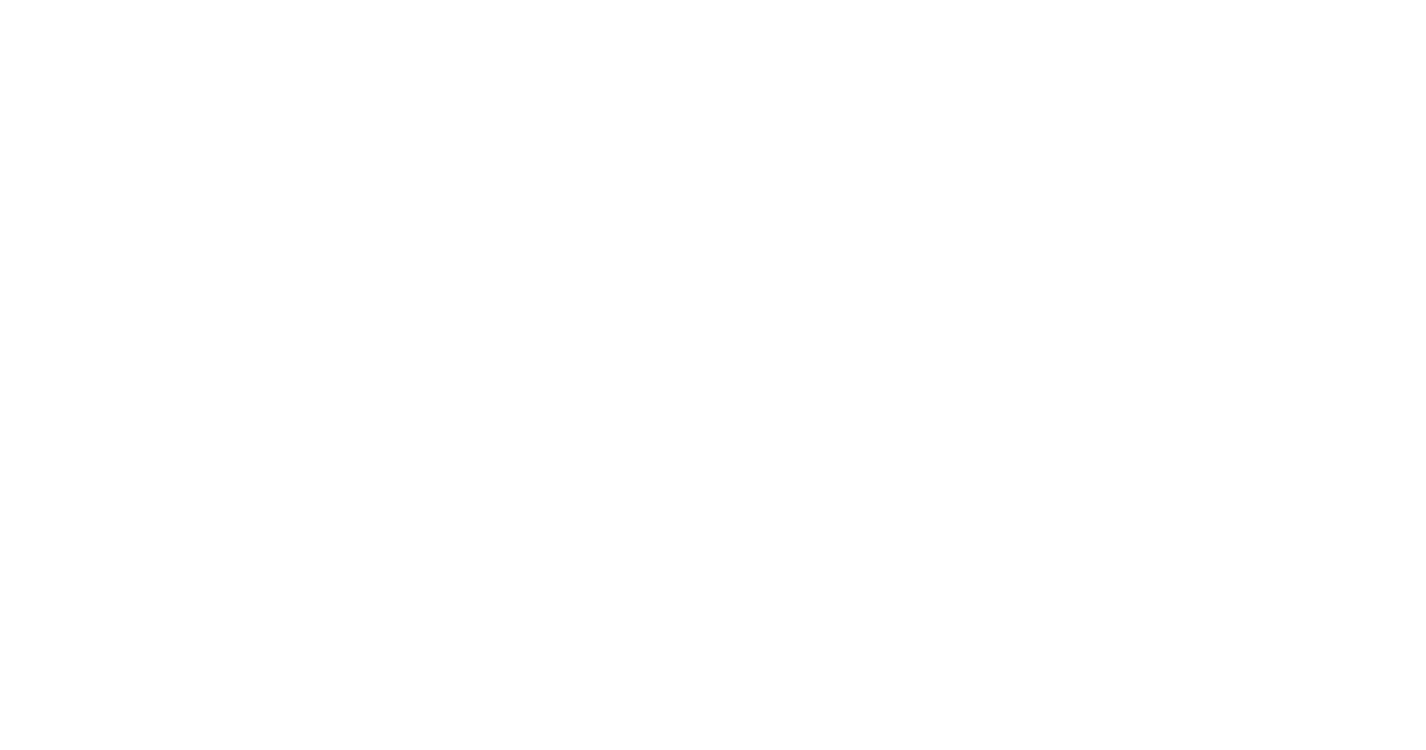 scroll, scrollTop: 0, scrollLeft: 0, axis: both 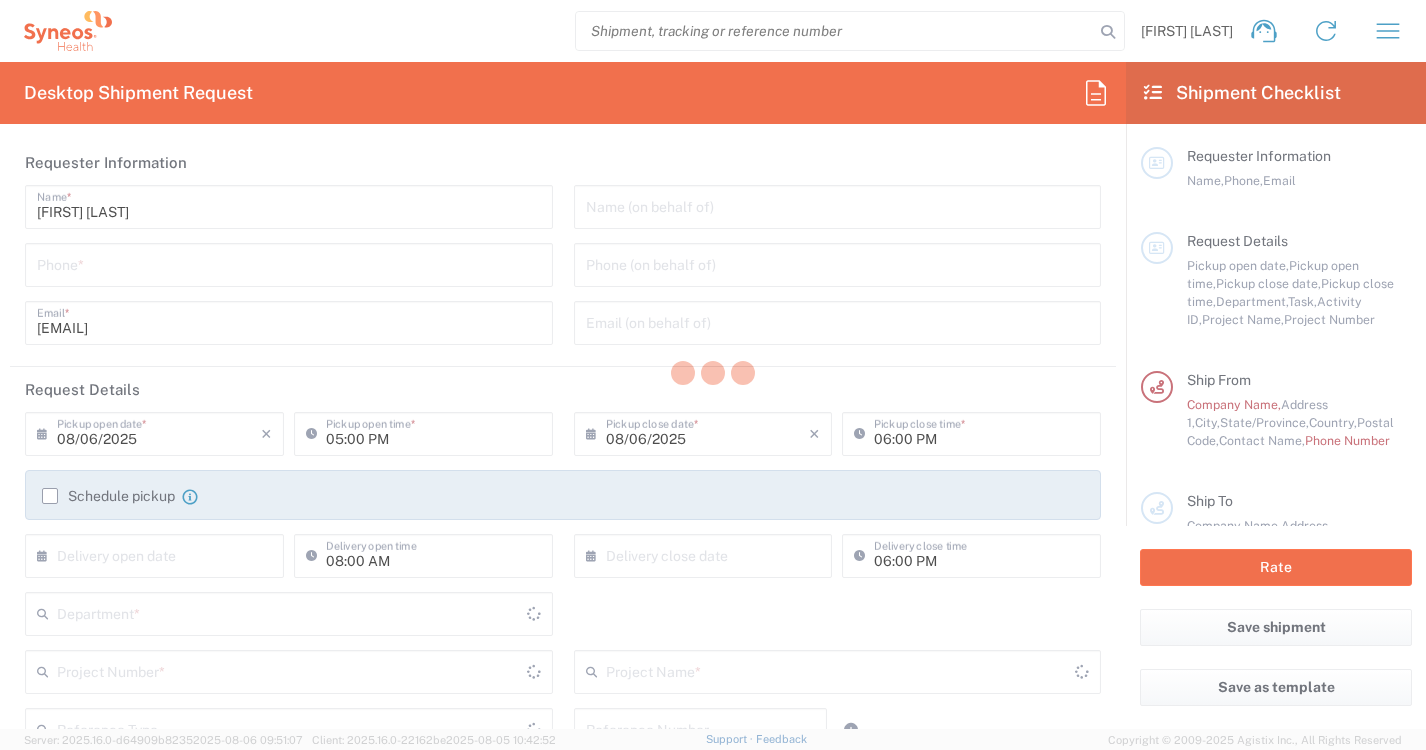 type on "North Carolina" 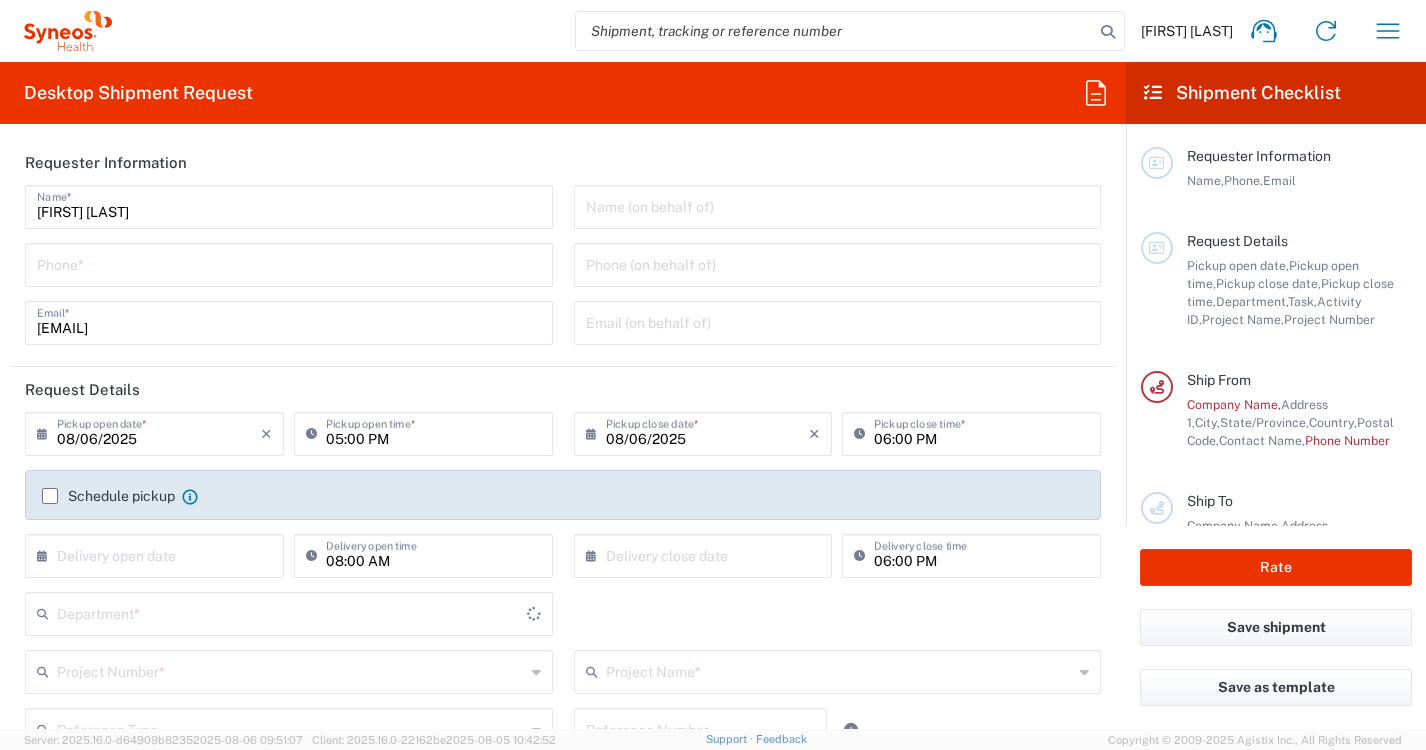 type on "United States" 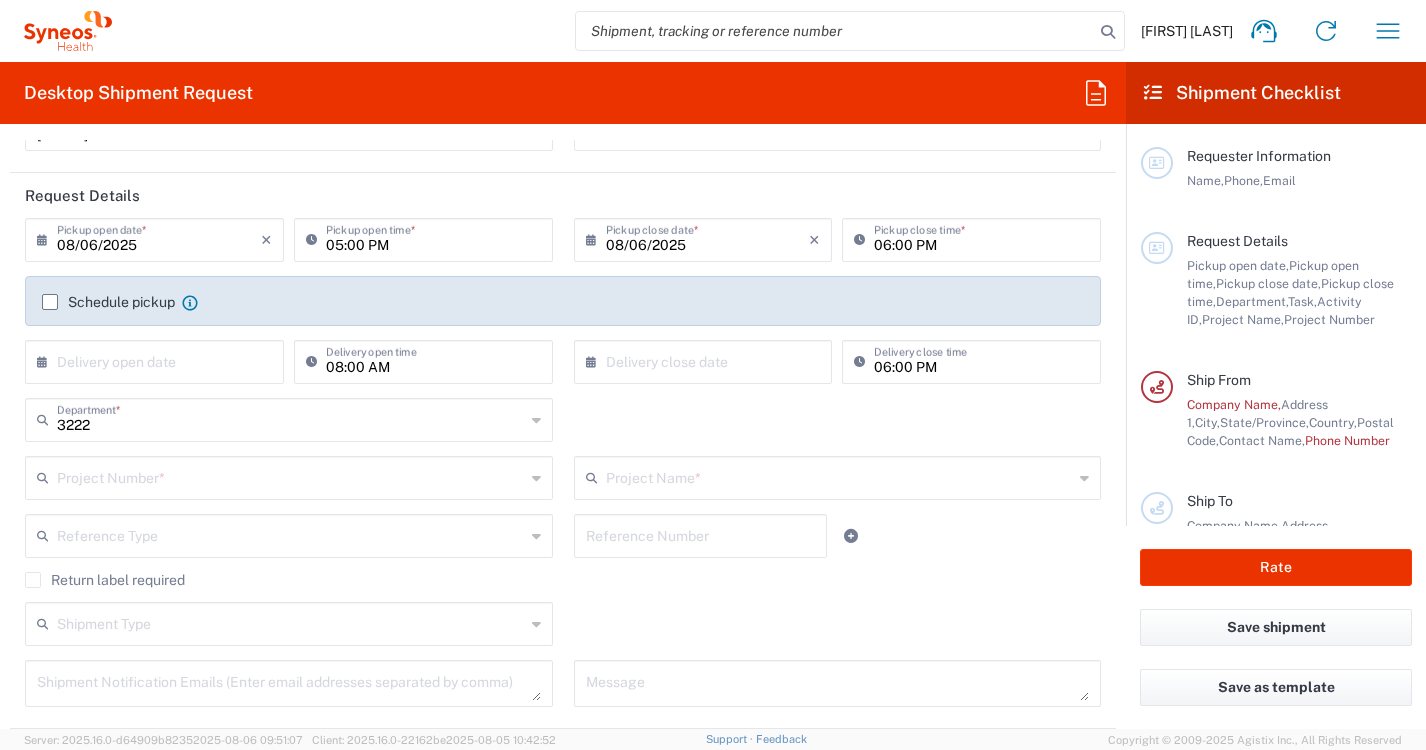 type on "Syneos Health, LLC-Morrisville NC US" 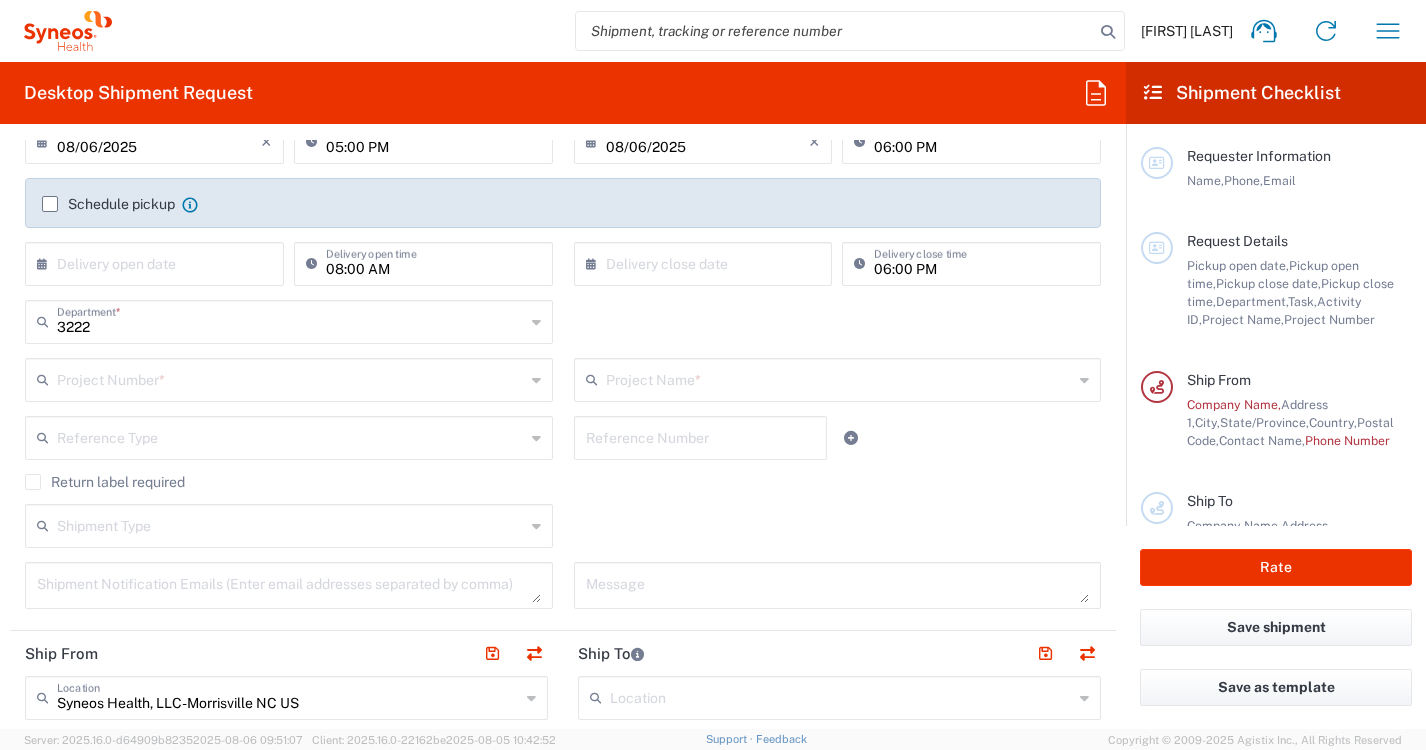 scroll, scrollTop: 286, scrollLeft: 0, axis: vertical 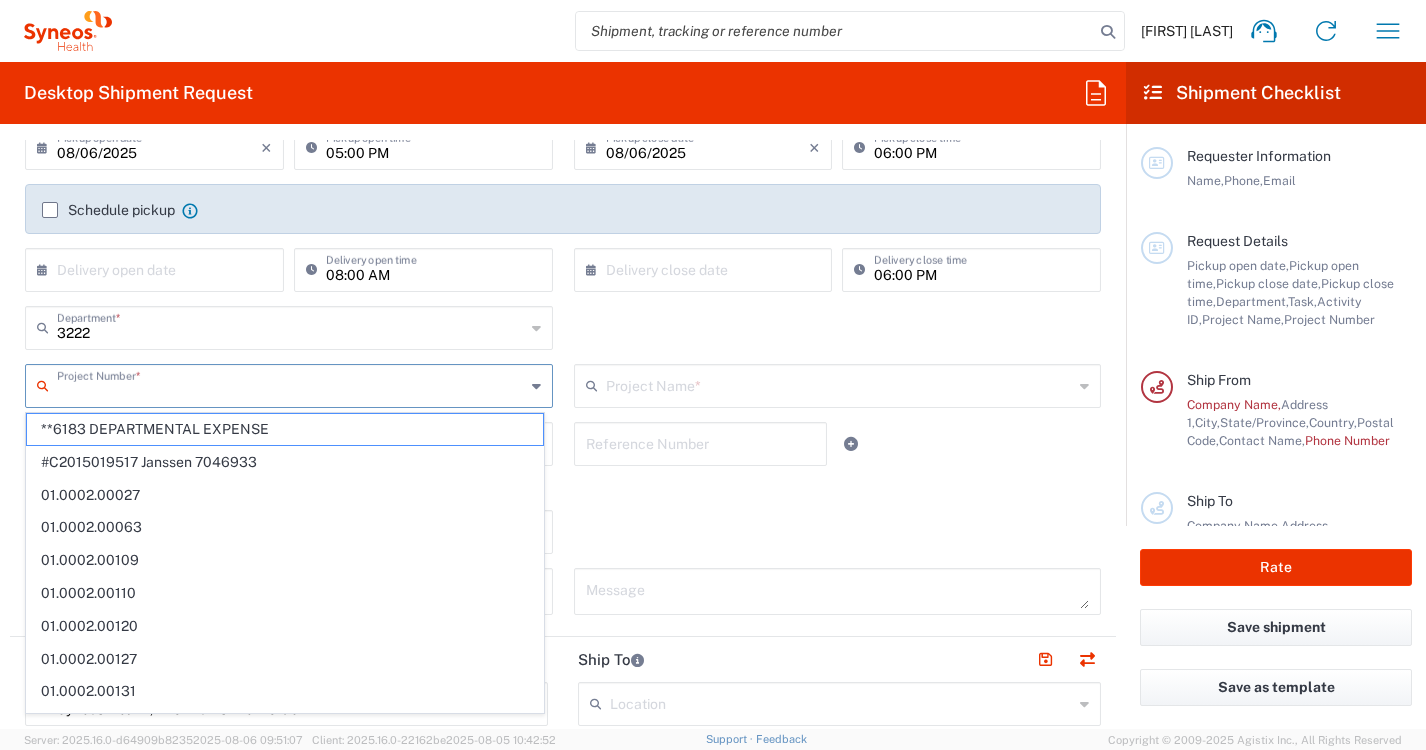 click at bounding box center (291, 384) 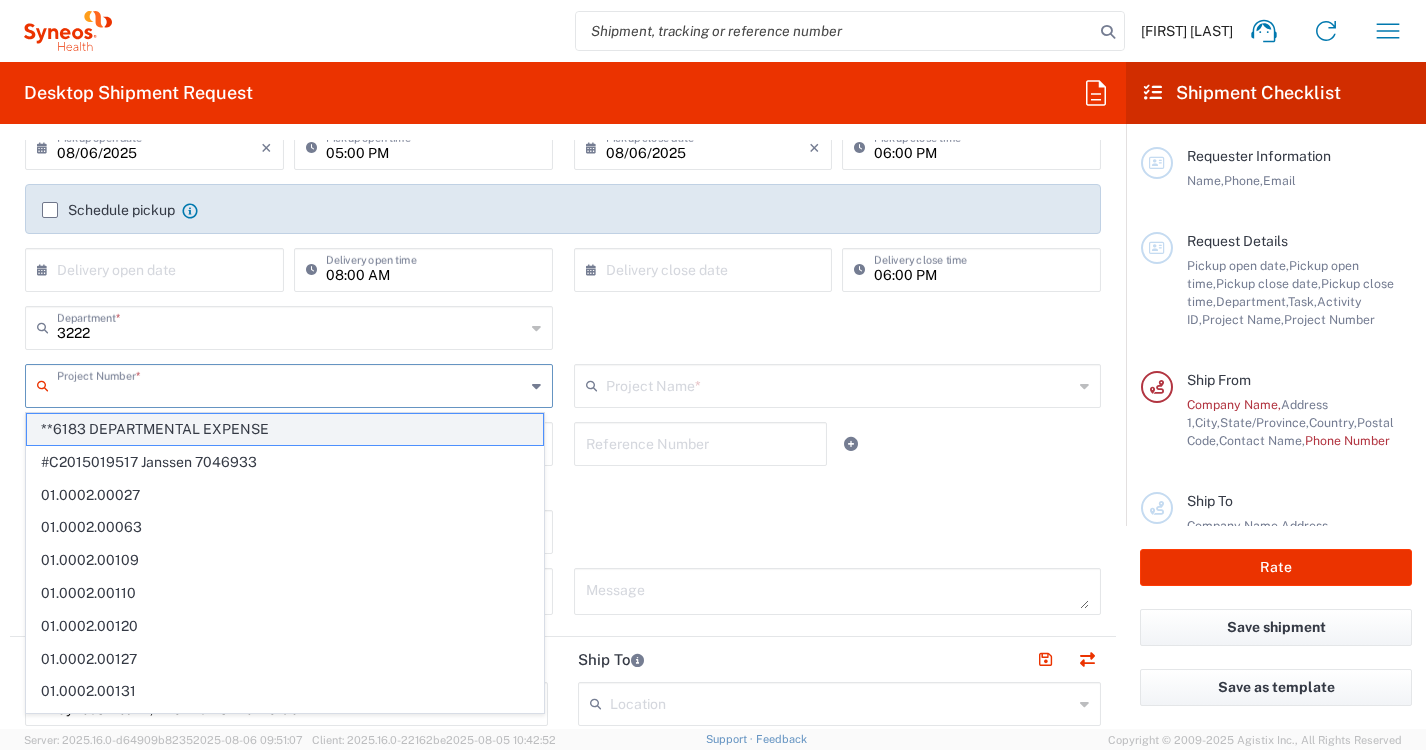 click on "**6183 DEPARTMENTAL EXPENSE" 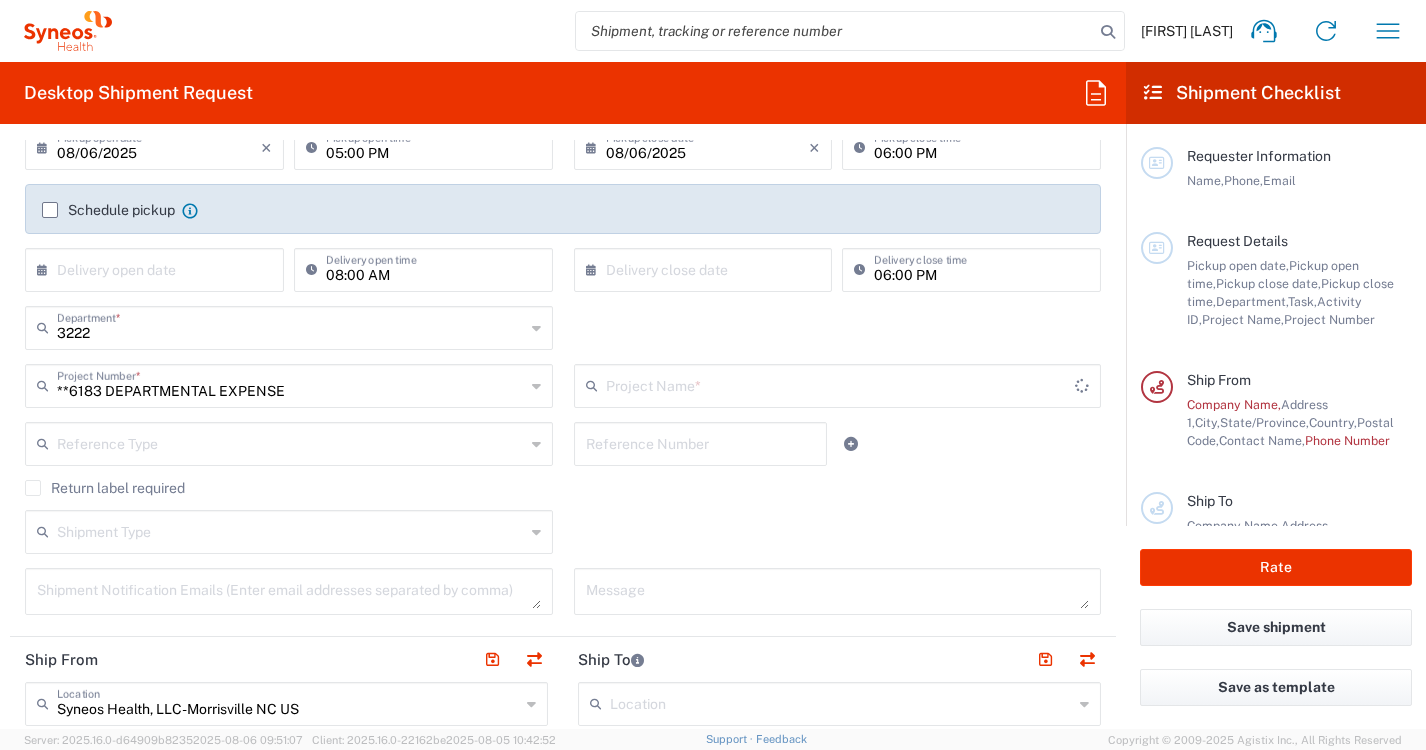 type on "6183" 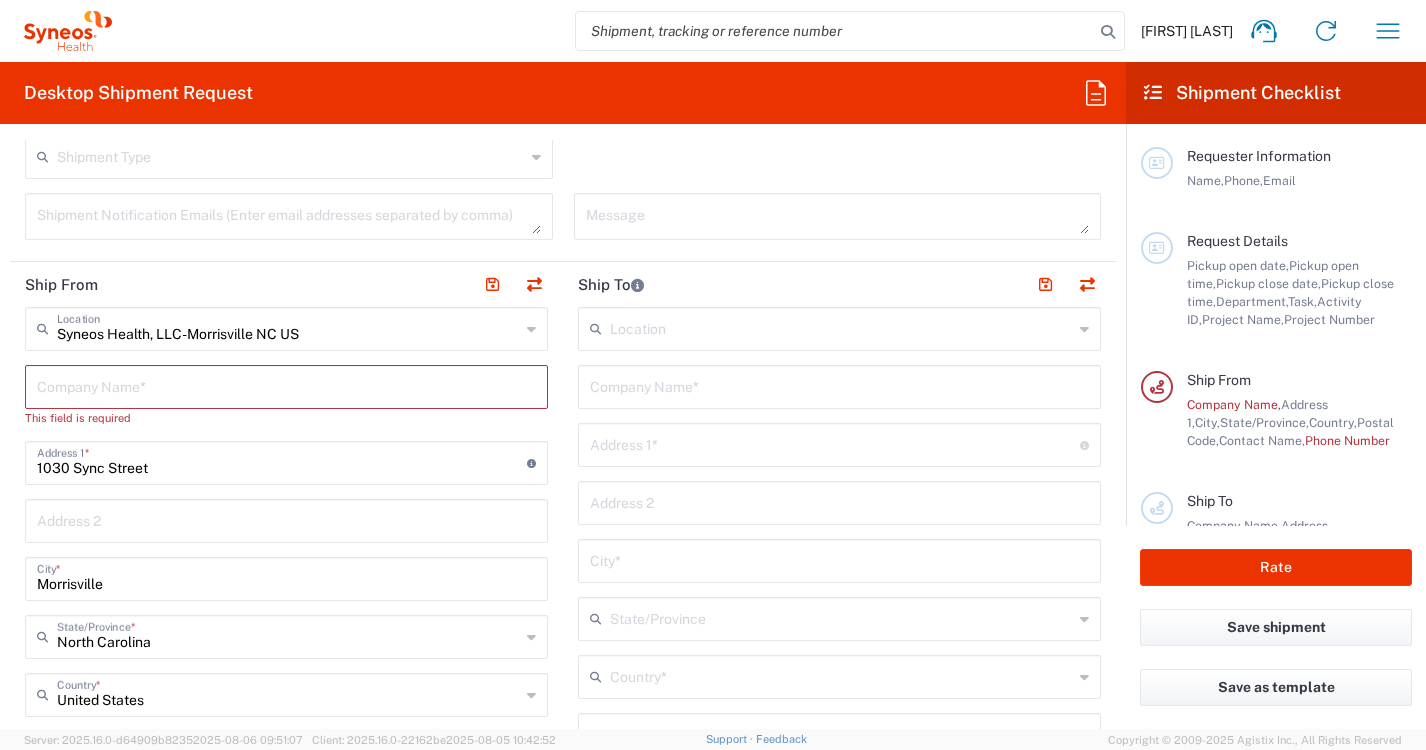 scroll, scrollTop: 674, scrollLeft: 0, axis: vertical 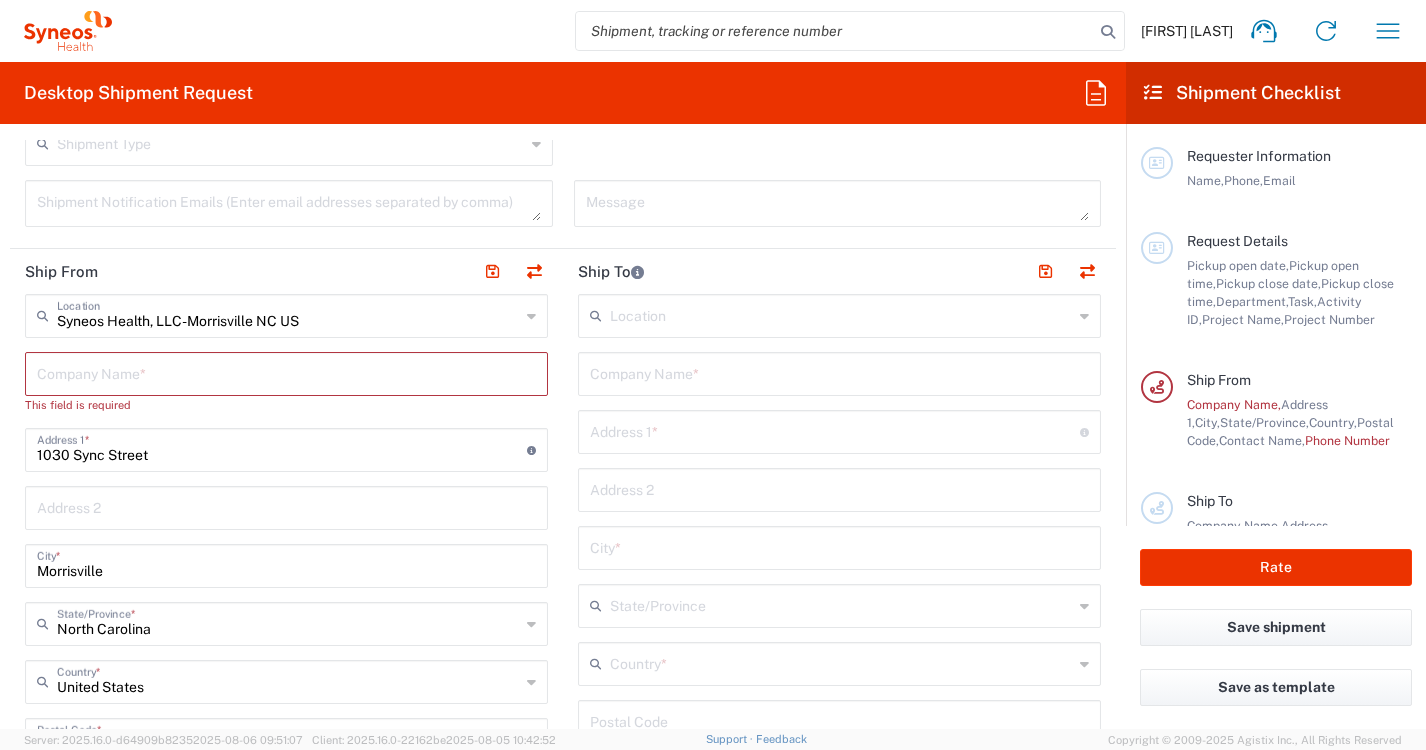click at bounding box center (286, 372) 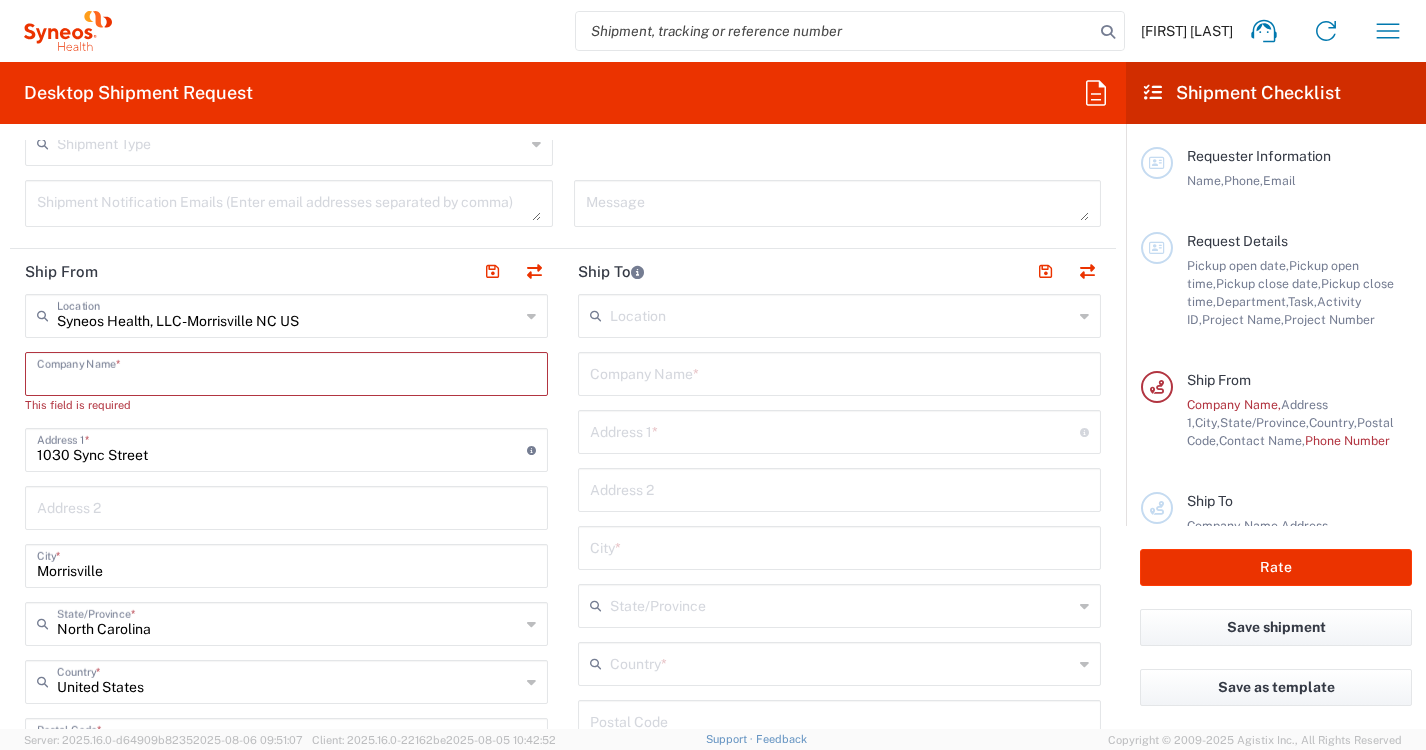 type 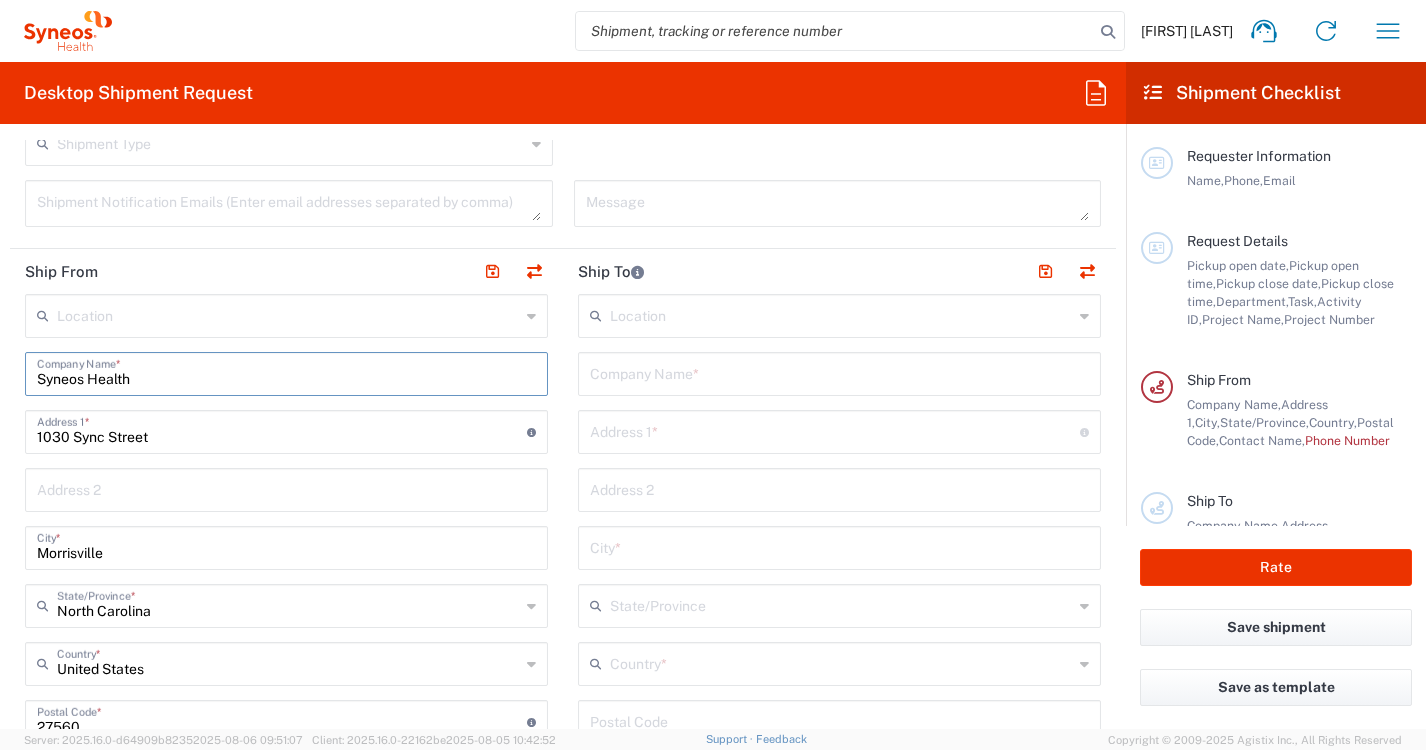 type on "Syneos Health" 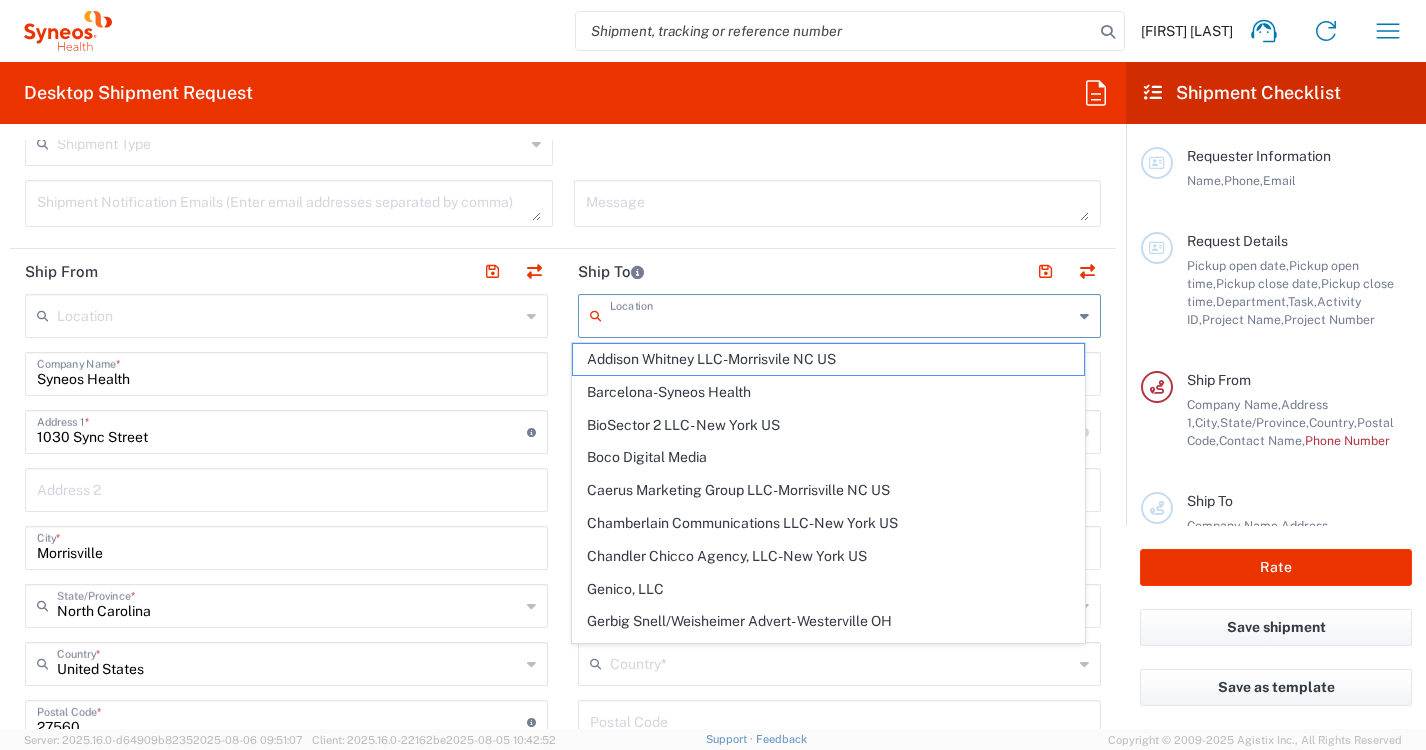 click at bounding box center [841, 314] 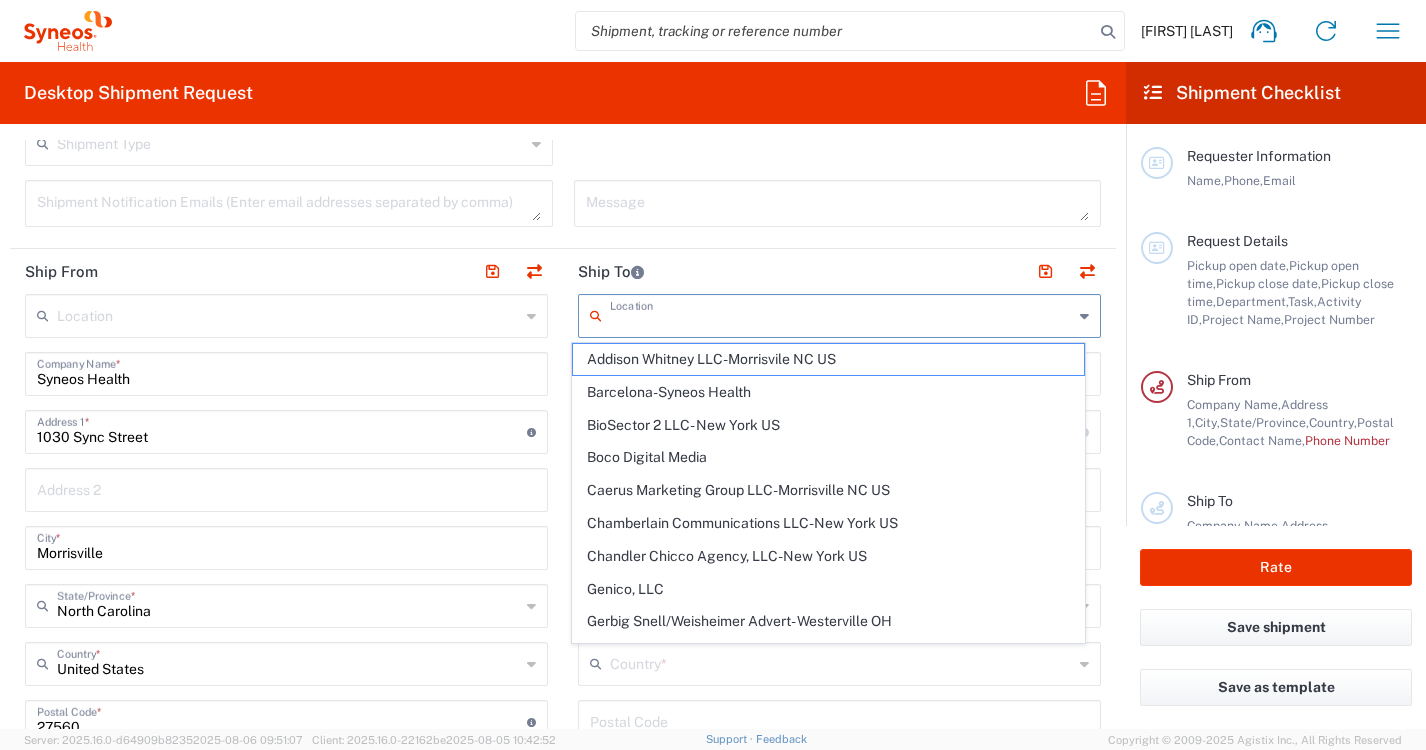 click at bounding box center (841, 314) 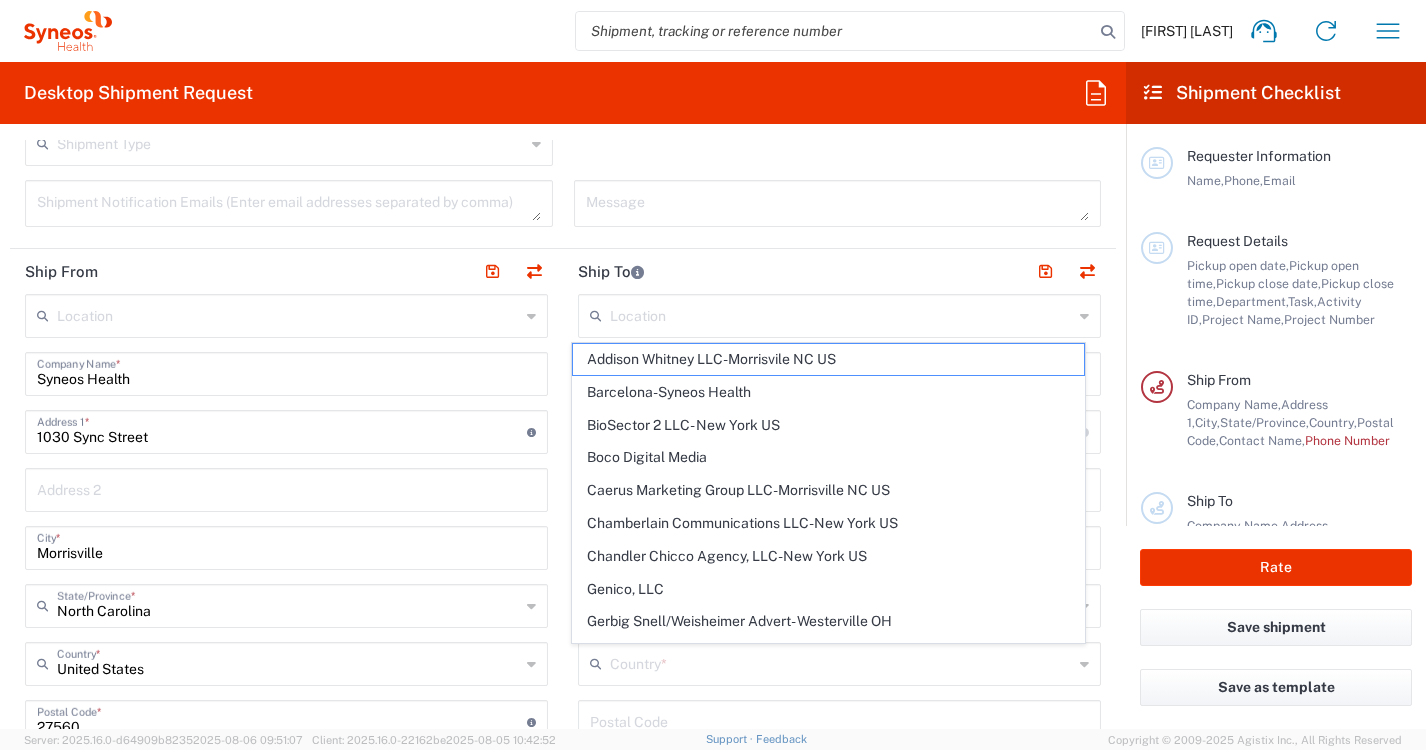 click on "Location  Addison Whitney LLC-Morrisvile NC US Barcelona-Syneos Health BioSector 2 LLC- New York US Boco Digital Media Caerus Marketing Group LLC-Morrisville NC US Chamberlain Communications LLC-New York US Chandler Chicco Agency, LLC-New York US Genico, LLC Gerbig Snell/Weisheimer Advert- Westerville OH Haas & Health Partner Public Relations GmbH Illingworth Research Group Ltd-Macclesfield UK Illingworth Rsrch Grp (France) Illingworth Rsrch Grp (Italy) Illingworth Rsrch Grp (Spain) Illingworth Rsrch Grp (USA) In Illingworth Rsrch Grp(Australi INC Research Clin Svcs Mexico inVentiv Health Philippines, Inc. IRG - Morrisville Warehouse IVH IPS Pvt Ltd- India IVH Mexico SA de CV NAVICOR GROUP, LLC- New York US PALIO + IGNITE, LLC- Westerville OH US Pharmaceutical Institute LLC- Morrisville NC US PT Syneos Health Indonesia Rx dataScience Inc-Morrisville NC US RxDataScience India Private Lt Syneos Health (Beijing) Inc.Lt Syneos Health (Shanghai) Inc. Ltd. Syneos Health (Thailand) Limit Syneos Health Argentina SA" 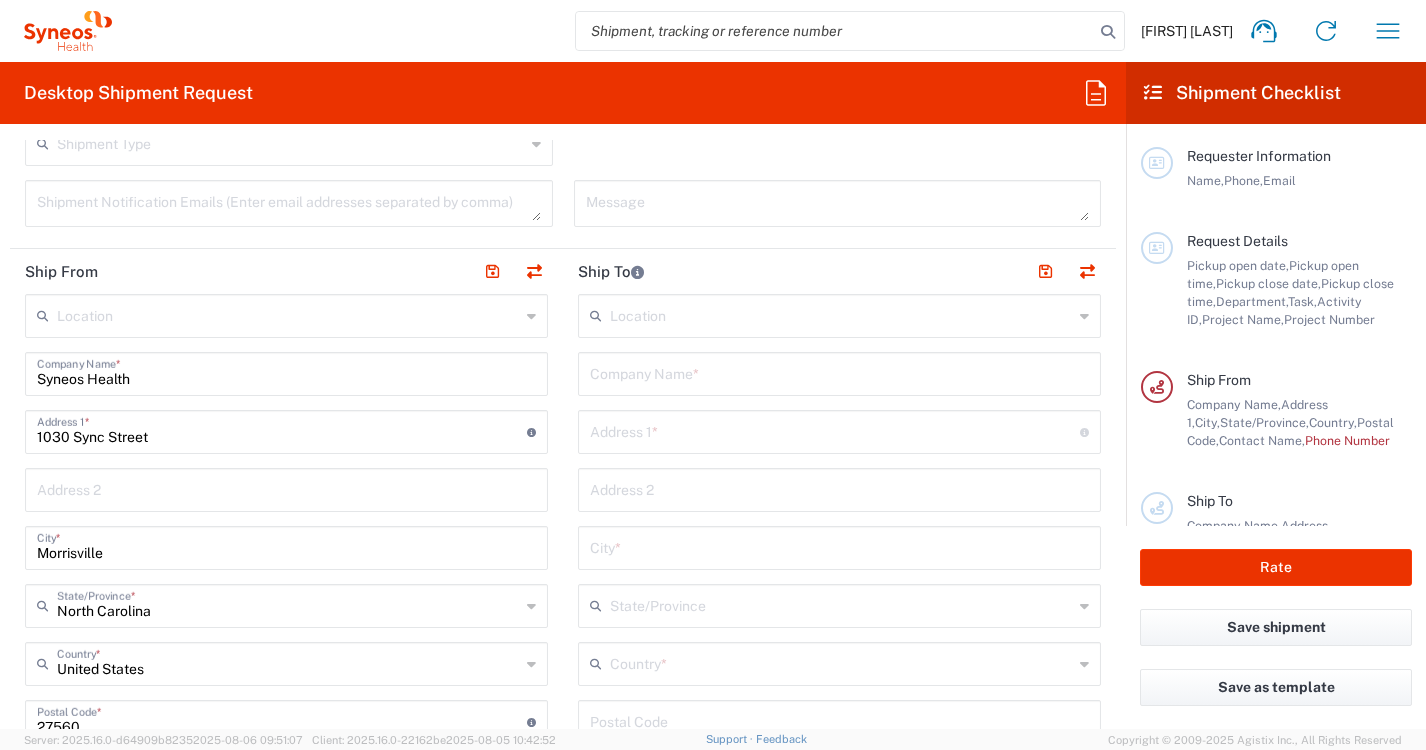 click at bounding box center [839, 372] 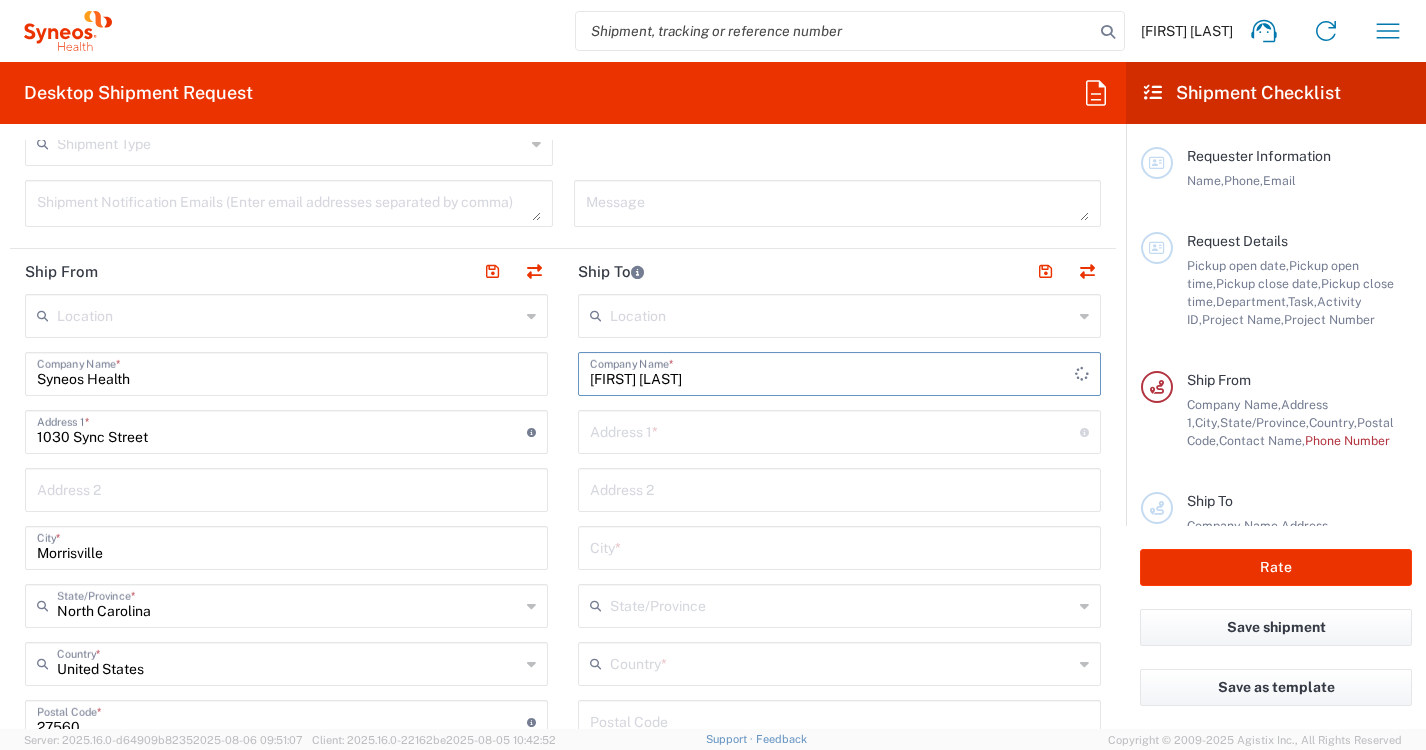 type on "Jodi Meltzer" 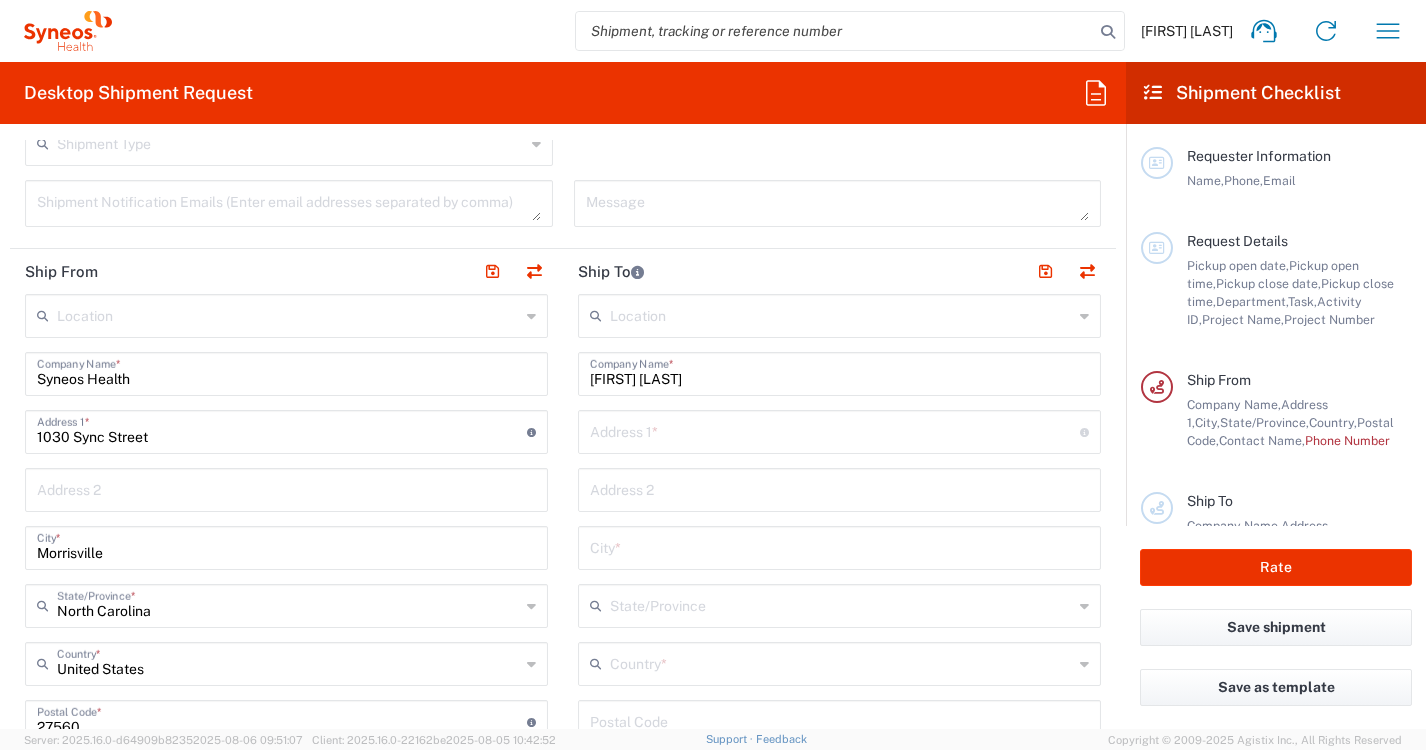 click on "Address 1  * For cross streets use street names with '&' or 'and' in between. For example 'Walnut St & S 13th St'" 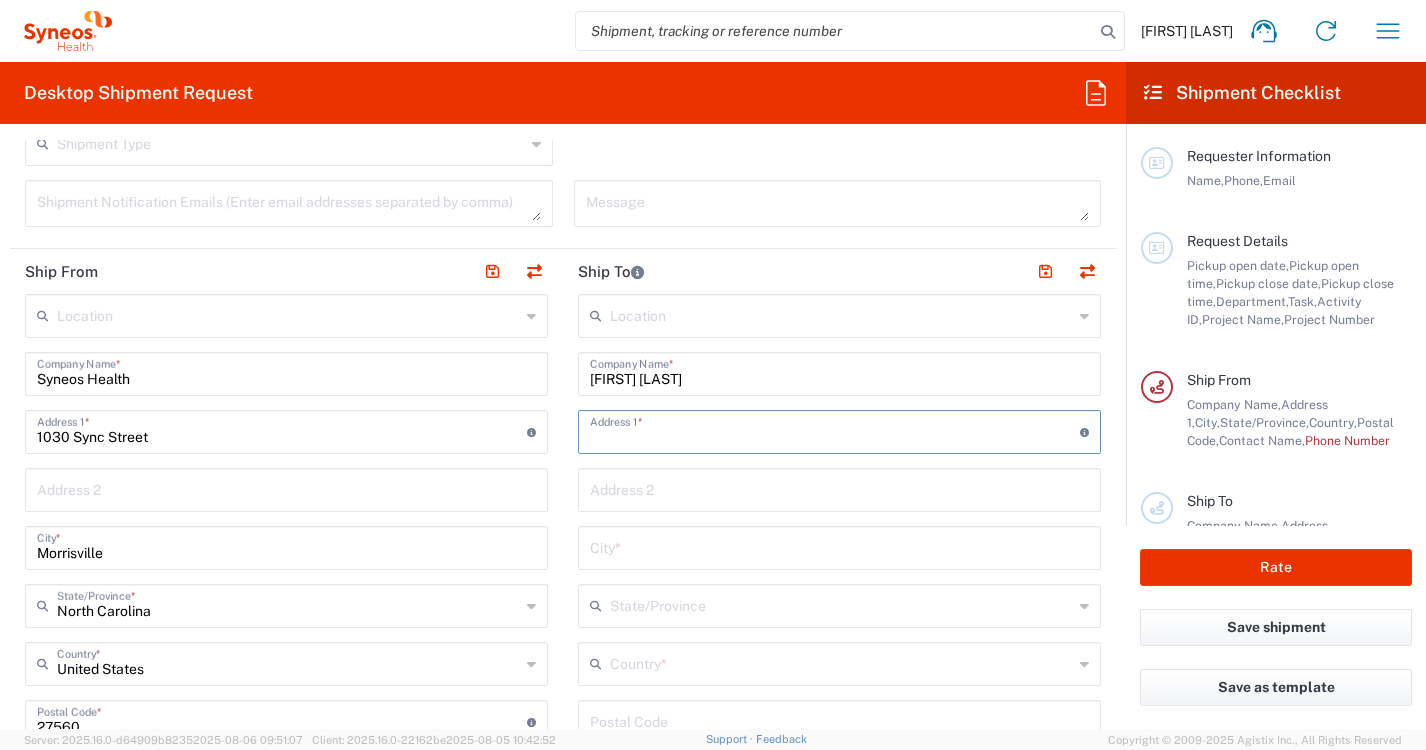 click at bounding box center [835, 430] 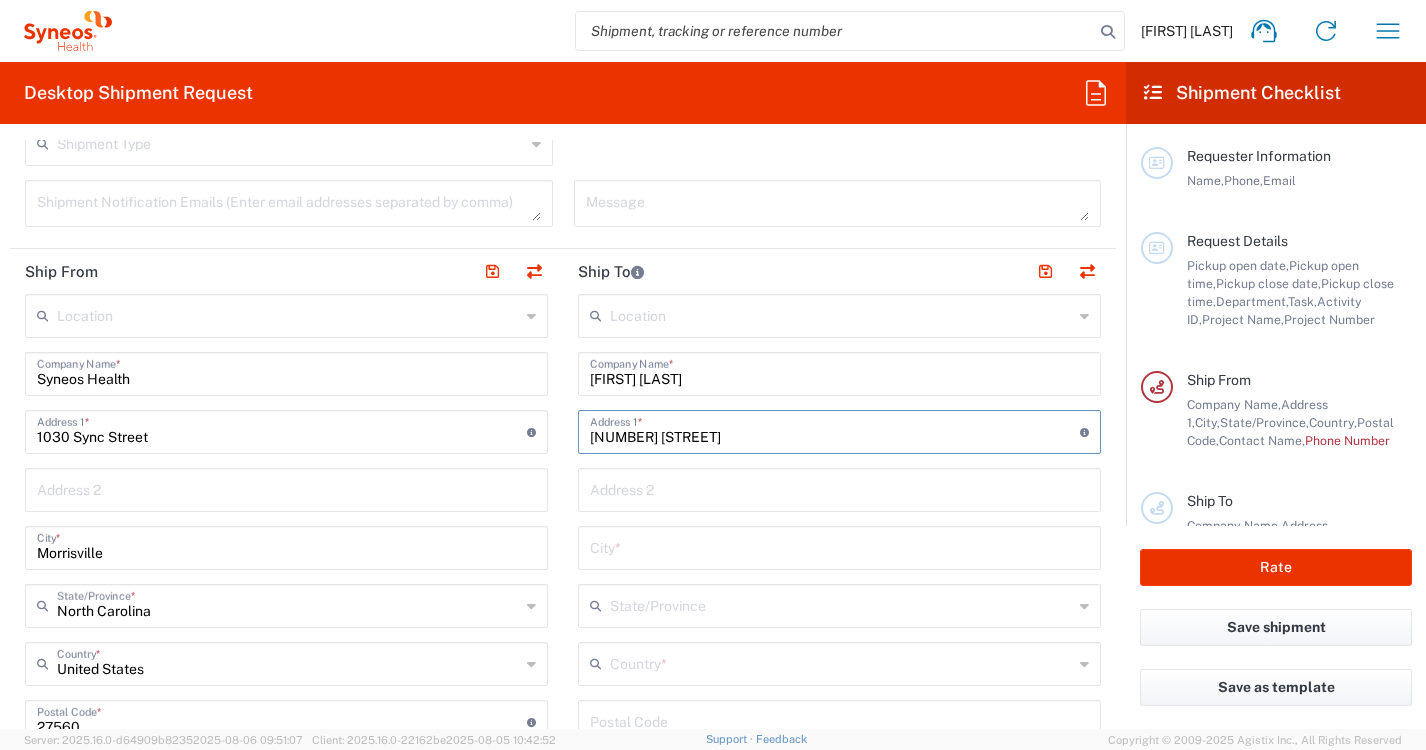 type on "[CITY]" 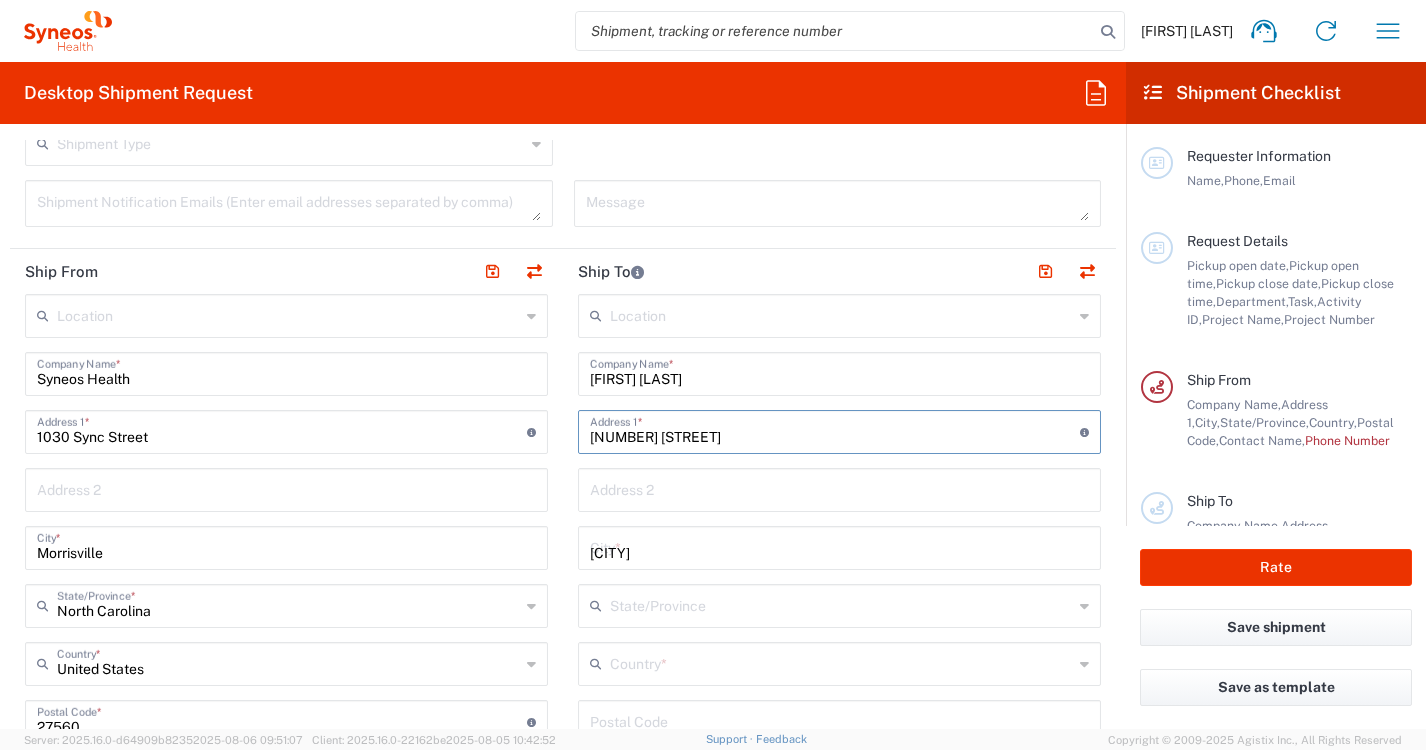 type on "Florida" 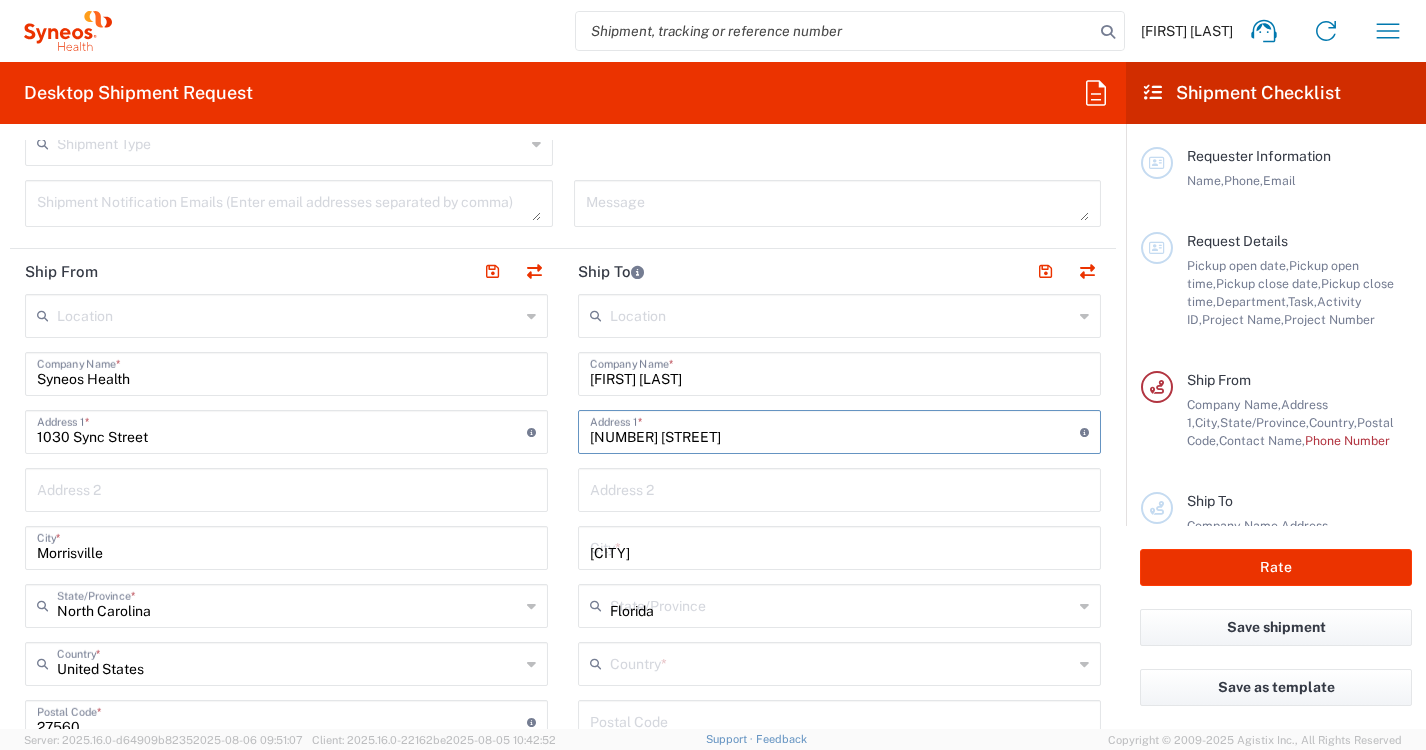 type on "United States" 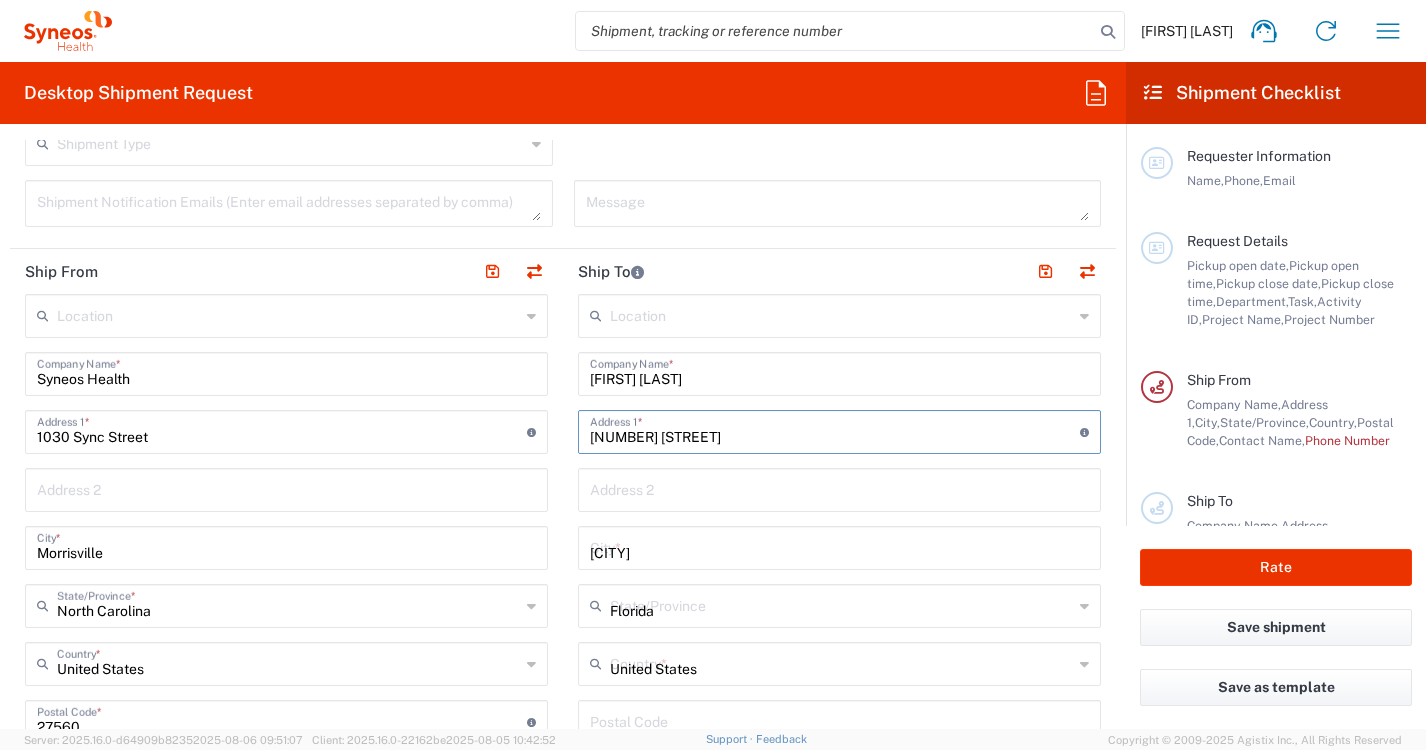 type on "33596" 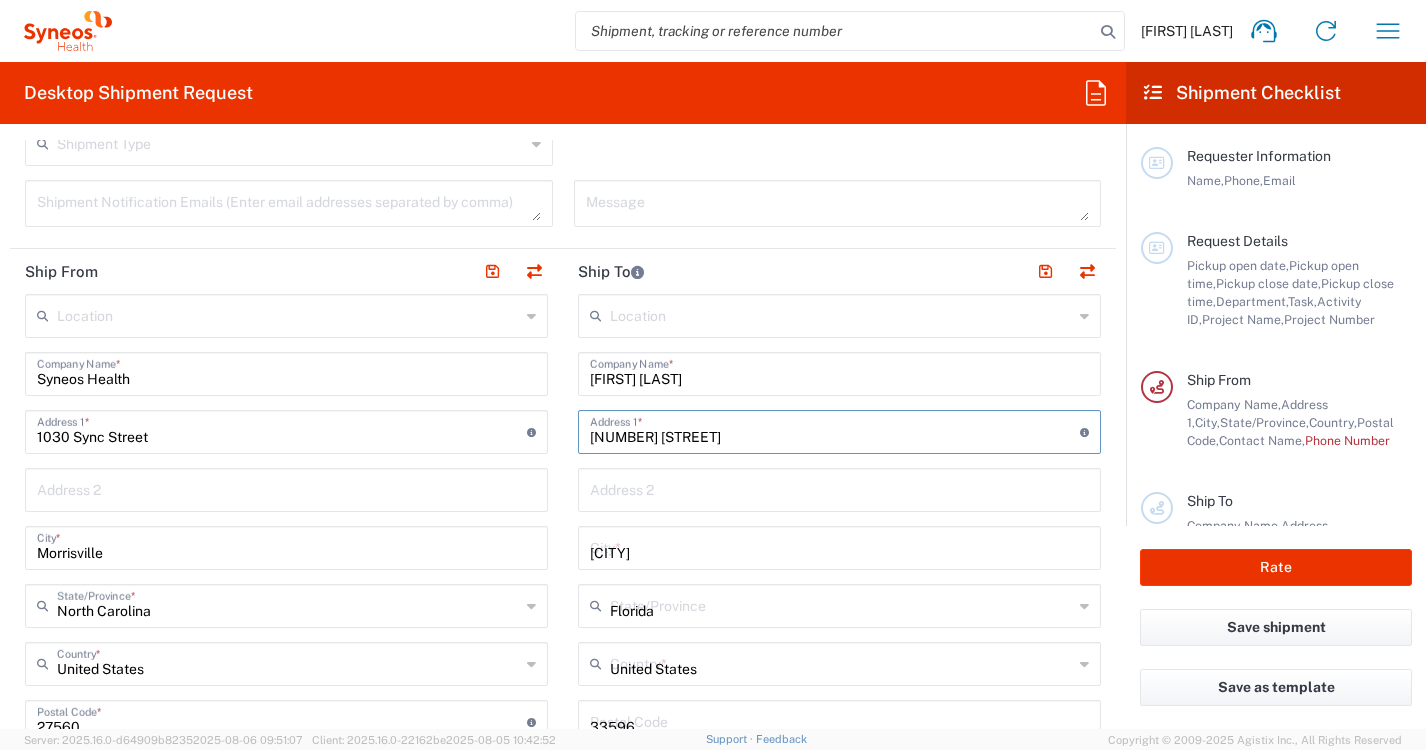 type on "[PHONE]" 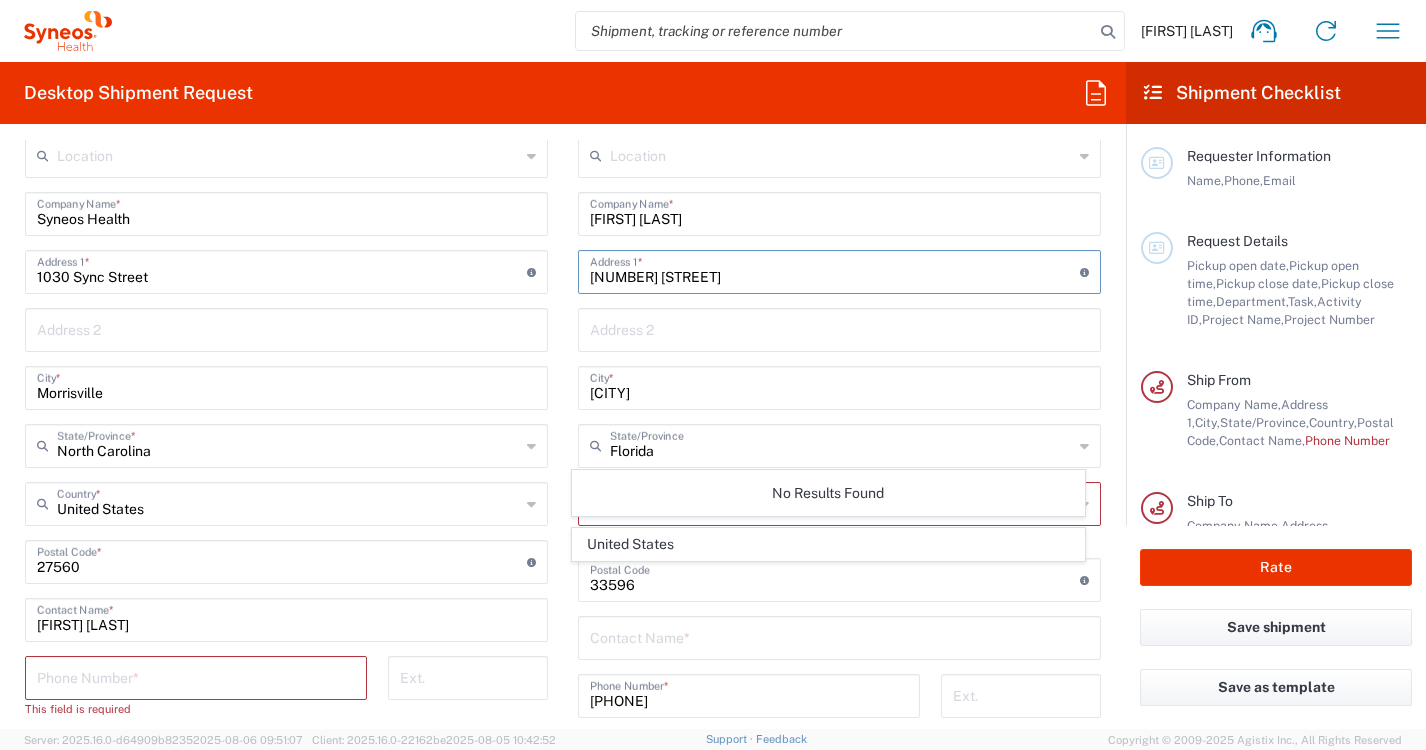 scroll, scrollTop: 839, scrollLeft: 0, axis: vertical 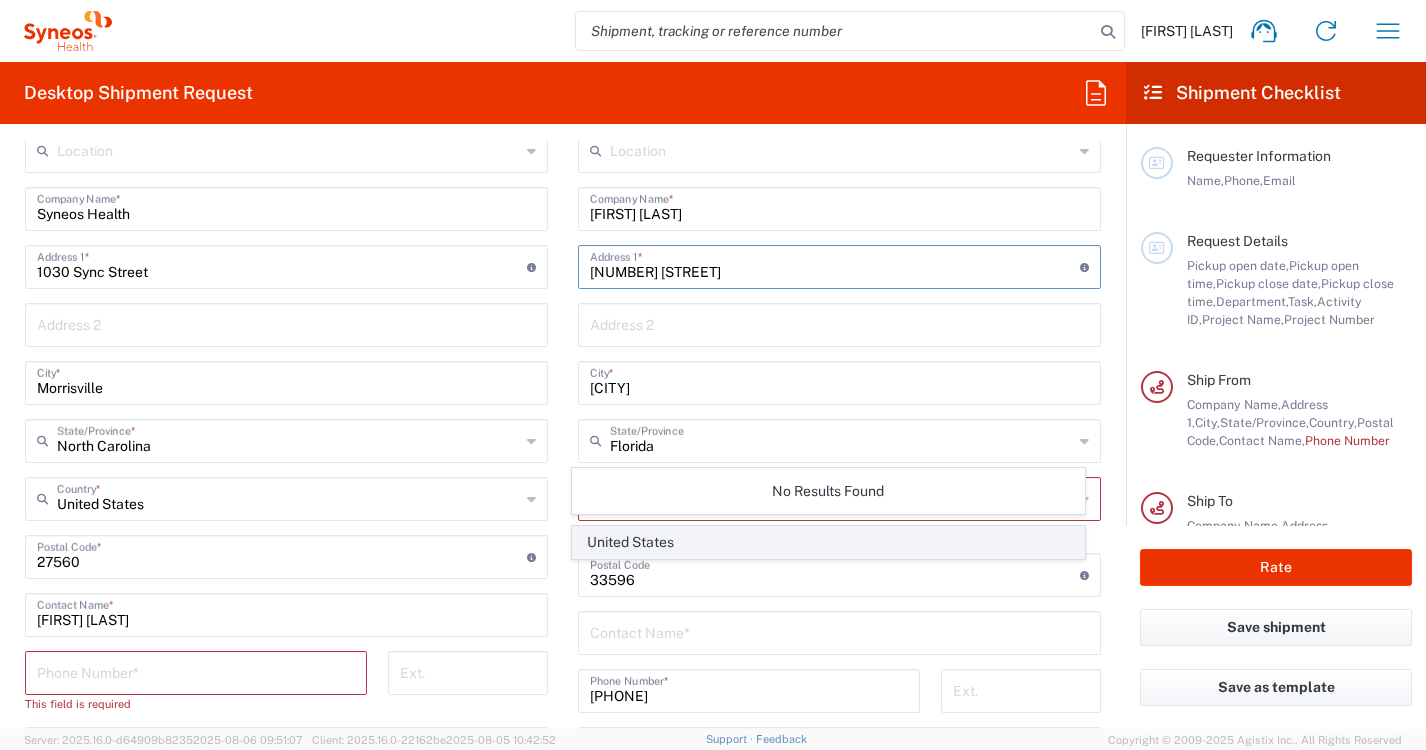 click on "United States" 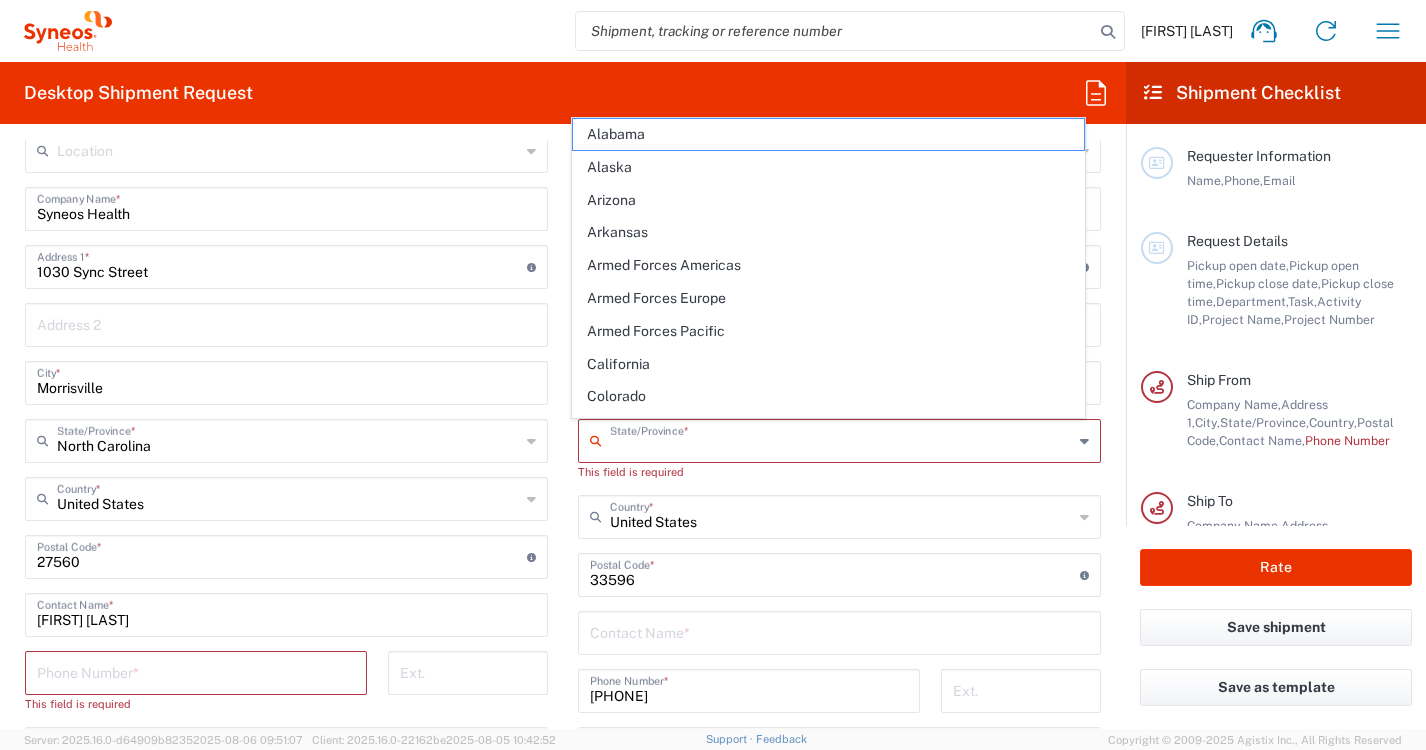 click at bounding box center [841, 439] 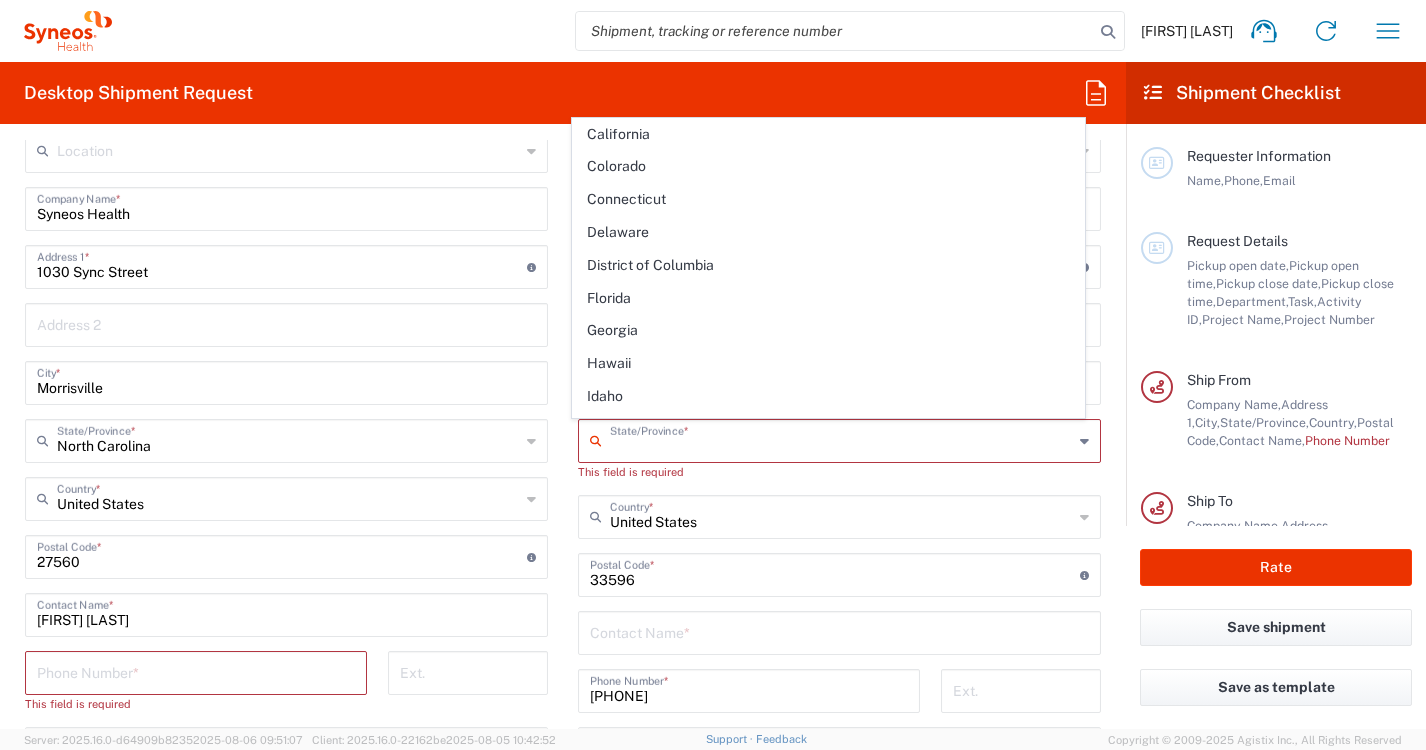 scroll, scrollTop: 237, scrollLeft: 0, axis: vertical 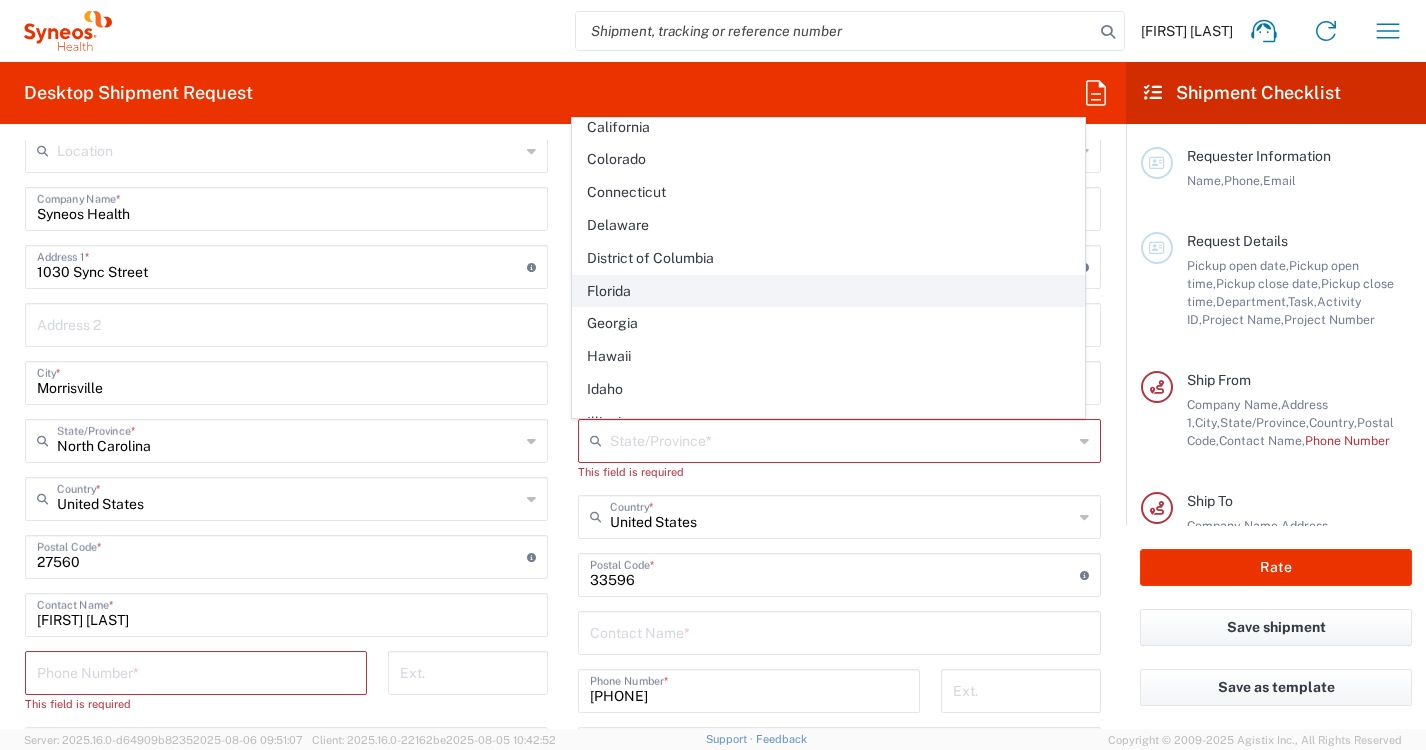 click on "Florida" 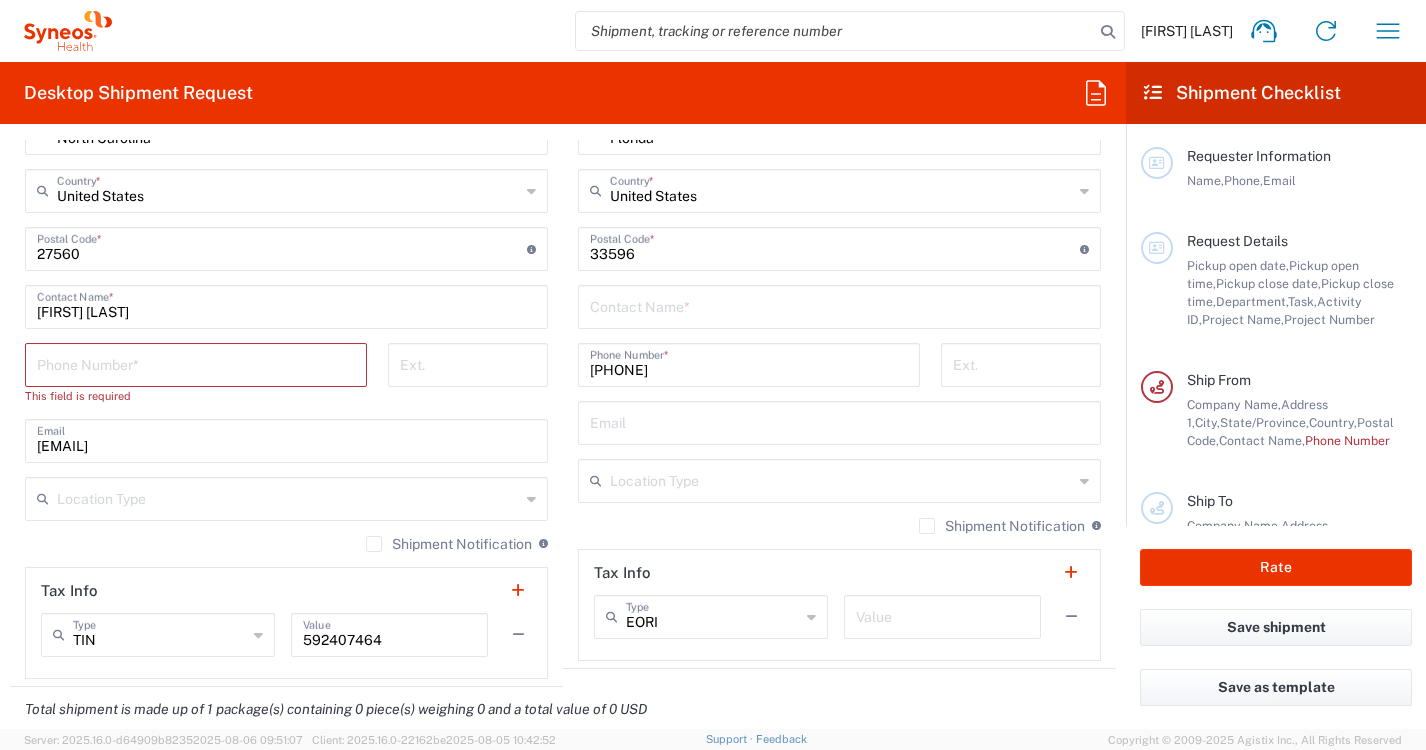 scroll, scrollTop: 1163, scrollLeft: 0, axis: vertical 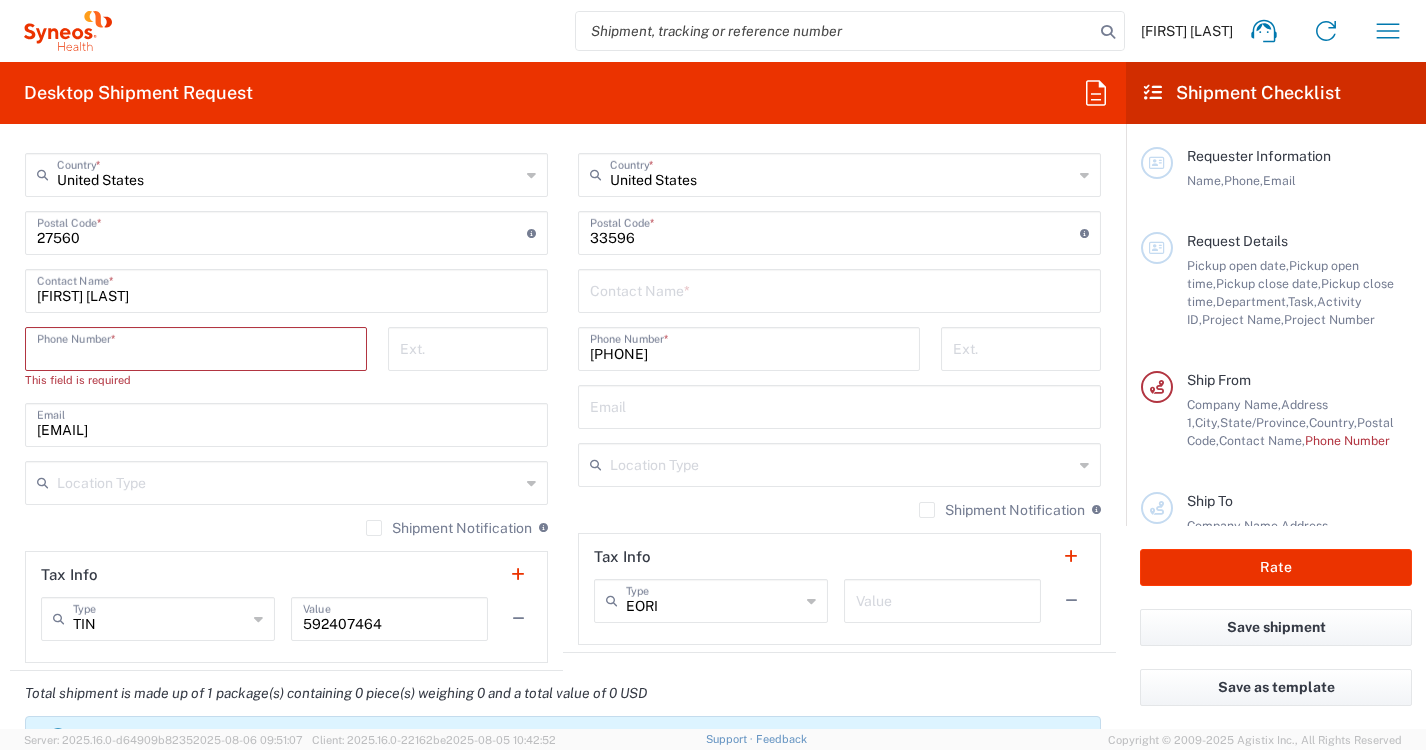 click at bounding box center [196, 347] 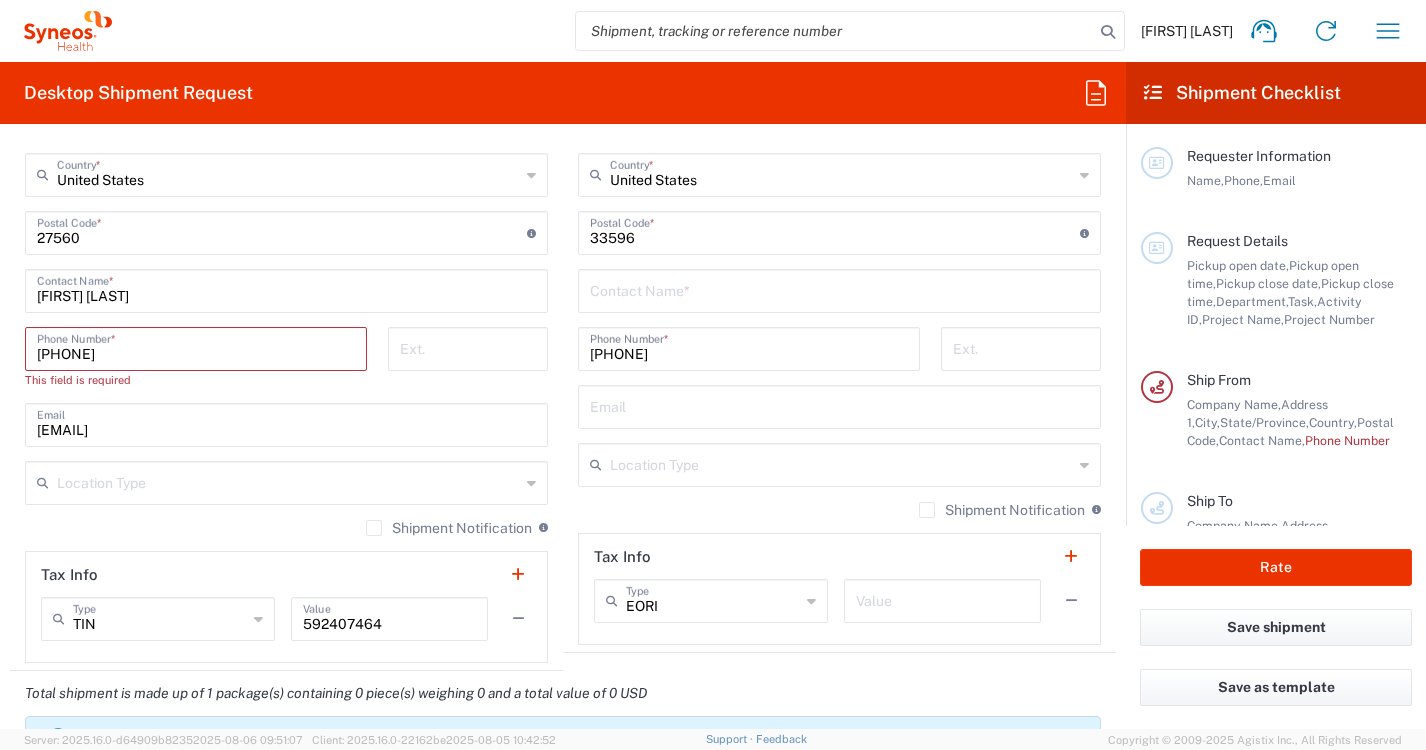 type on "[EMAIL]" 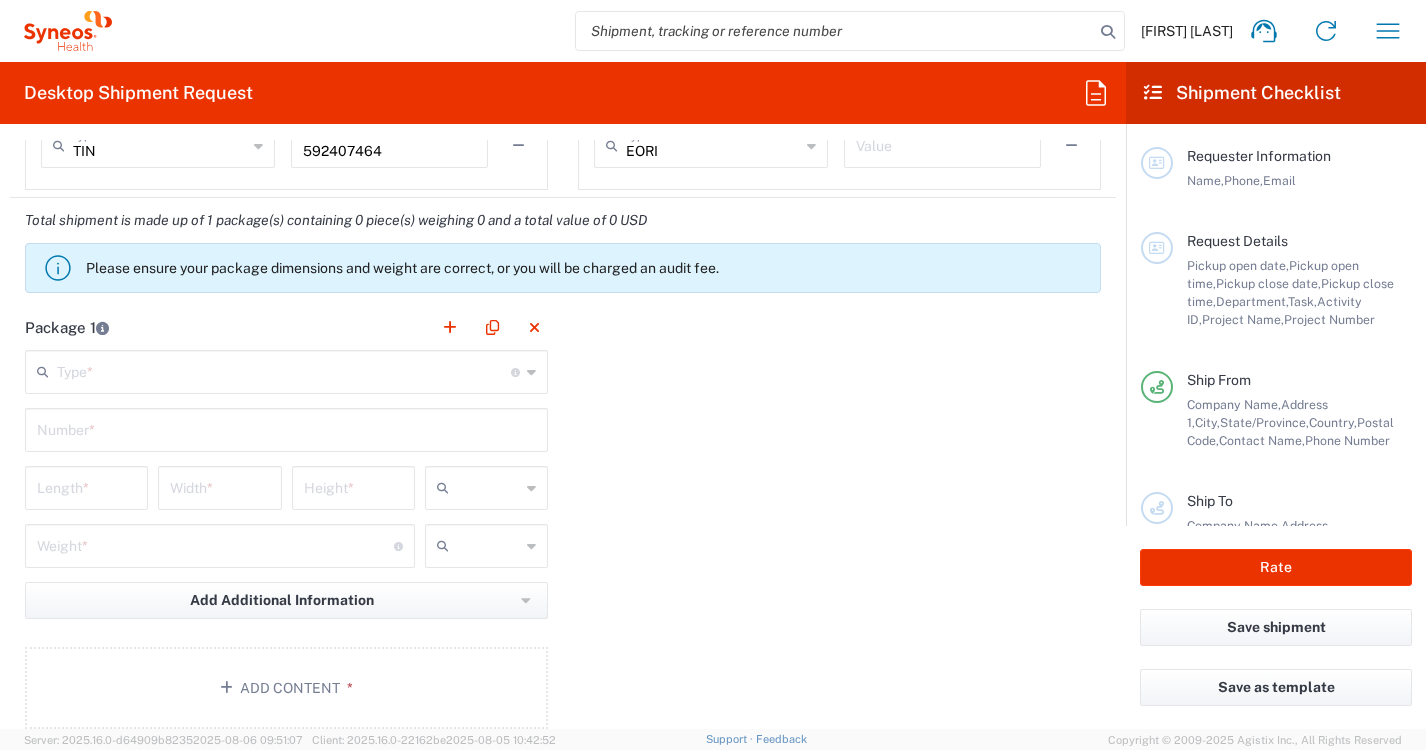 scroll, scrollTop: 1644, scrollLeft: 0, axis: vertical 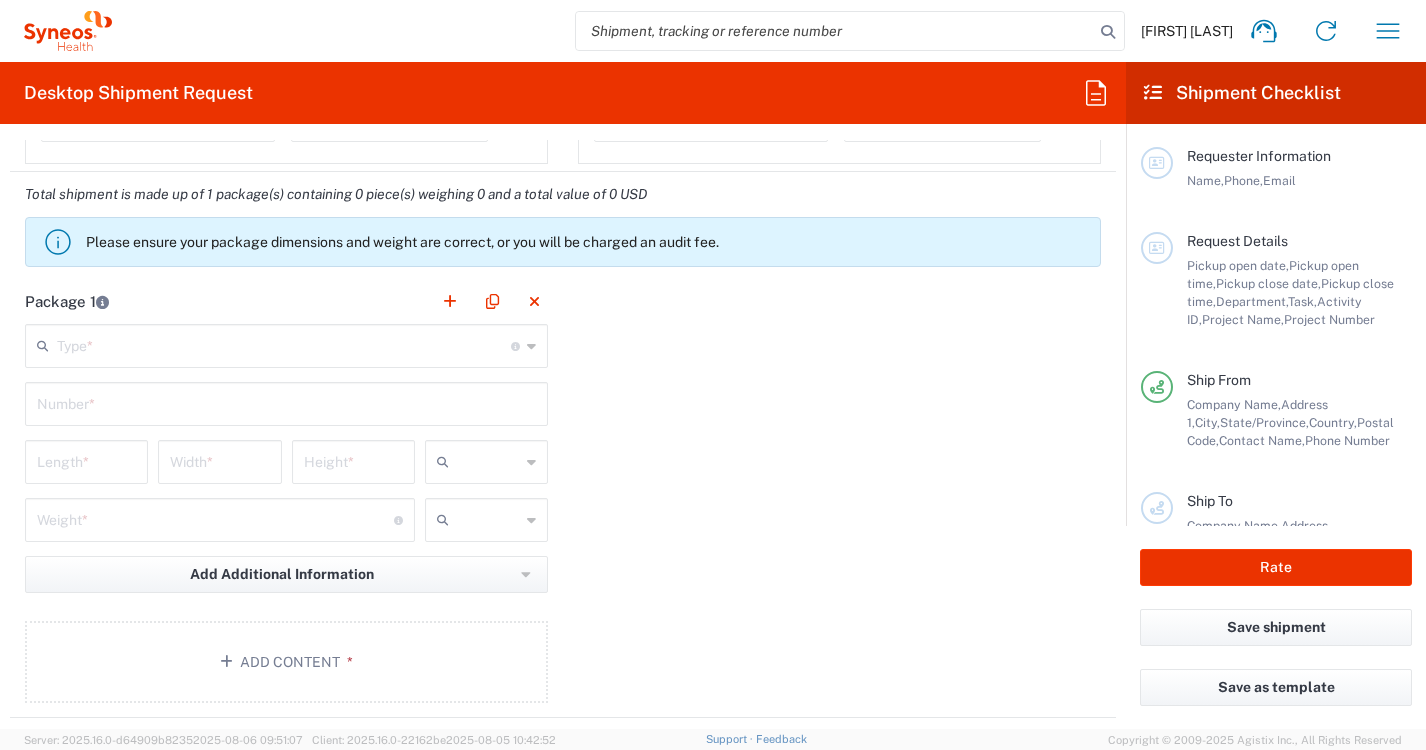click at bounding box center (284, 344) 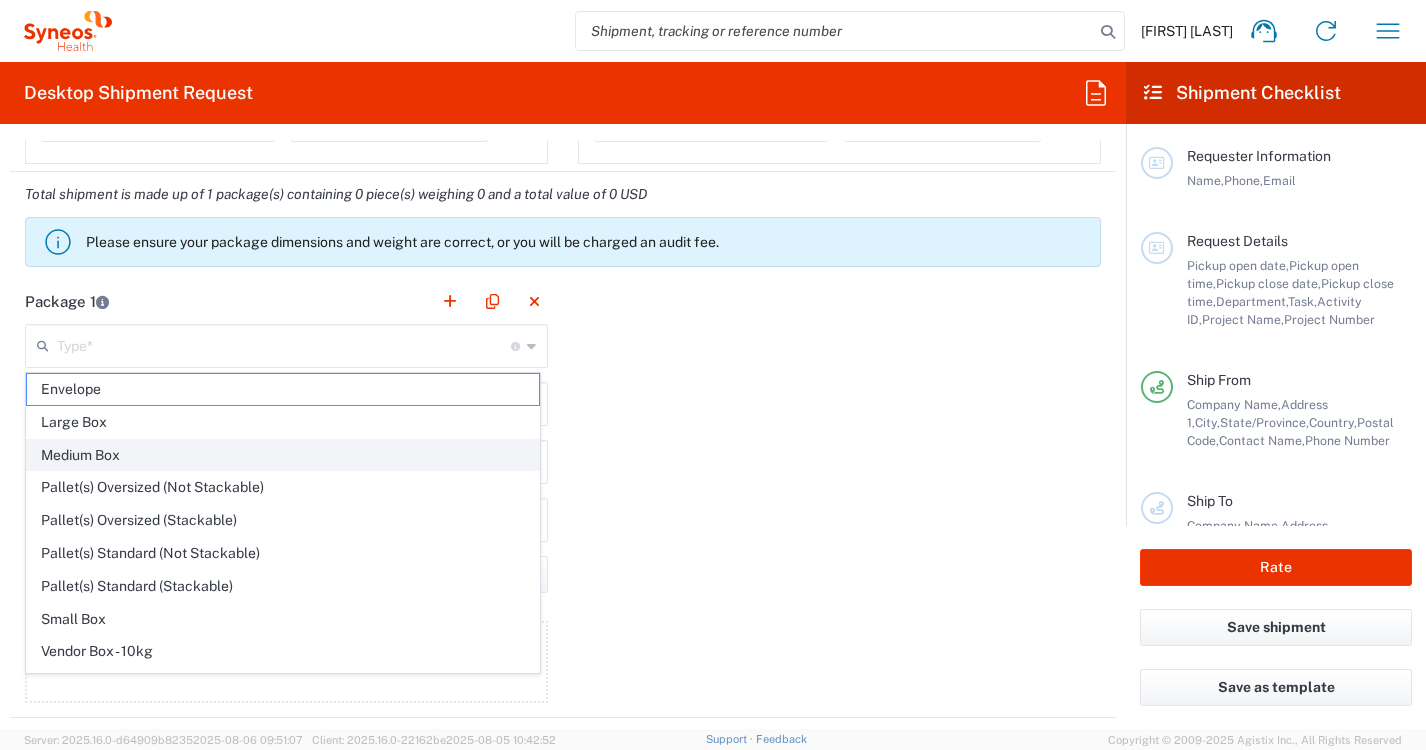 click on "Medium Box" 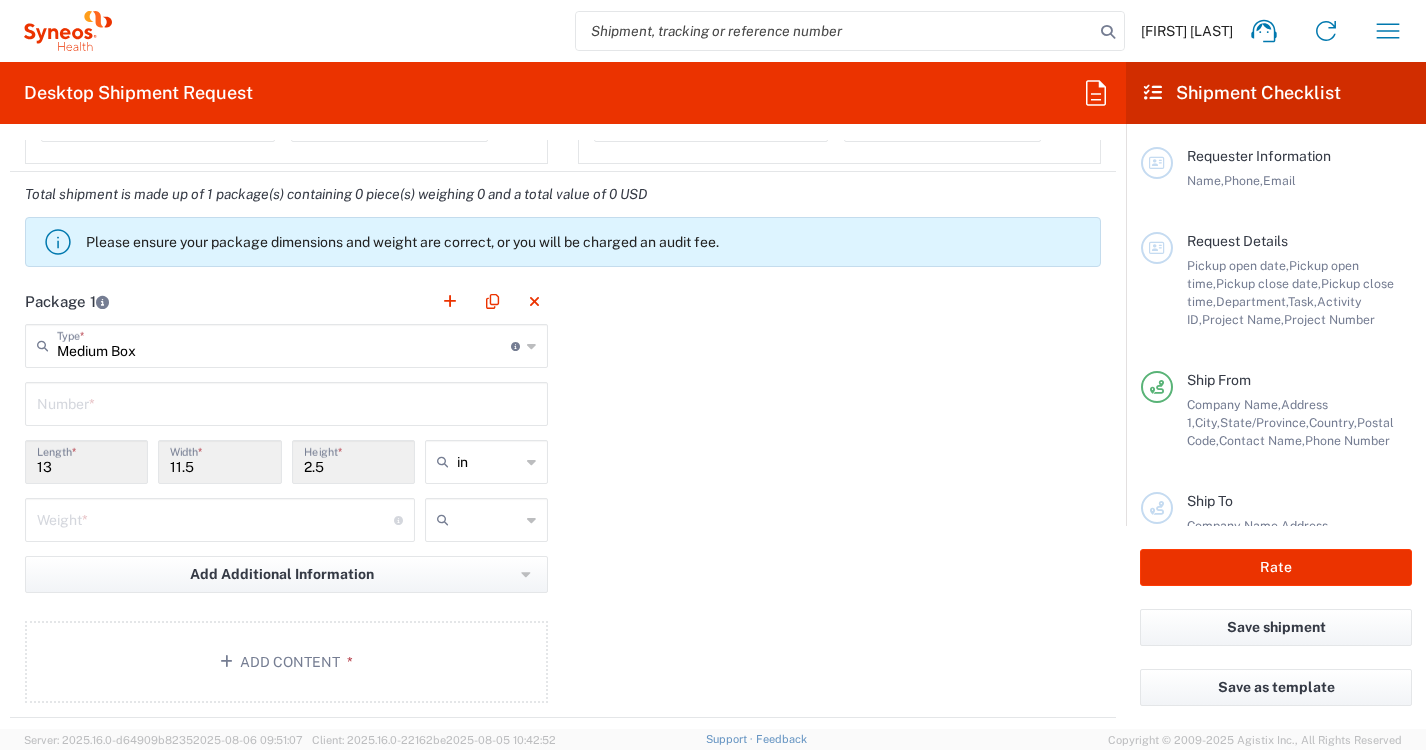 click at bounding box center [215, 518] 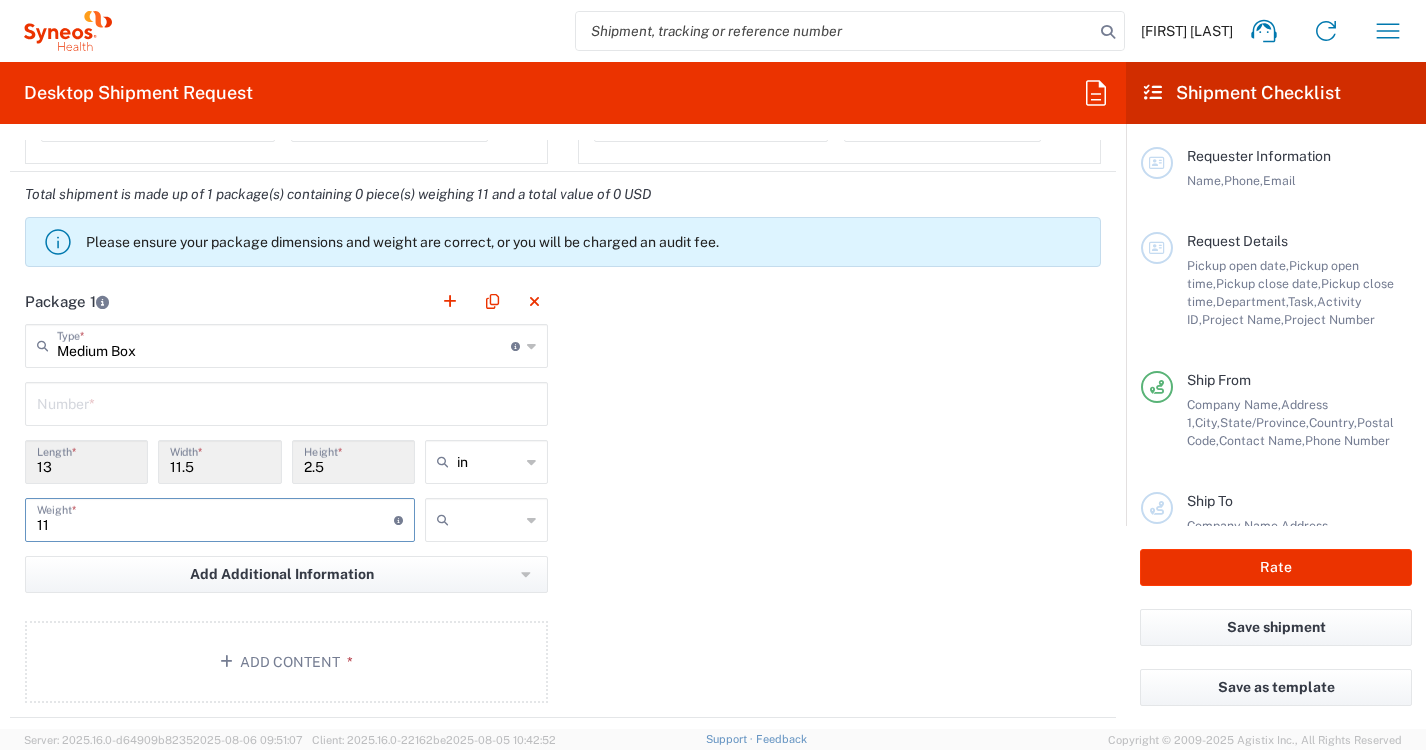 type on "11" 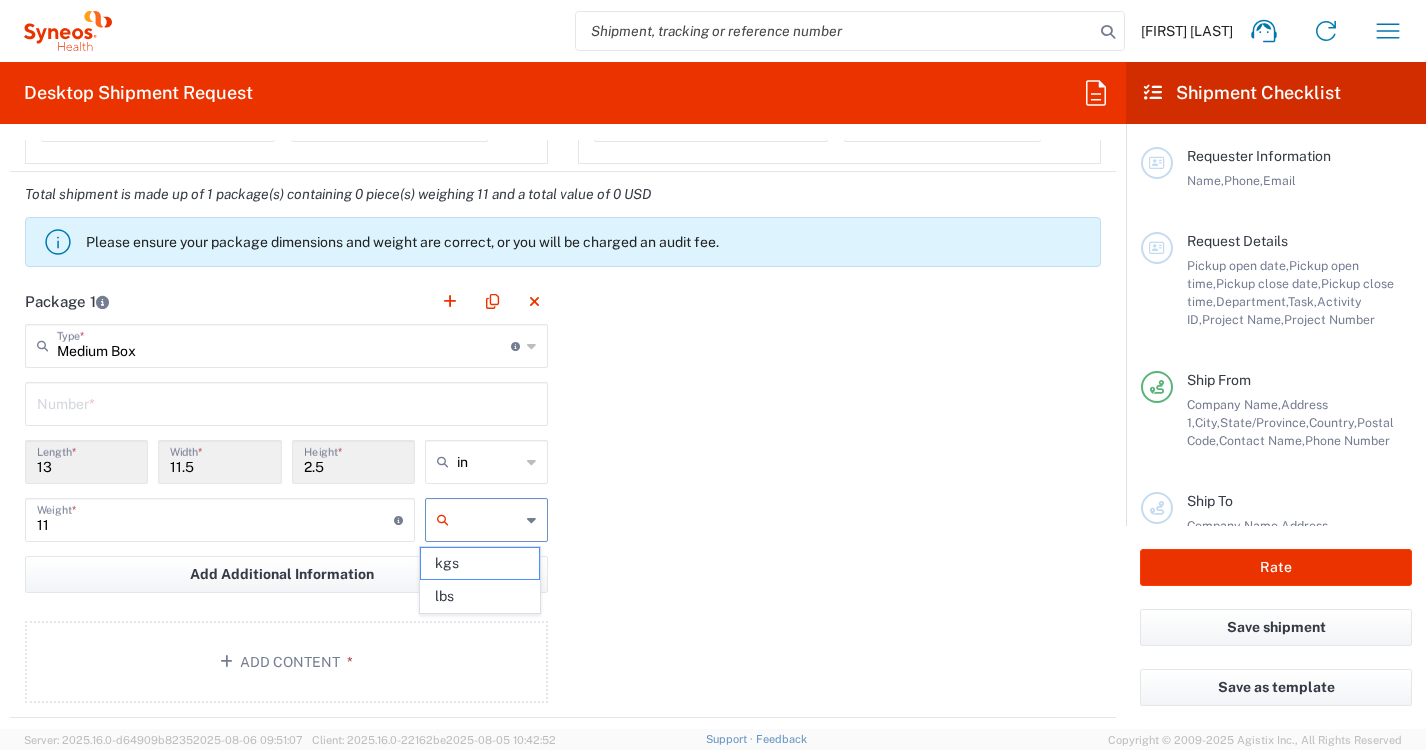 click at bounding box center [488, 520] 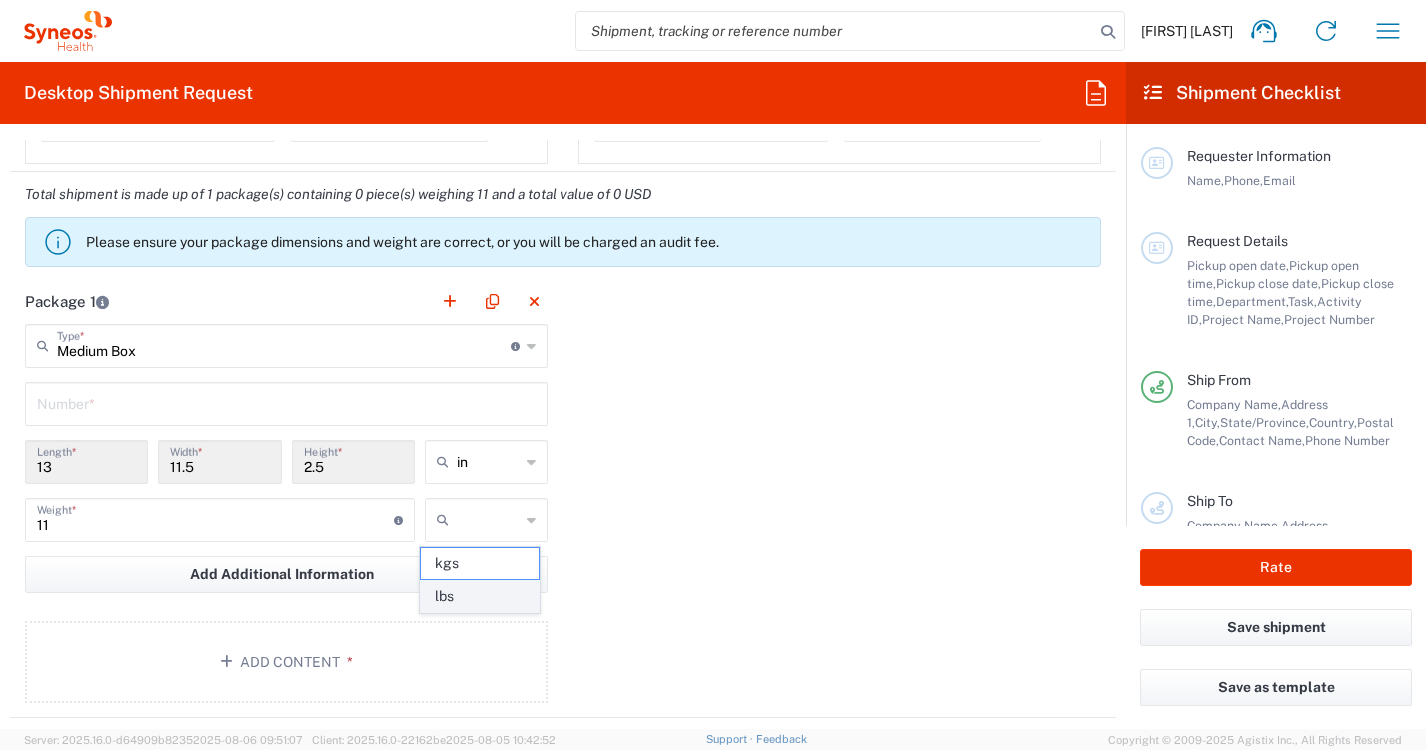 click on "lbs" 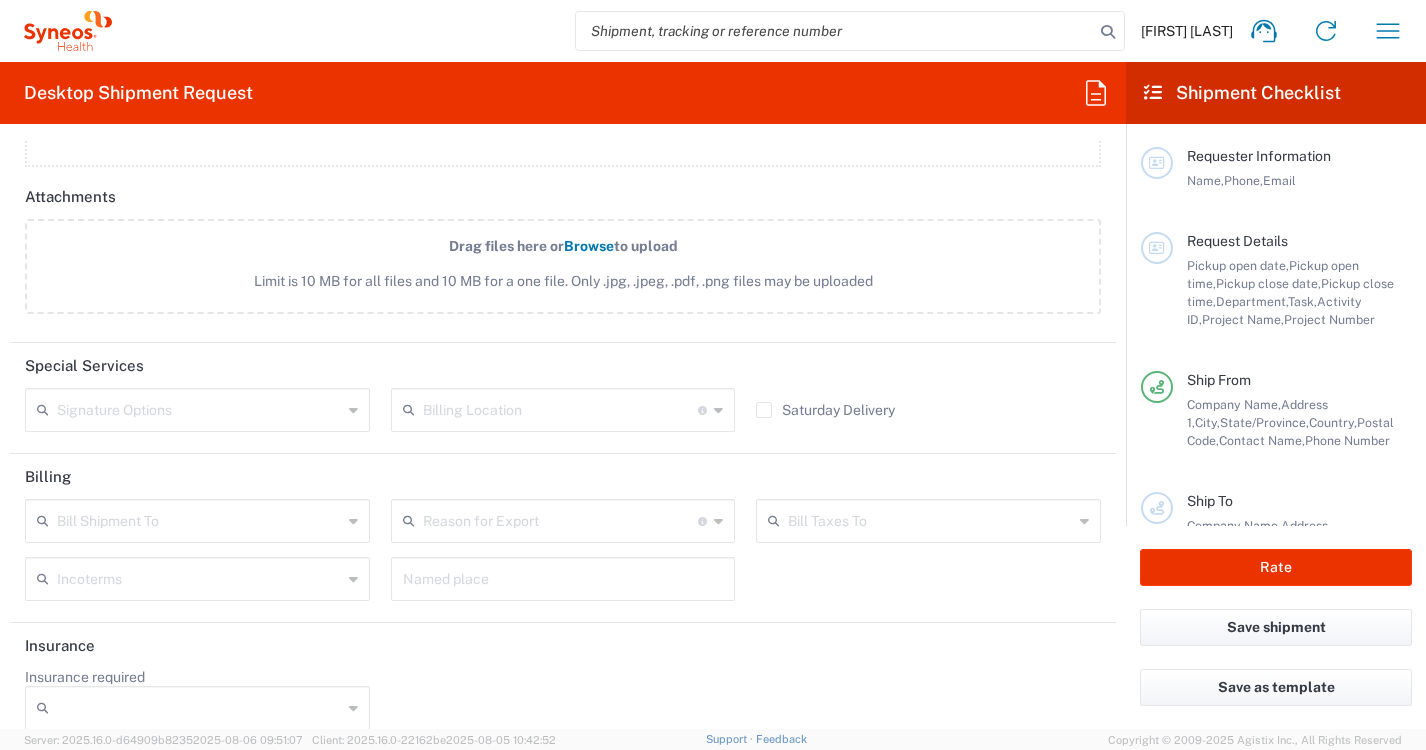 scroll, scrollTop: 2321, scrollLeft: 0, axis: vertical 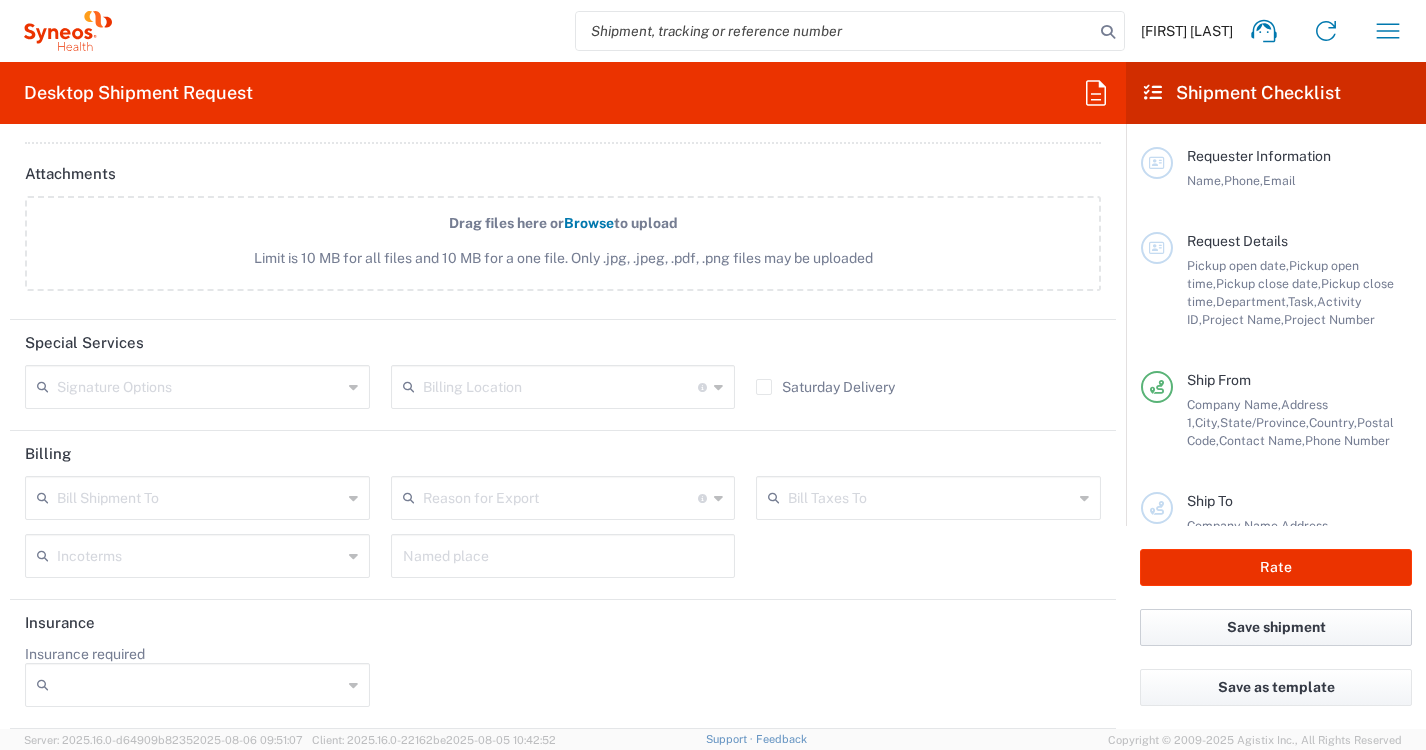click on "Save shipment" 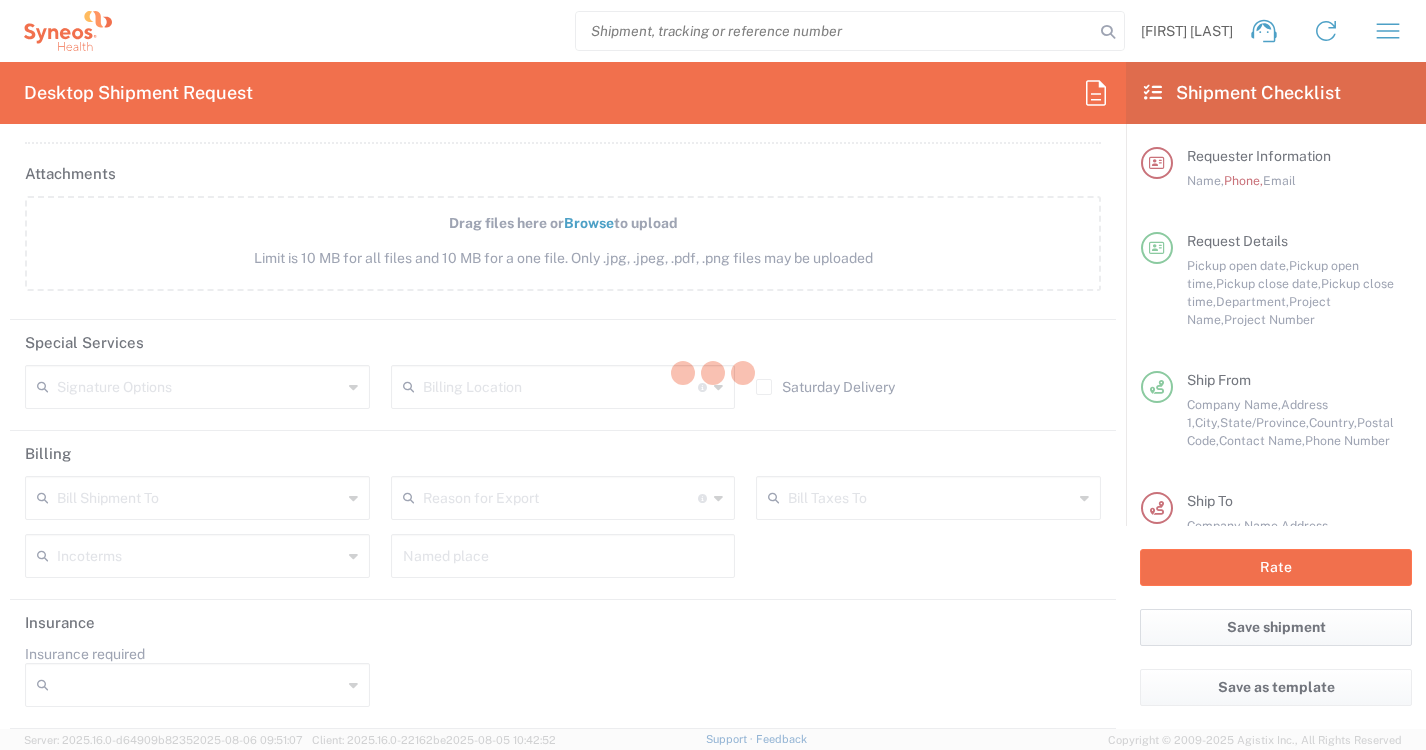 type on "**6183 DEPARTMENTAL EXPENSE" 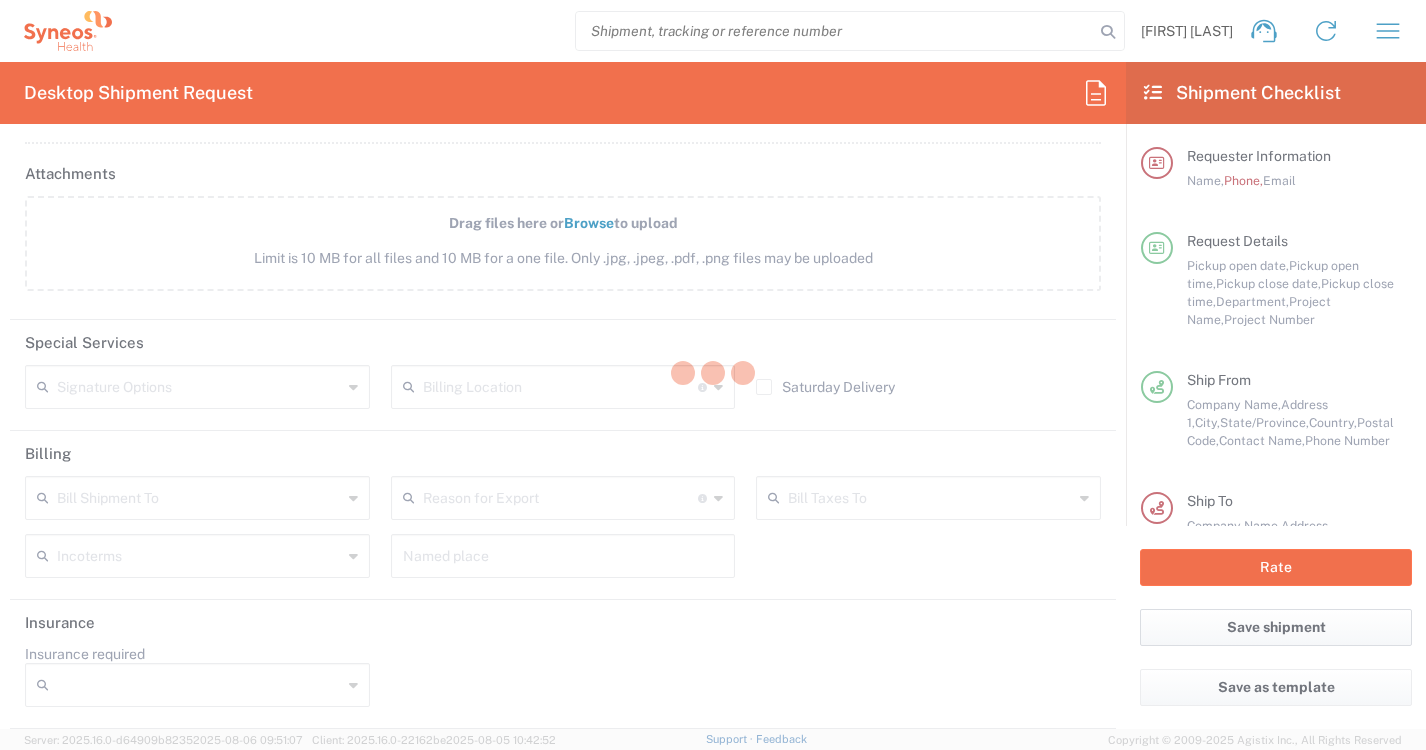 scroll, scrollTop: 2302, scrollLeft: 0, axis: vertical 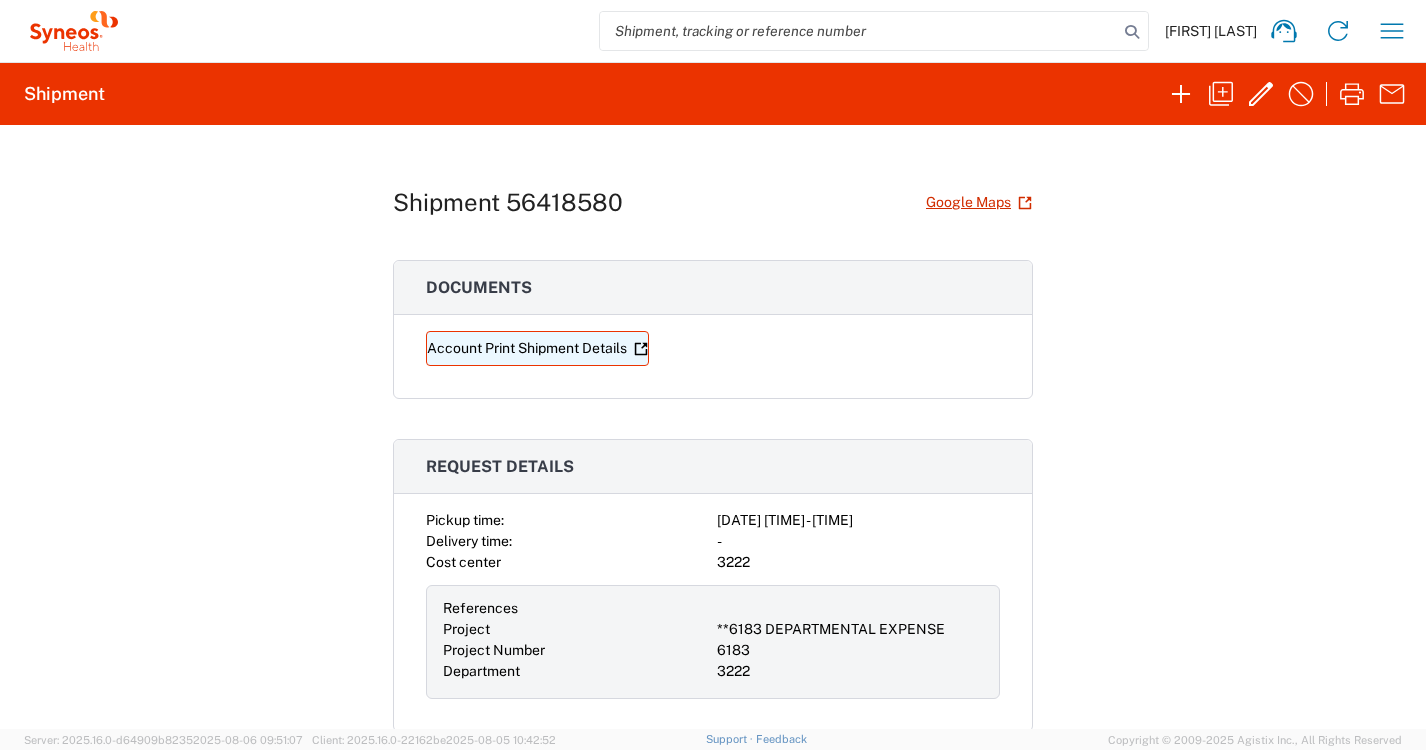 click on "Account Print Shipment Details" 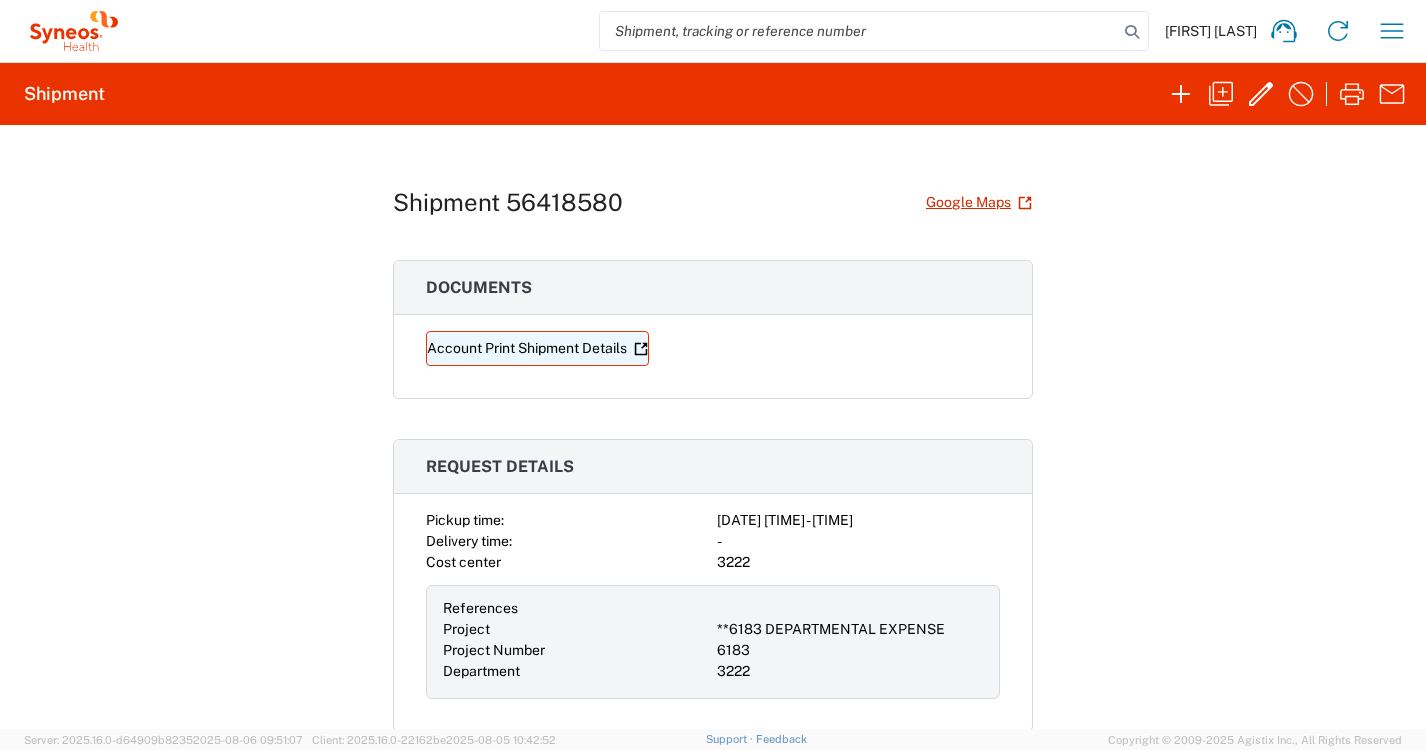 click on "Account Print Shipment Details" 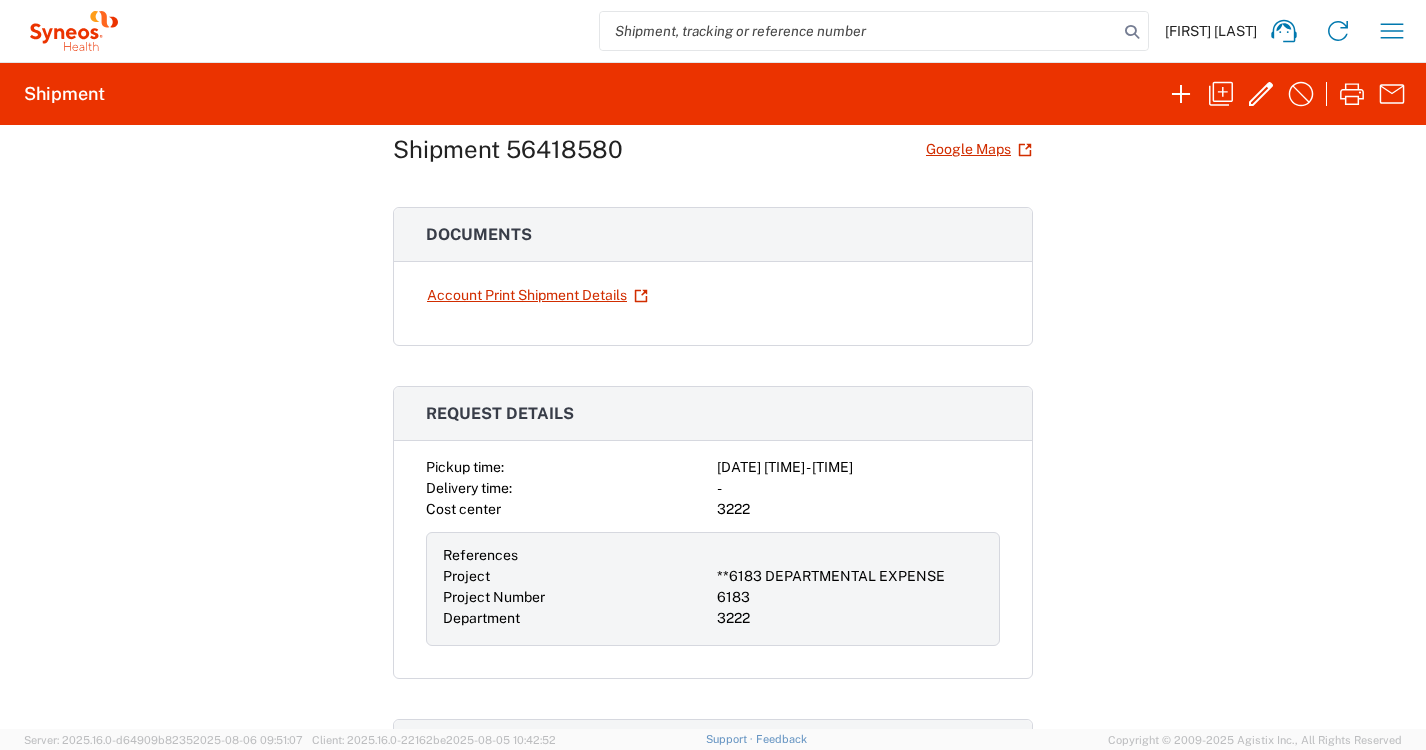 scroll, scrollTop: 0, scrollLeft: 0, axis: both 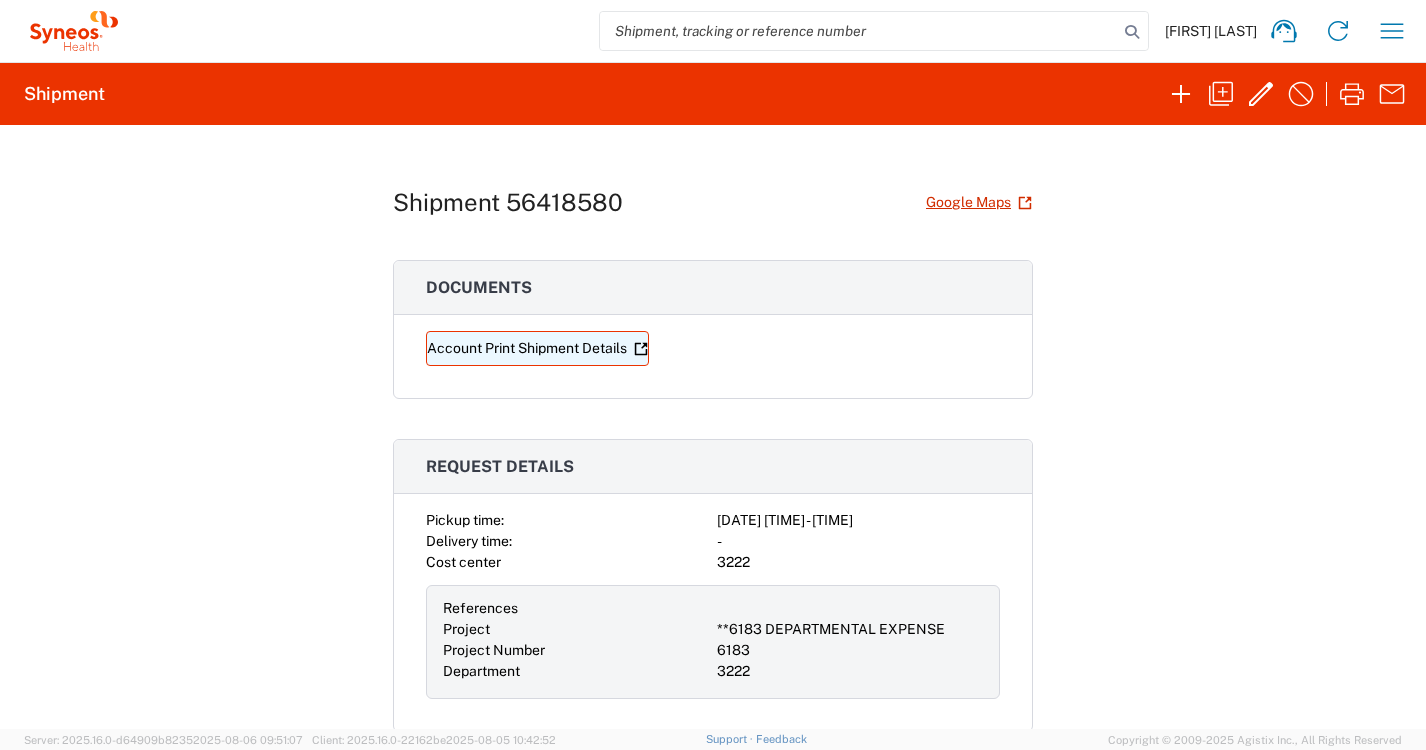 click on "Account Print Shipment Details" 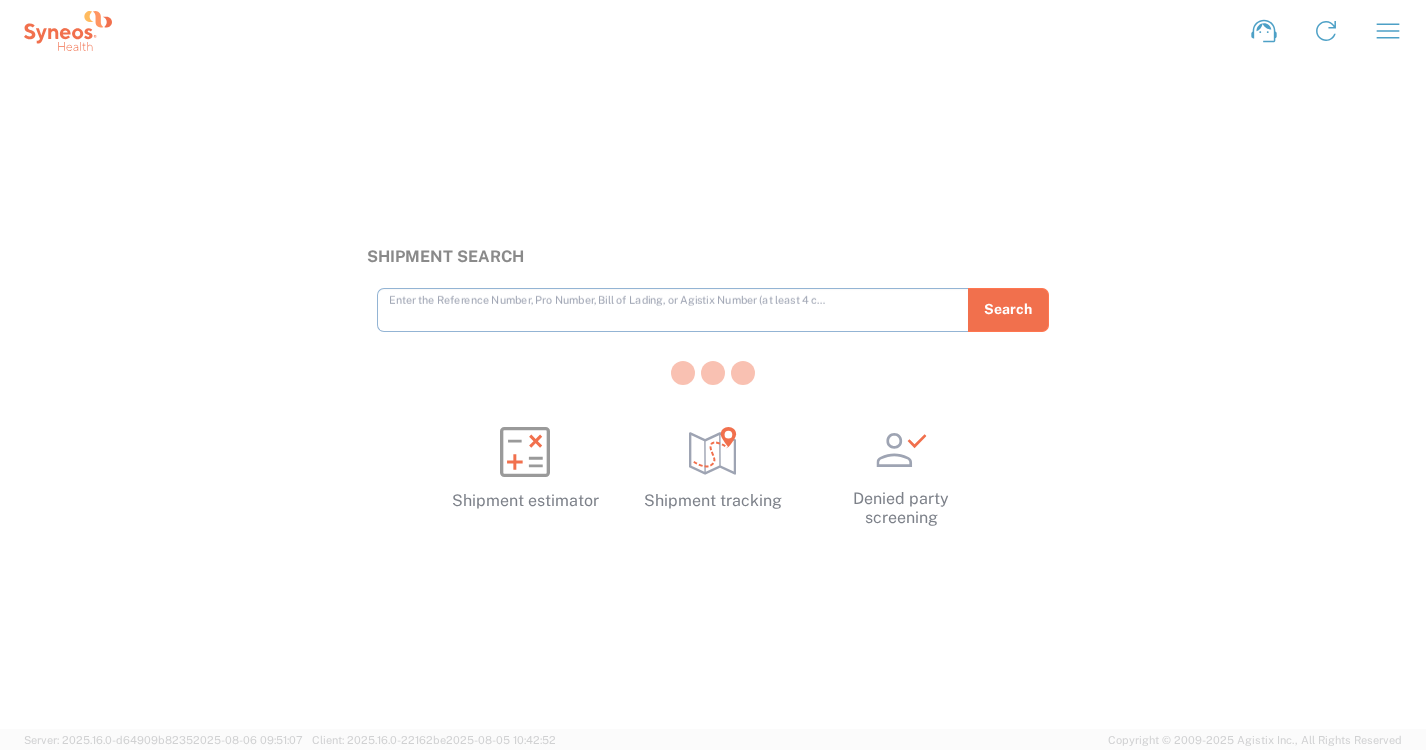 scroll, scrollTop: 0, scrollLeft: 0, axis: both 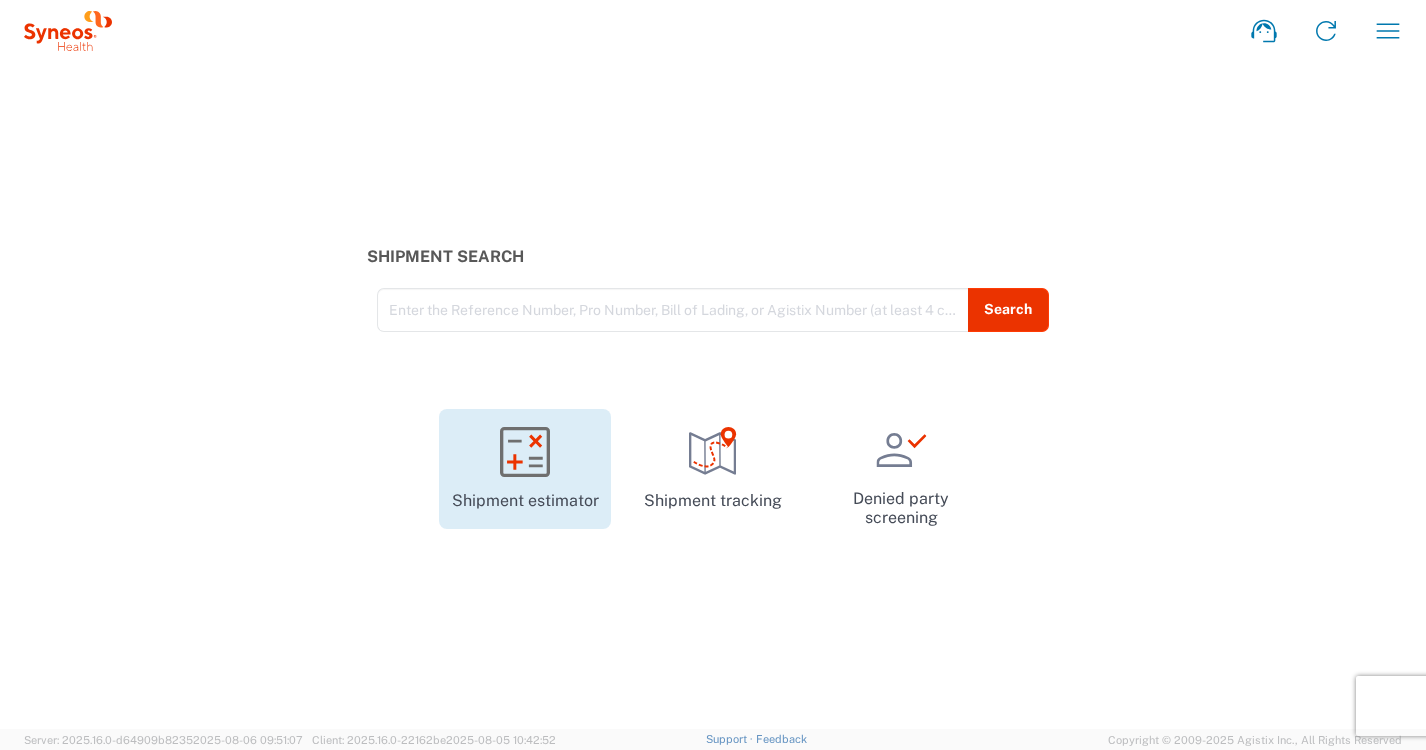 click on "Shipment estimator" 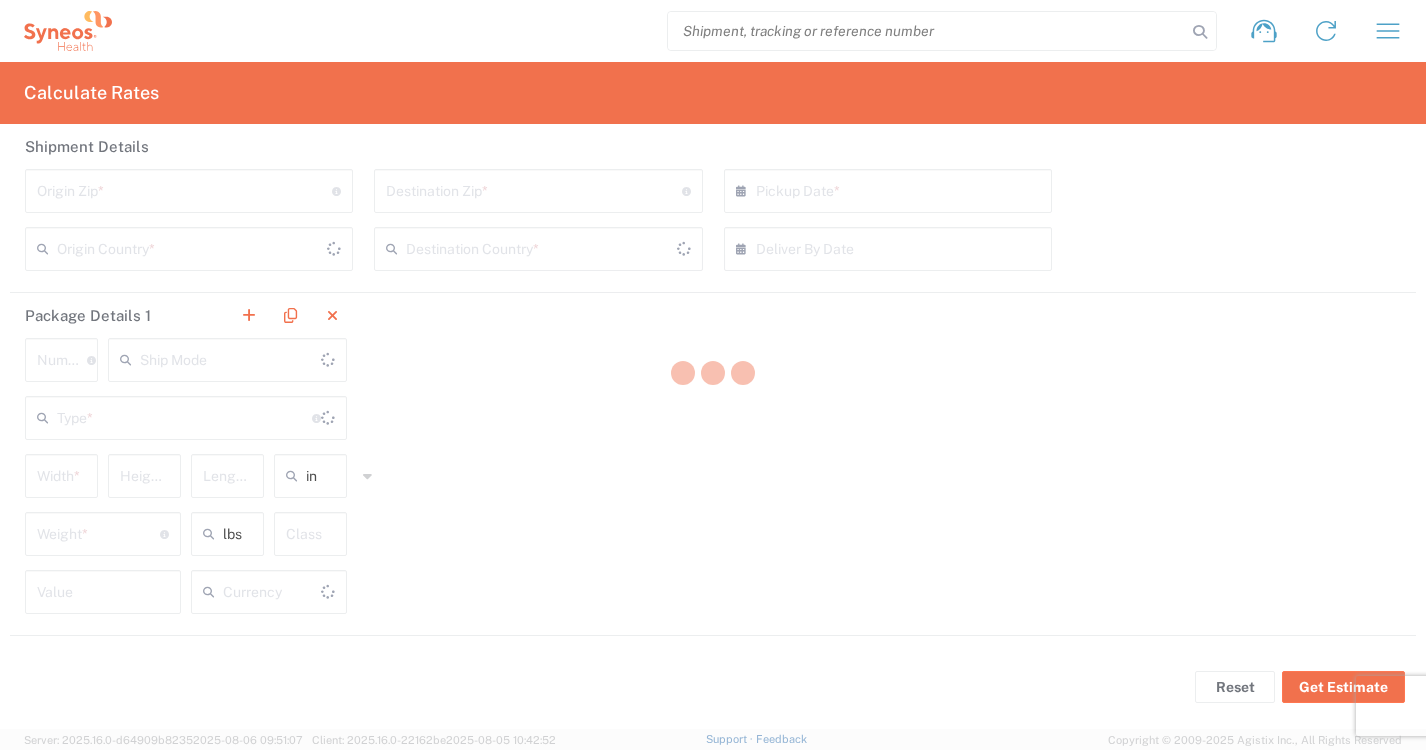 type on "US Dollar" 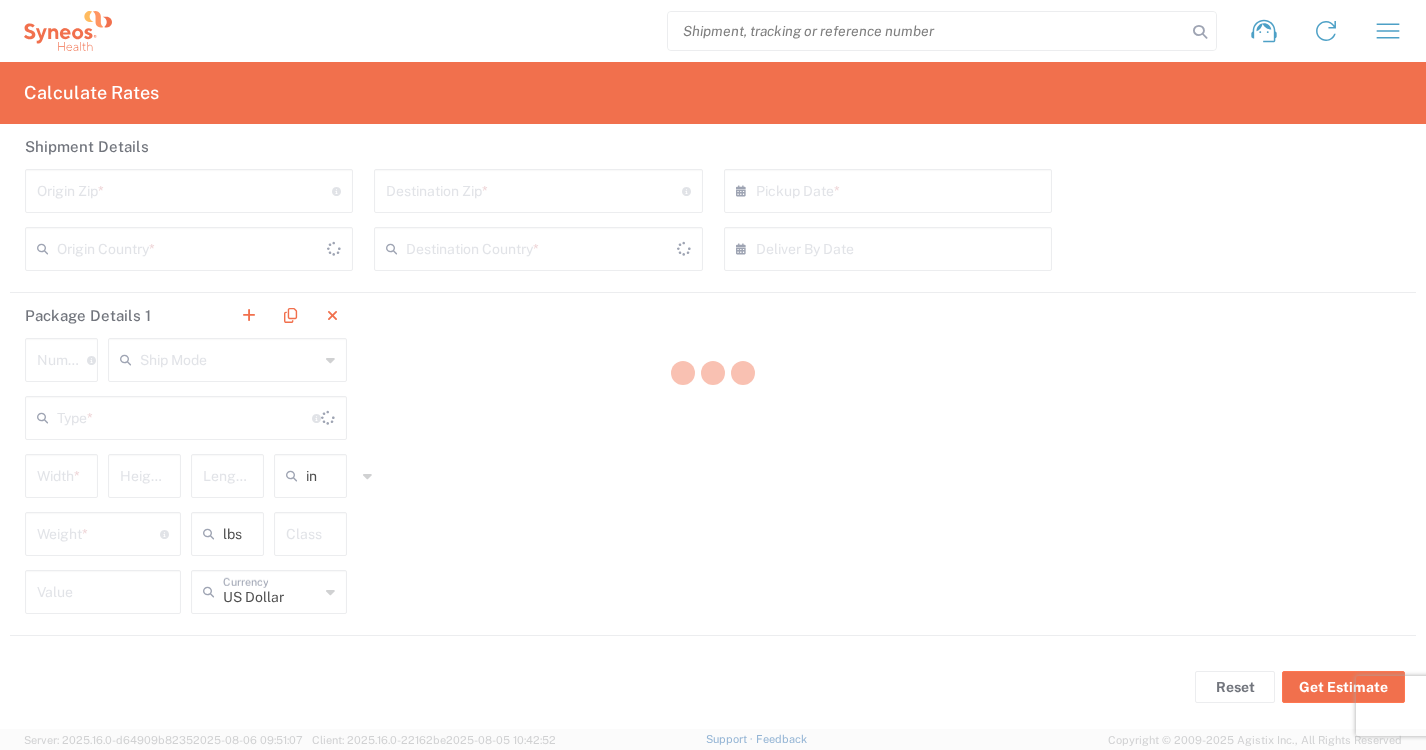 type on "United States" 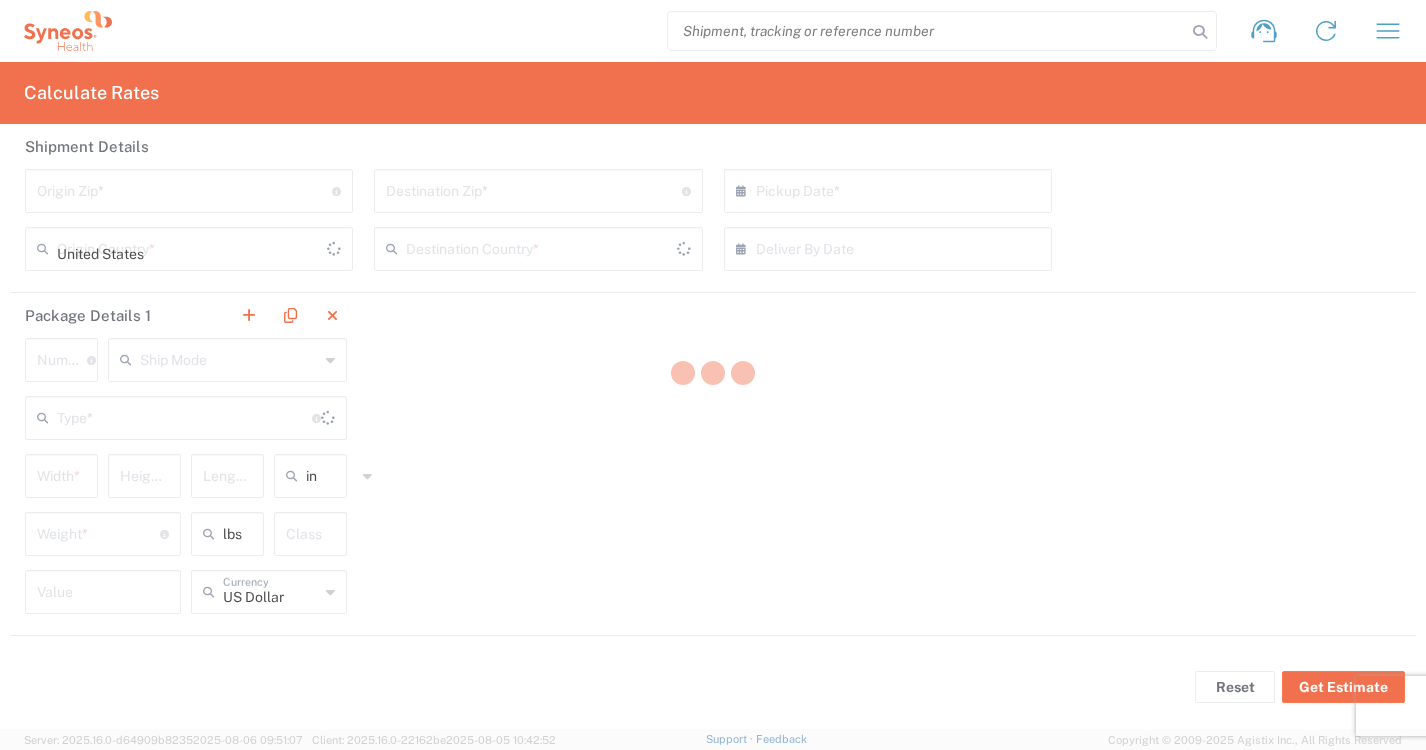type on "United States" 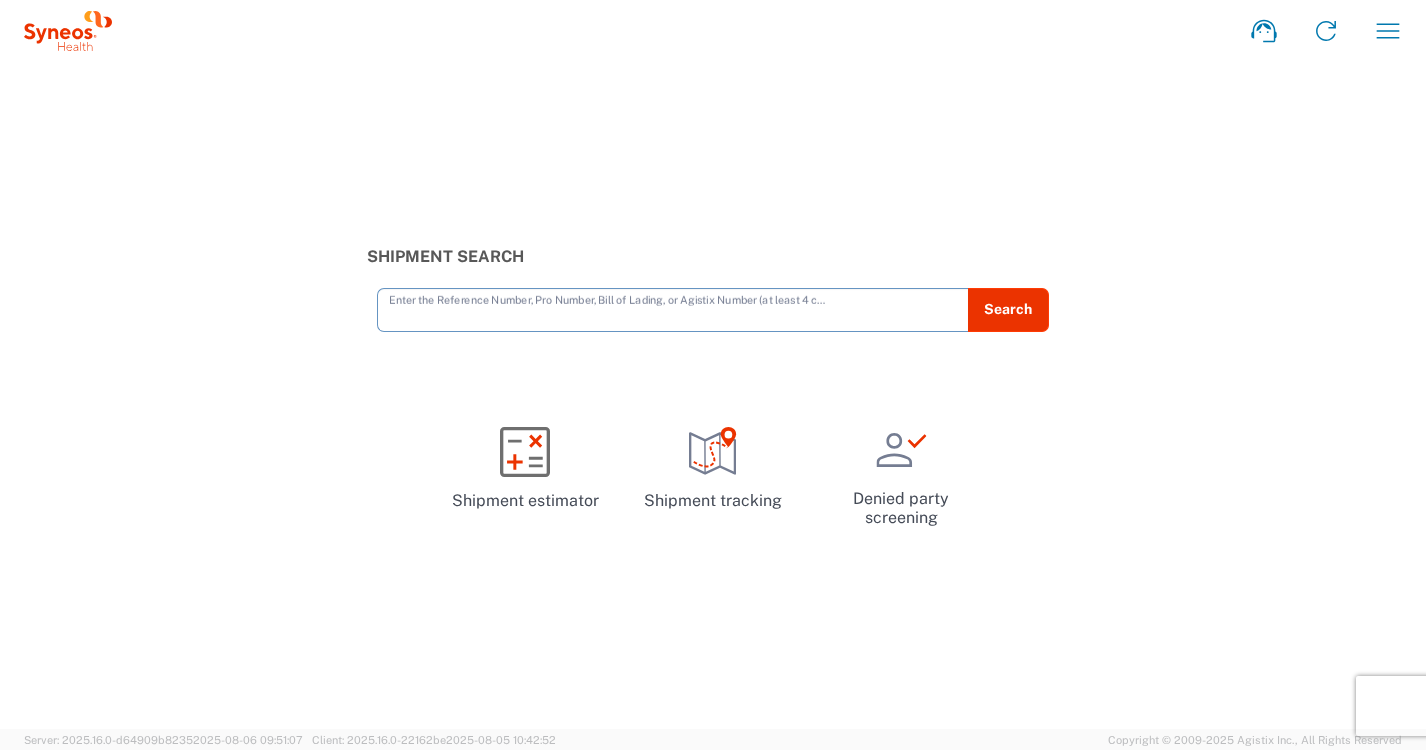 scroll, scrollTop: 0, scrollLeft: 0, axis: both 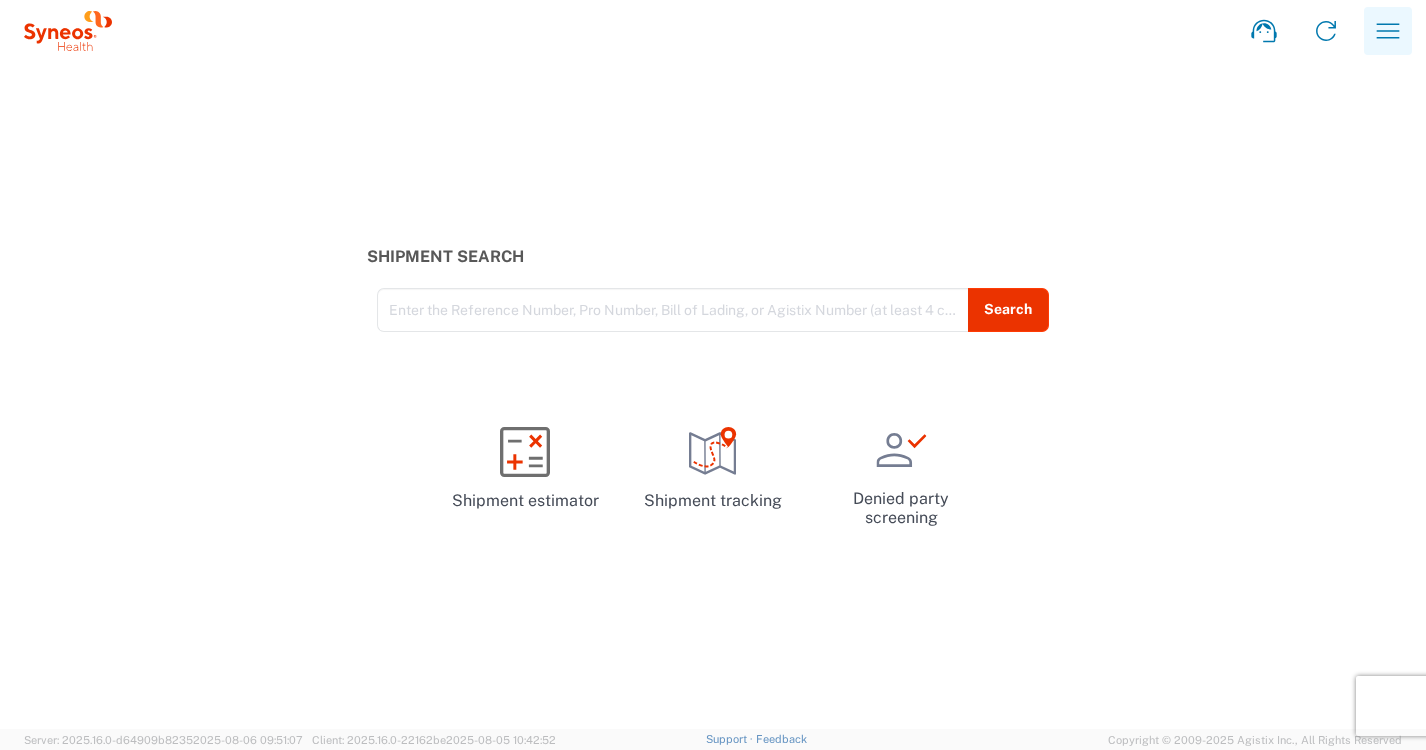 click 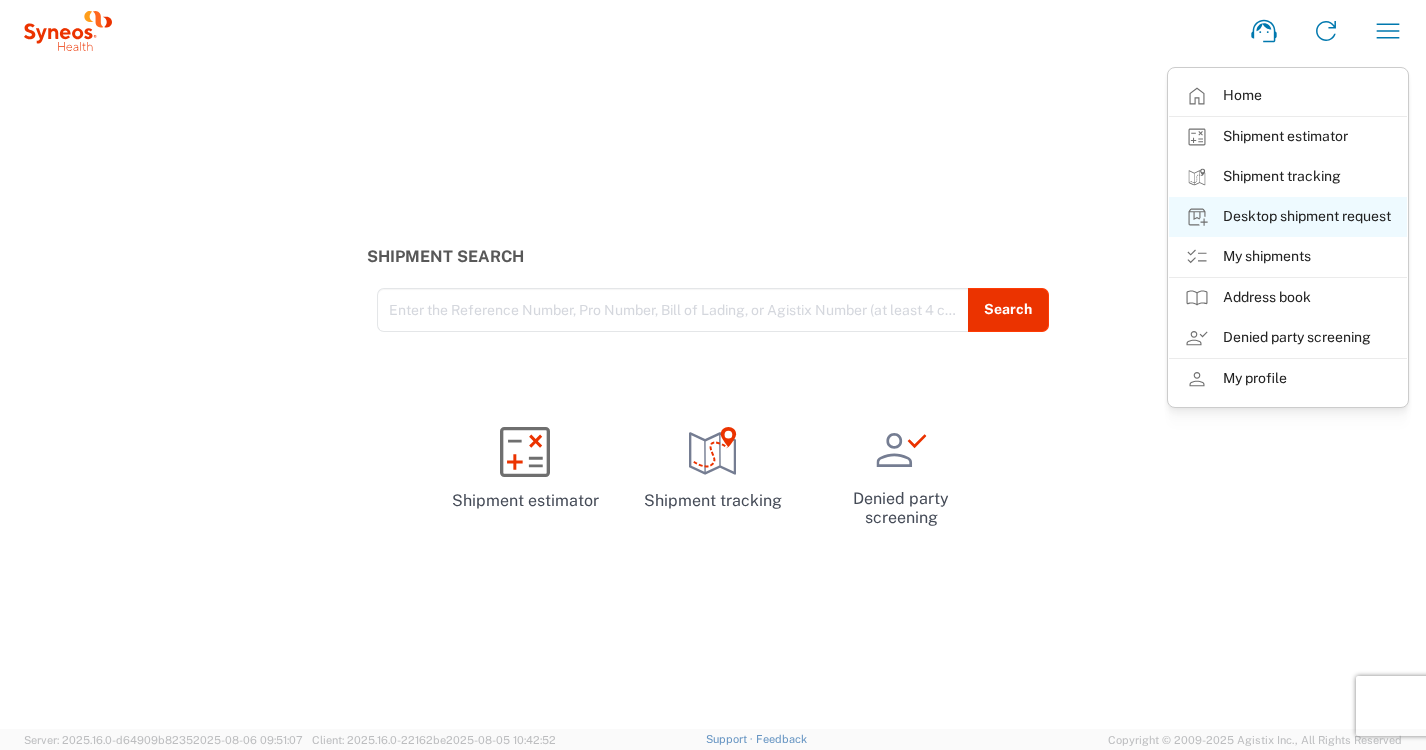 click on "Desktop shipment request" 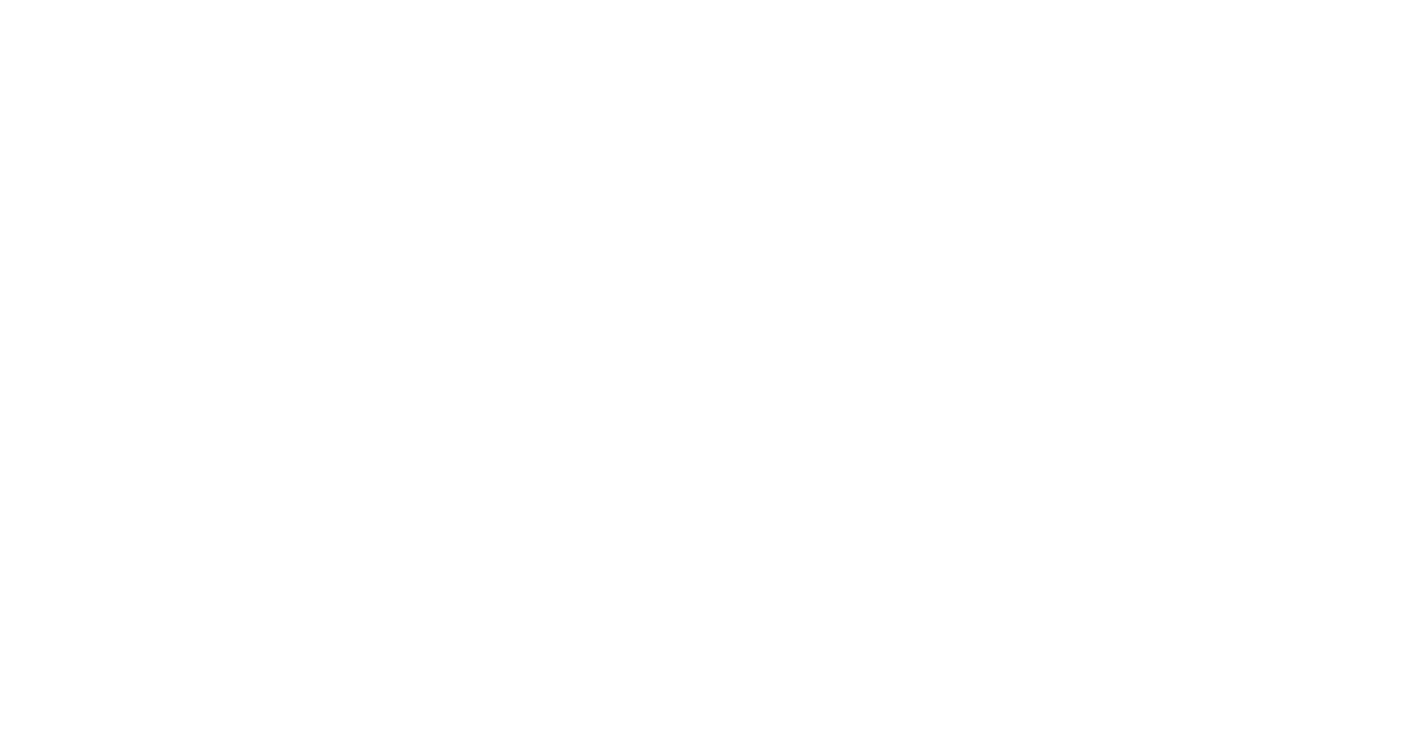 scroll, scrollTop: 0, scrollLeft: 0, axis: both 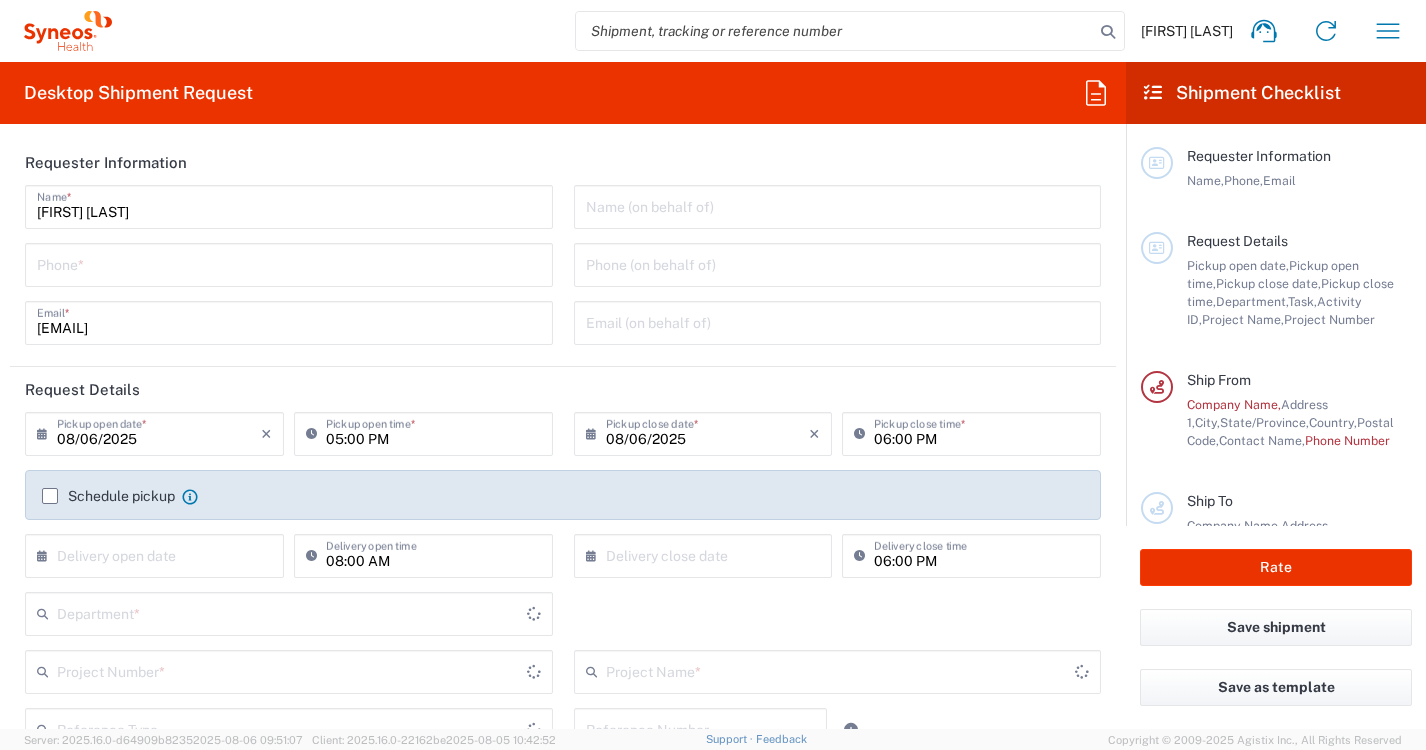 type on "North Carolina" 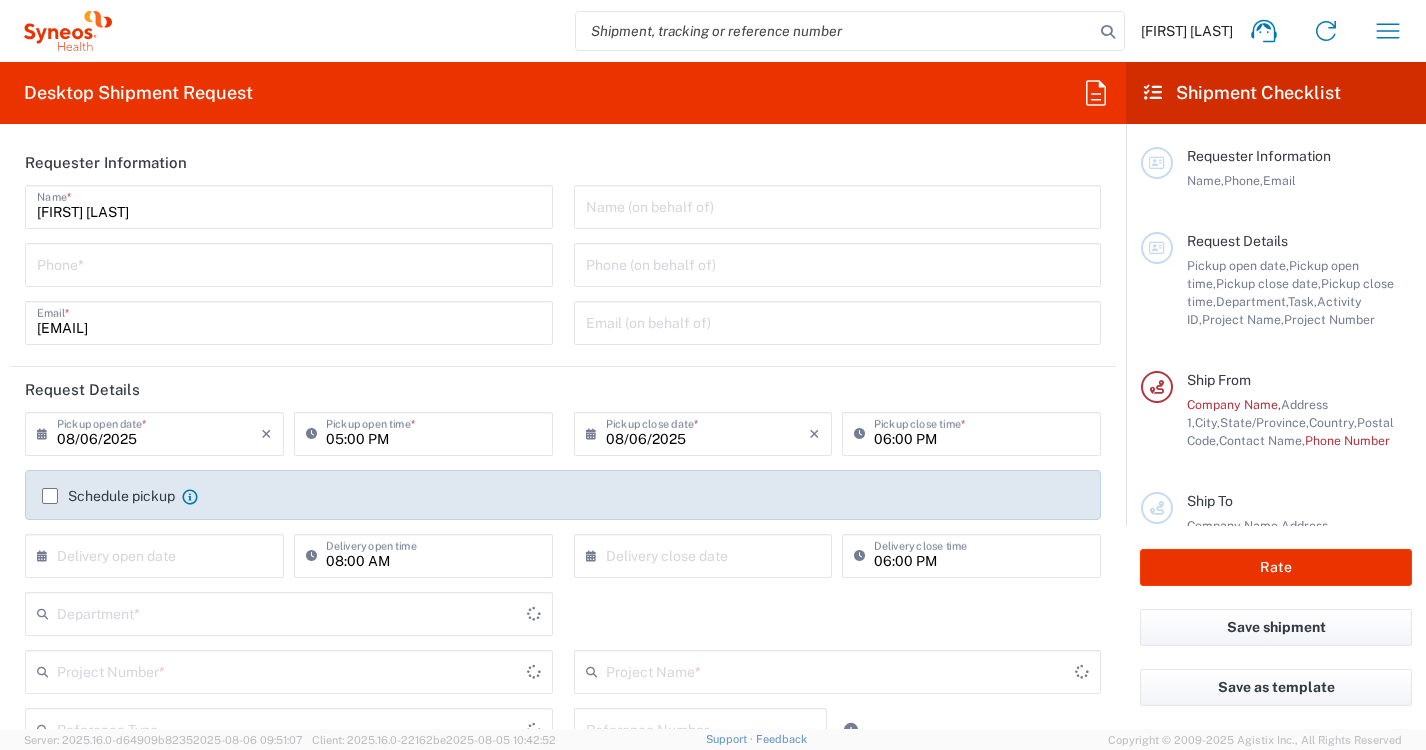 type on "United States" 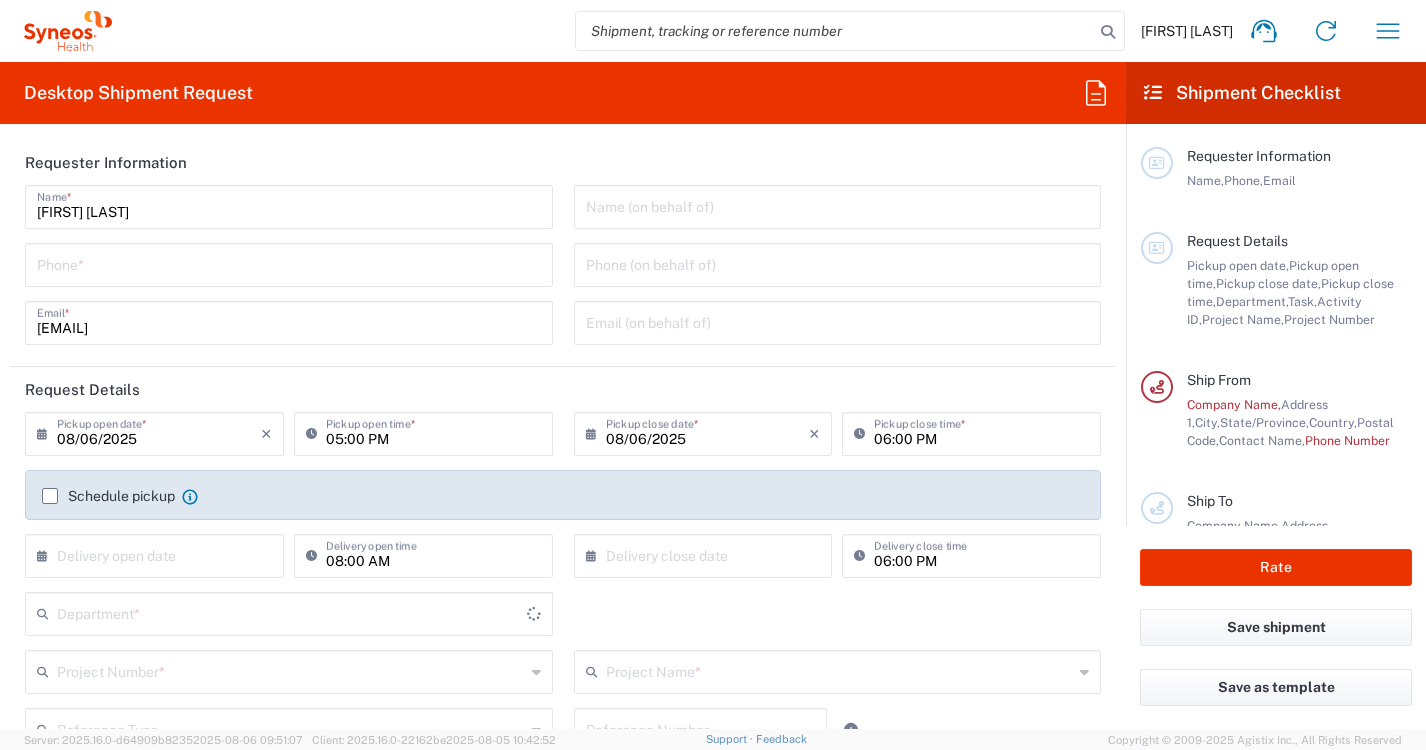 type on "3222" 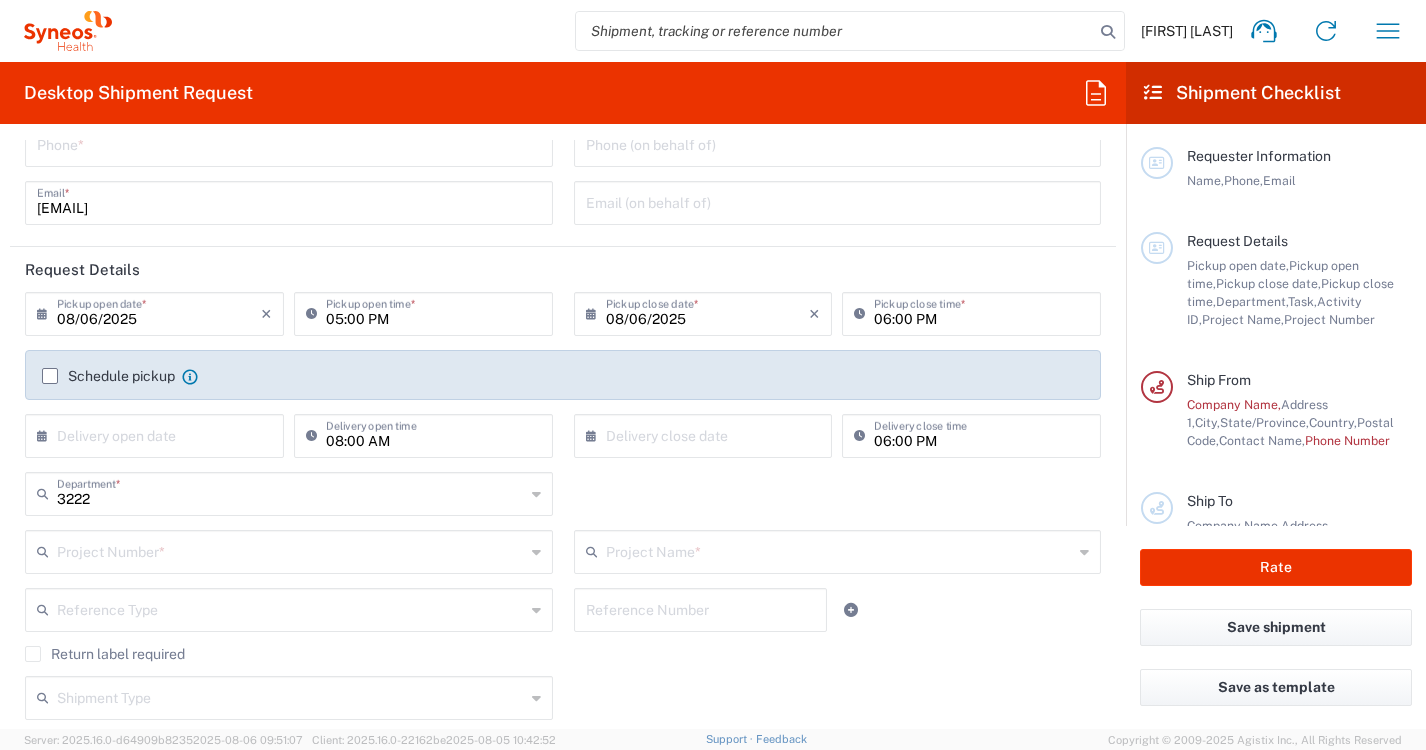 scroll, scrollTop: 124, scrollLeft: 0, axis: vertical 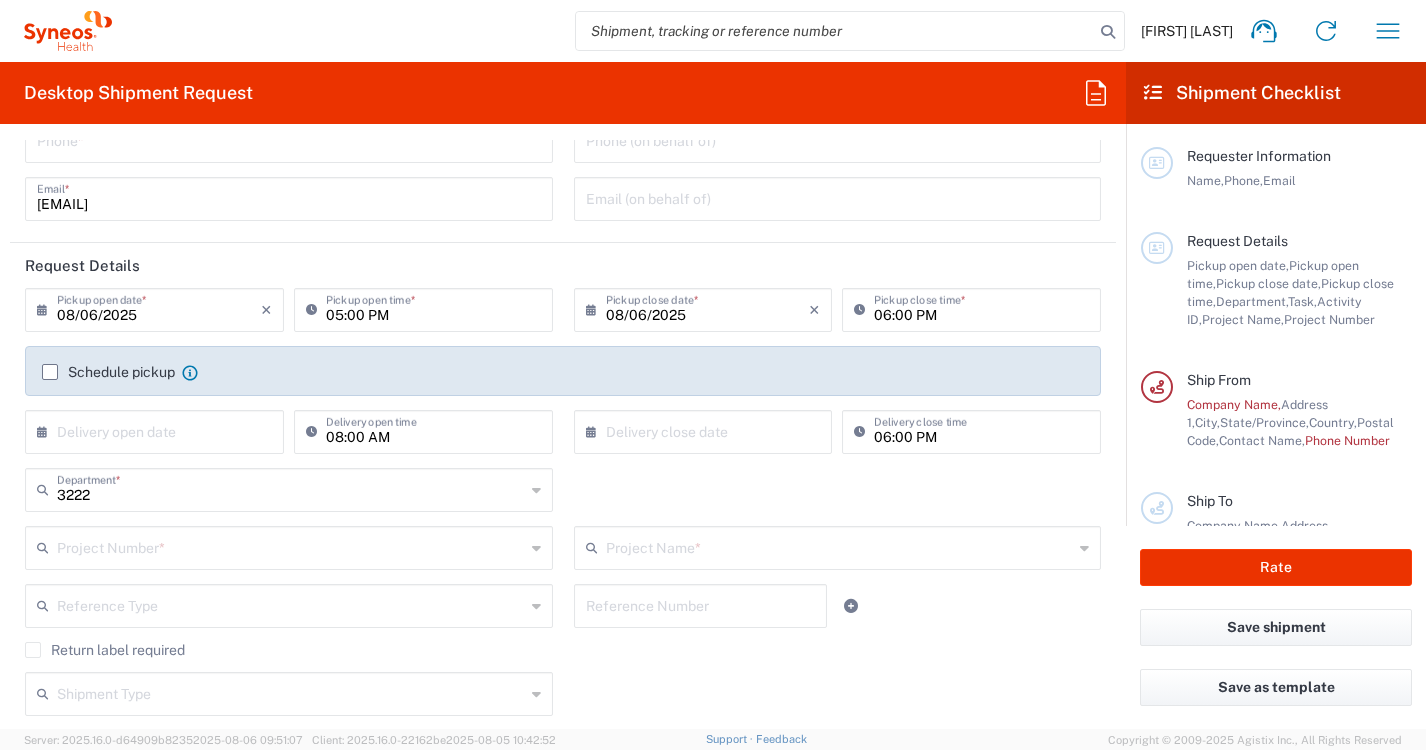 type on "Syneos Health, LLC-Morrisville NC US" 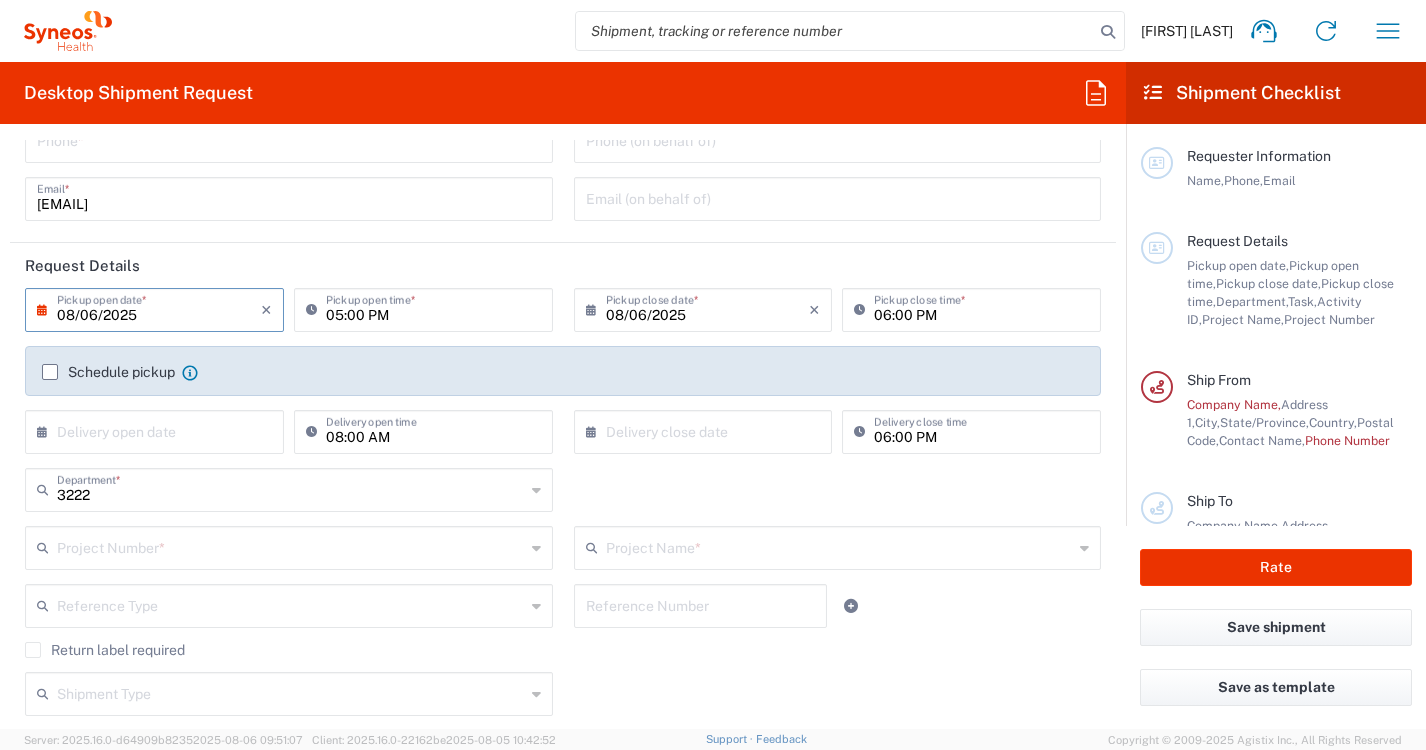 click on "08/06/2025" at bounding box center (159, 308) 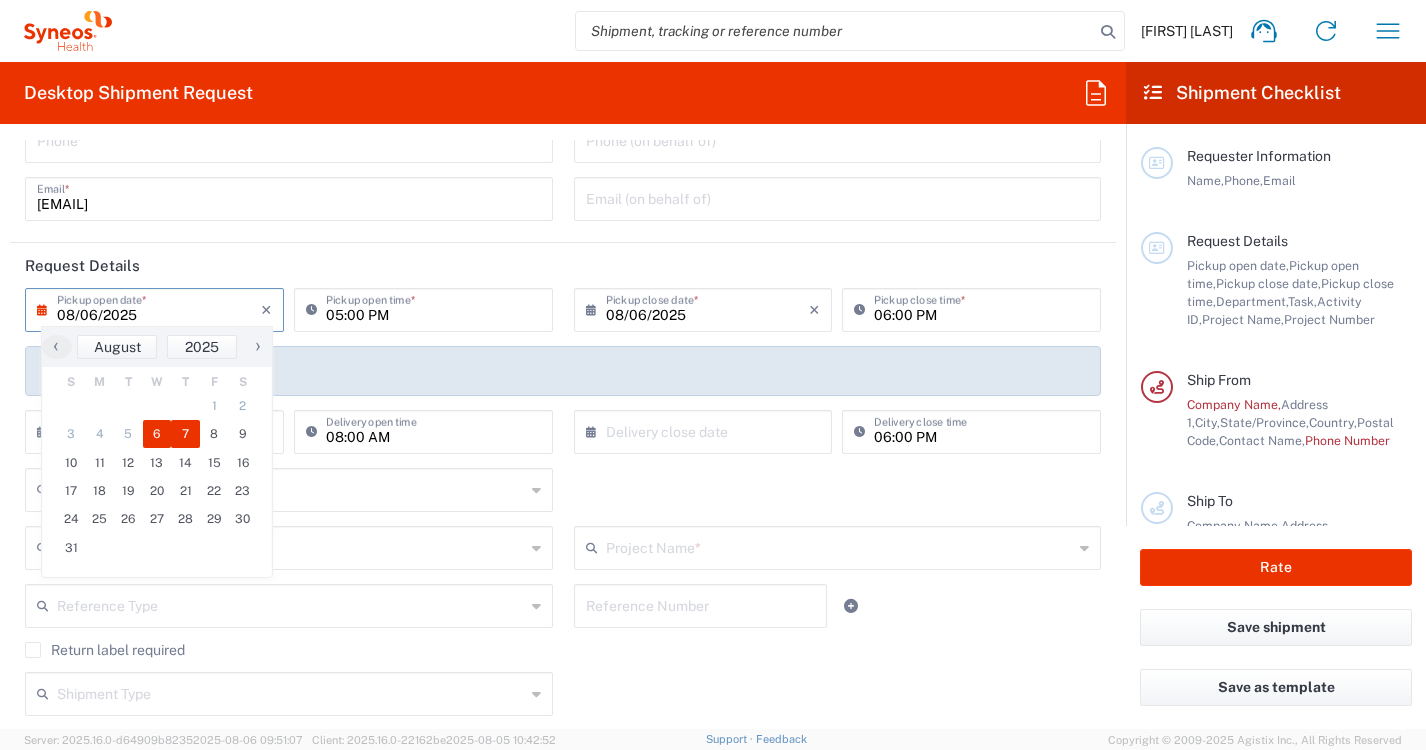 click on "7" 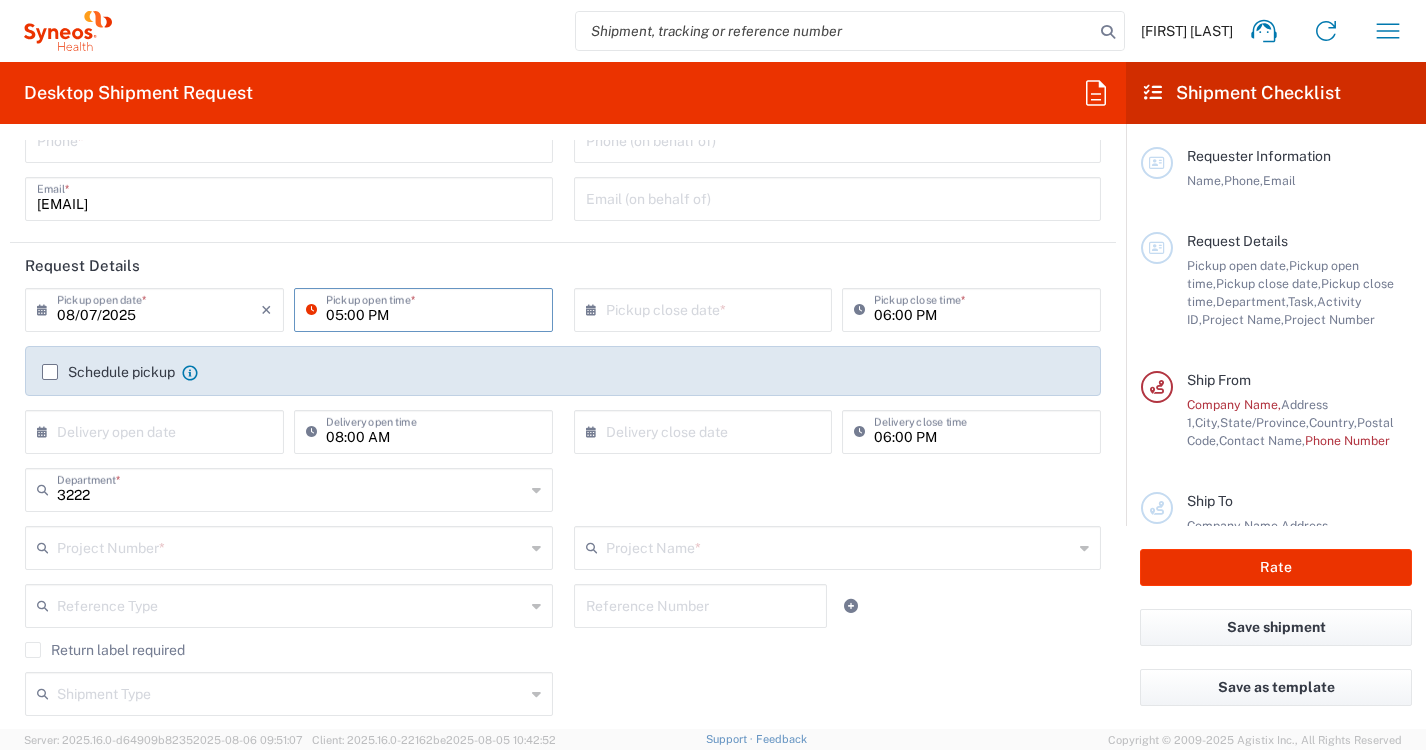 click on "05:00 PM" at bounding box center [433, 308] 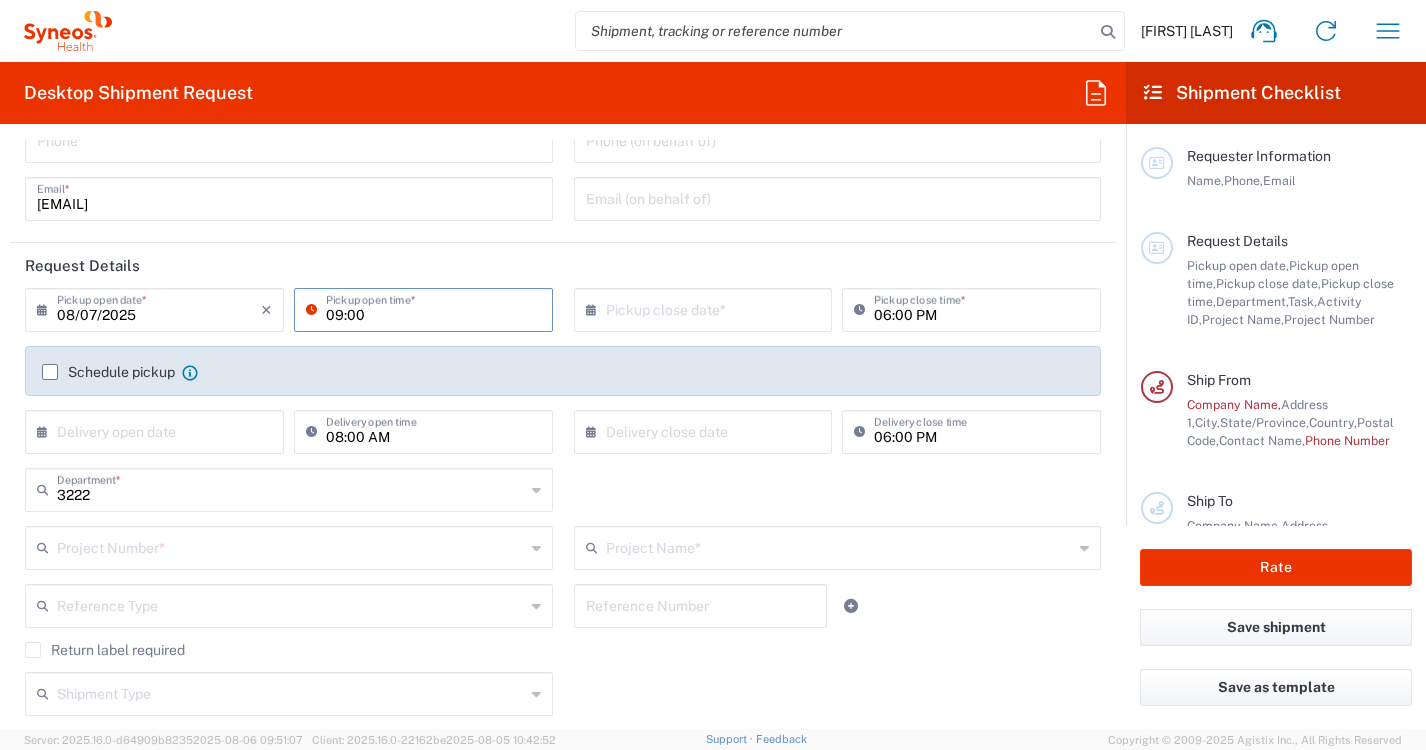 type on "09:00 AM" 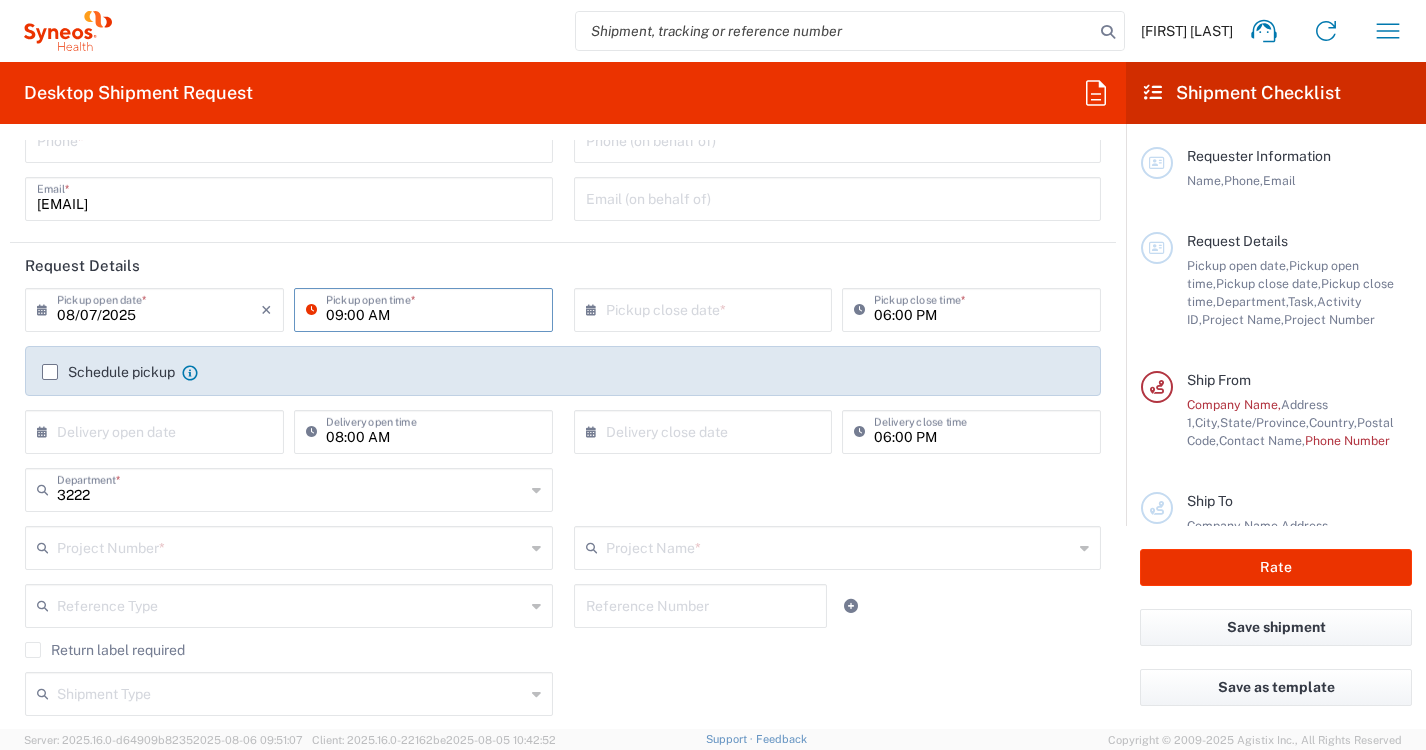 click at bounding box center (708, 308) 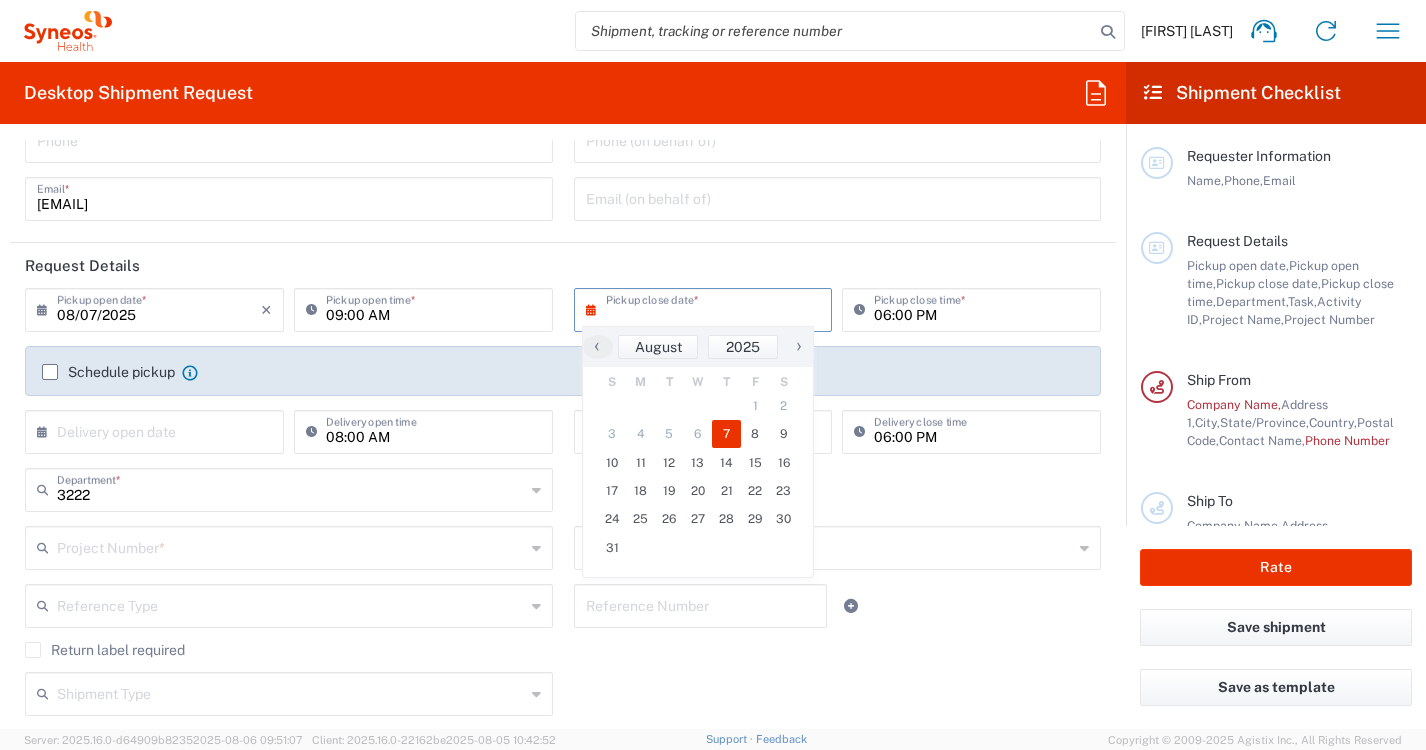 click on "7" 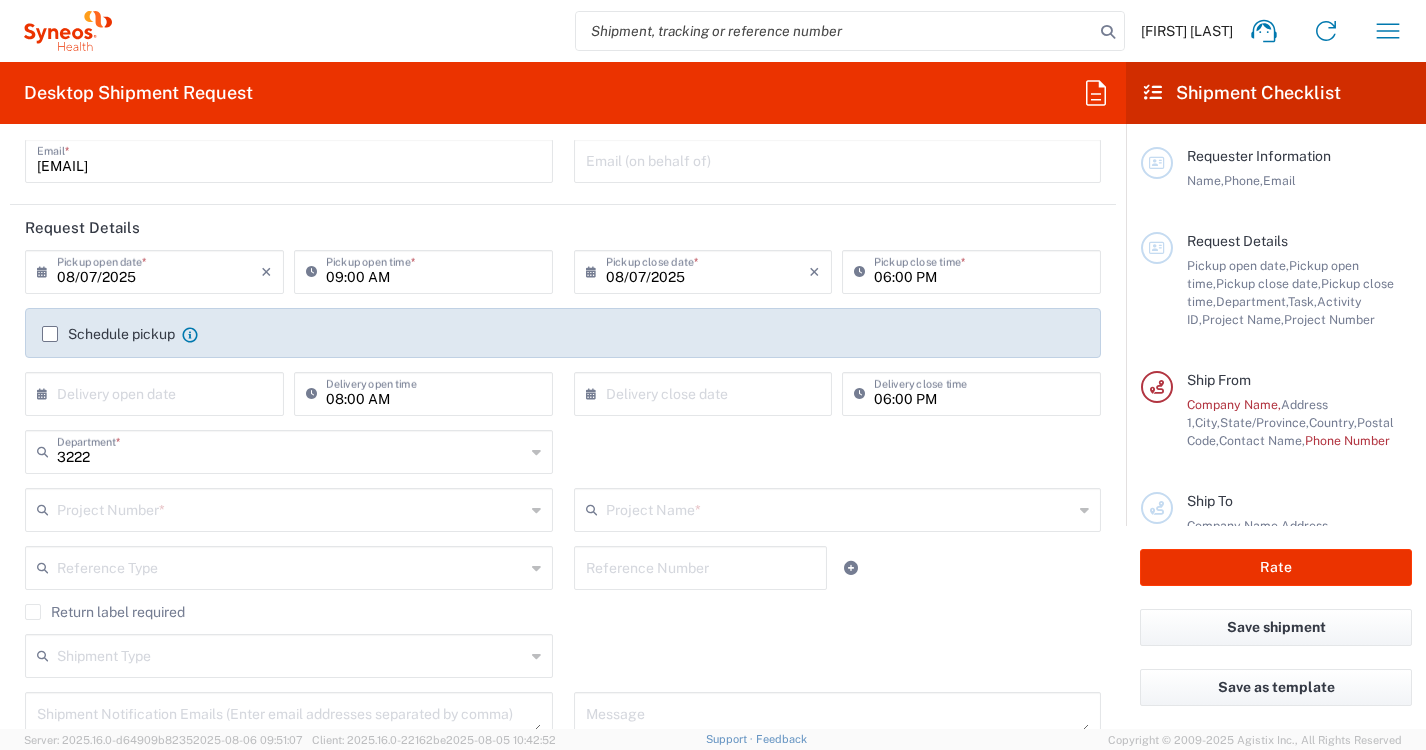 scroll, scrollTop: 155, scrollLeft: 0, axis: vertical 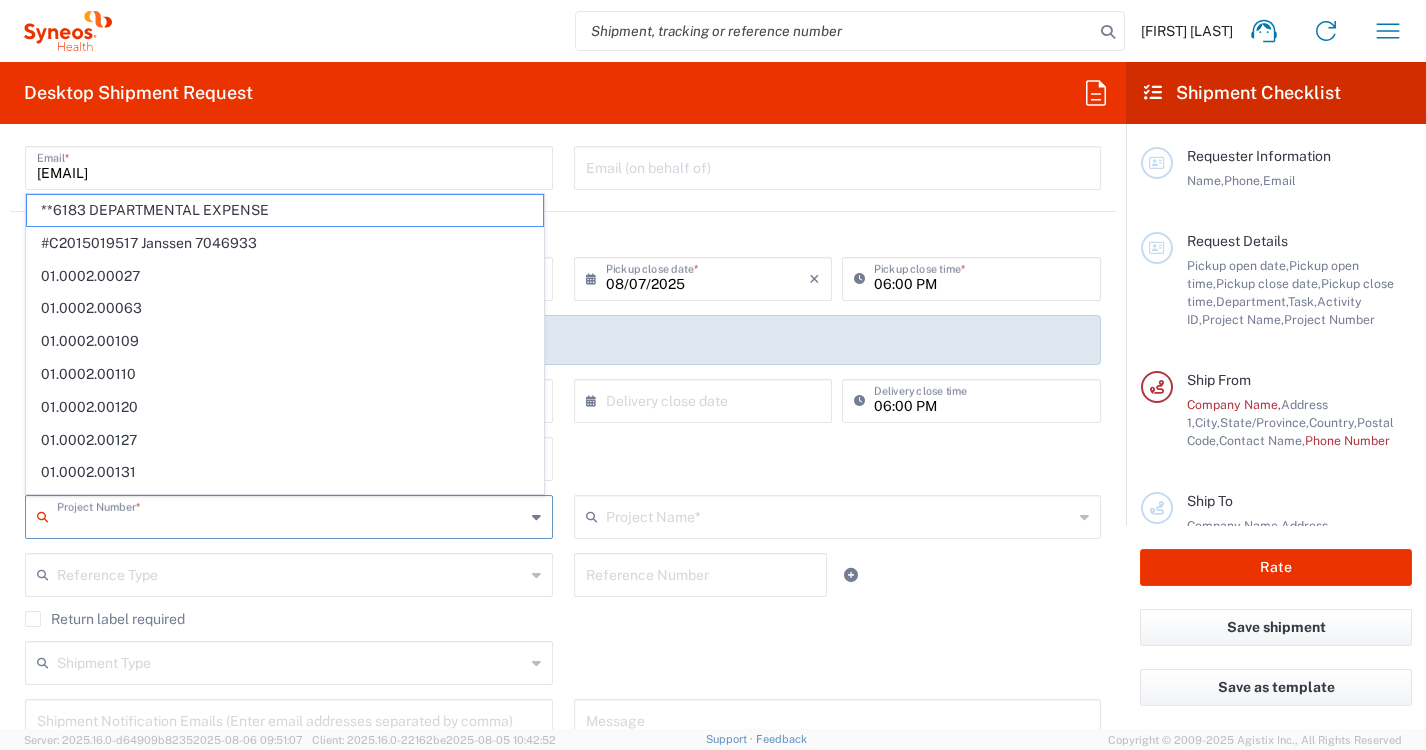 click at bounding box center [291, 515] 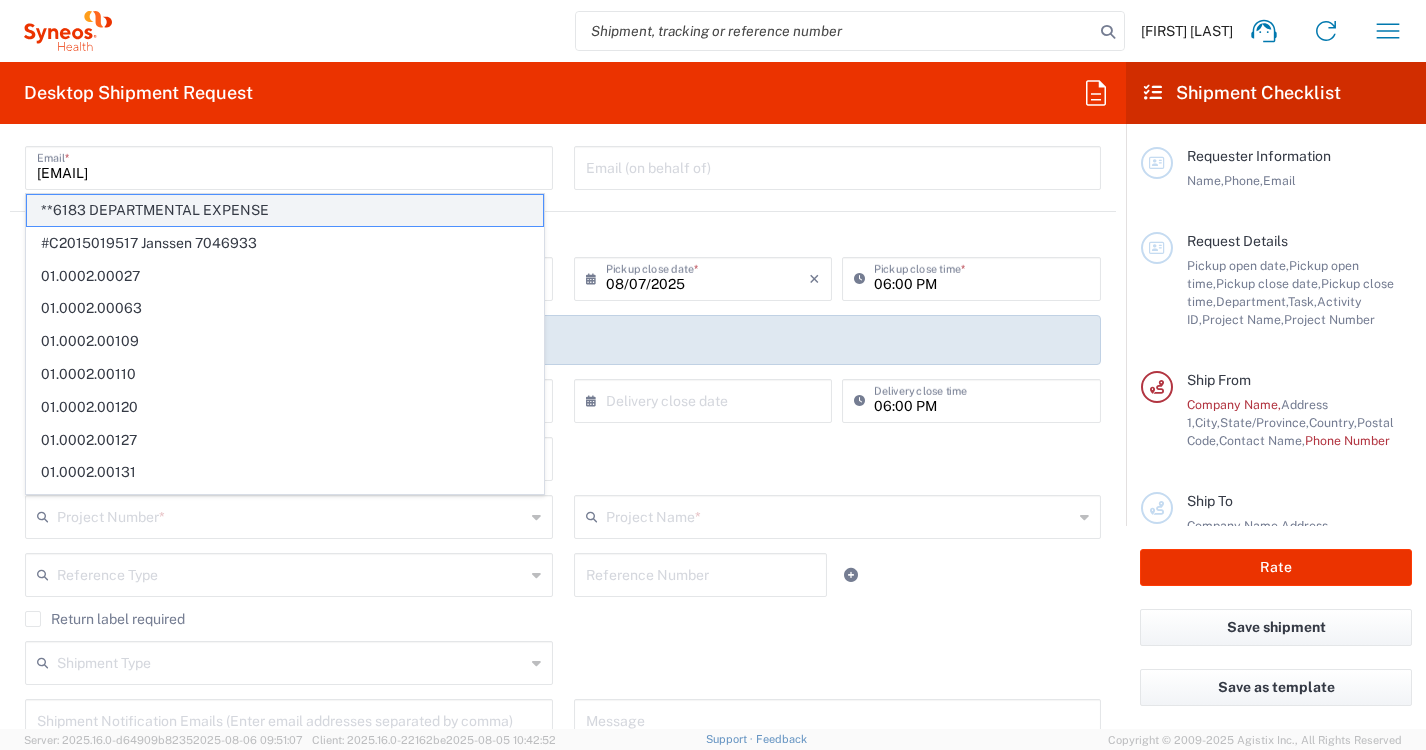 click on "**6183 DEPARTMENTAL EXPENSE" 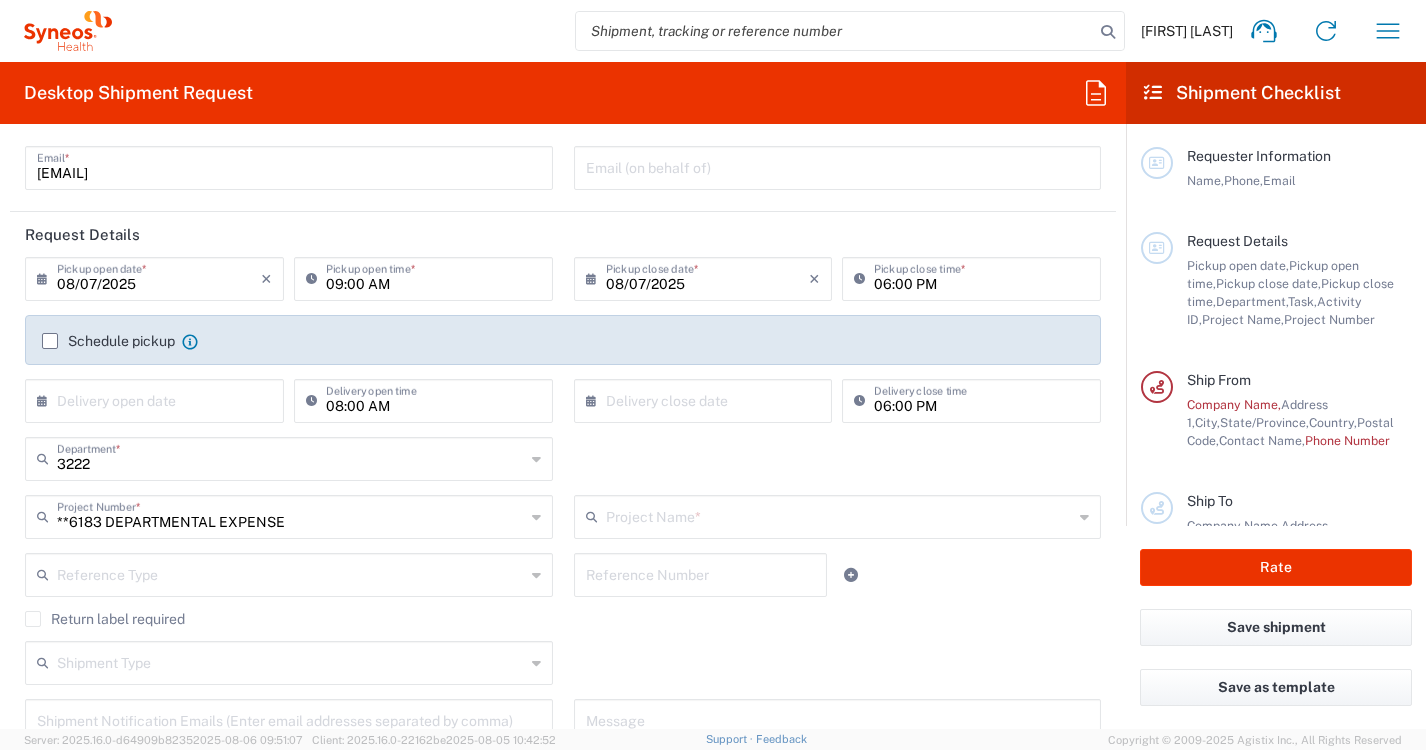 type on "6183" 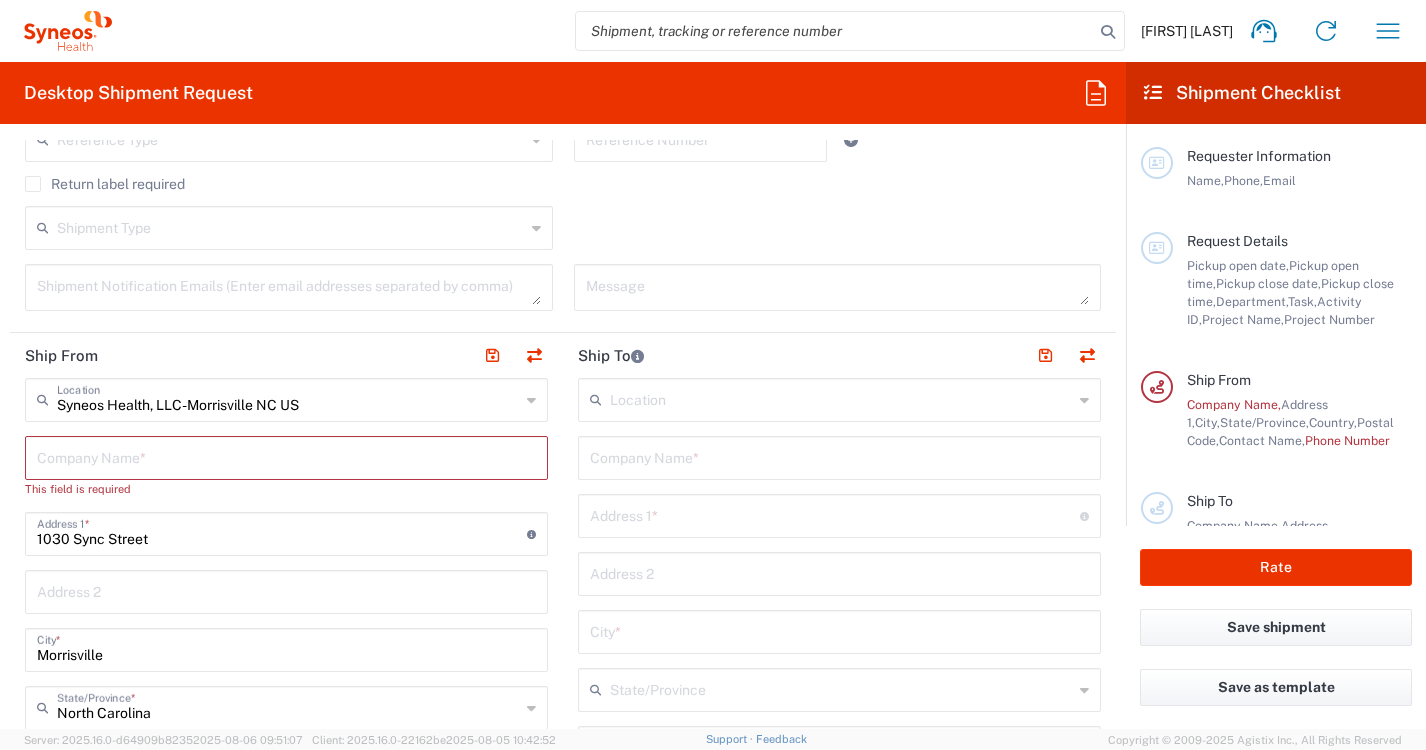 scroll, scrollTop: 594, scrollLeft: 0, axis: vertical 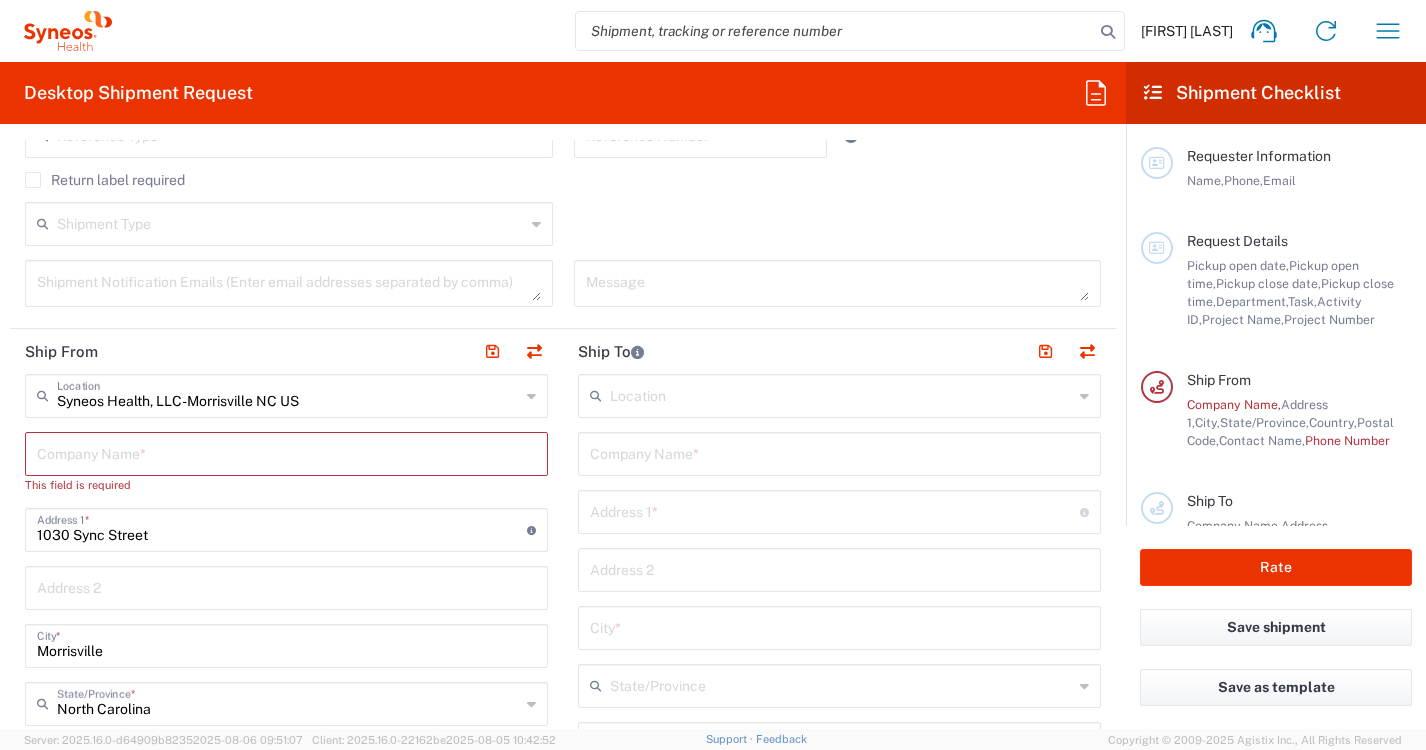 click at bounding box center (286, 452) 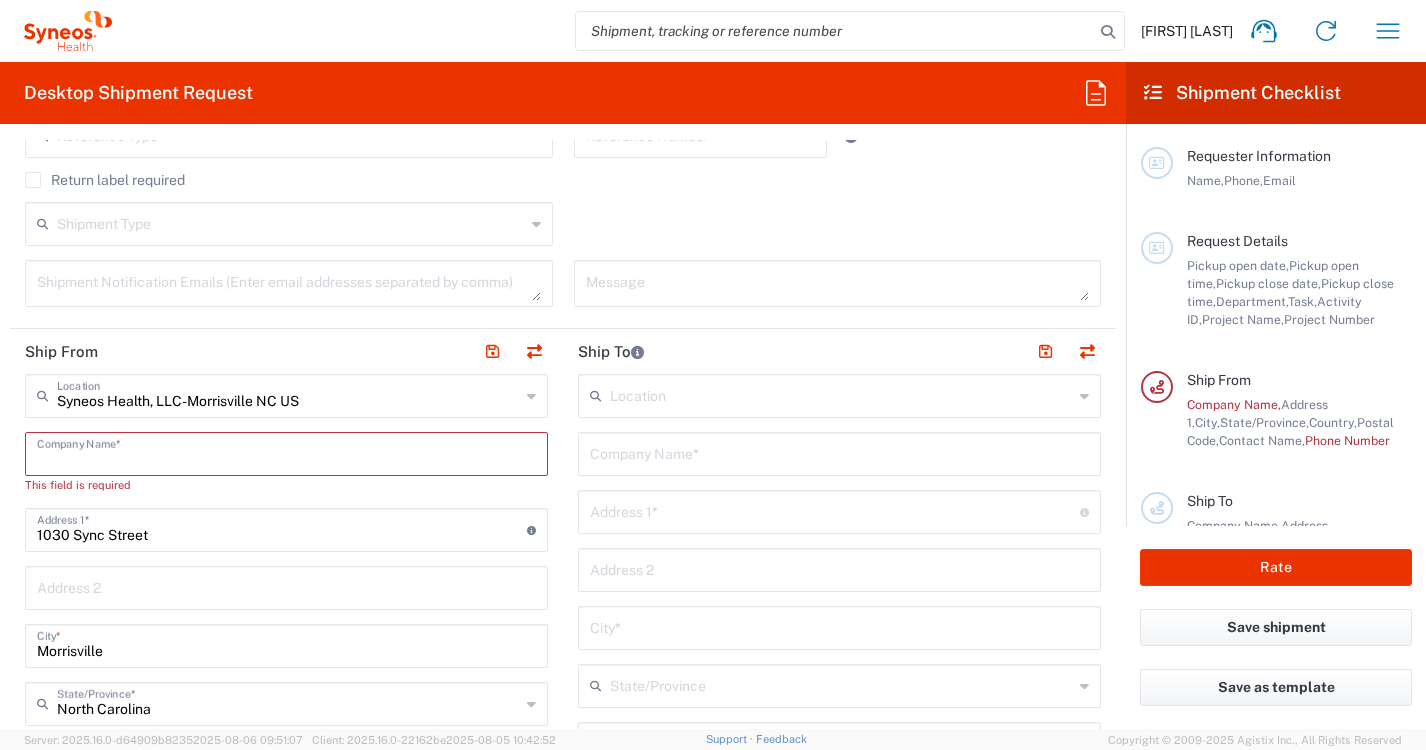 type 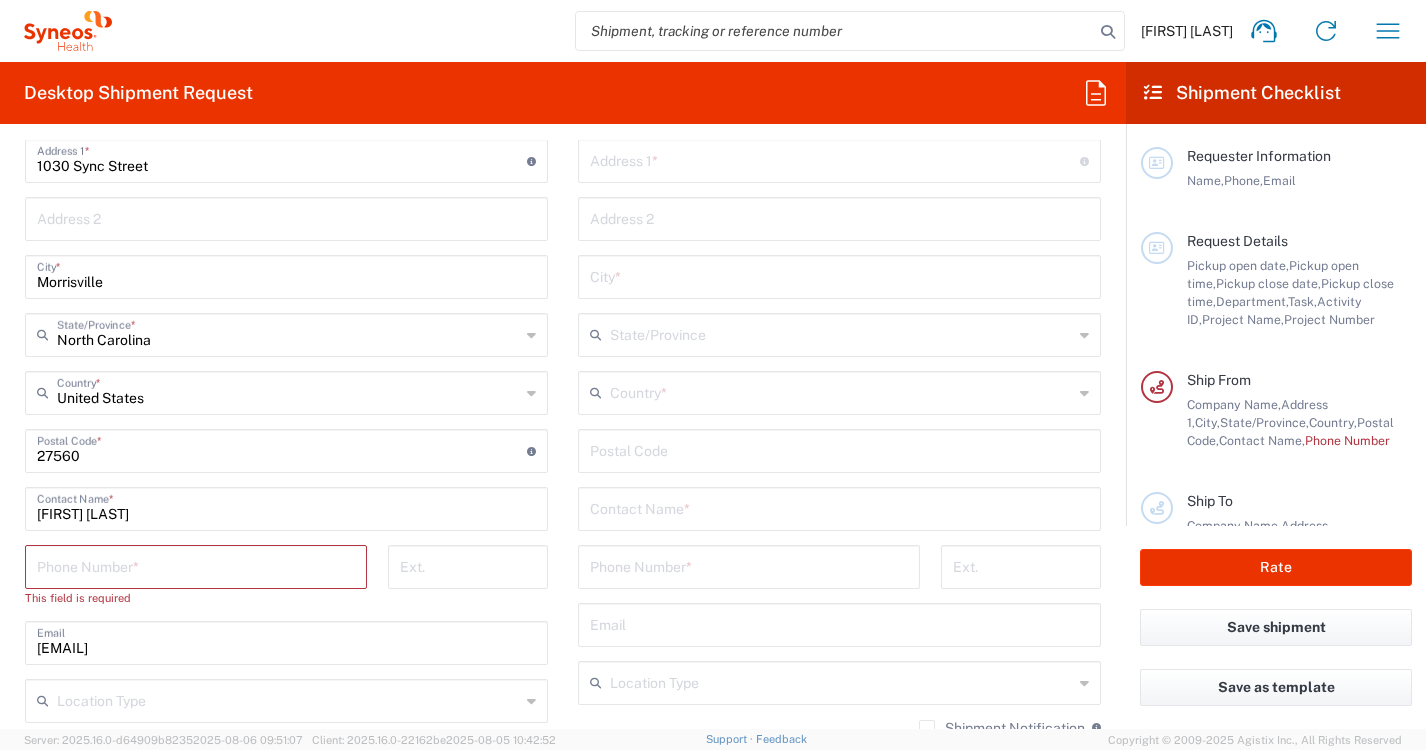 scroll, scrollTop: 946, scrollLeft: 0, axis: vertical 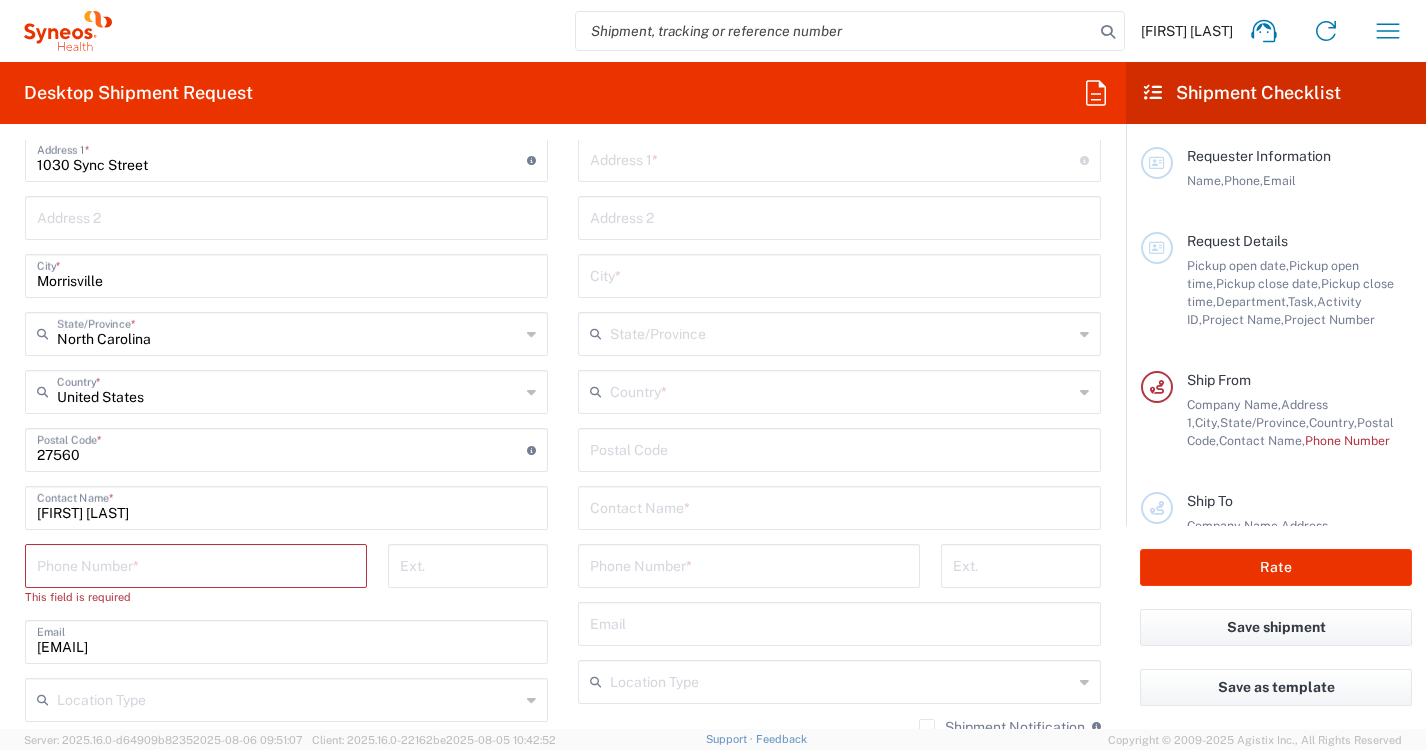 type on "Syneos Health" 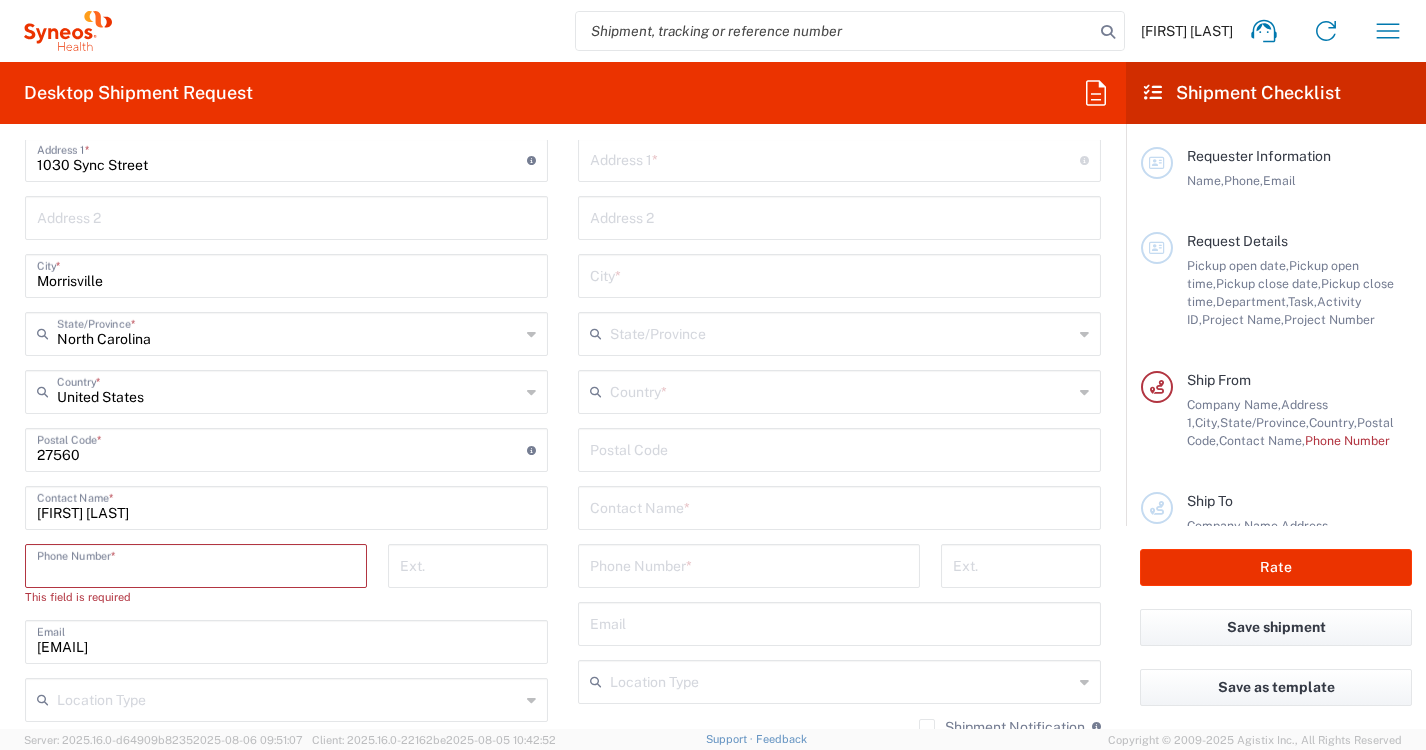 type on "[PHONE]" 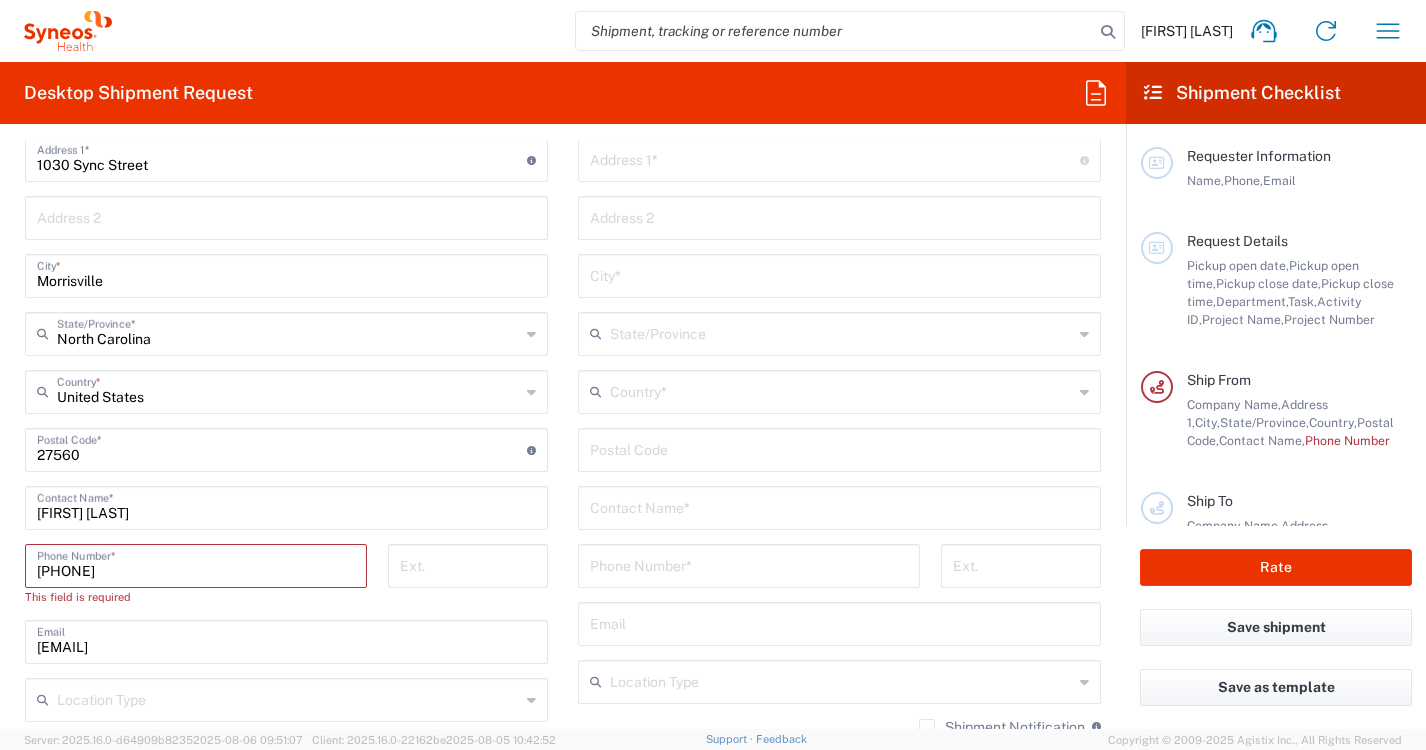 type on "[EMAIL]" 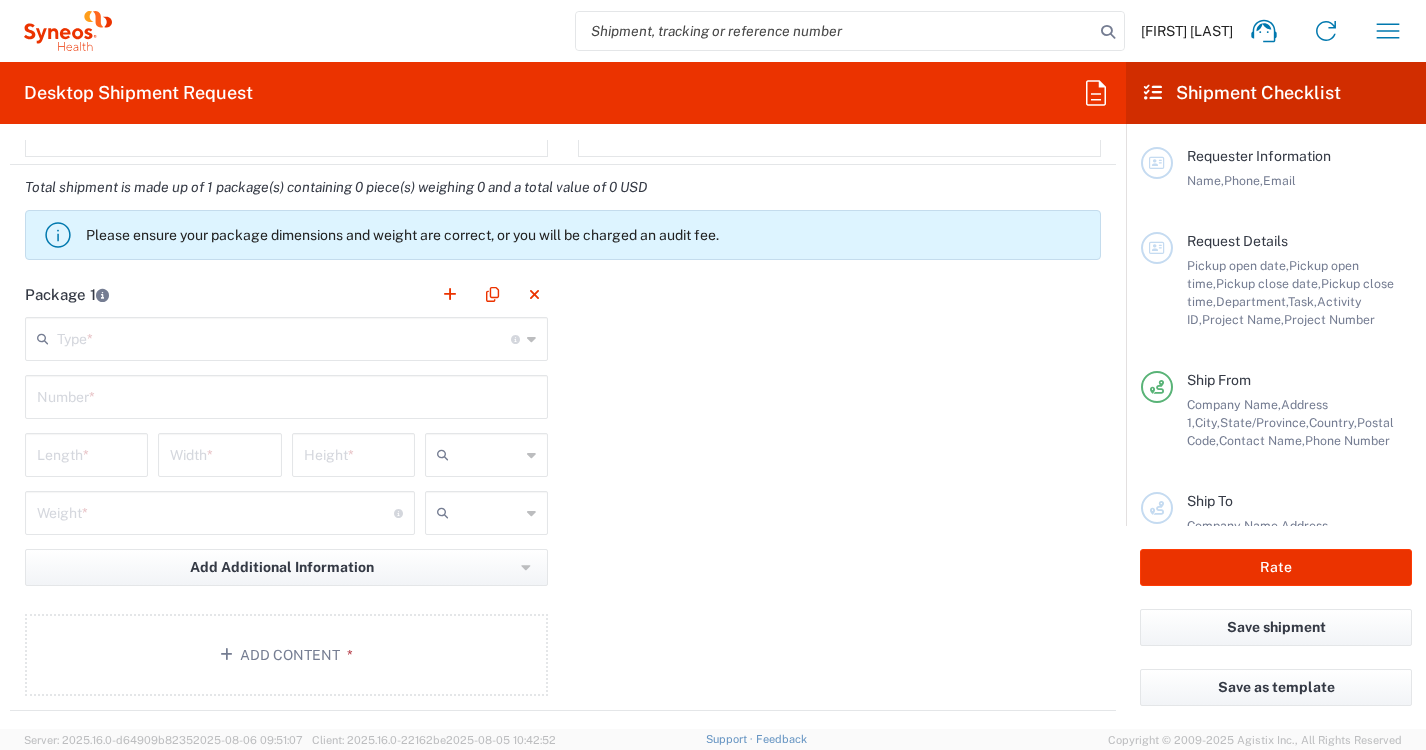 scroll, scrollTop: 1691, scrollLeft: 0, axis: vertical 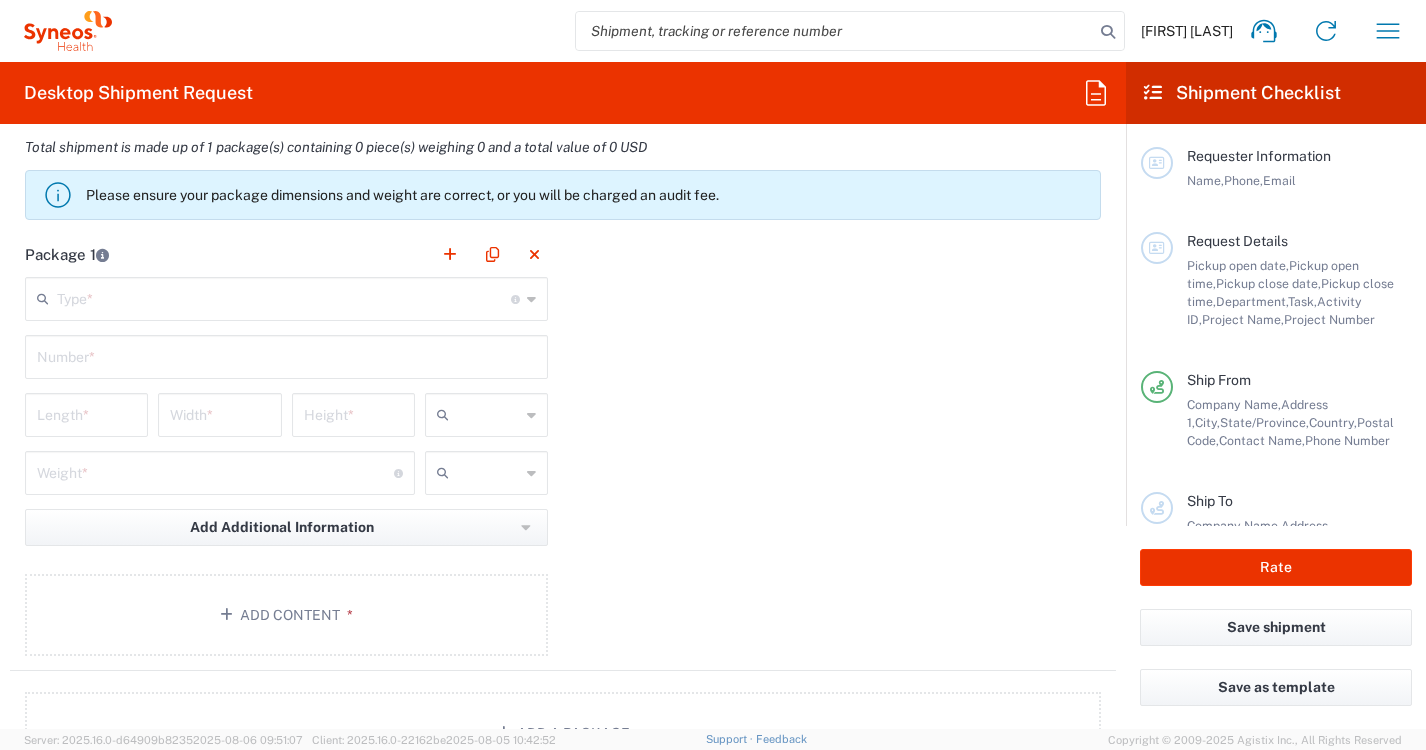 click at bounding box center [286, 355] 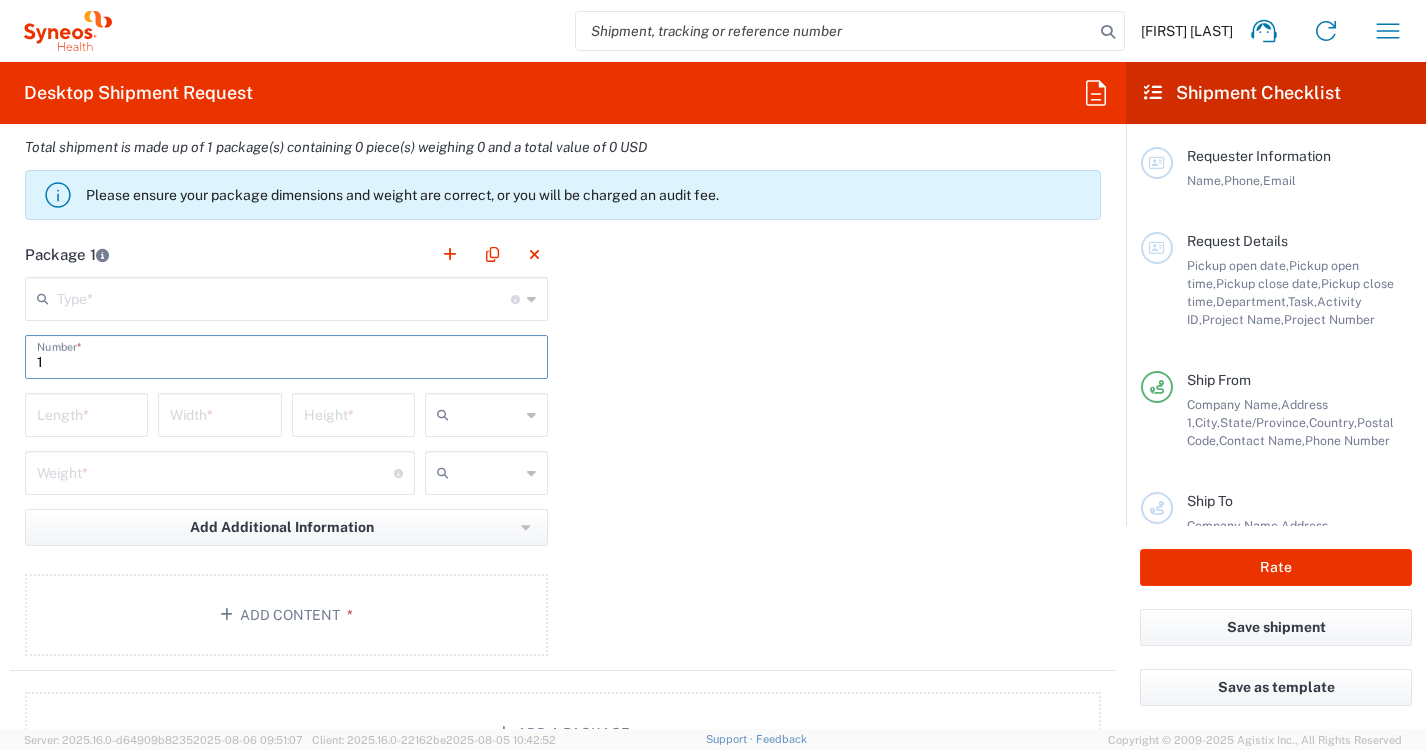 type on "1" 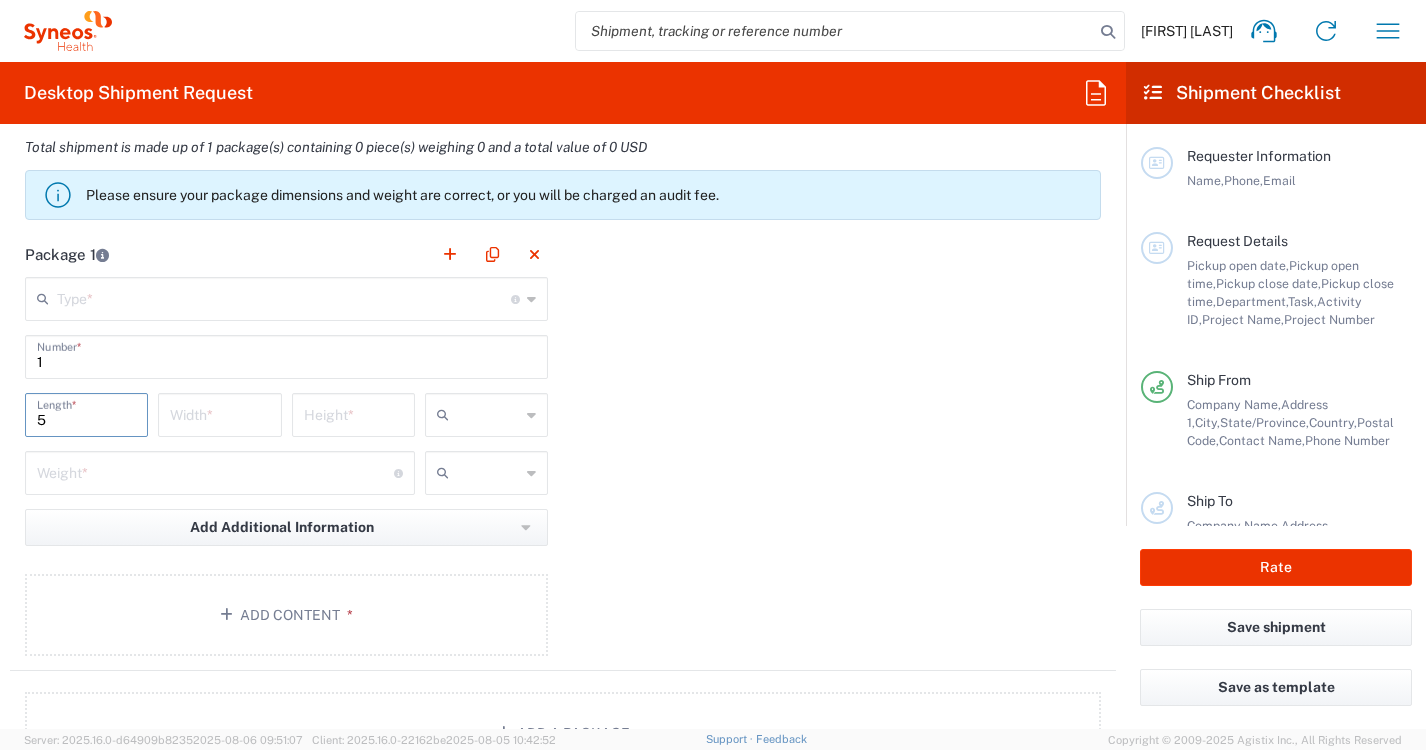 type on "5" 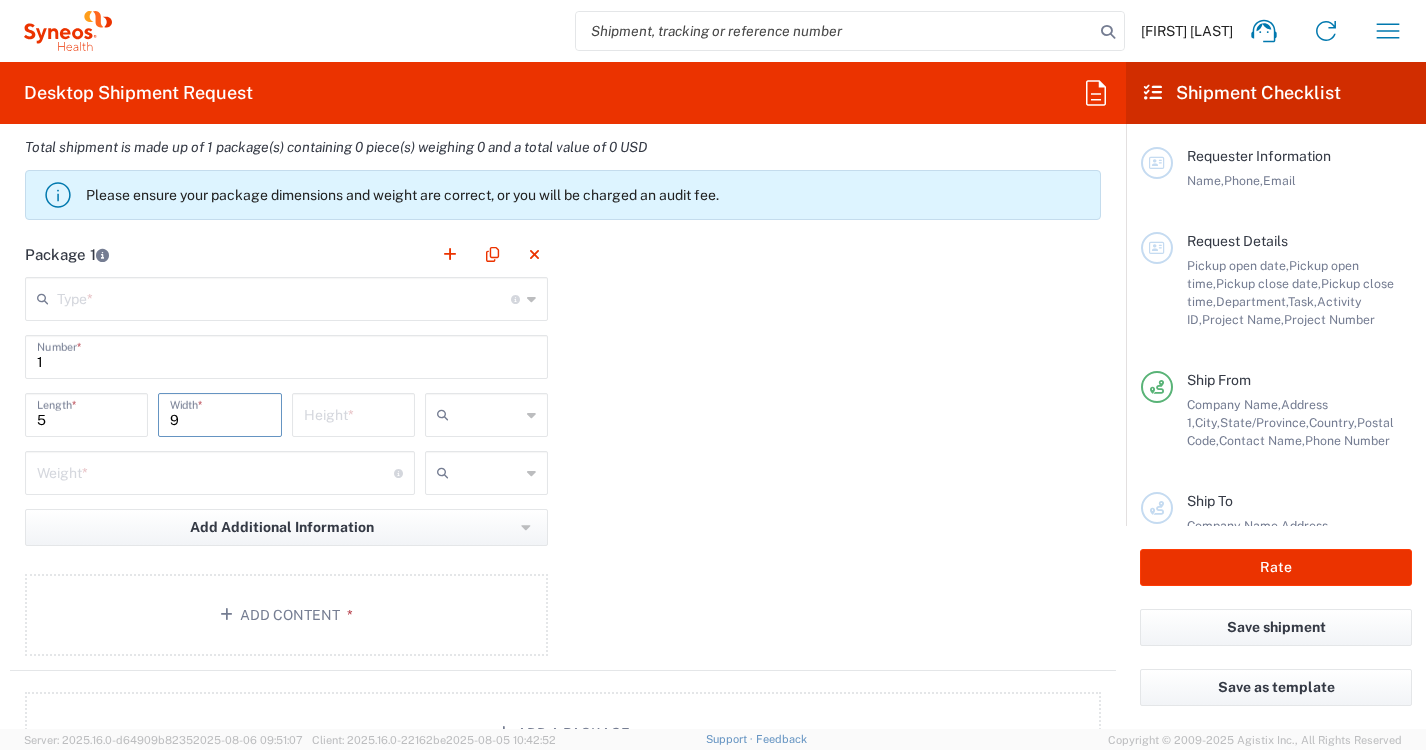 type on "9" 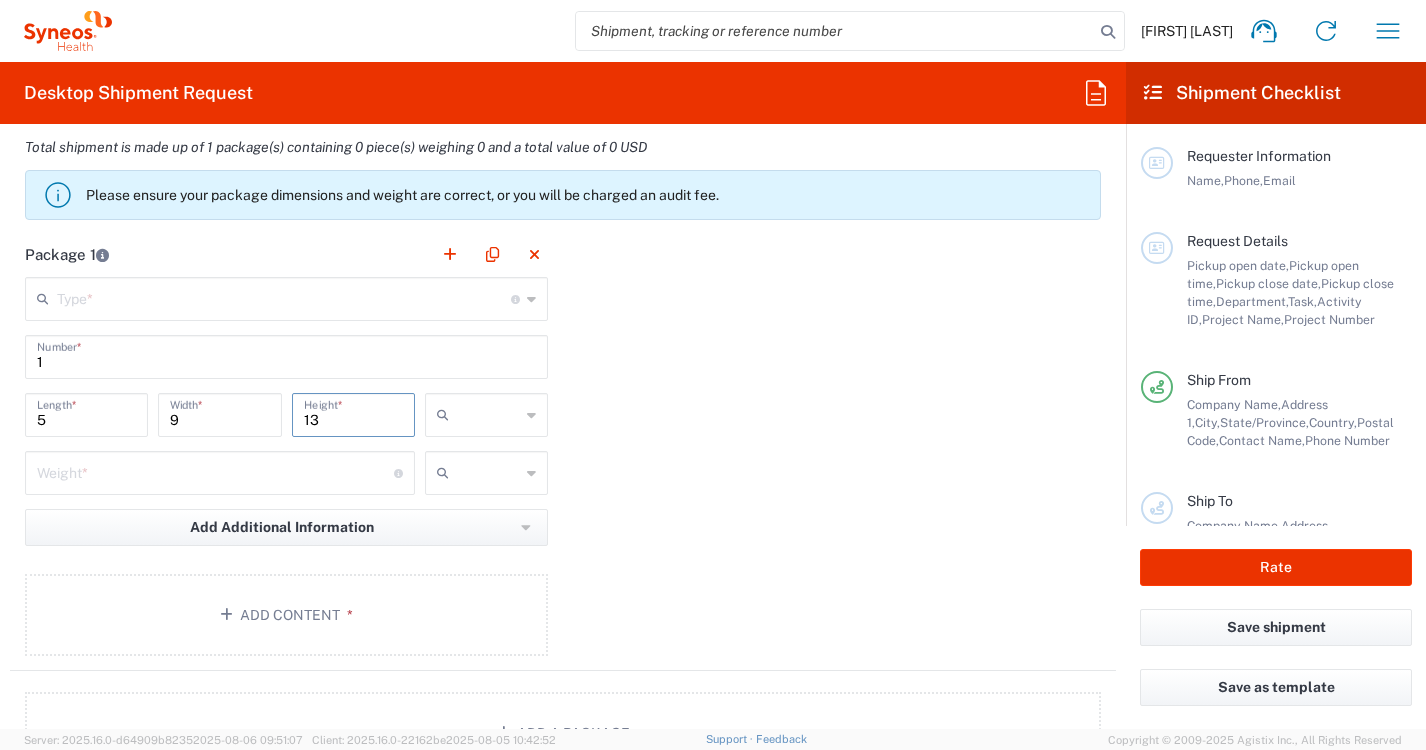 type on "13" 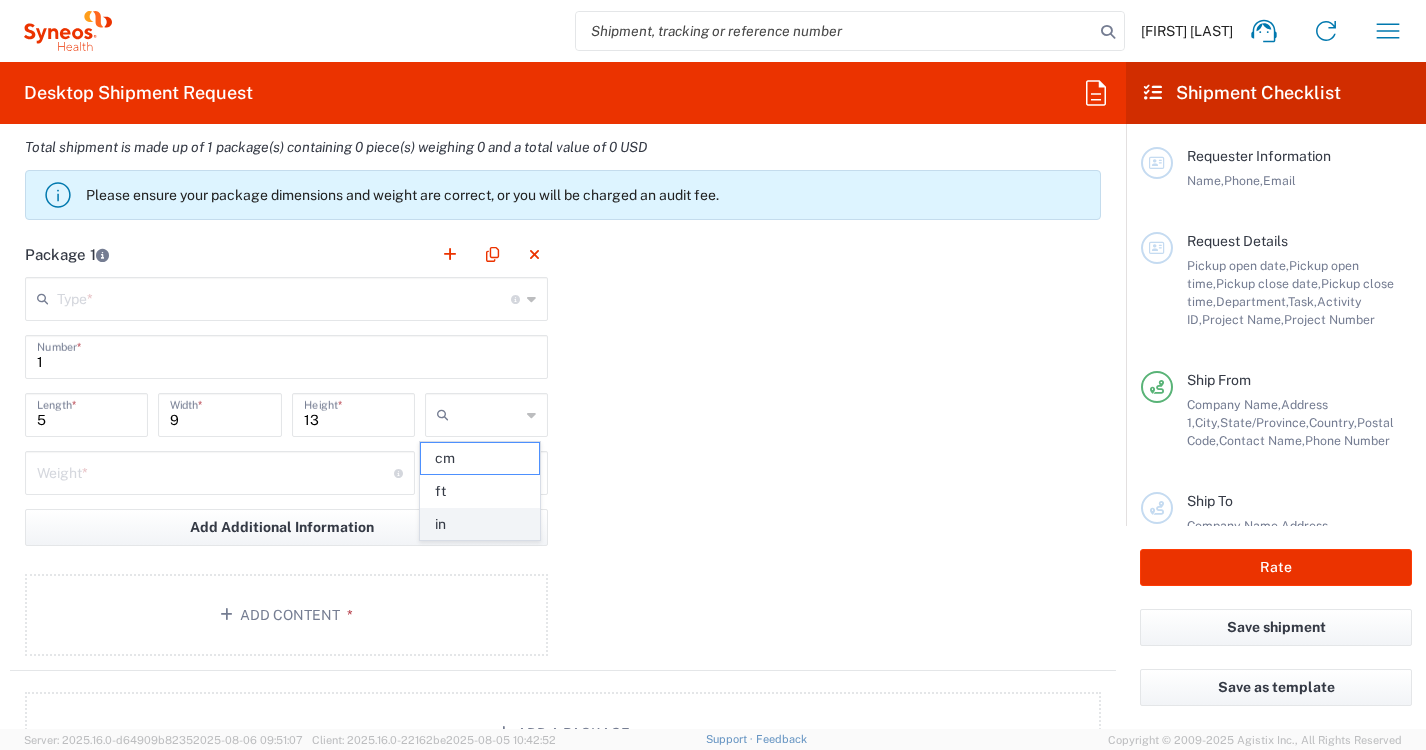 click on "in" 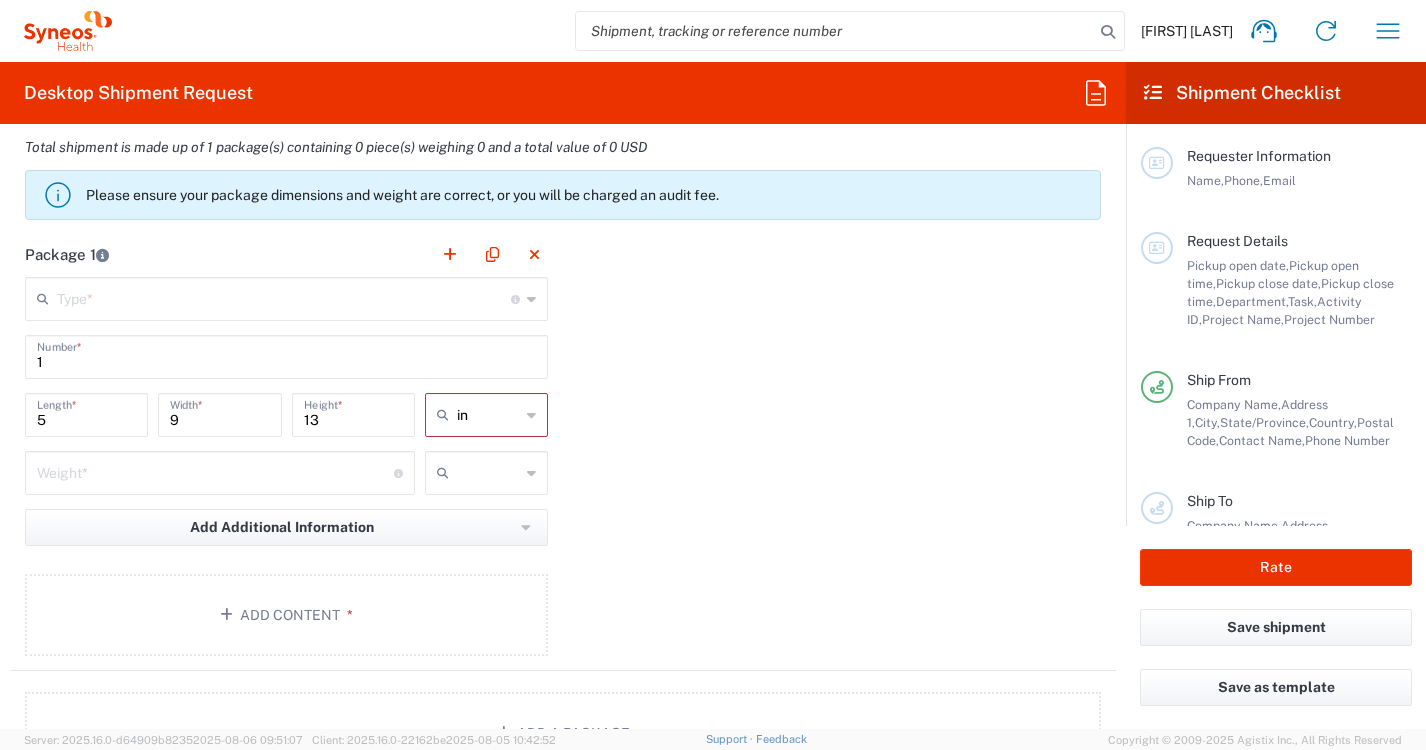 click at bounding box center (215, 471) 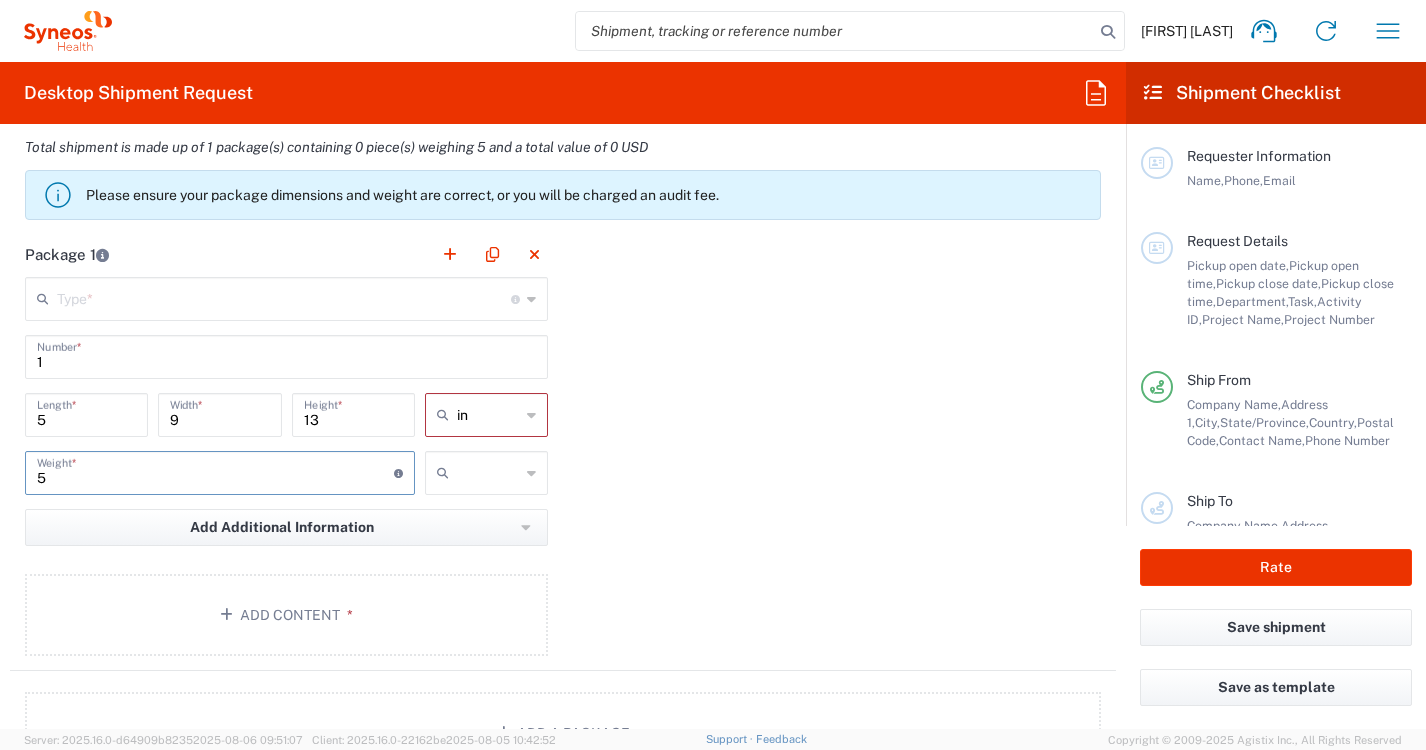 type on "5" 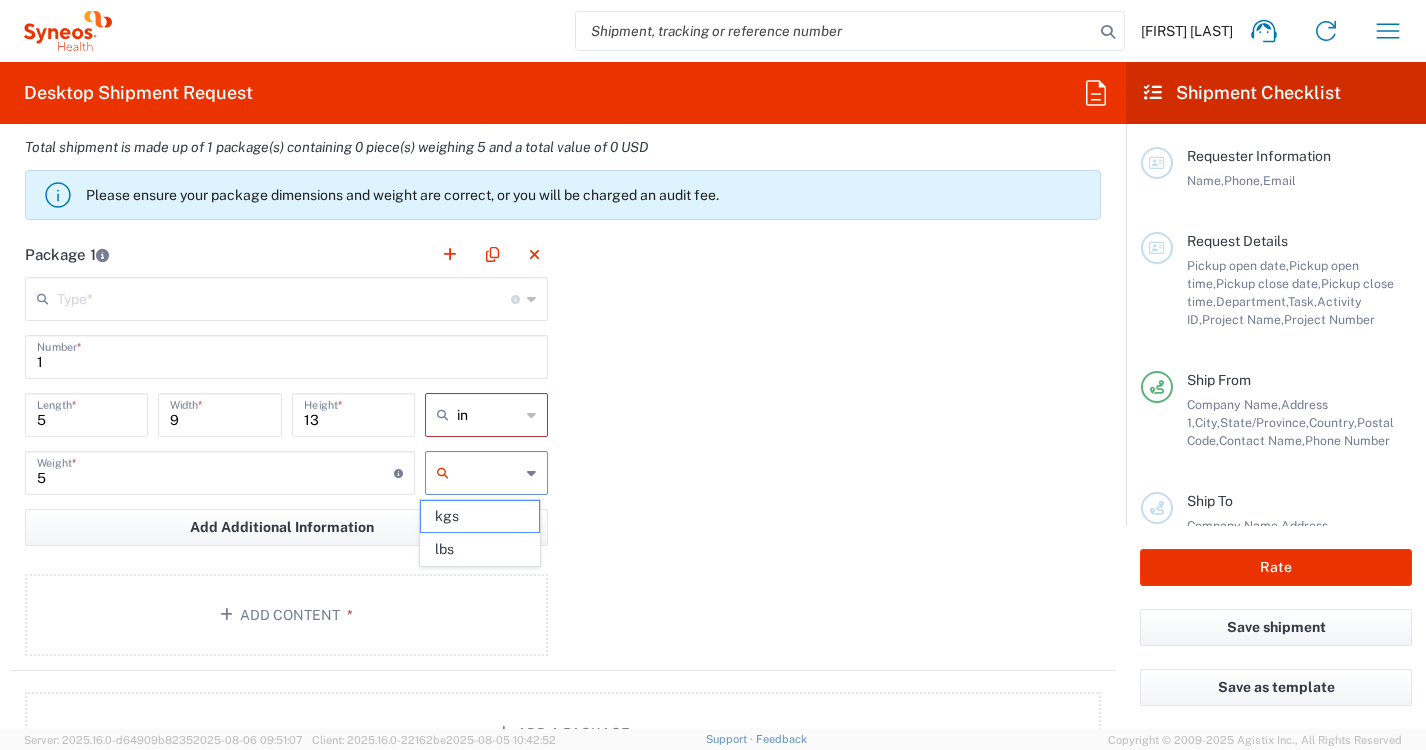 click at bounding box center (488, 473) 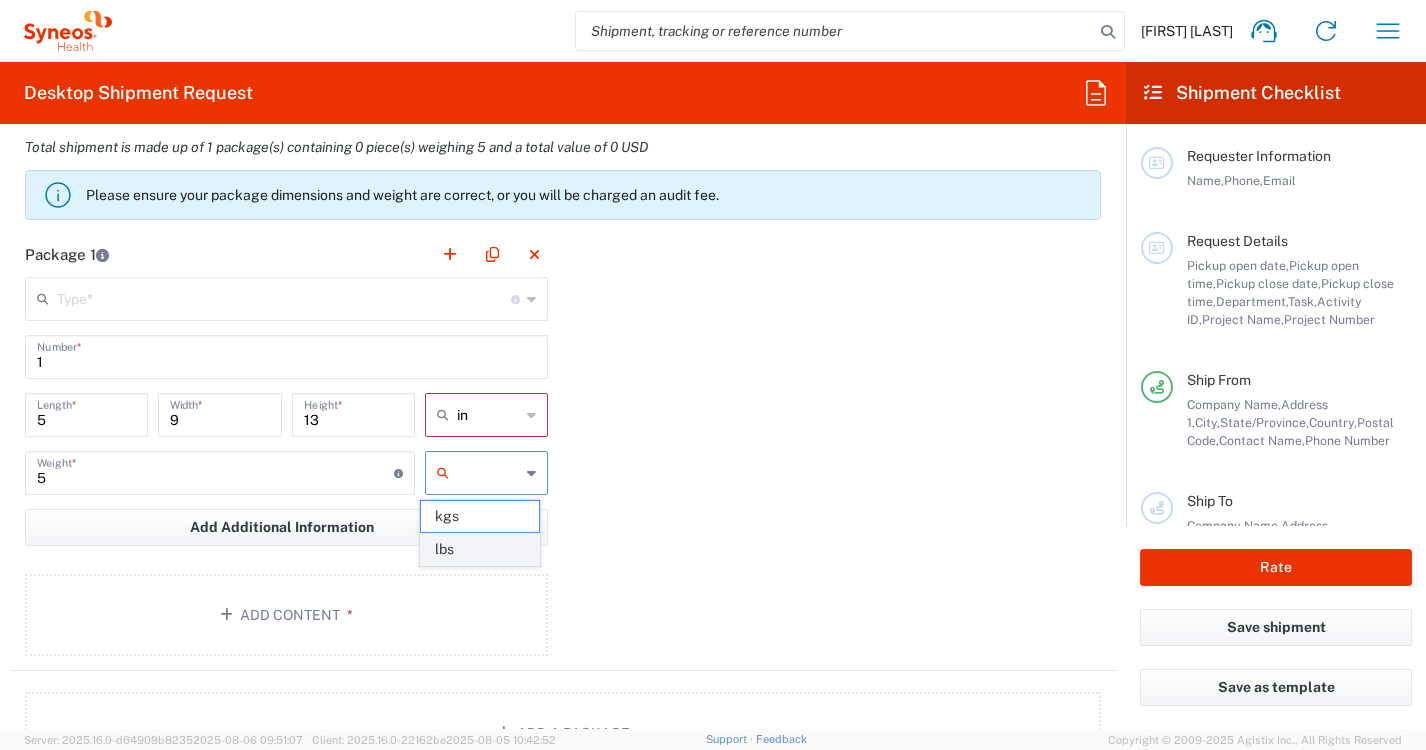 click on "lbs" 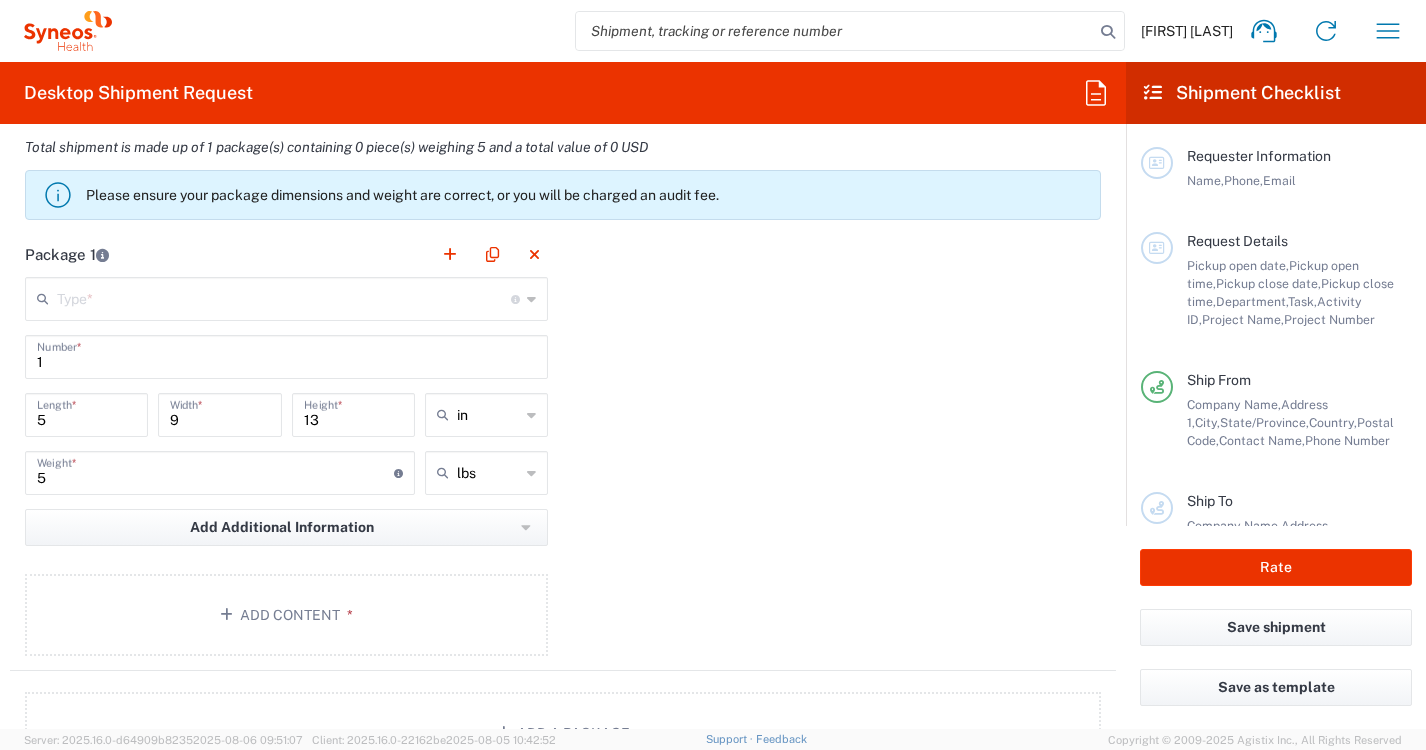 click at bounding box center [284, 297] 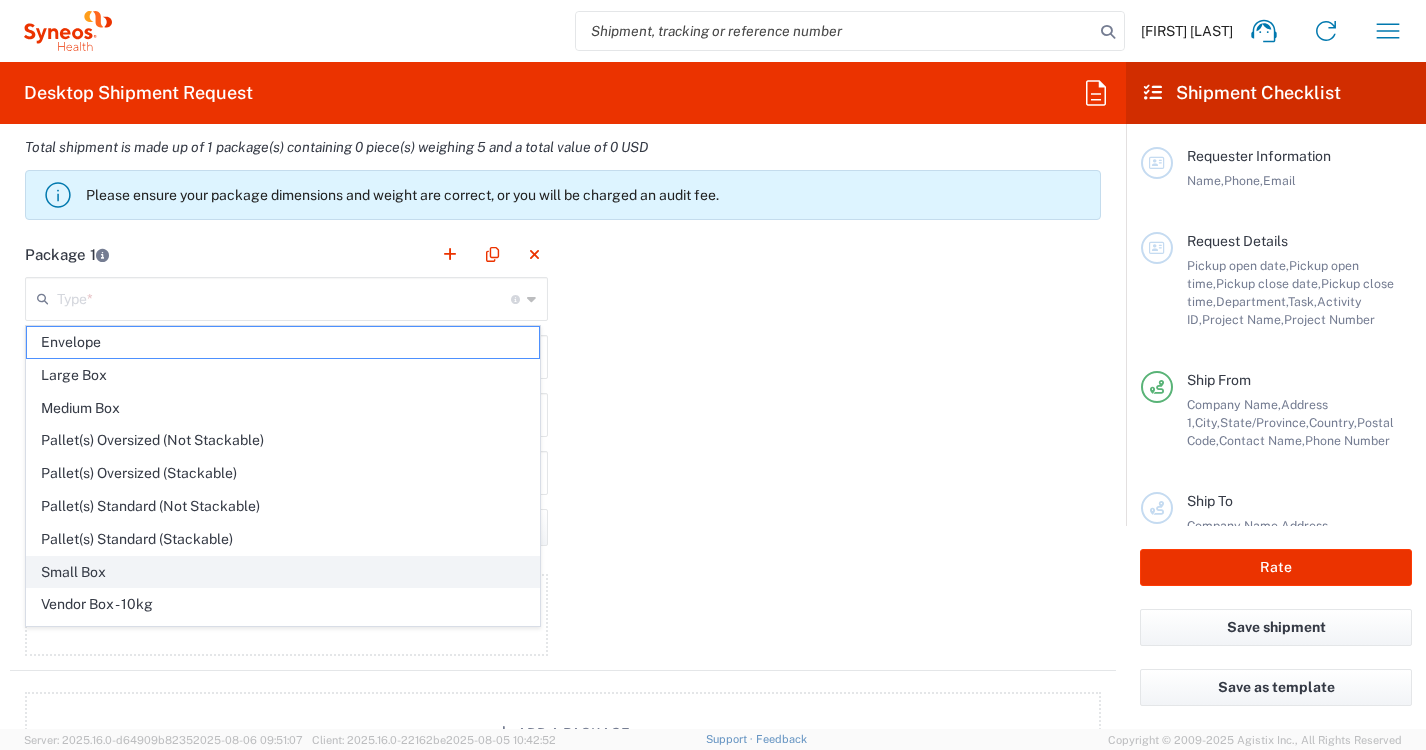 click on "Small Box" 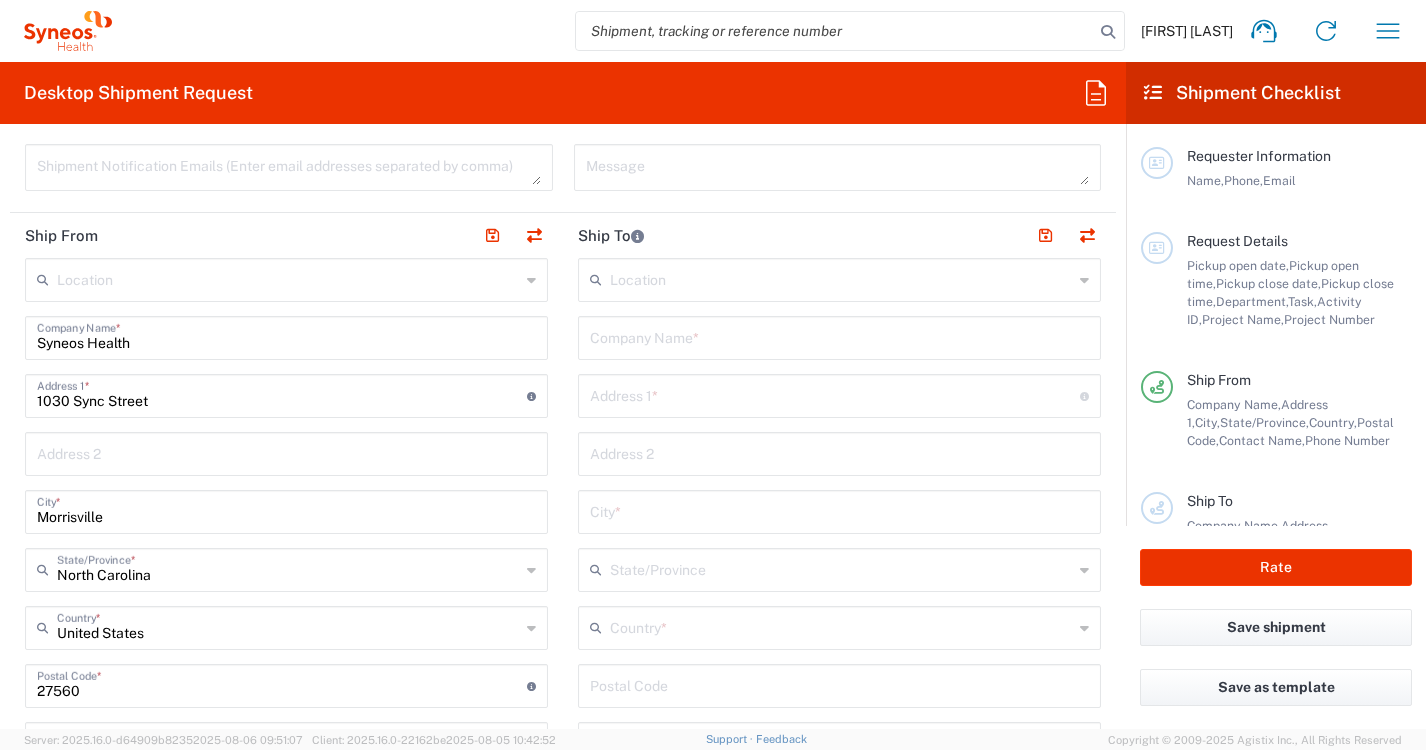 scroll, scrollTop: 683, scrollLeft: 0, axis: vertical 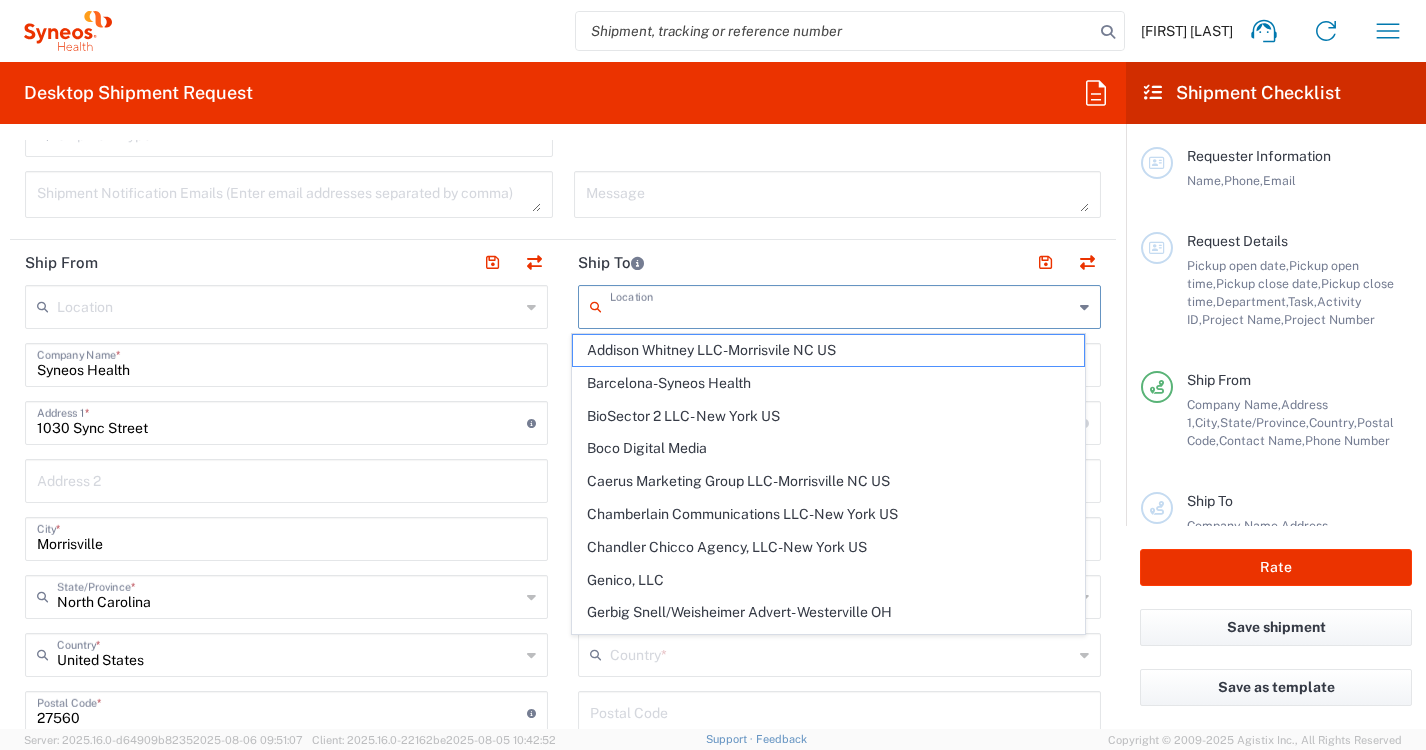 click at bounding box center [841, 305] 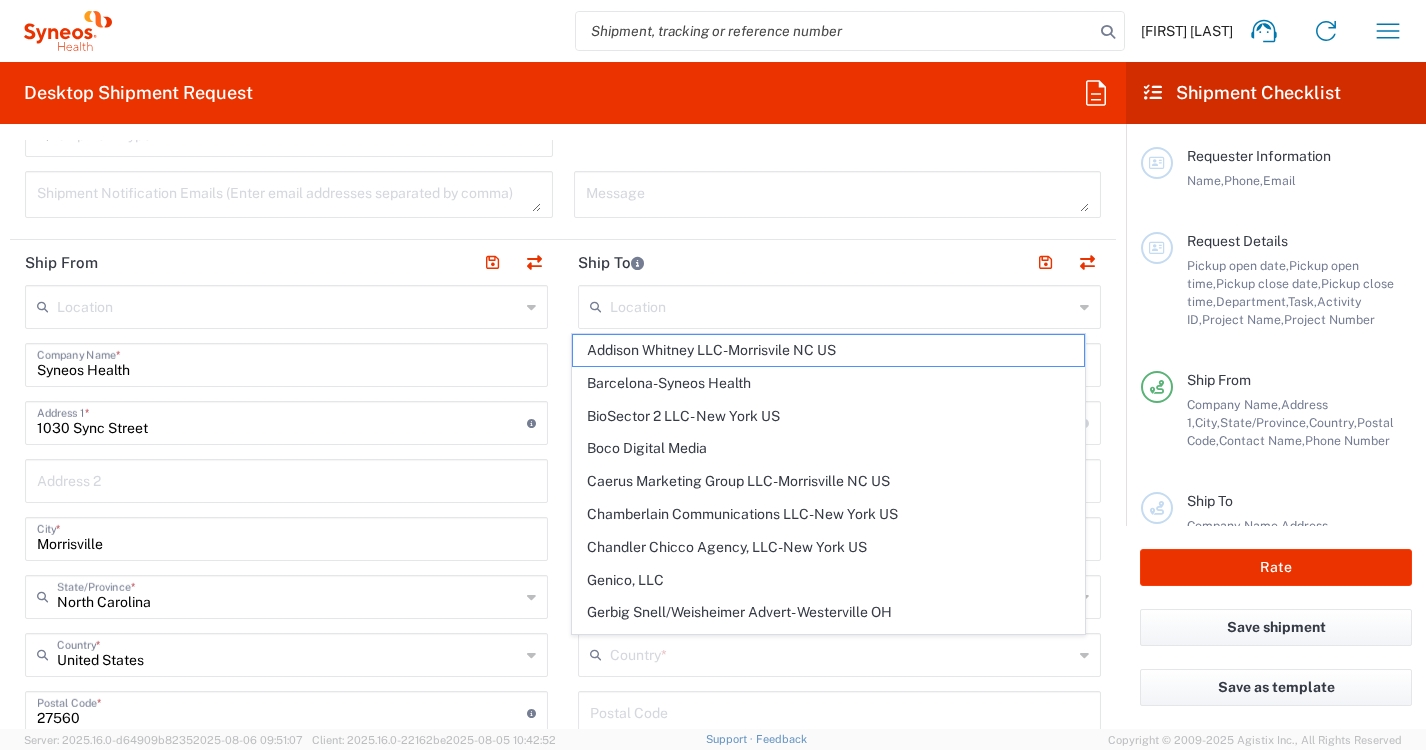 click on "Location  Addison Whitney LLC-Morrisvile NC US Barcelona-Syneos Health BioSector 2 LLC- New York US Boco Digital Media Caerus Marketing Group LLC-Morrisville NC US Chamberlain Communications LLC-New York US Chandler Chicco Agency, LLC-New York US Genico, LLC Gerbig Snell/Weisheimer Advert- Westerville OH Haas & Health Partner Public Relations GmbH Illingworth Research Group Ltd-Macclesfield UK Illingworth Rsrch Grp (France) Illingworth Rsrch Grp (Italy) Illingworth Rsrch Grp (Spain) Illingworth Rsrch Grp (USA) In Illingworth Rsrch Grp(Australi INC Research Clin Svcs Mexico inVentiv Health Philippines, Inc. IRG - Morrisville Warehouse IVH IPS Pvt Ltd- India IVH Mexico SA de CV NAVICOR GROUP, LLC- New York US PALIO + IGNITE, LLC- Westerville OH US Pharmaceutical Institute LLC- Morrisville NC US PT Syneos Health Indonesia Rx dataScience Inc-Morrisville NC US RxDataScience India Private Lt Syneos Health (Beijing) Inc.Lt Syneos Health (Shanghai) Inc. Ltd. Syneos Health (Thailand) Limit Syneos Health Argentina SA" 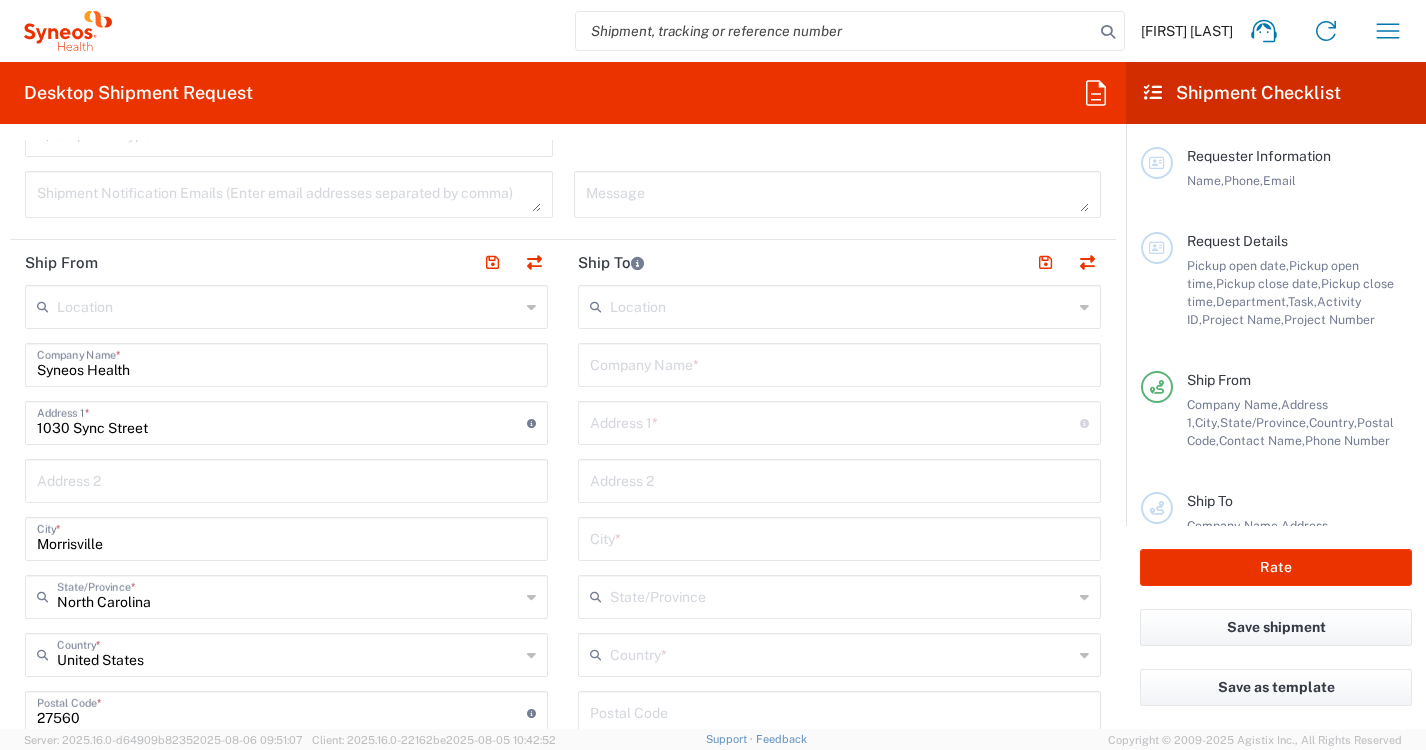 click at bounding box center (839, 363) 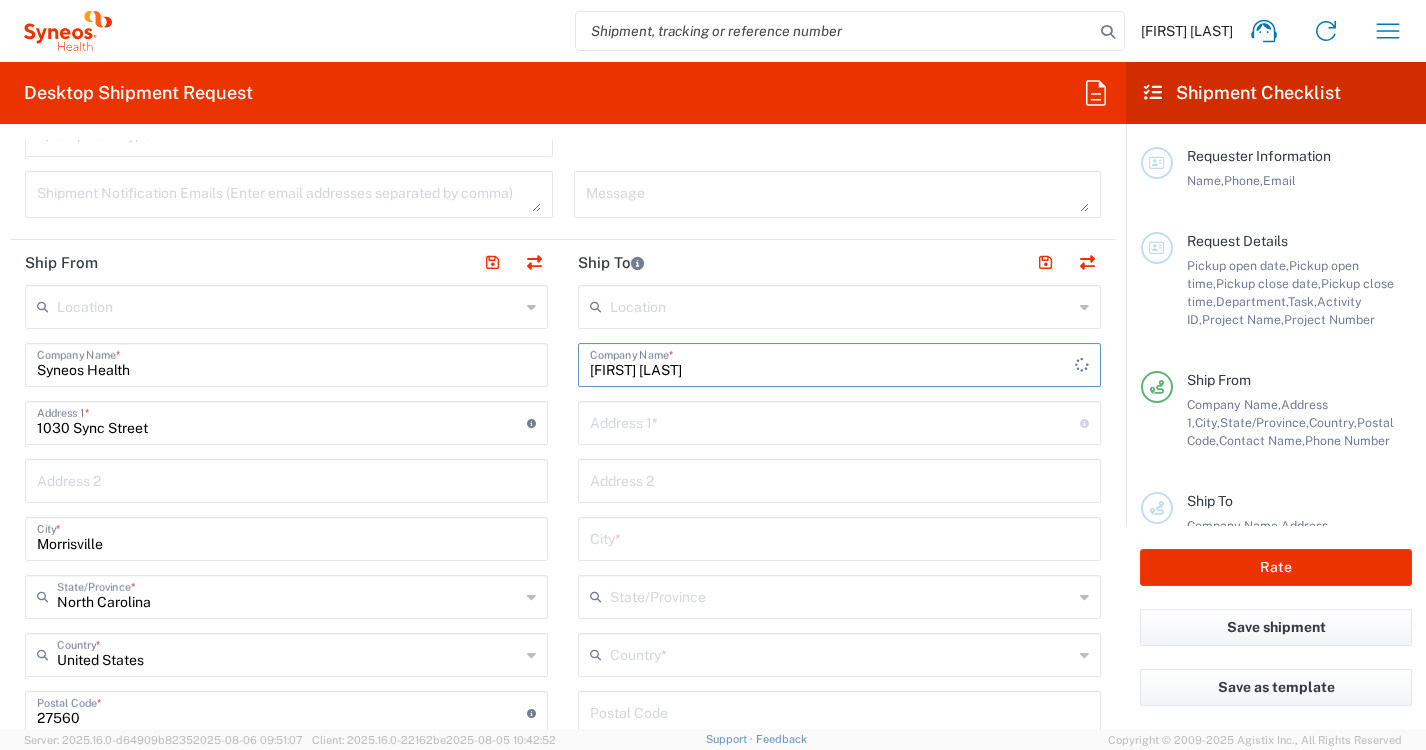 type on "[FIRST] [LAST]" 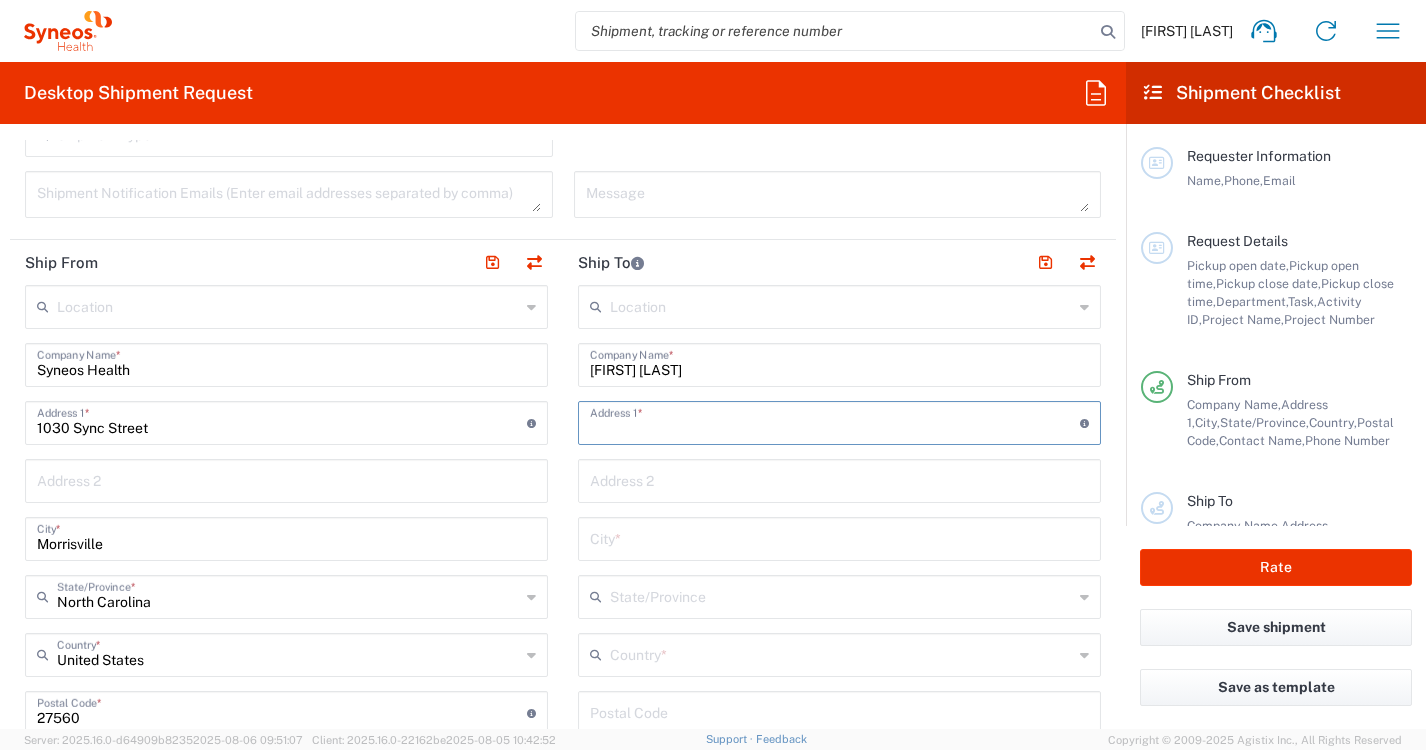 click at bounding box center [835, 421] 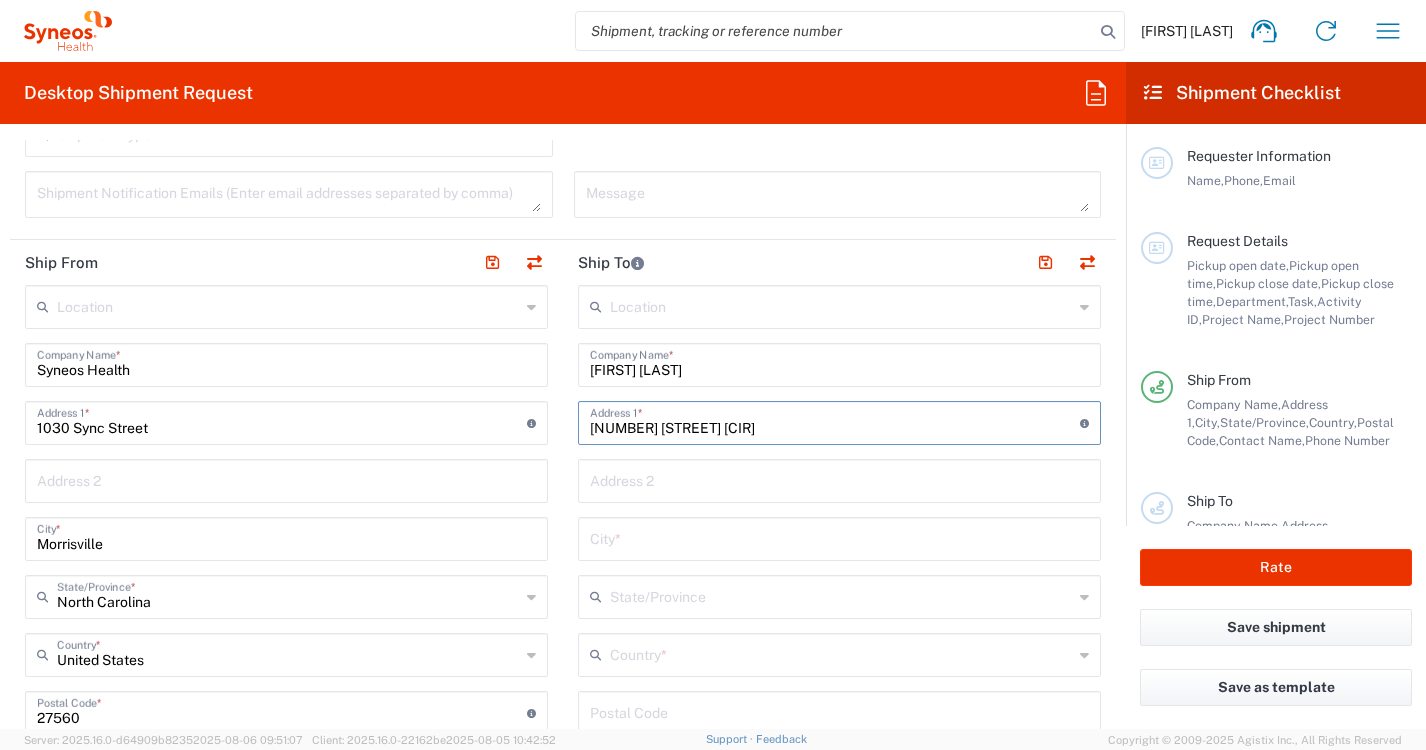 type on "[CITY]" 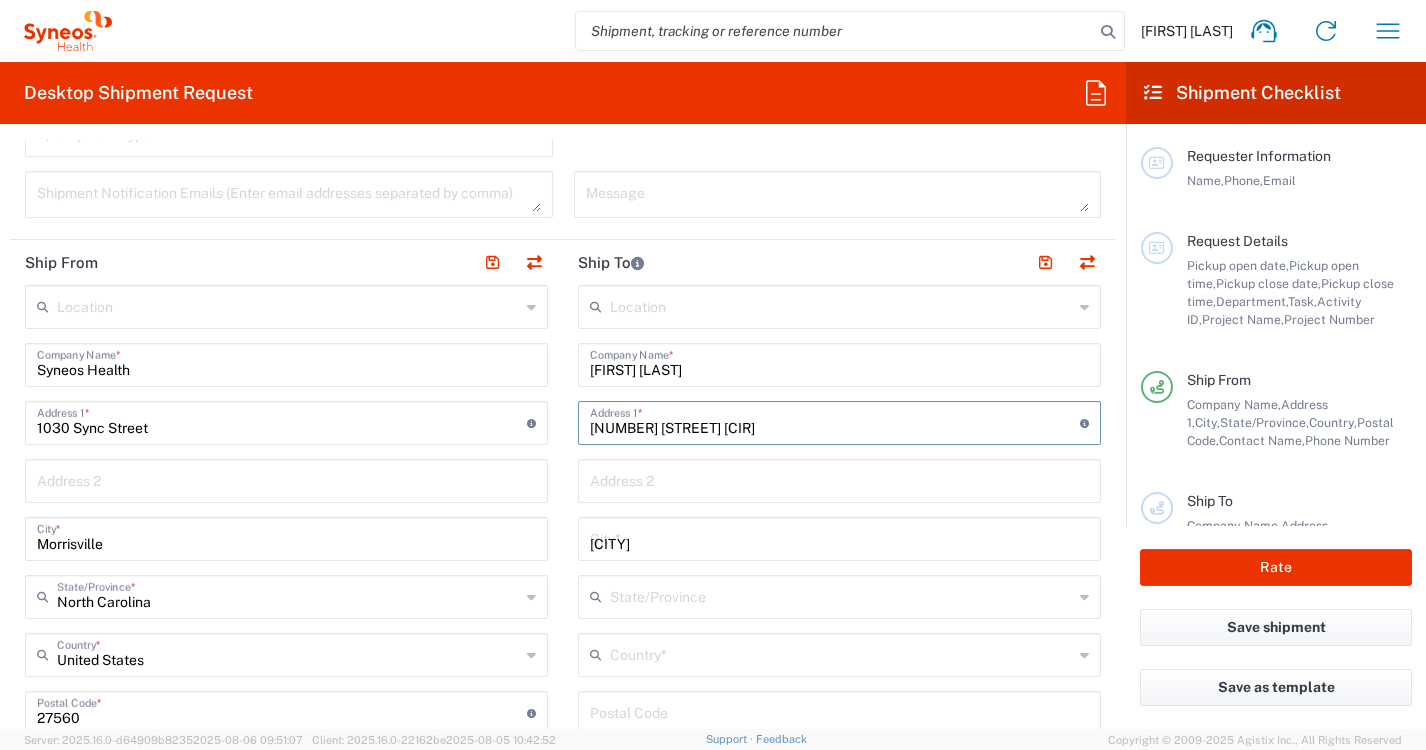 type on "Florida" 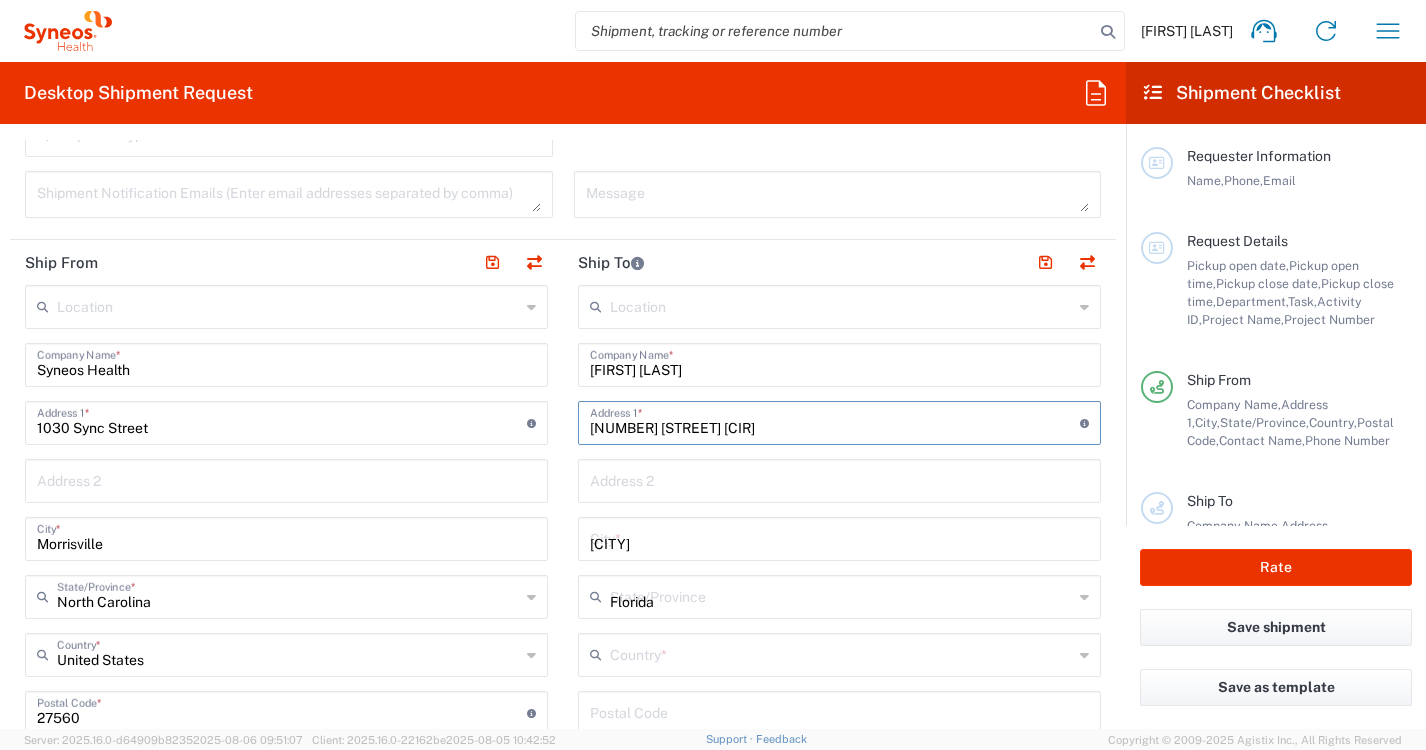 type on "United States" 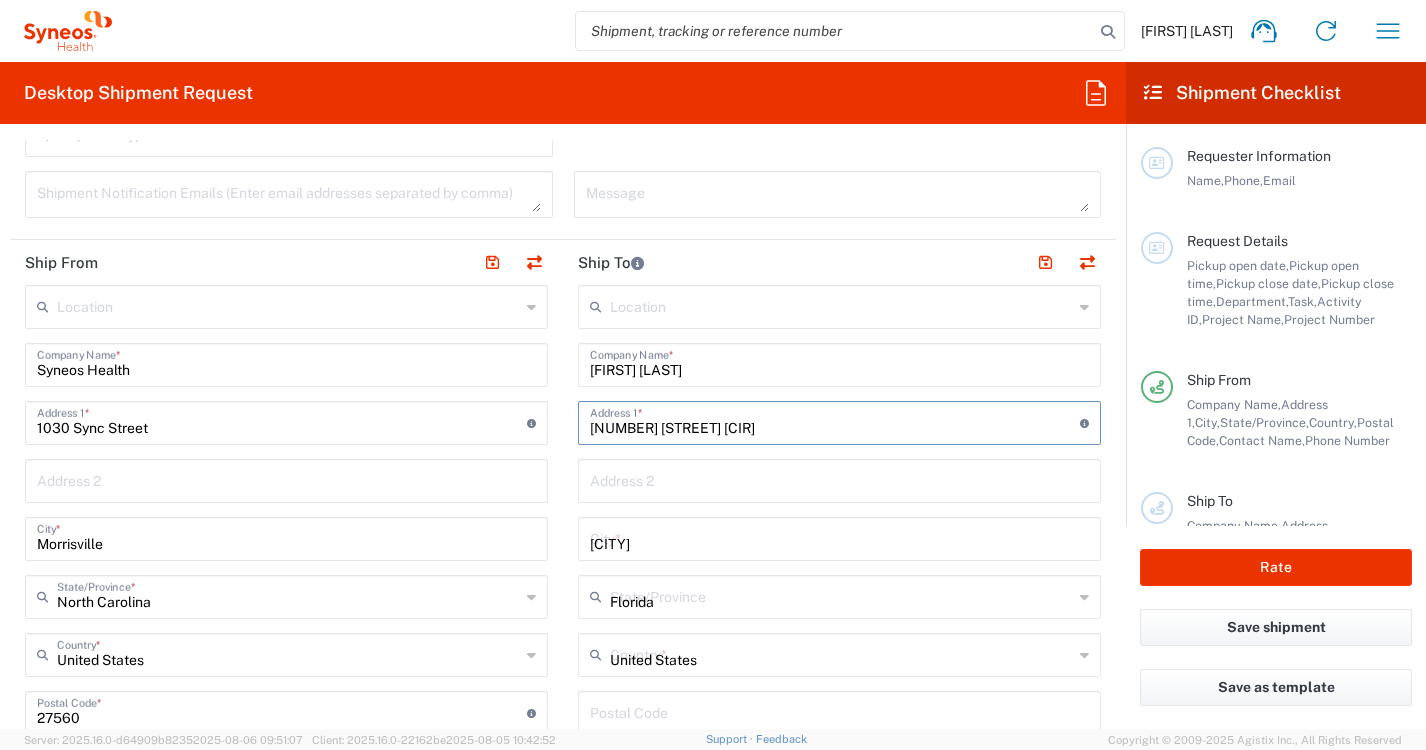 type on "33596" 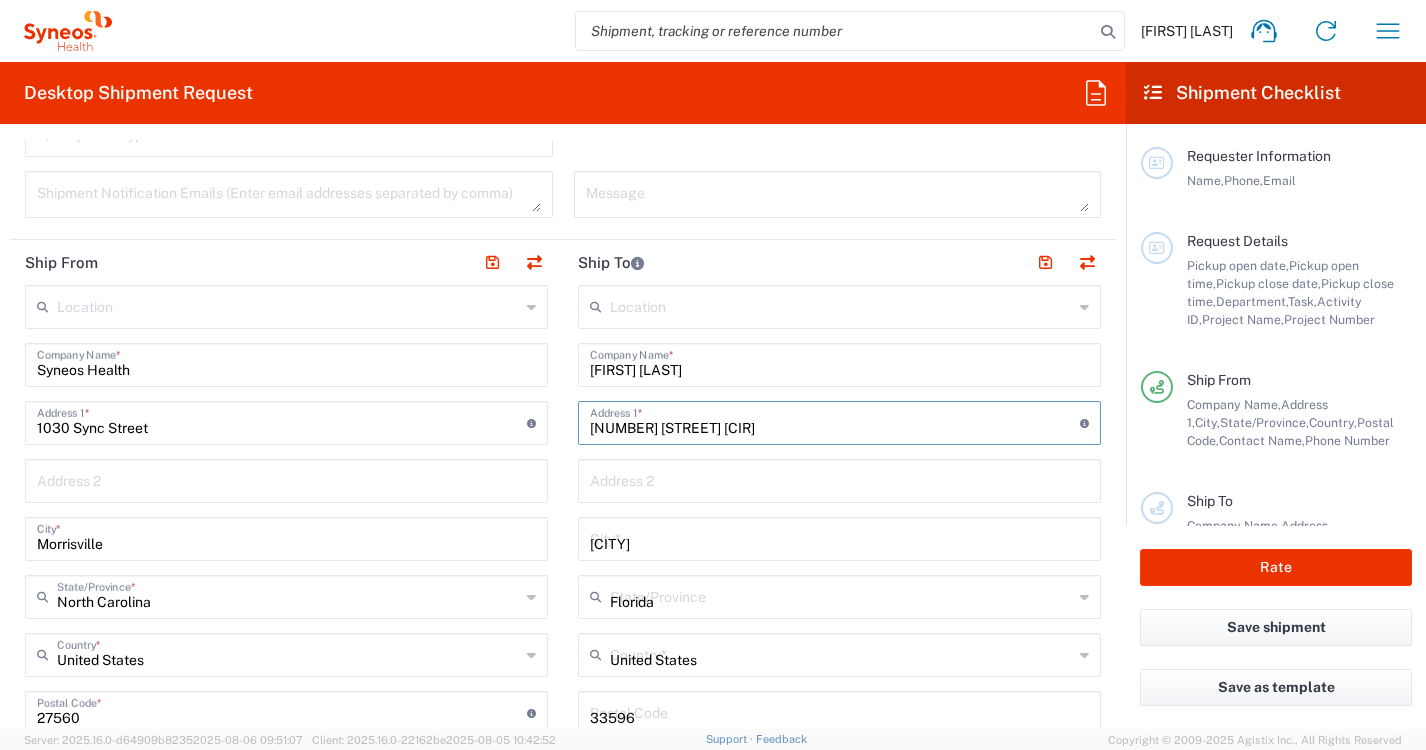 type on "[PHONE]" 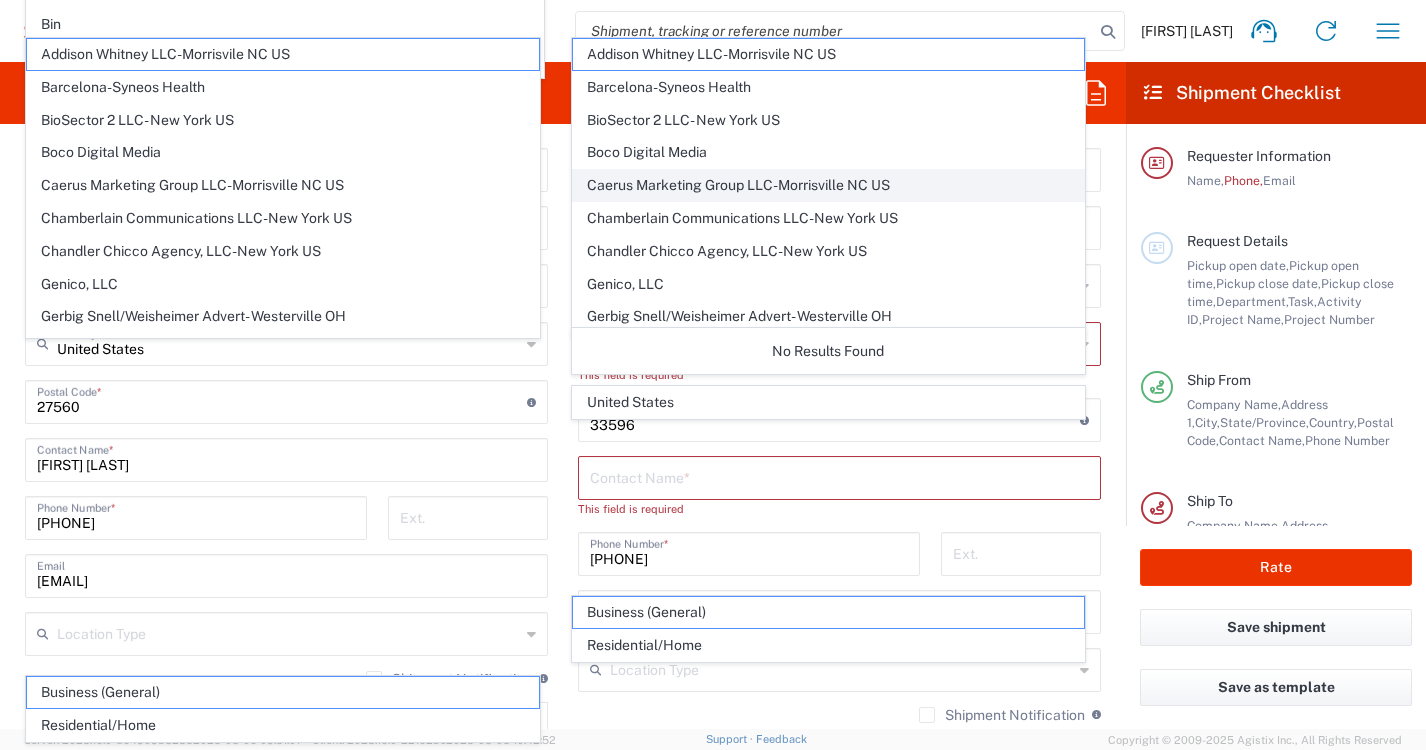 scroll, scrollTop: 997, scrollLeft: 0, axis: vertical 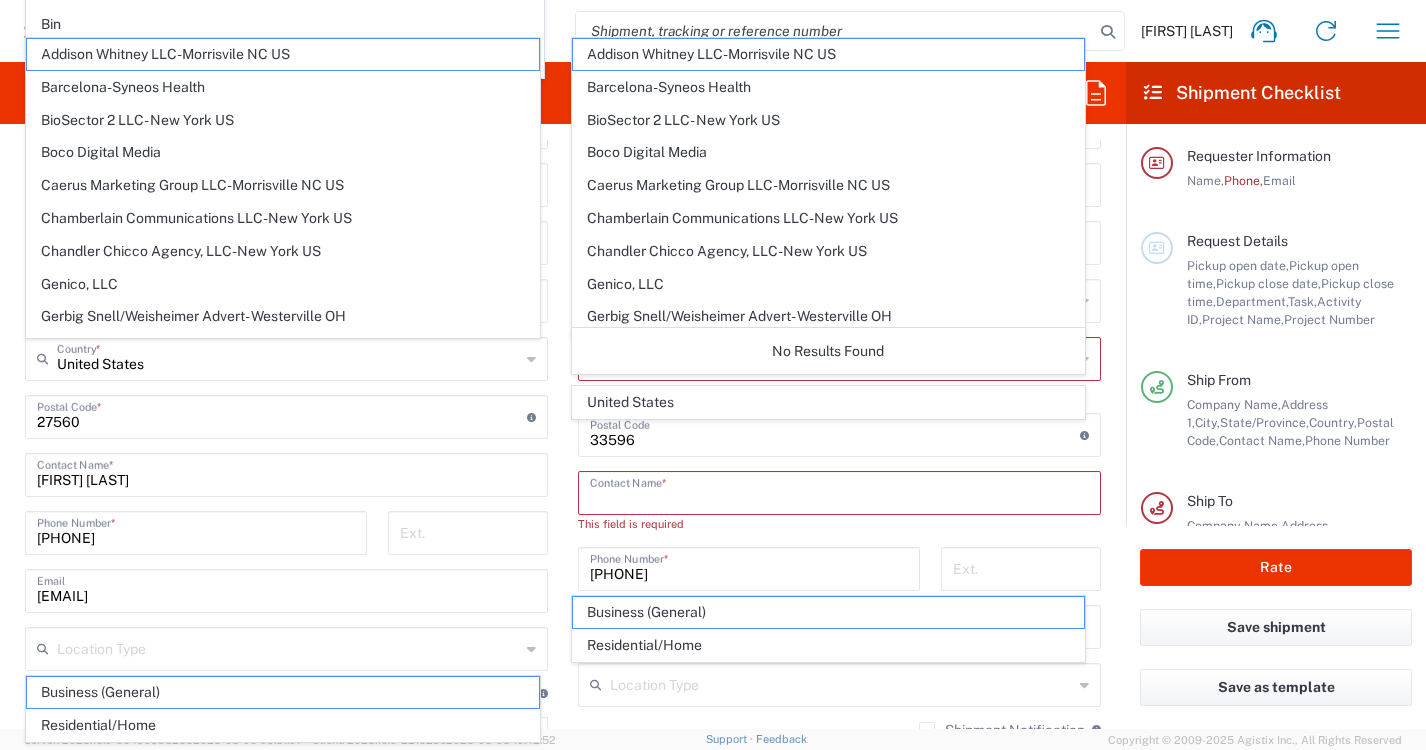 click at bounding box center (839, 491) 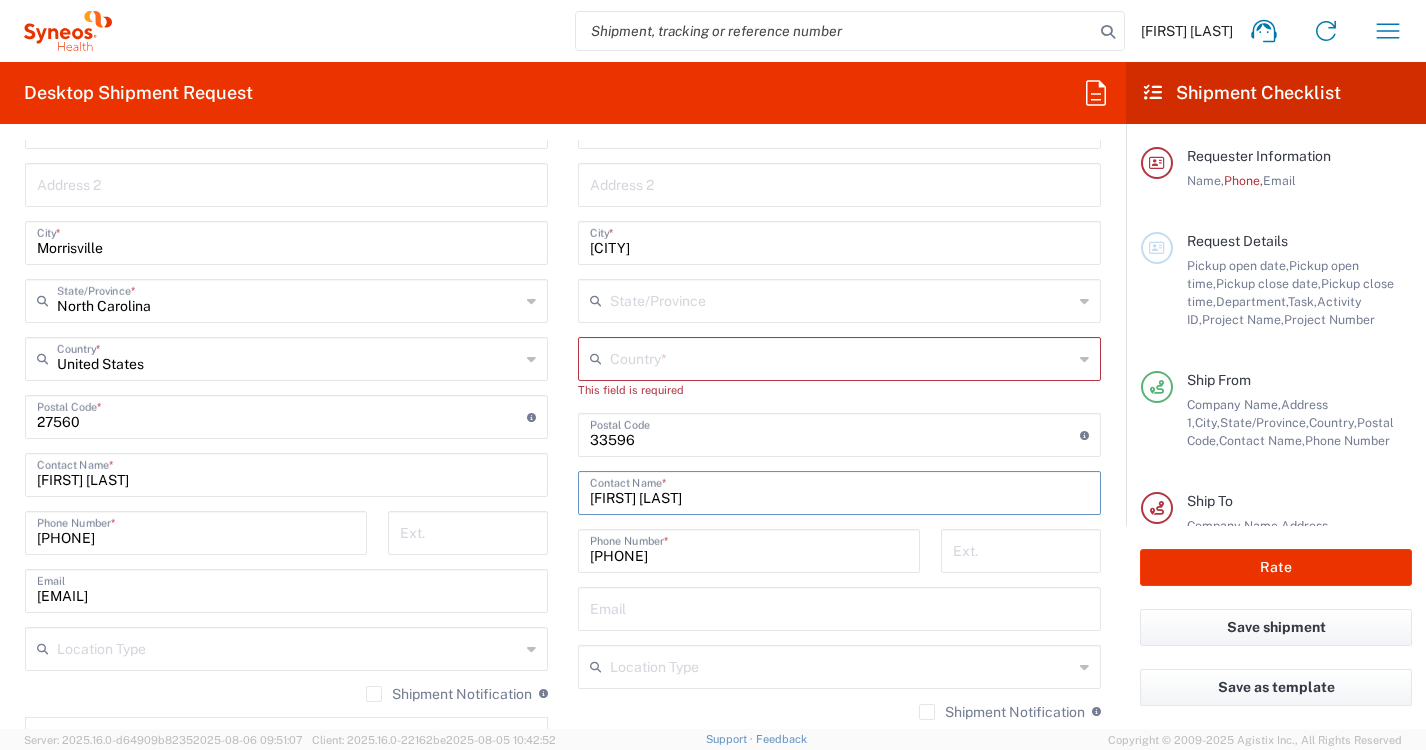 type on "[FIRST] [LAST]" 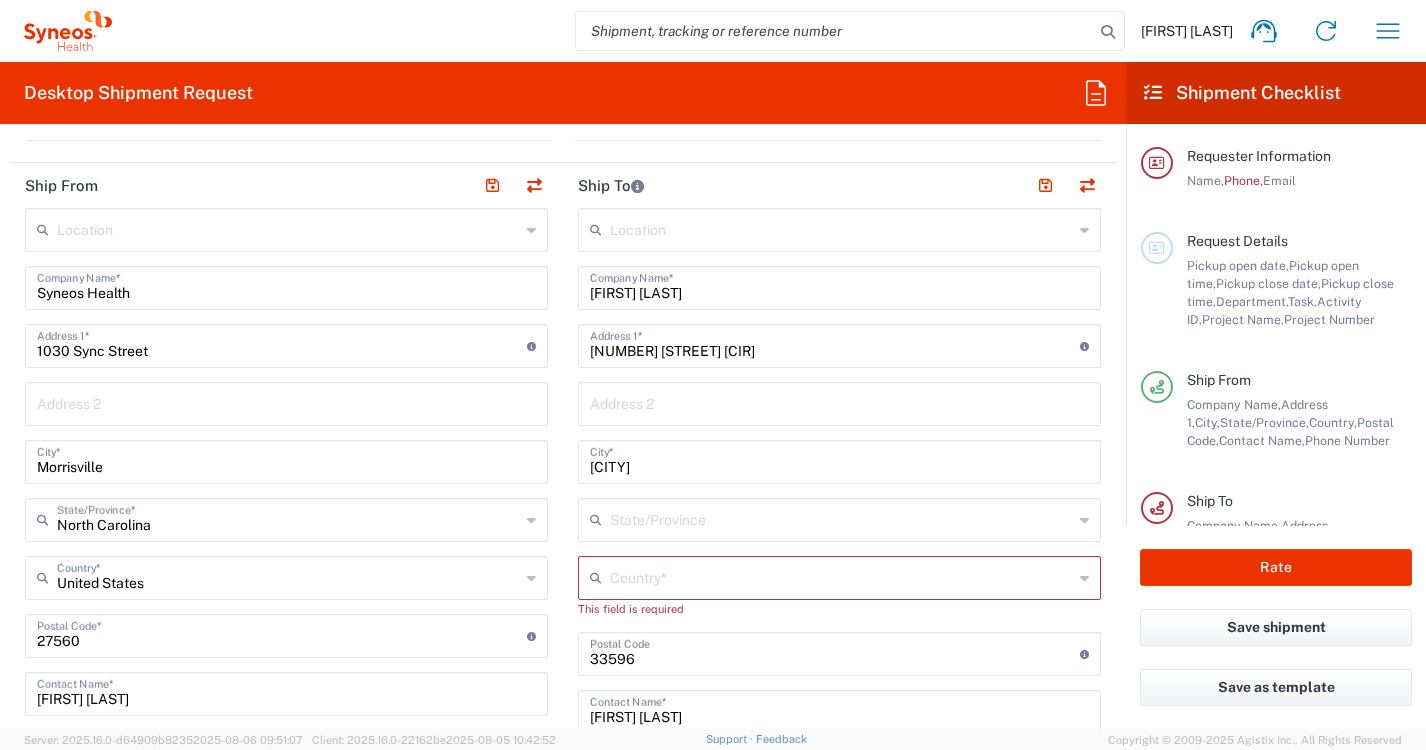 scroll, scrollTop: 835, scrollLeft: 0, axis: vertical 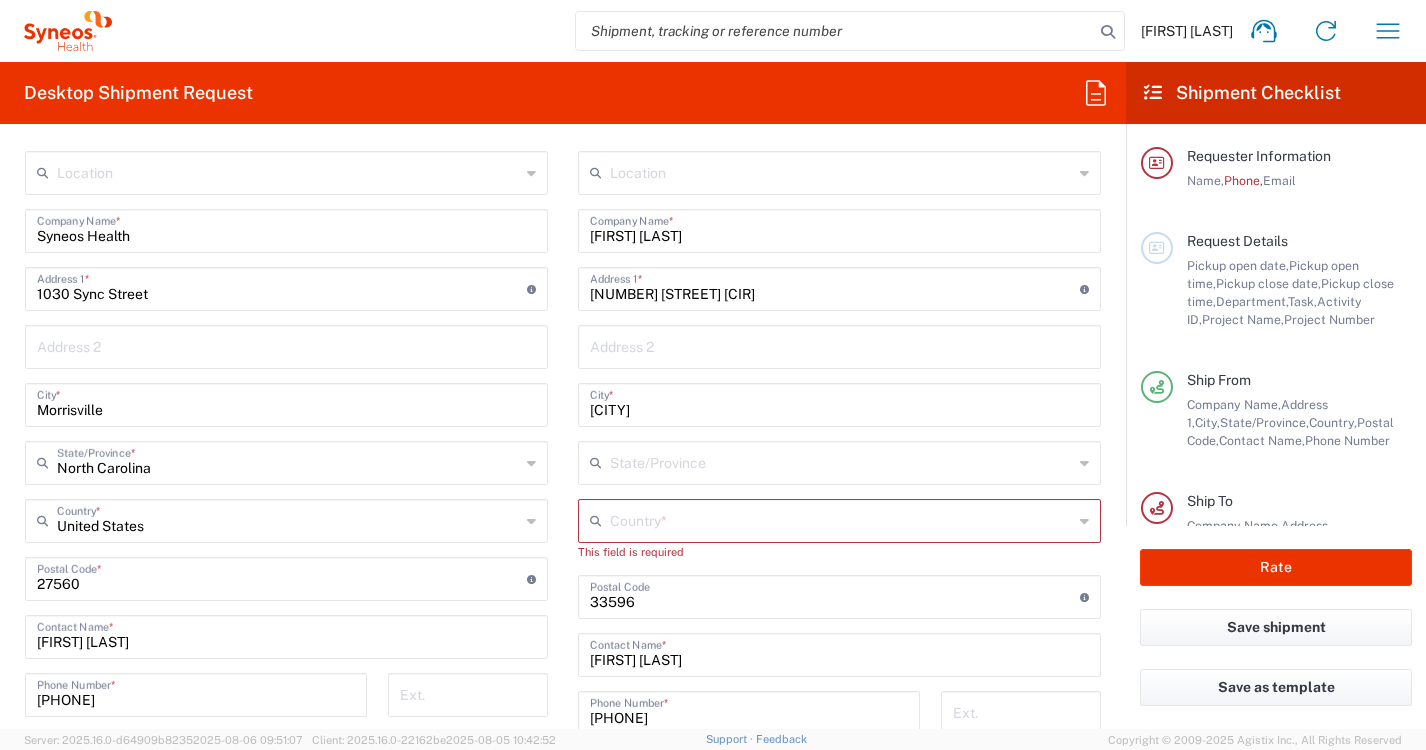 click at bounding box center [841, 461] 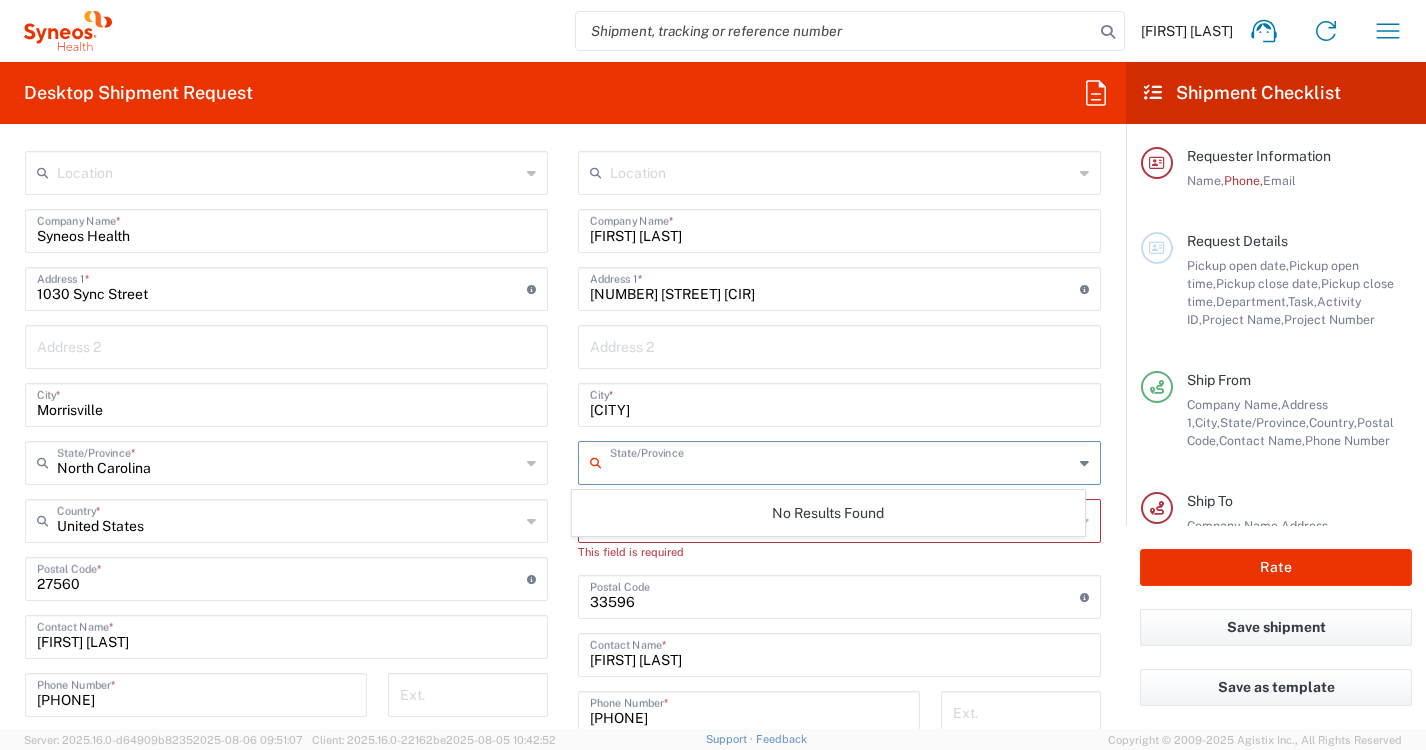 type on "Florida" 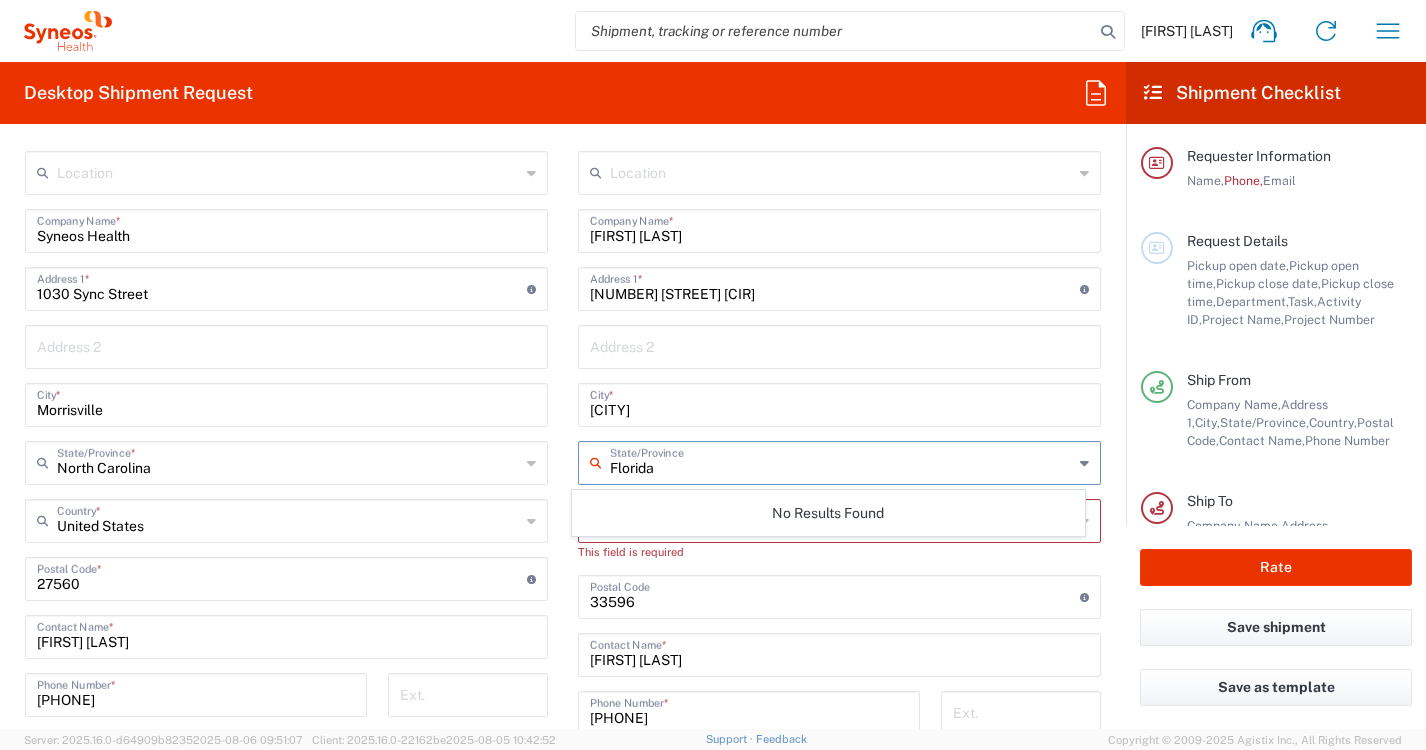 type on "[PHONE]" 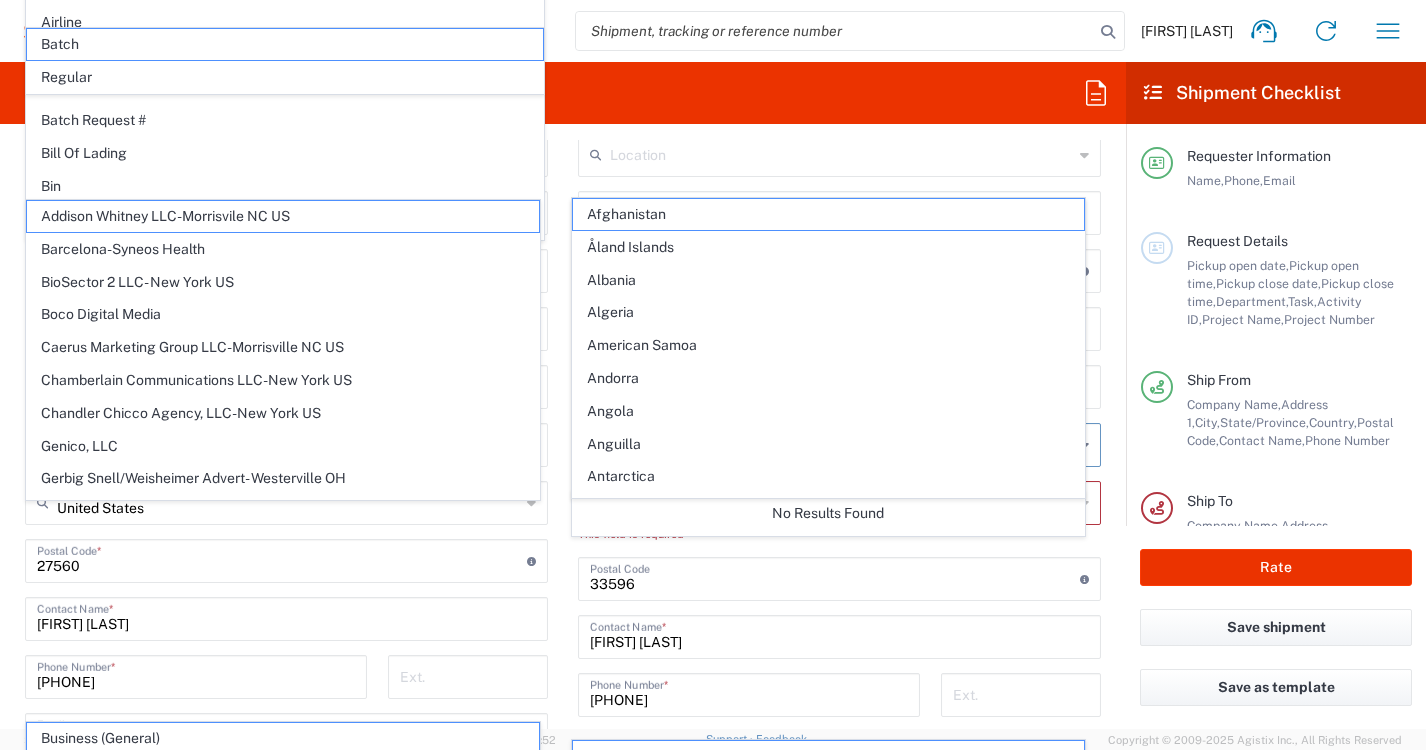 scroll, scrollTop: 817, scrollLeft: 0, axis: vertical 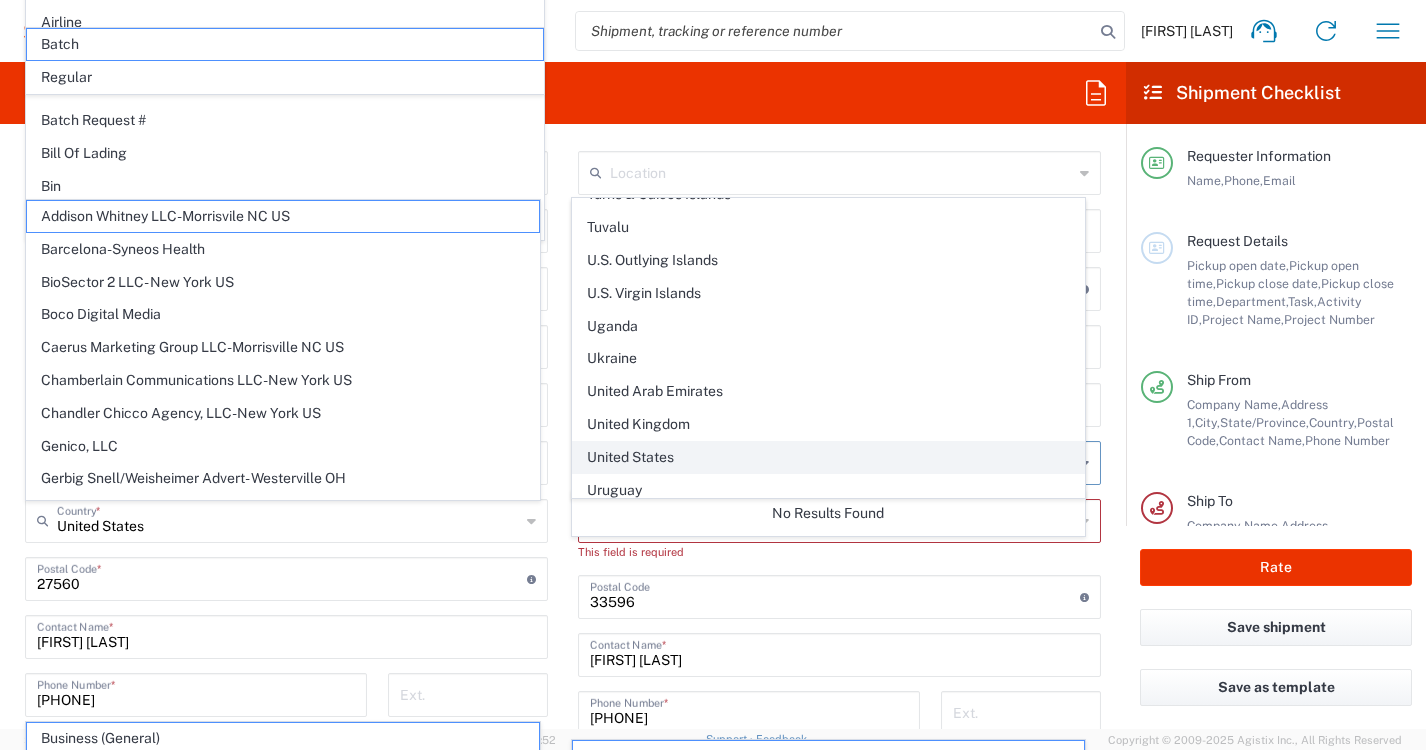 click on "United States" 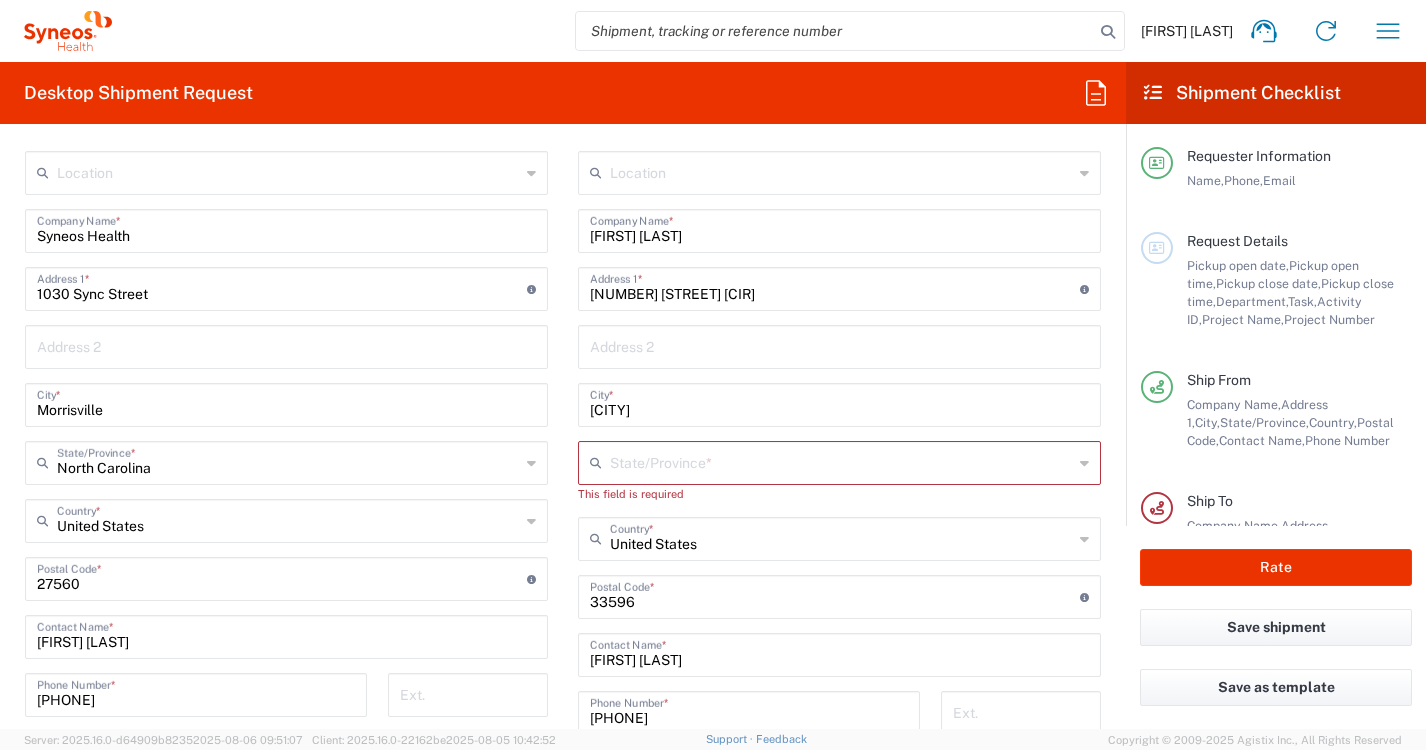 click at bounding box center [841, 461] 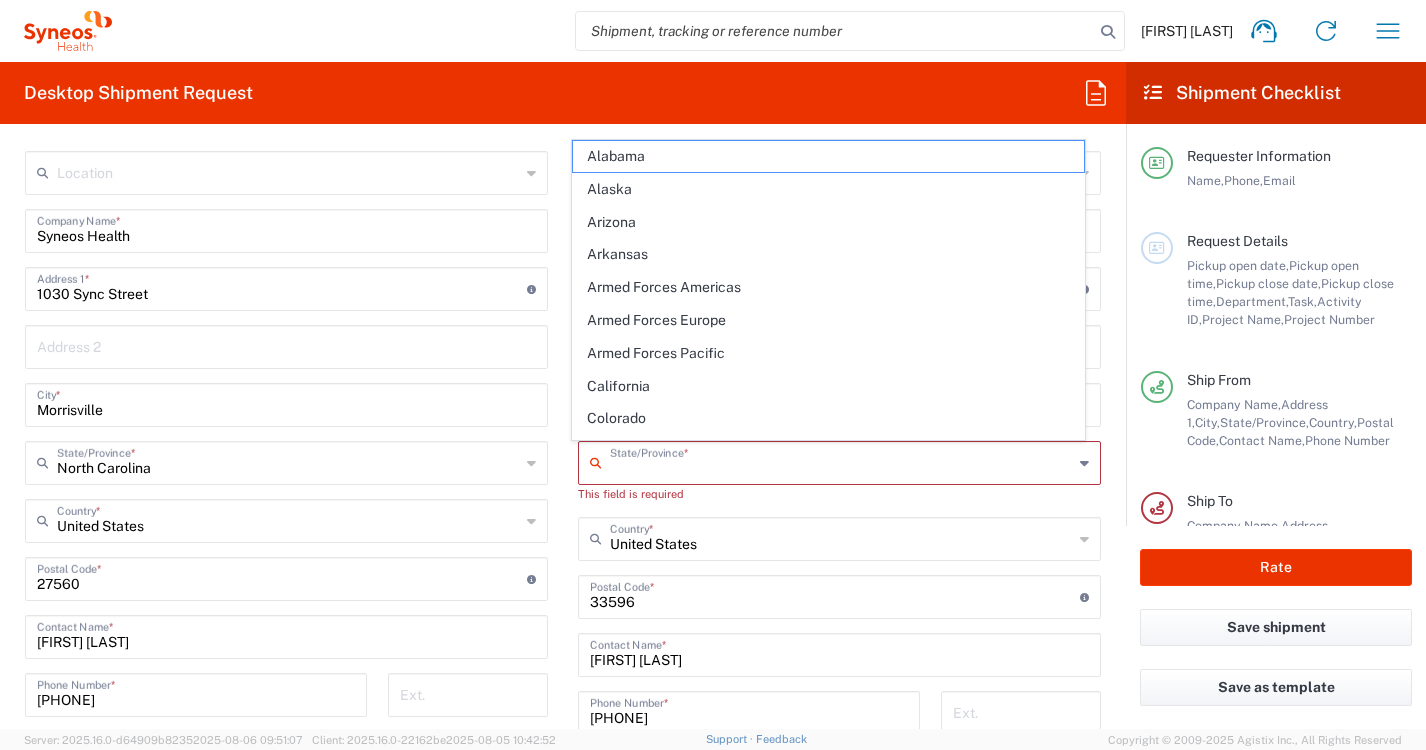 type on "Florida" 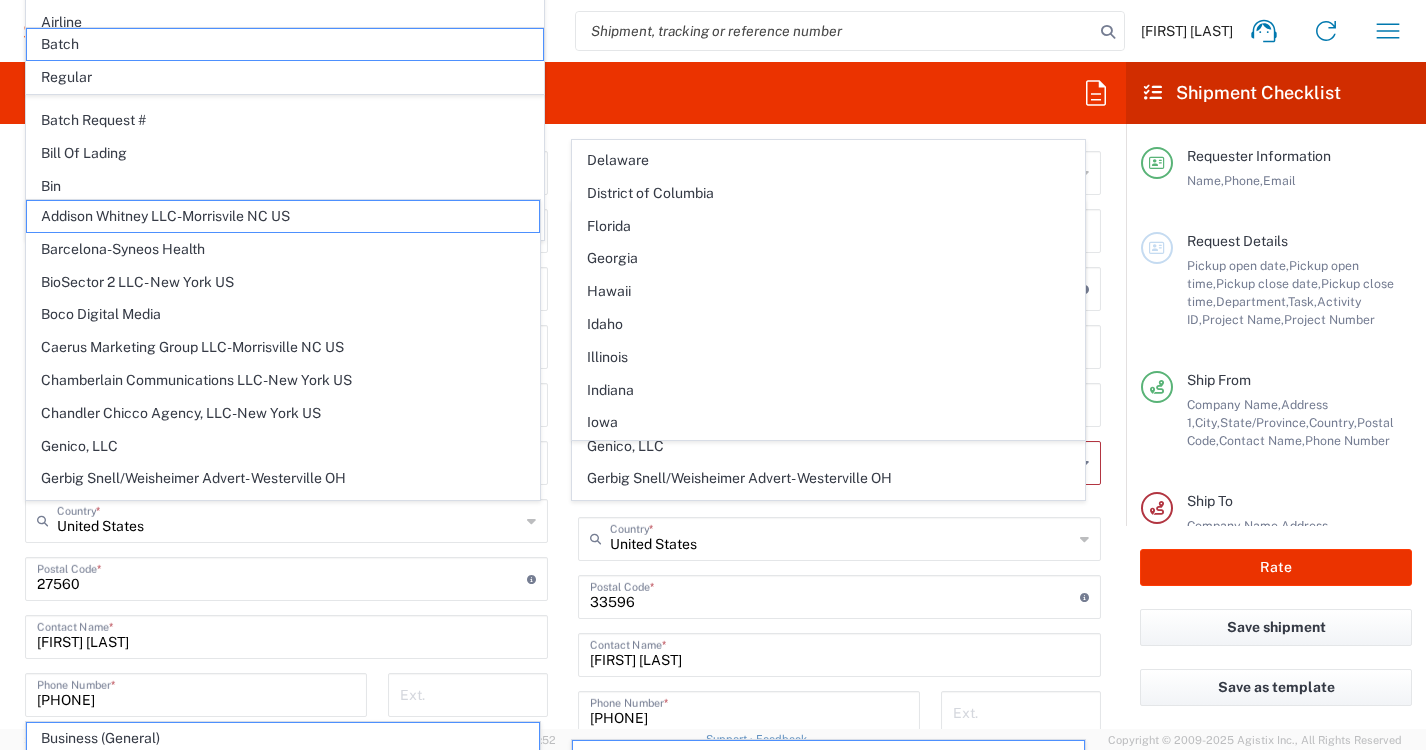 scroll, scrollTop: 328, scrollLeft: 0, axis: vertical 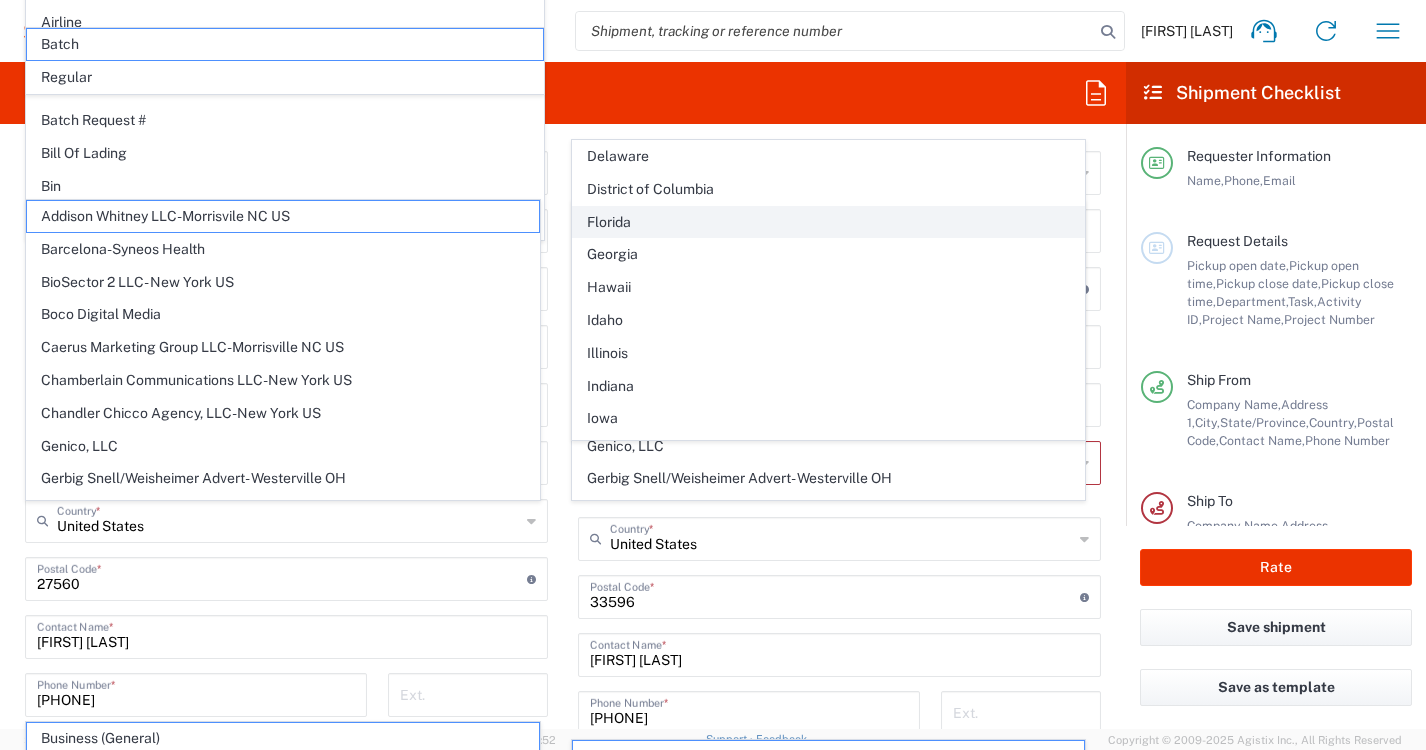 click on "Florida" 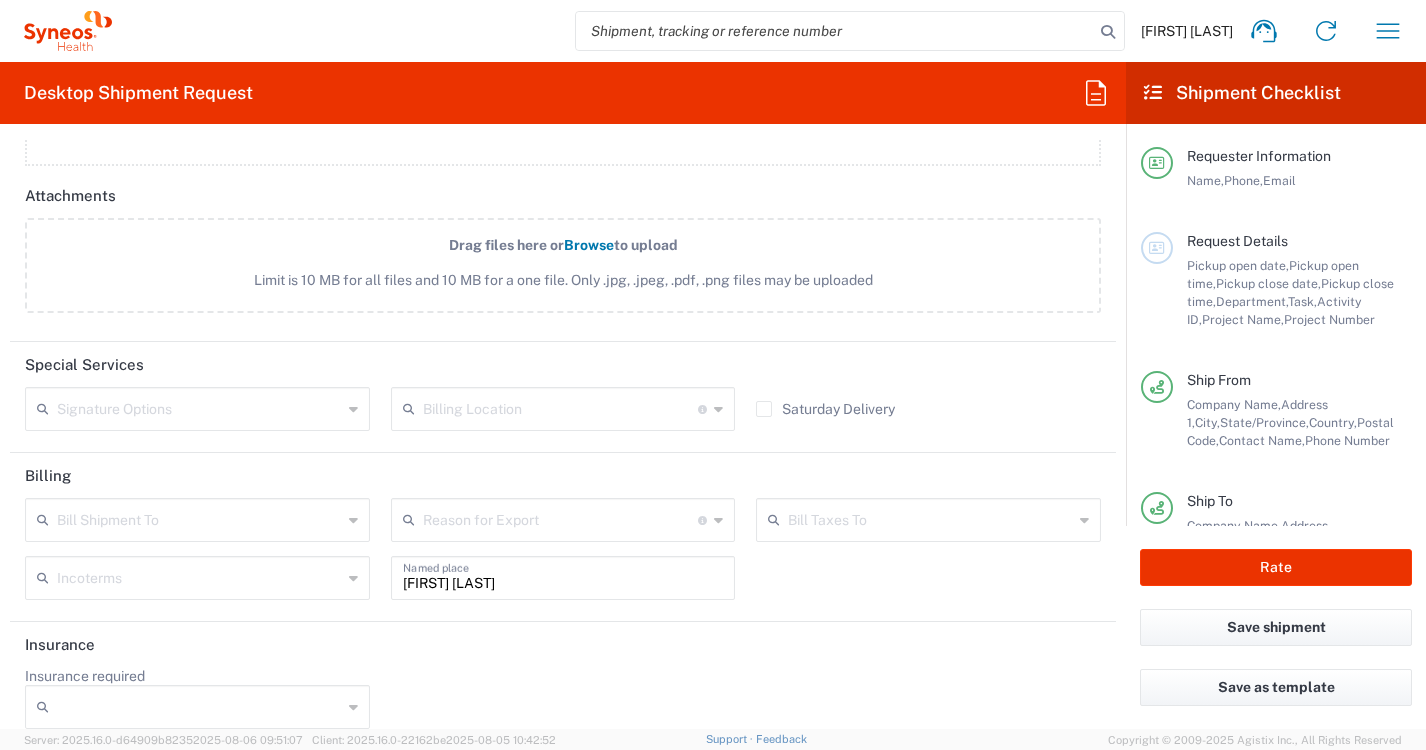 scroll, scrollTop: 2321, scrollLeft: 0, axis: vertical 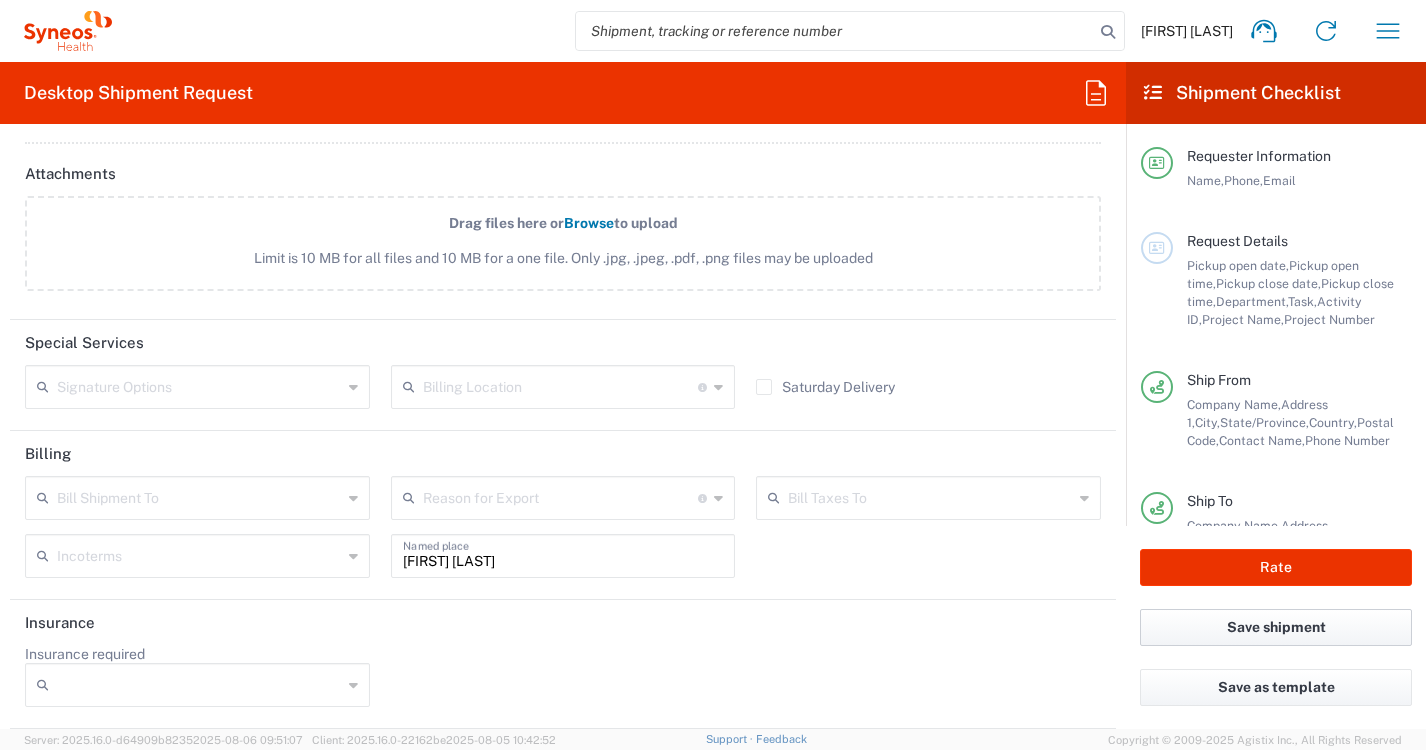 click on "Save shipment" 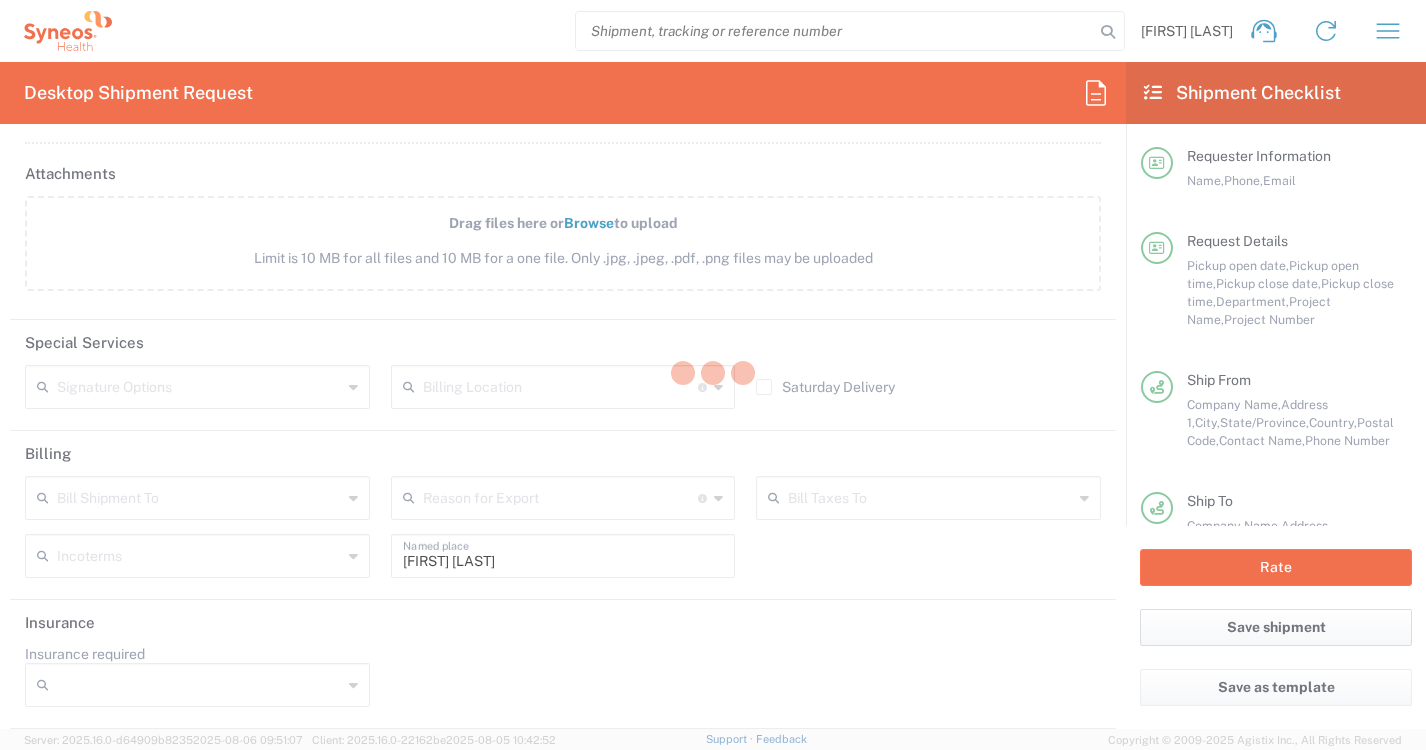type on "**6183 DEPARTMENTAL EXPENSE" 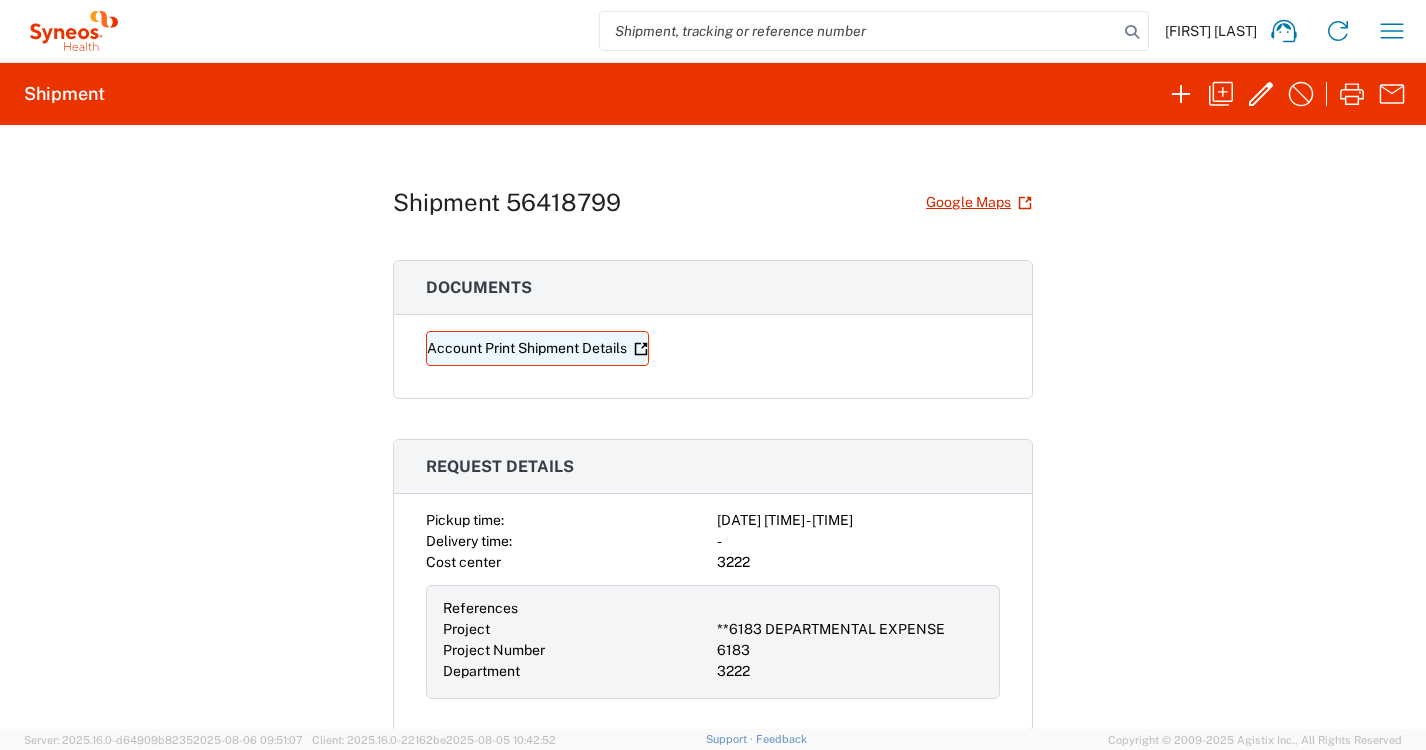click on "Account Print Shipment Details" 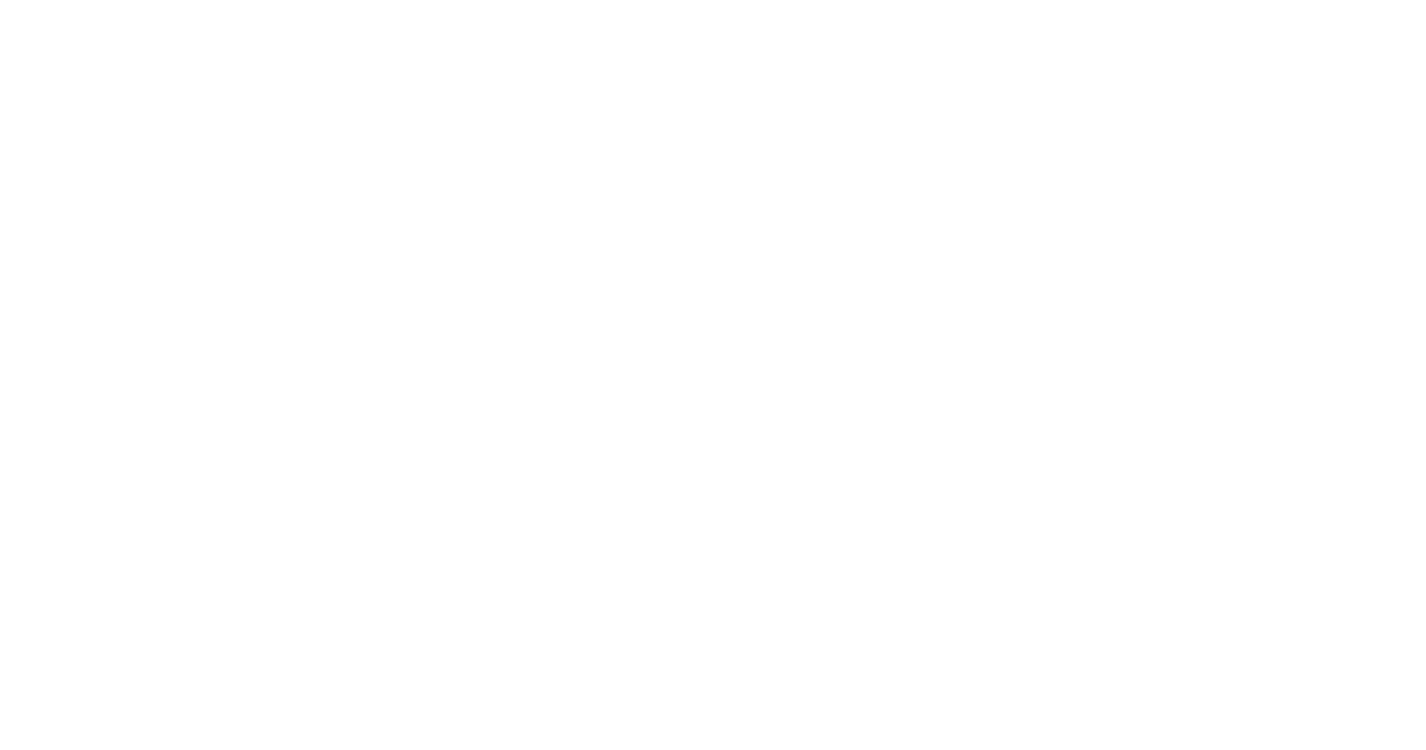 scroll, scrollTop: 0, scrollLeft: 0, axis: both 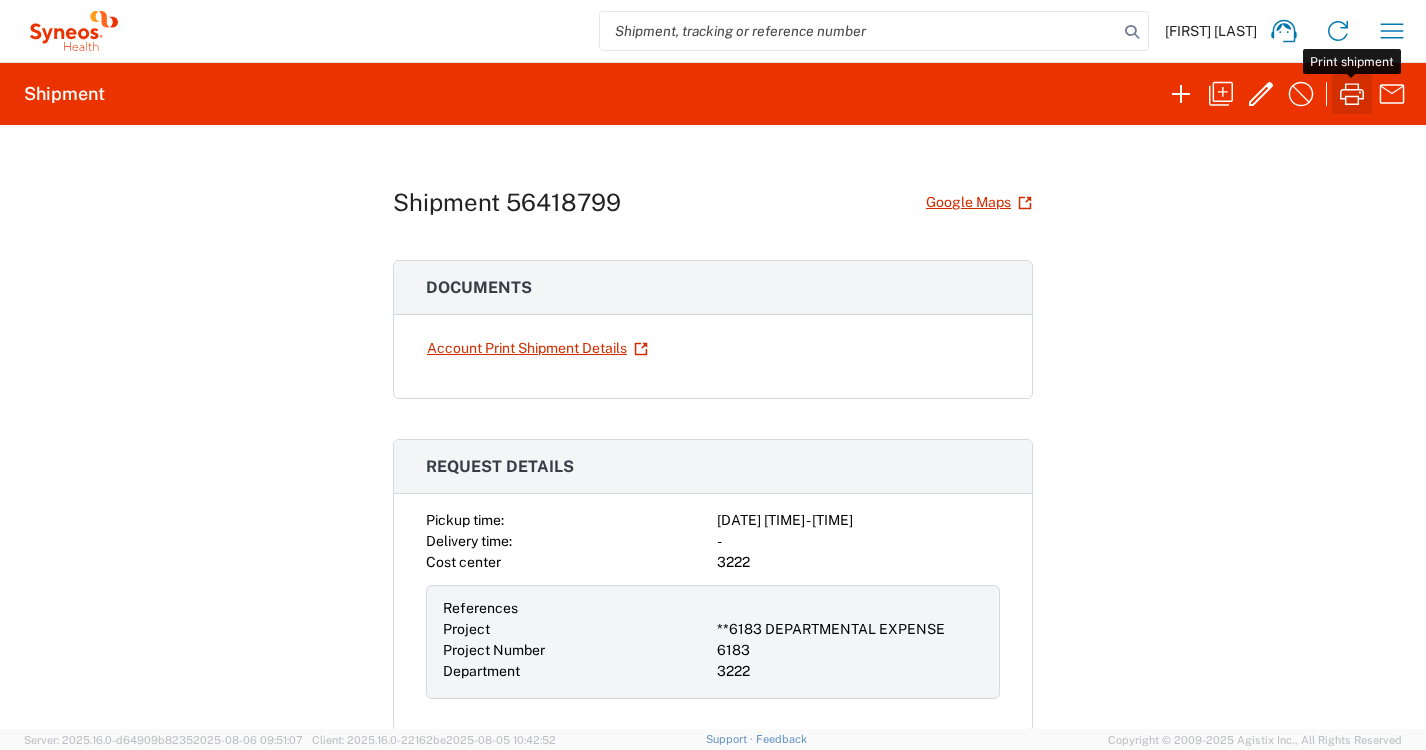 click 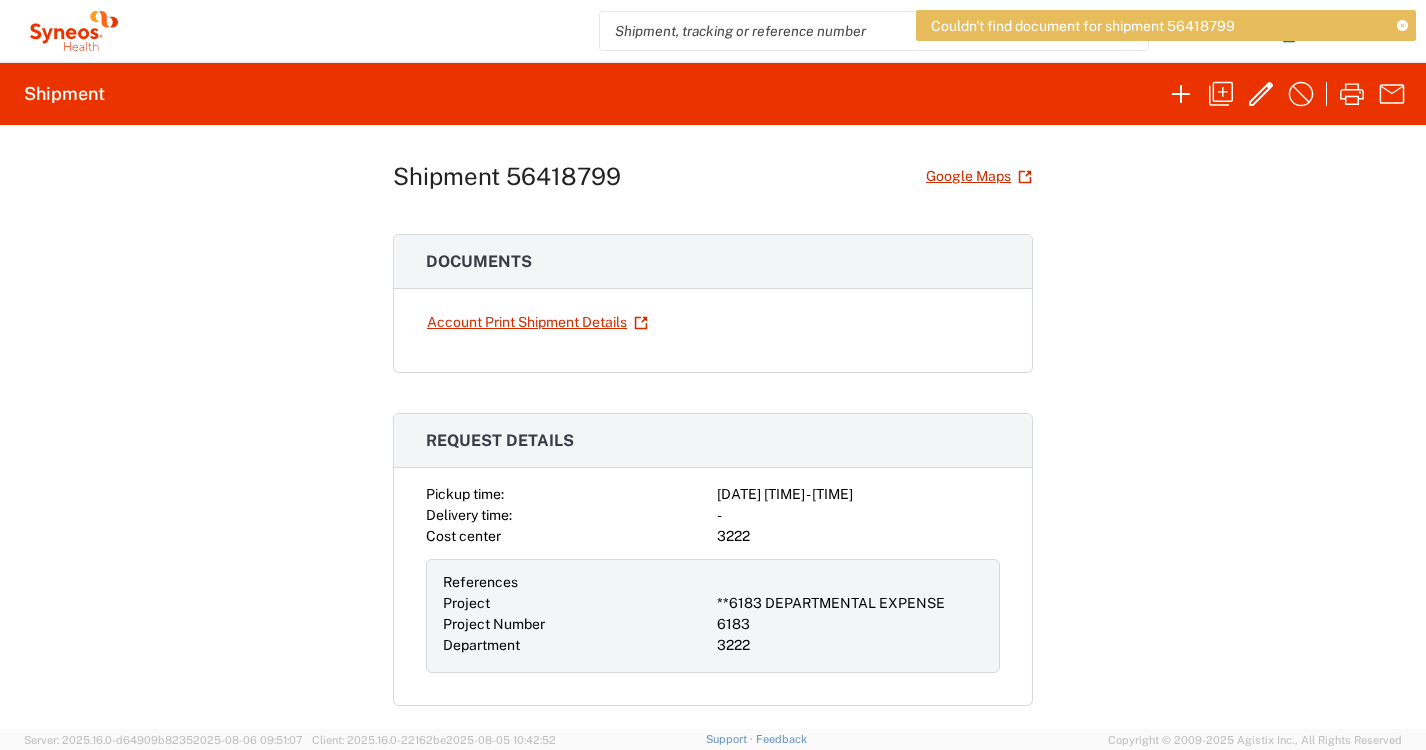 scroll, scrollTop: 0, scrollLeft: 0, axis: both 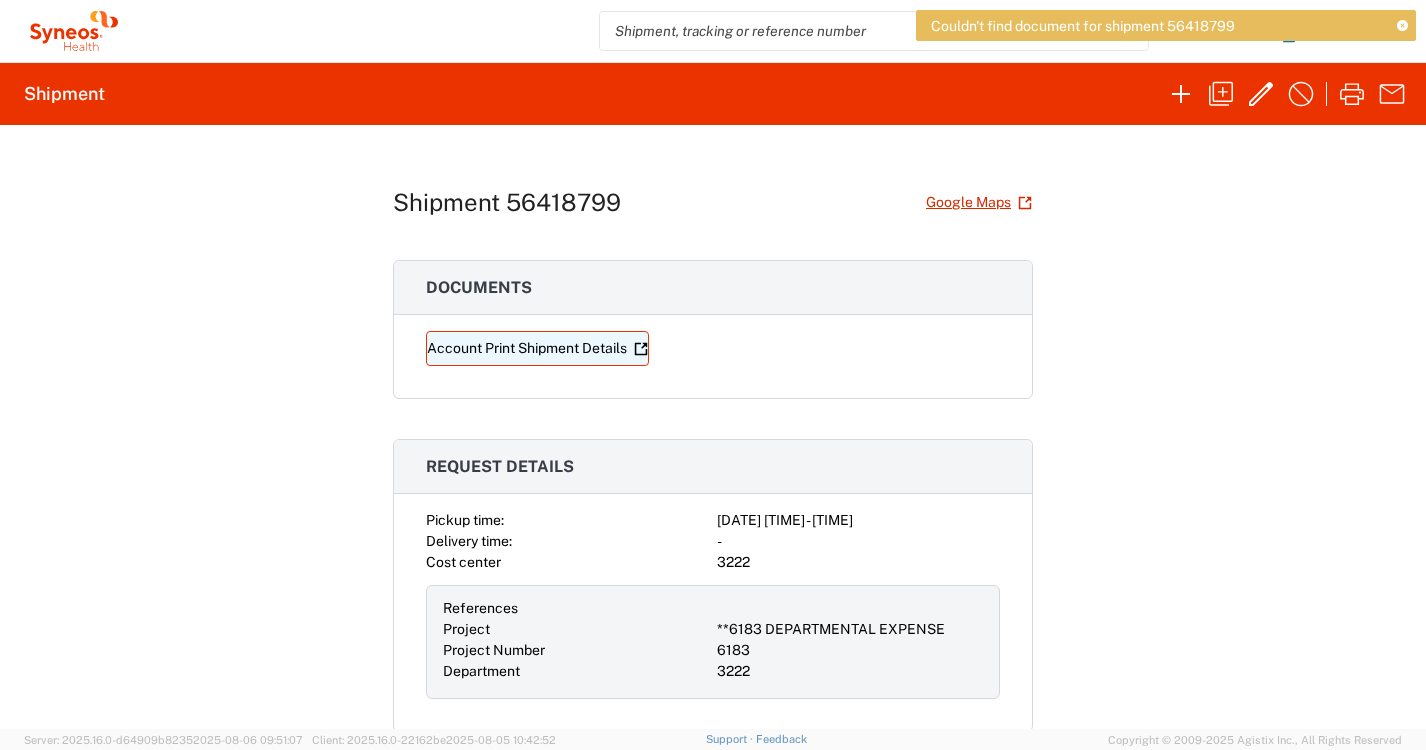 click on "Account Print Shipment Details" 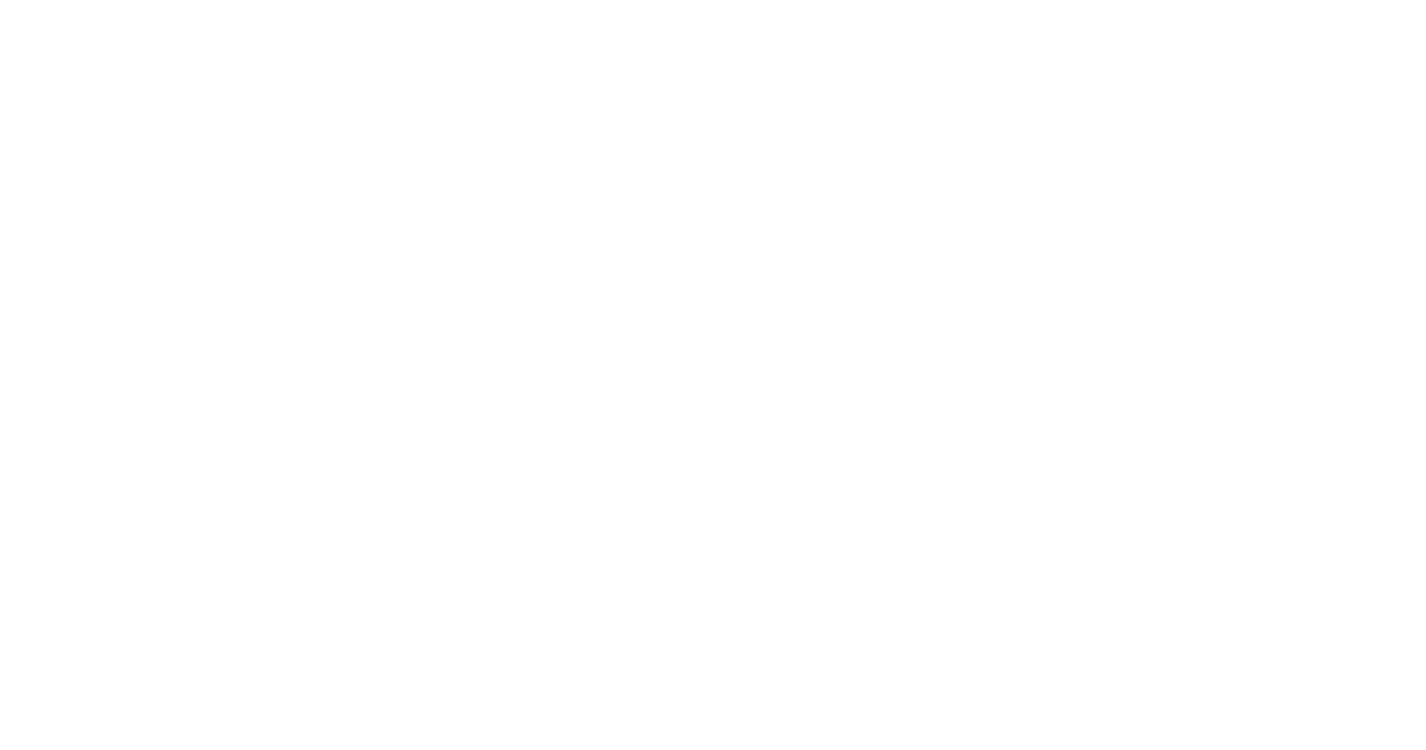 scroll, scrollTop: 0, scrollLeft: 0, axis: both 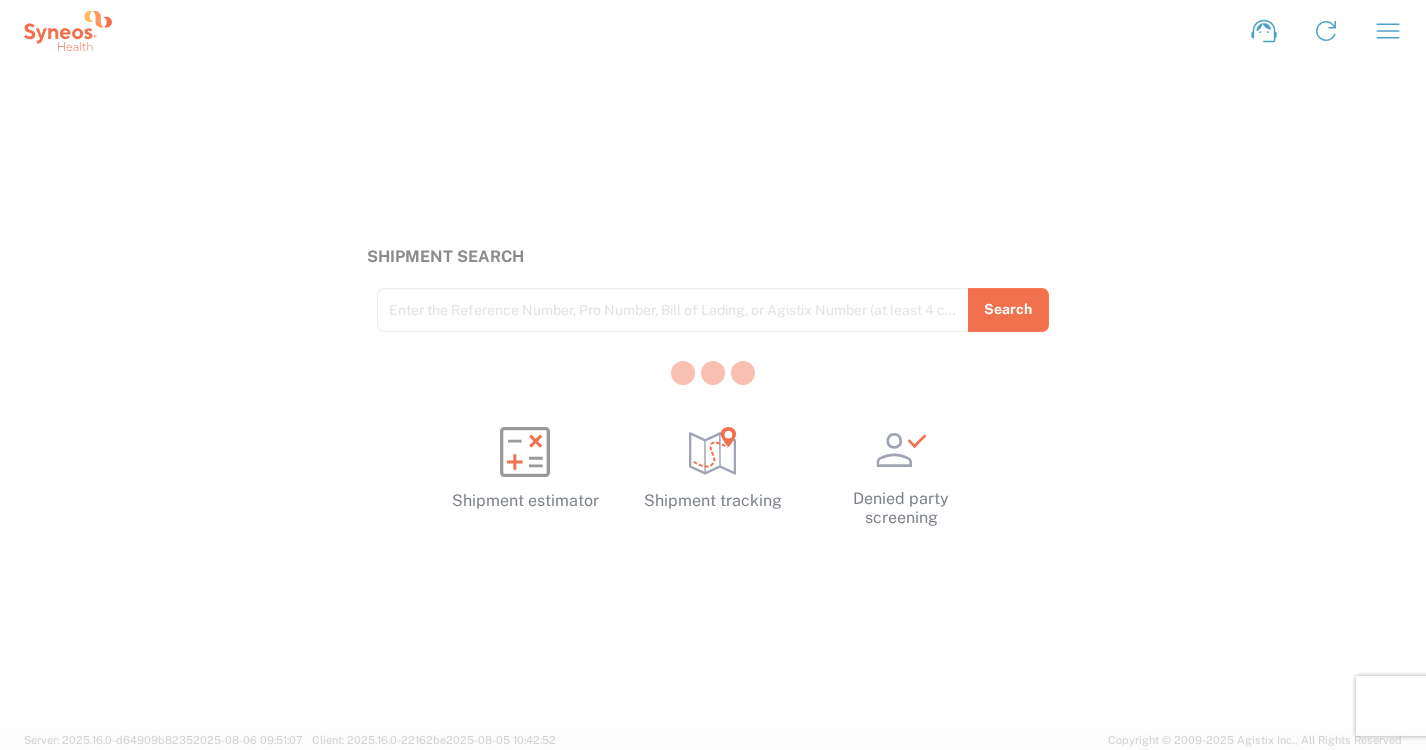 click 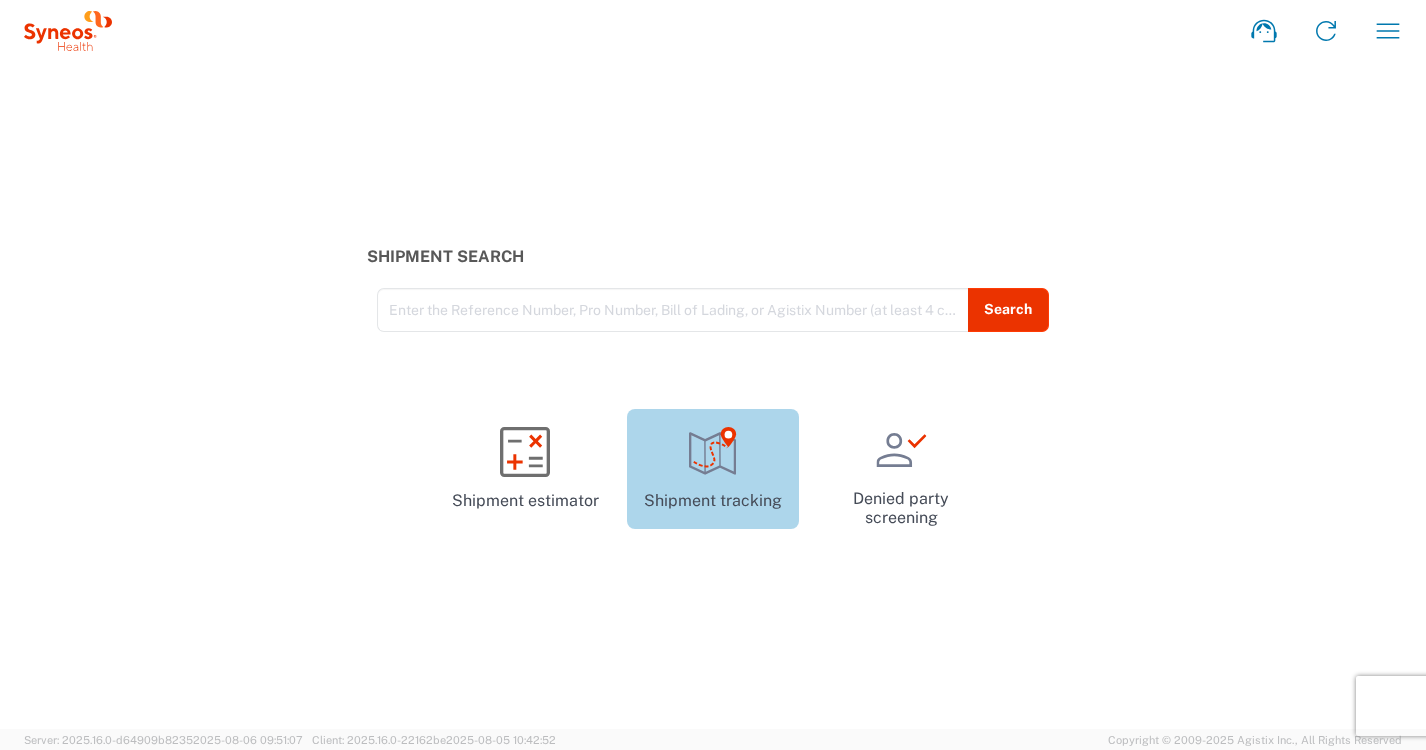 click 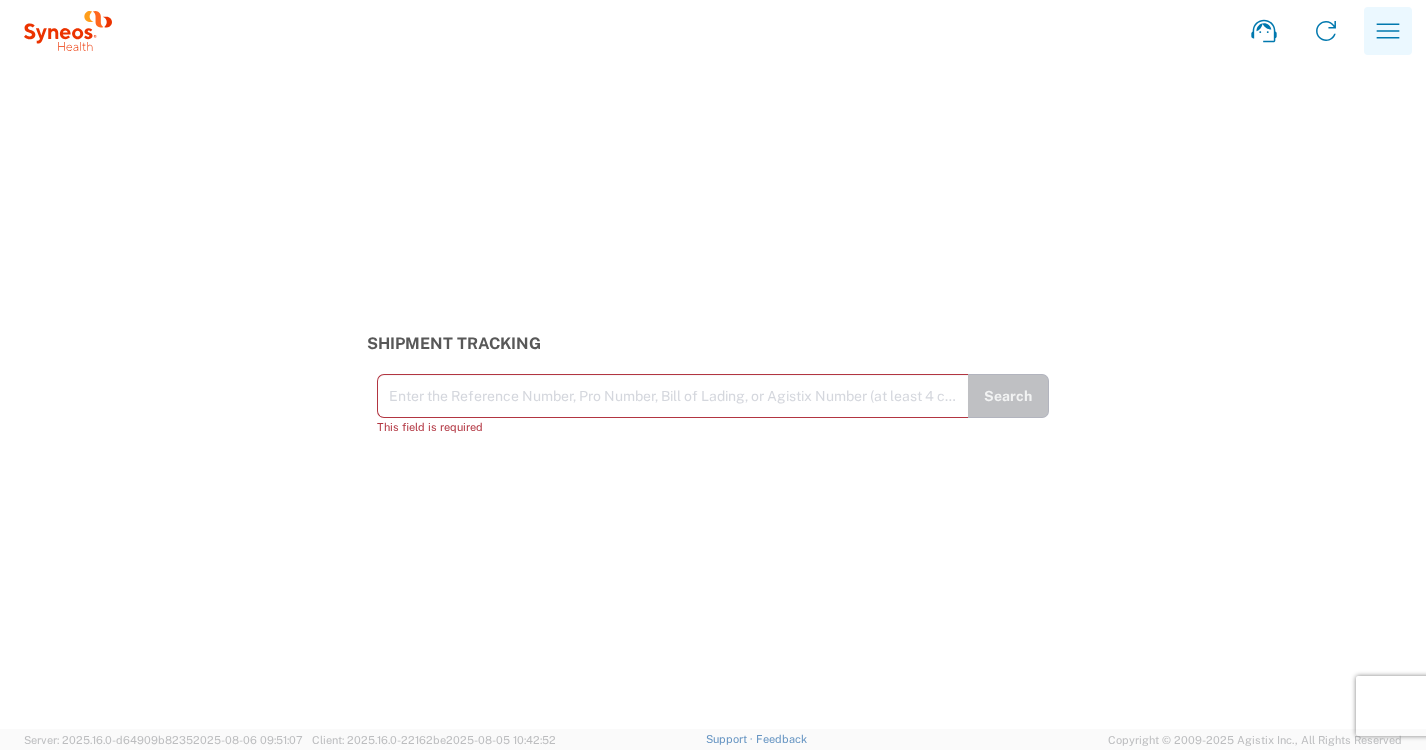 click 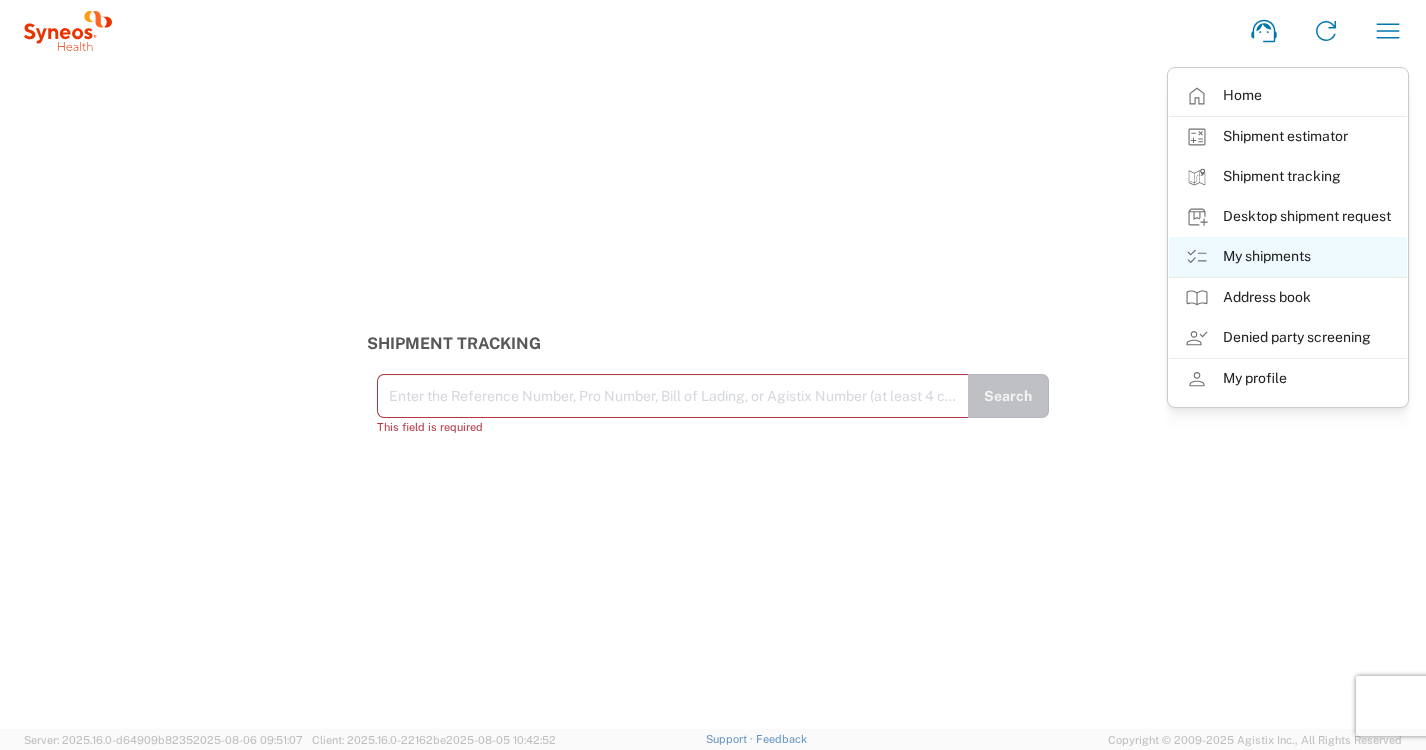 click on "My shipments" 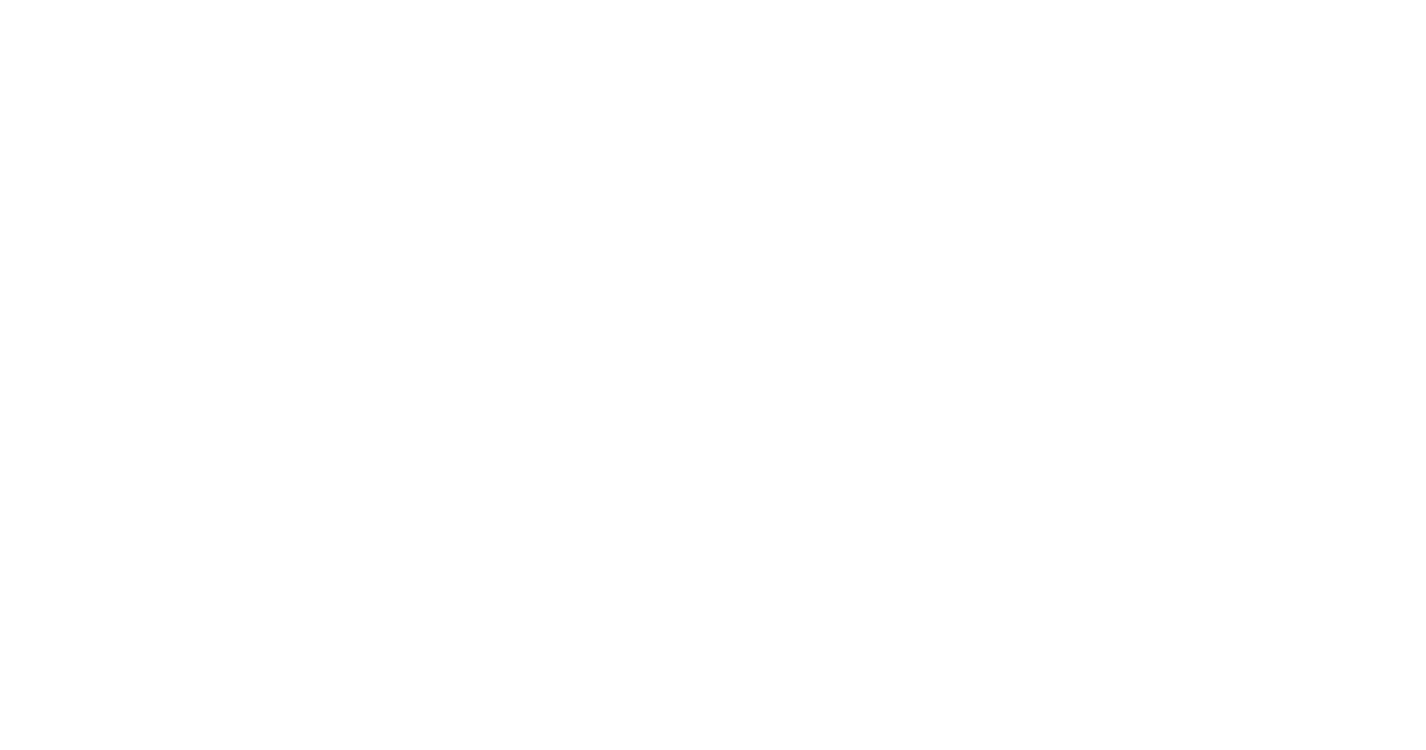 scroll, scrollTop: 0, scrollLeft: 0, axis: both 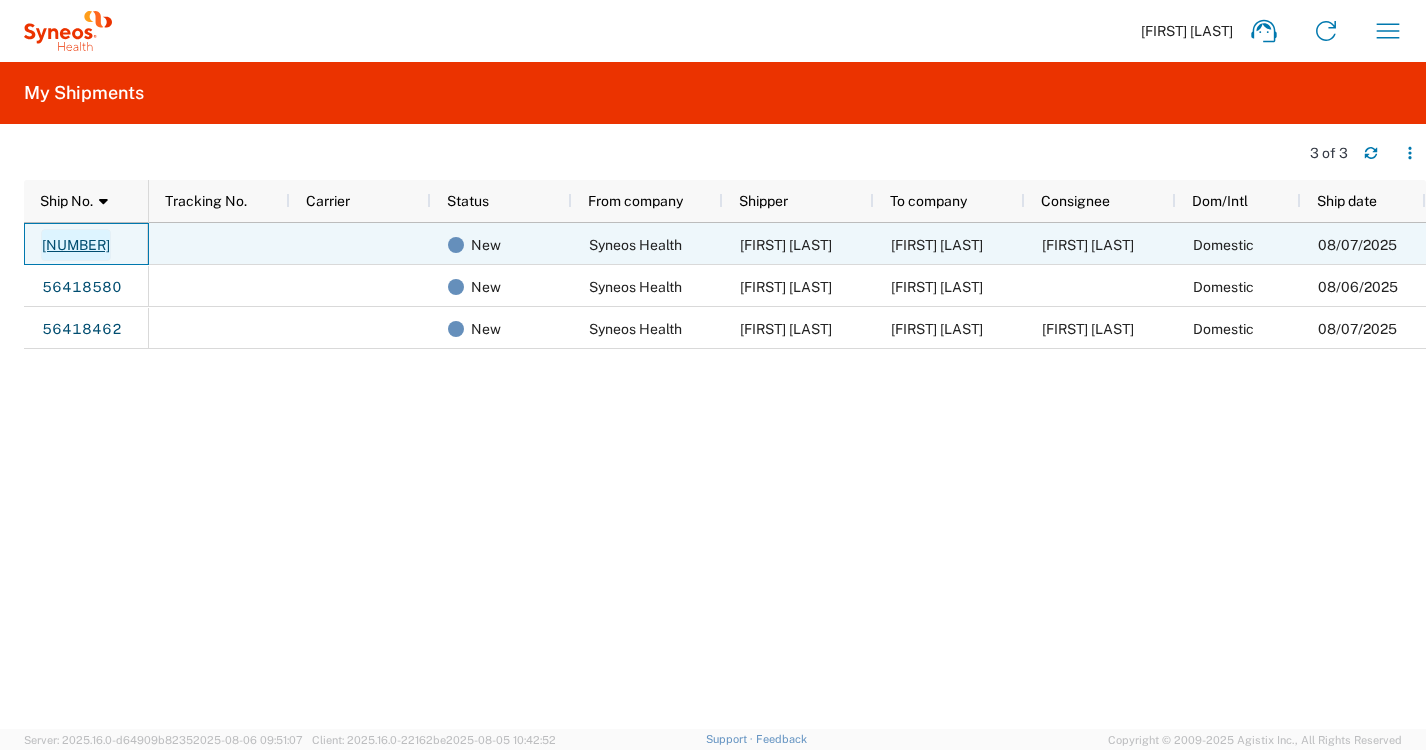 click on "[NUMBER]" 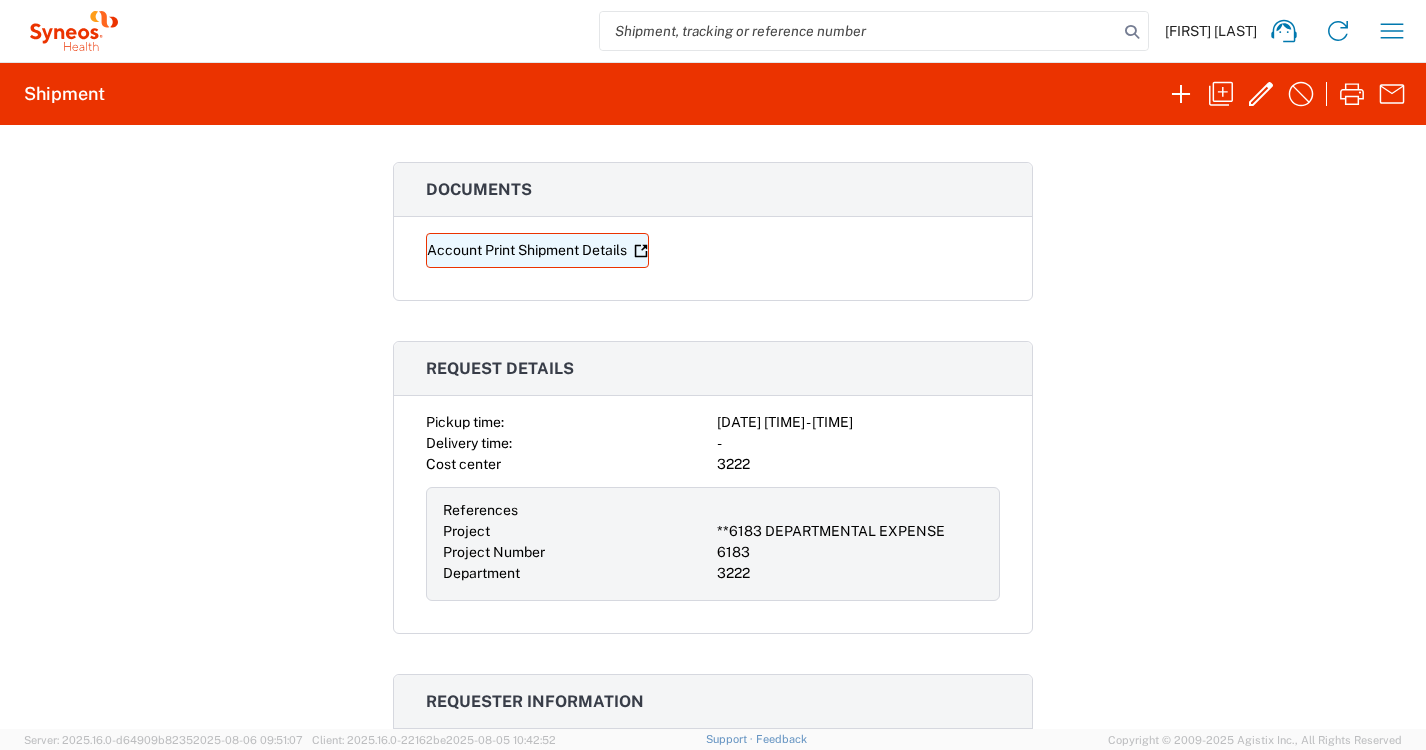 scroll, scrollTop: 0, scrollLeft: 0, axis: both 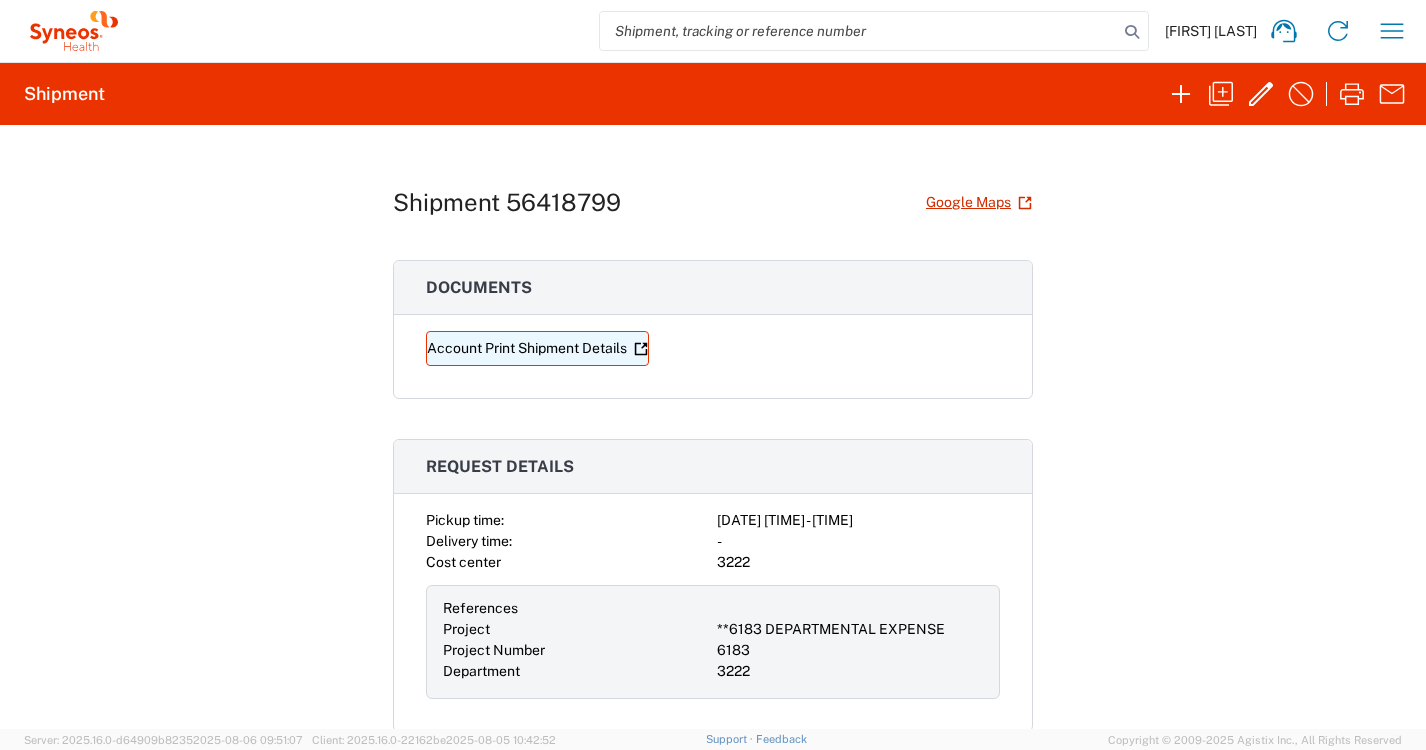 click on "Account Print Shipment Details" 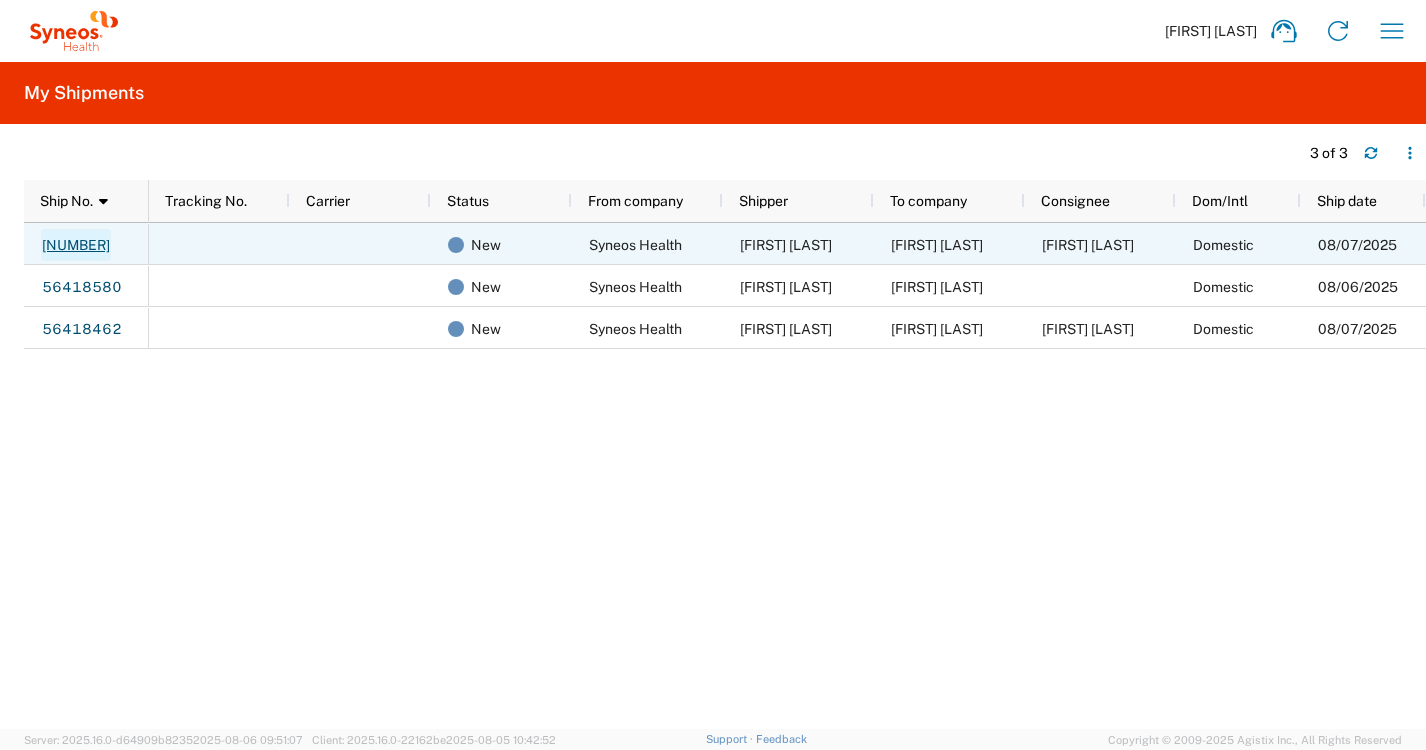 click on "[NUMBER]" 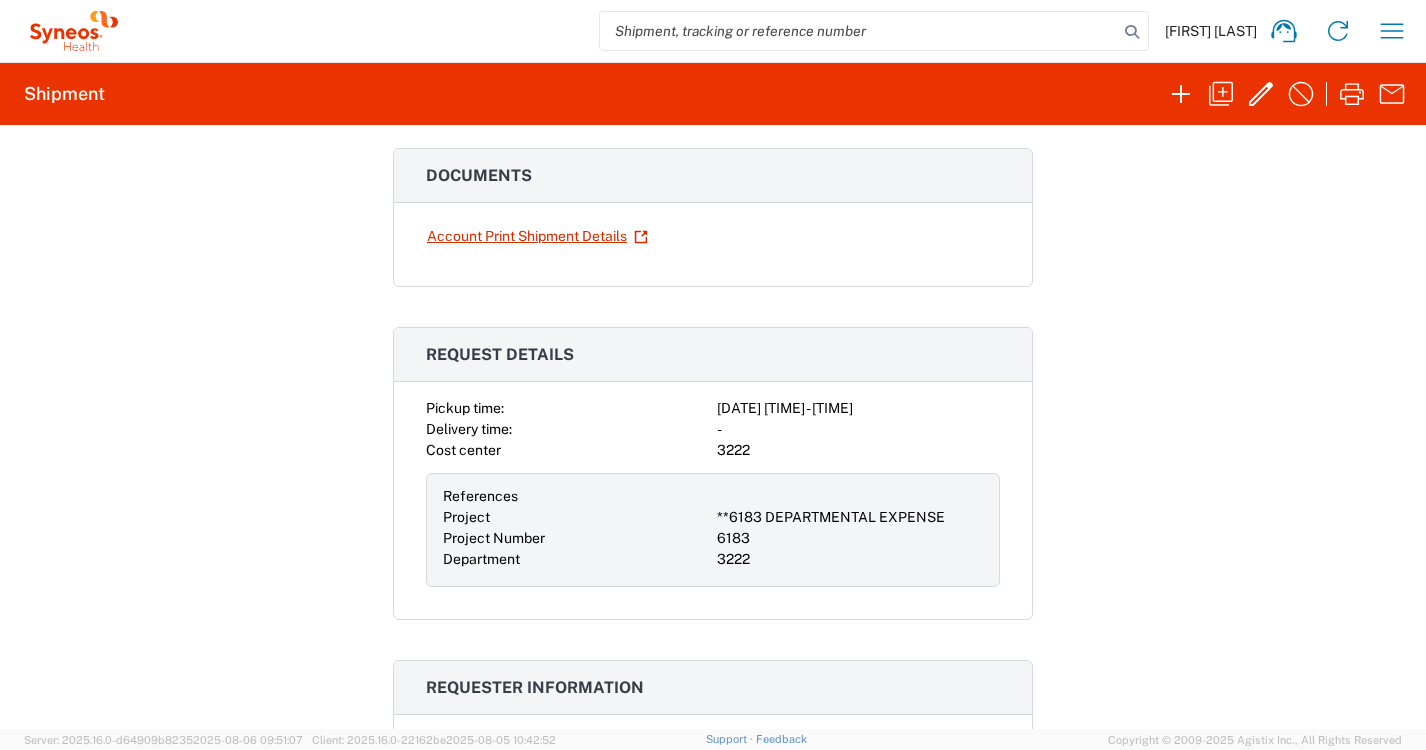 scroll, scrollTop: 0, scrollLeft: 0, axis: both 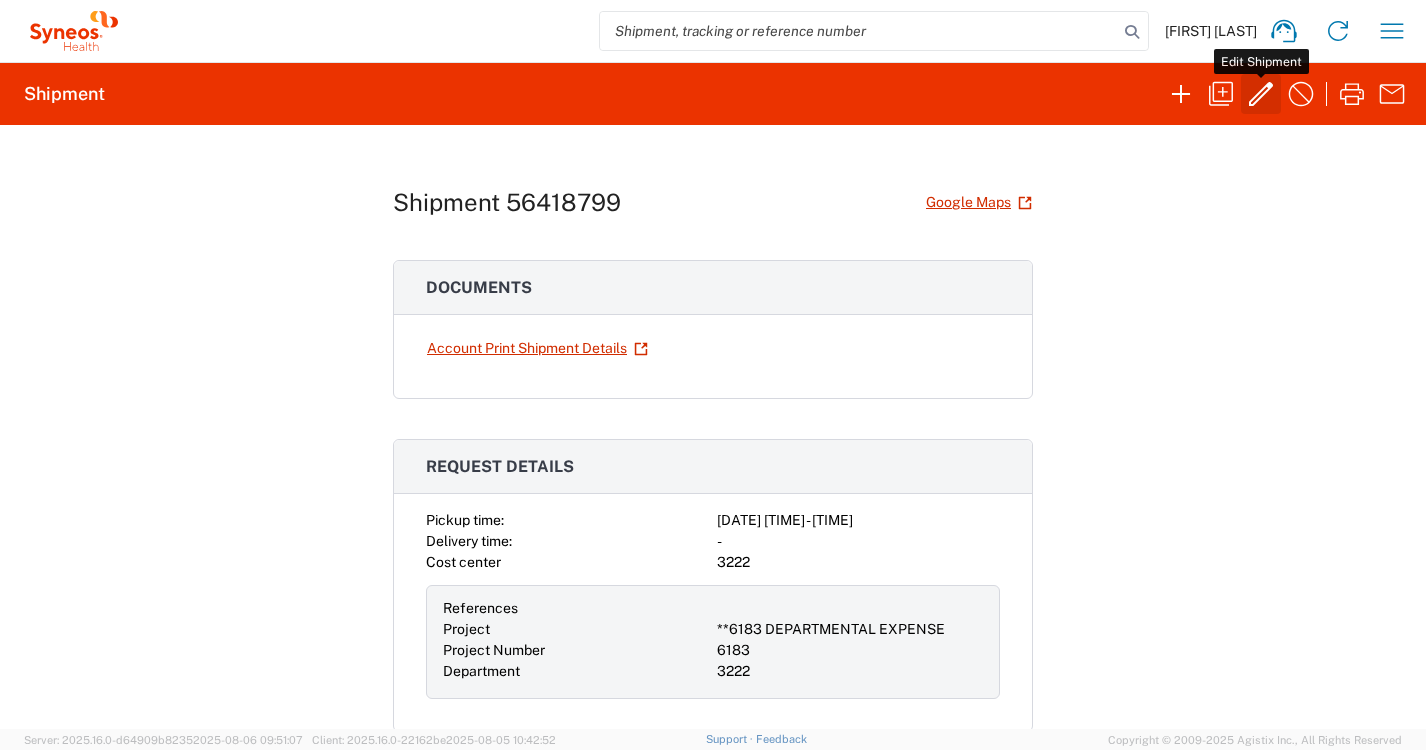 click 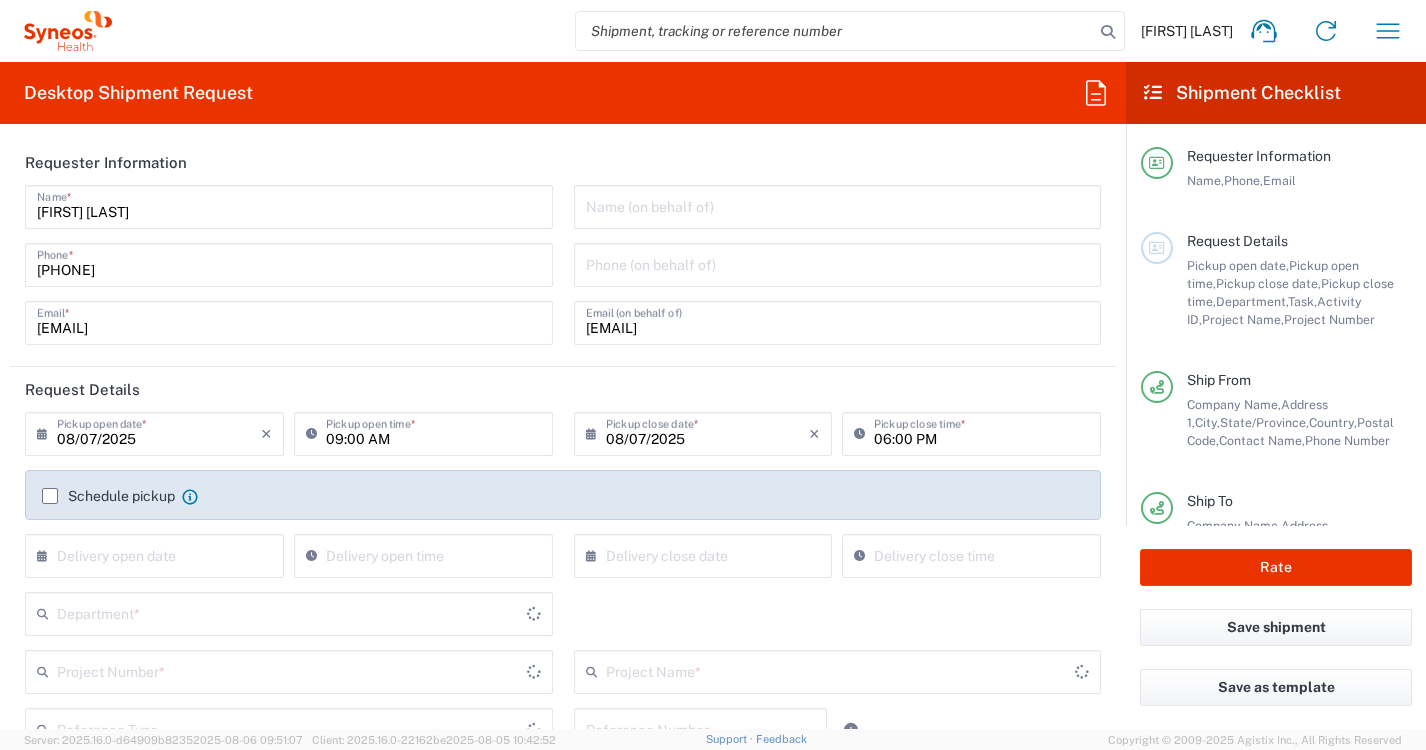 type on "Small Box" 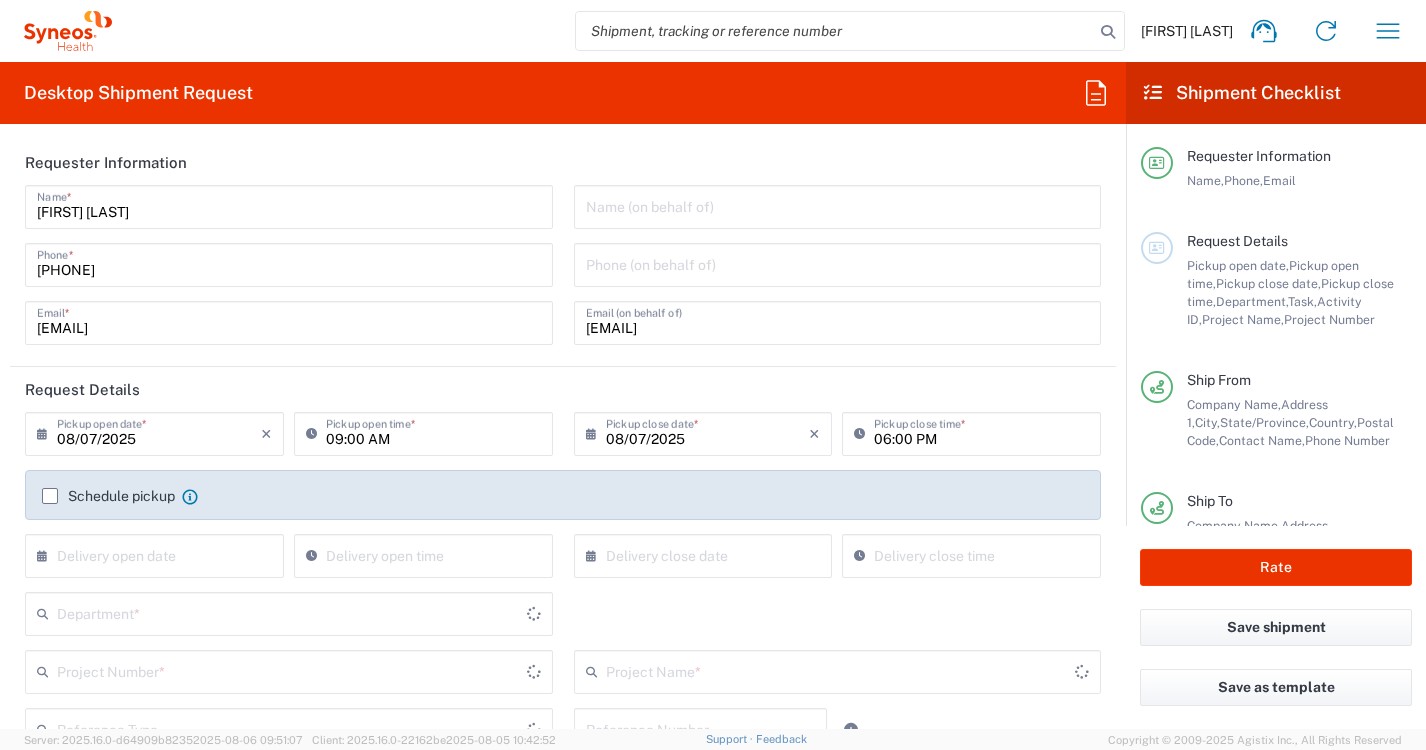 type on "Florida" 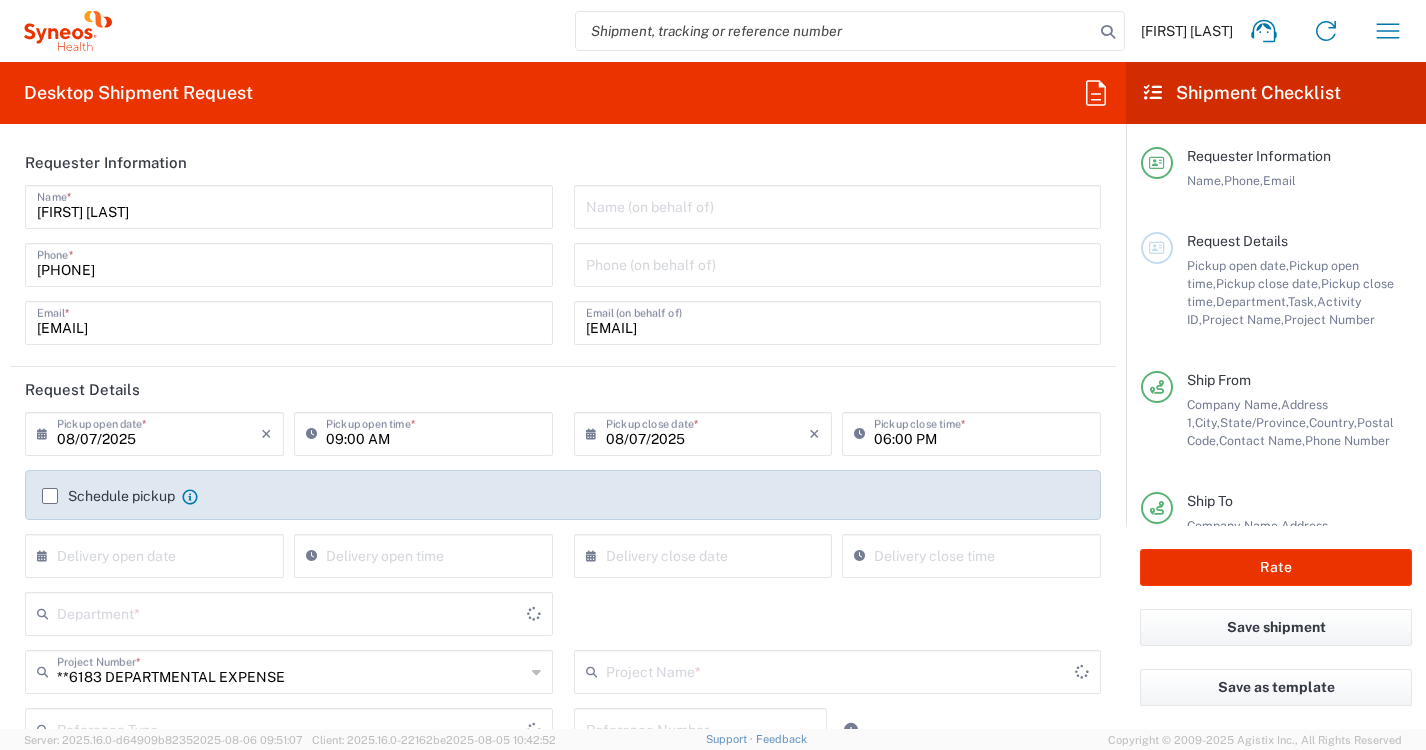 type on "United States" 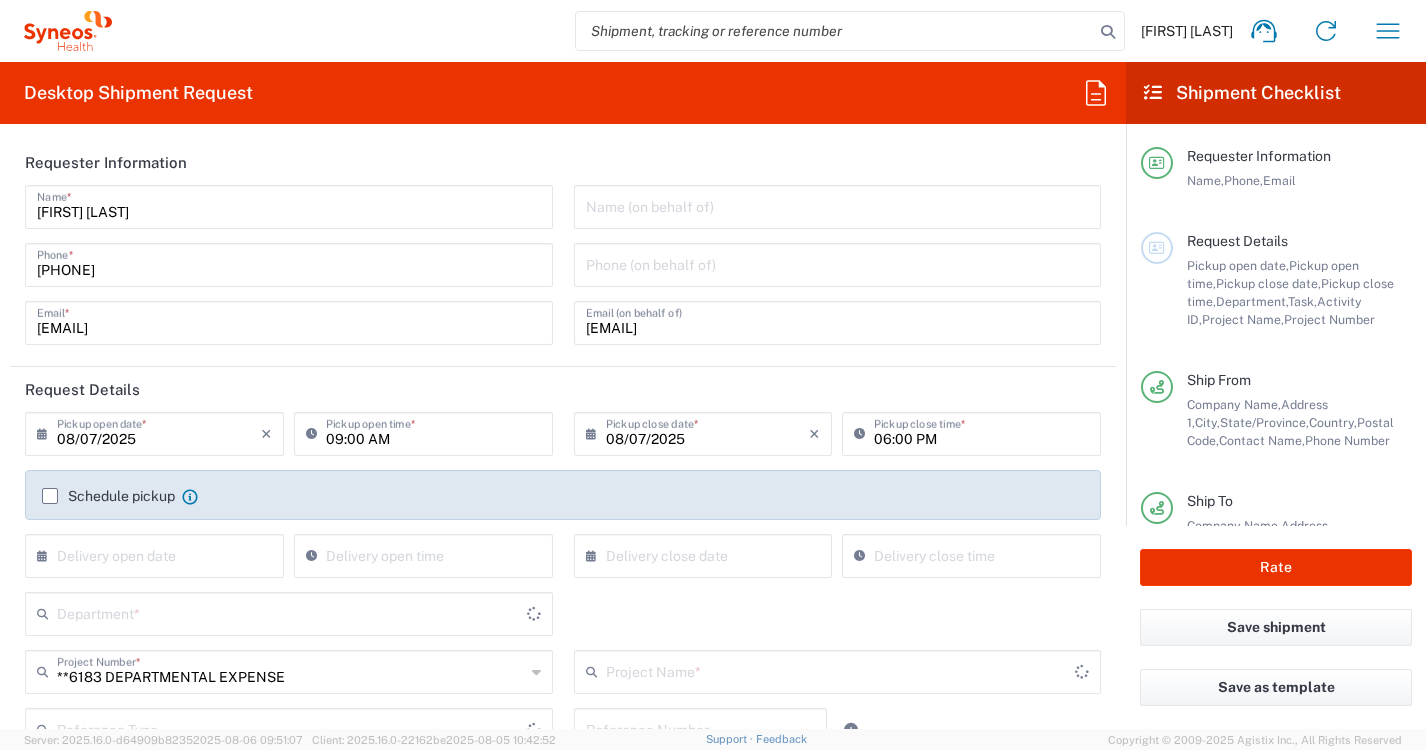 type on "North Carolina" 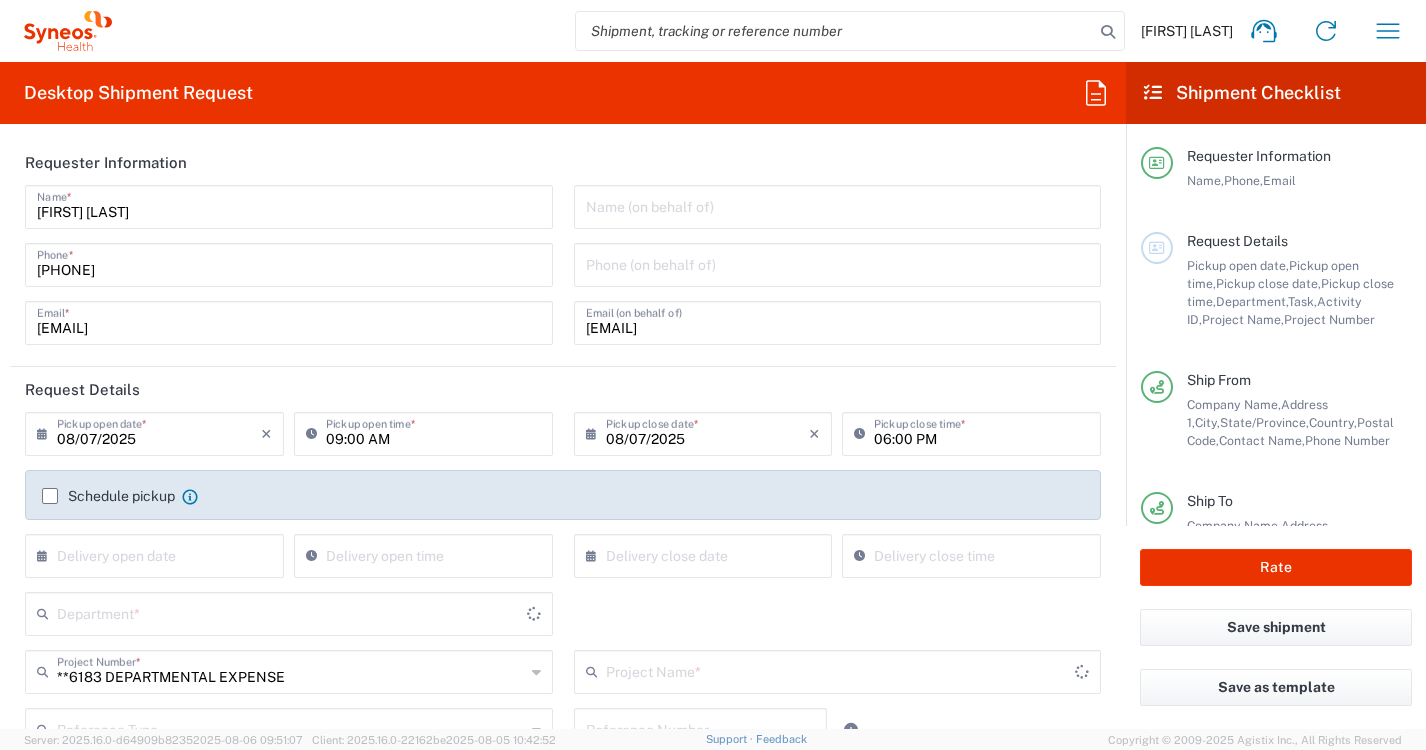 type on "6183" 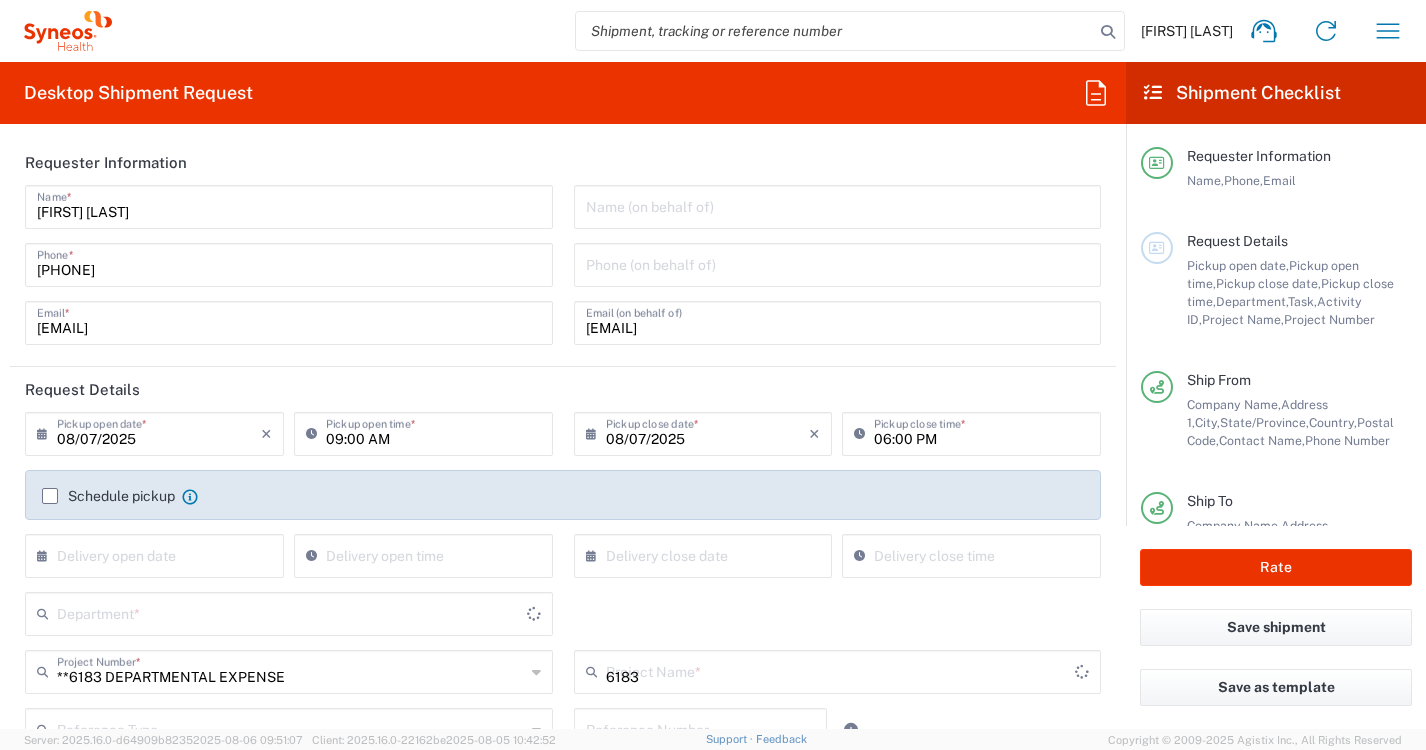 type on "3222" 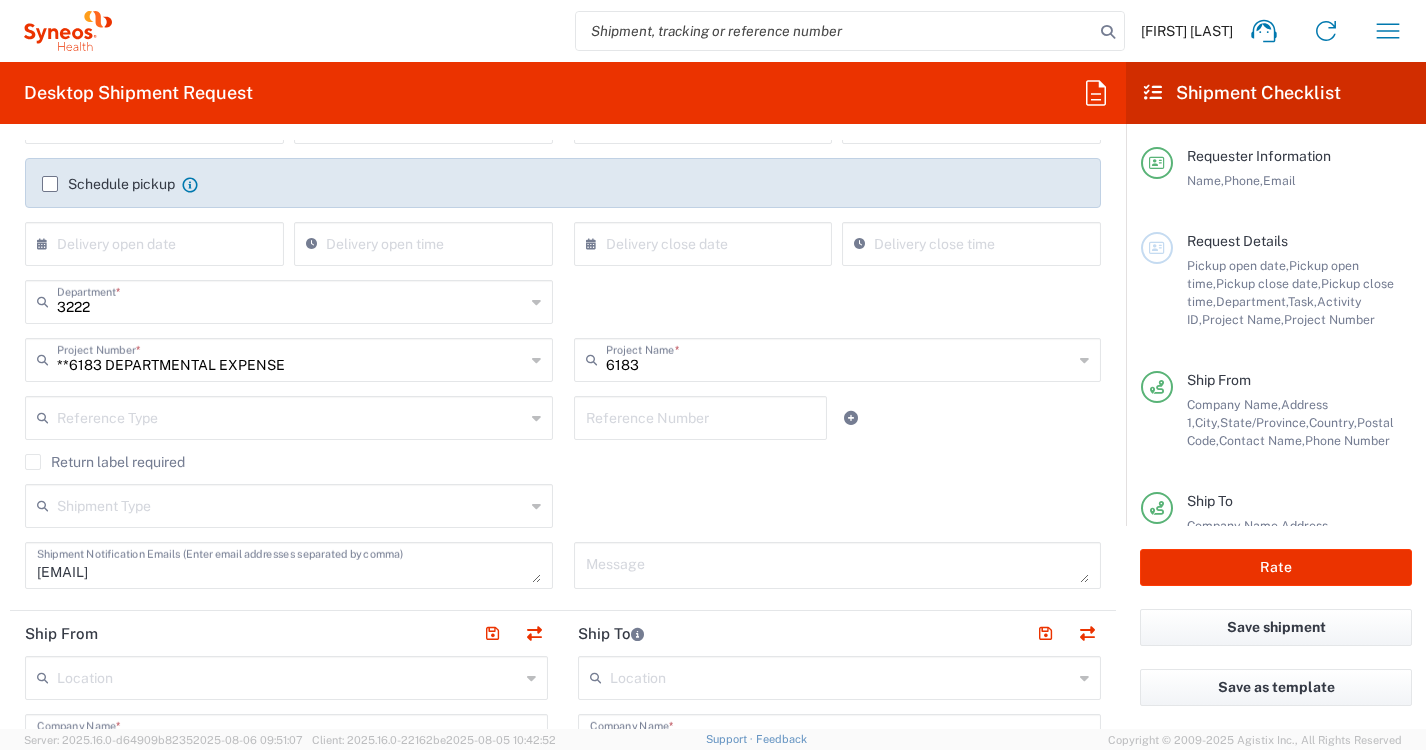 scroll, scrollTop: 322, scrollLeft: 0, axis: vertical 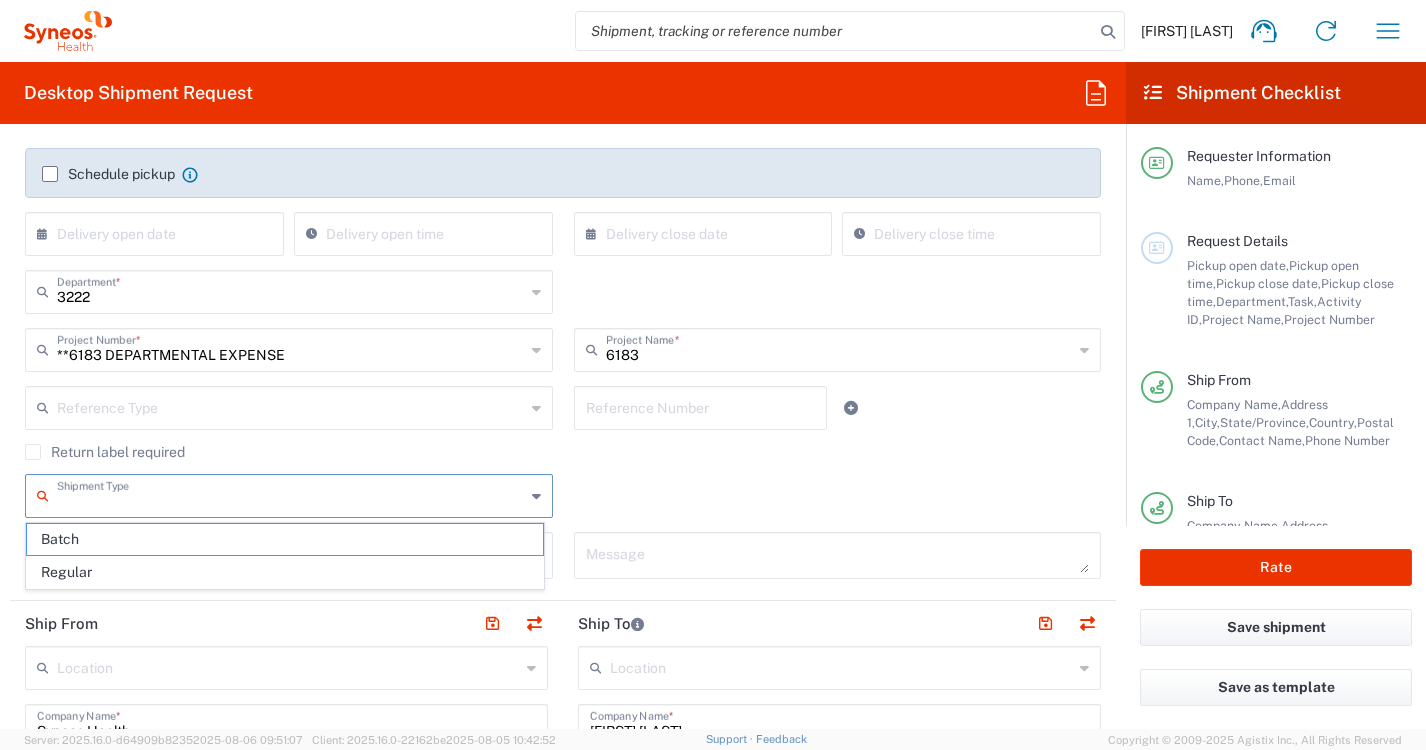 click at bounding box center (291, 494) 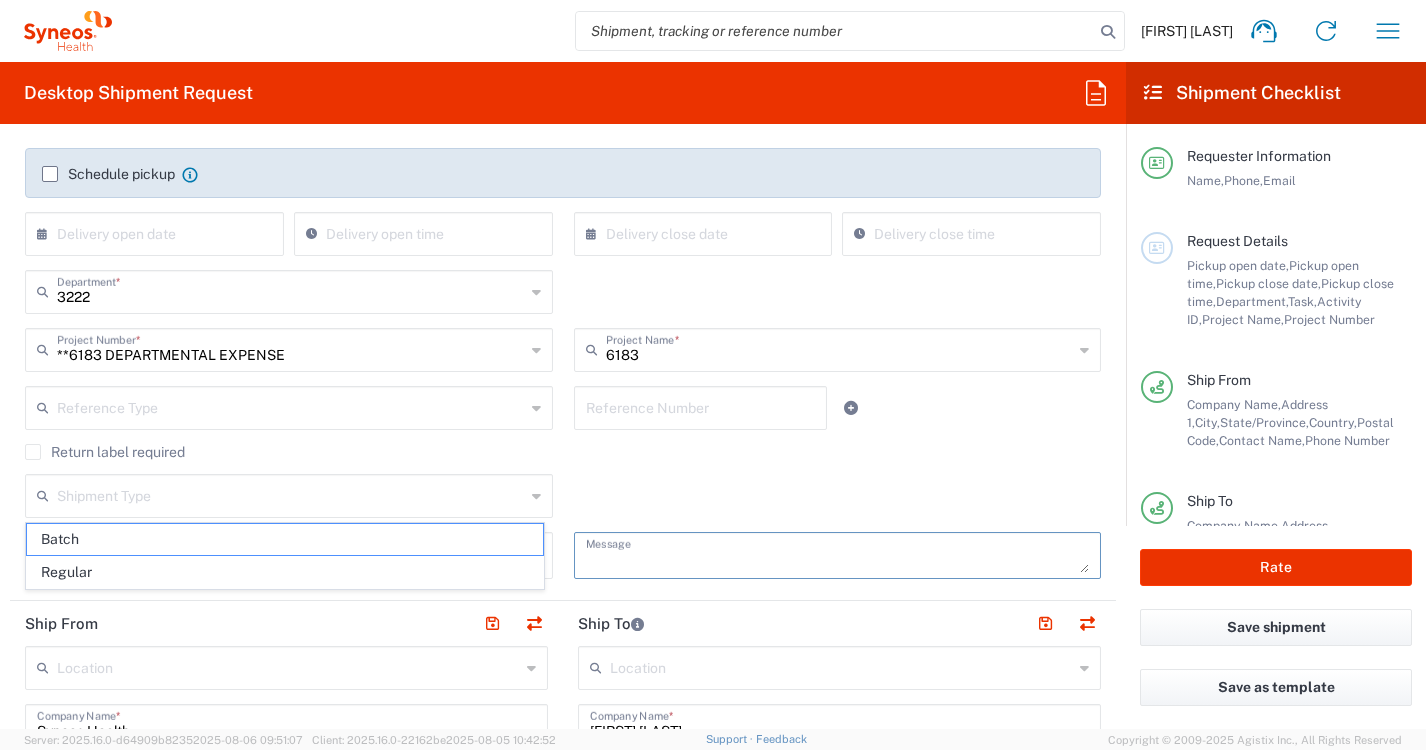 click at bounding box center [838, 555] 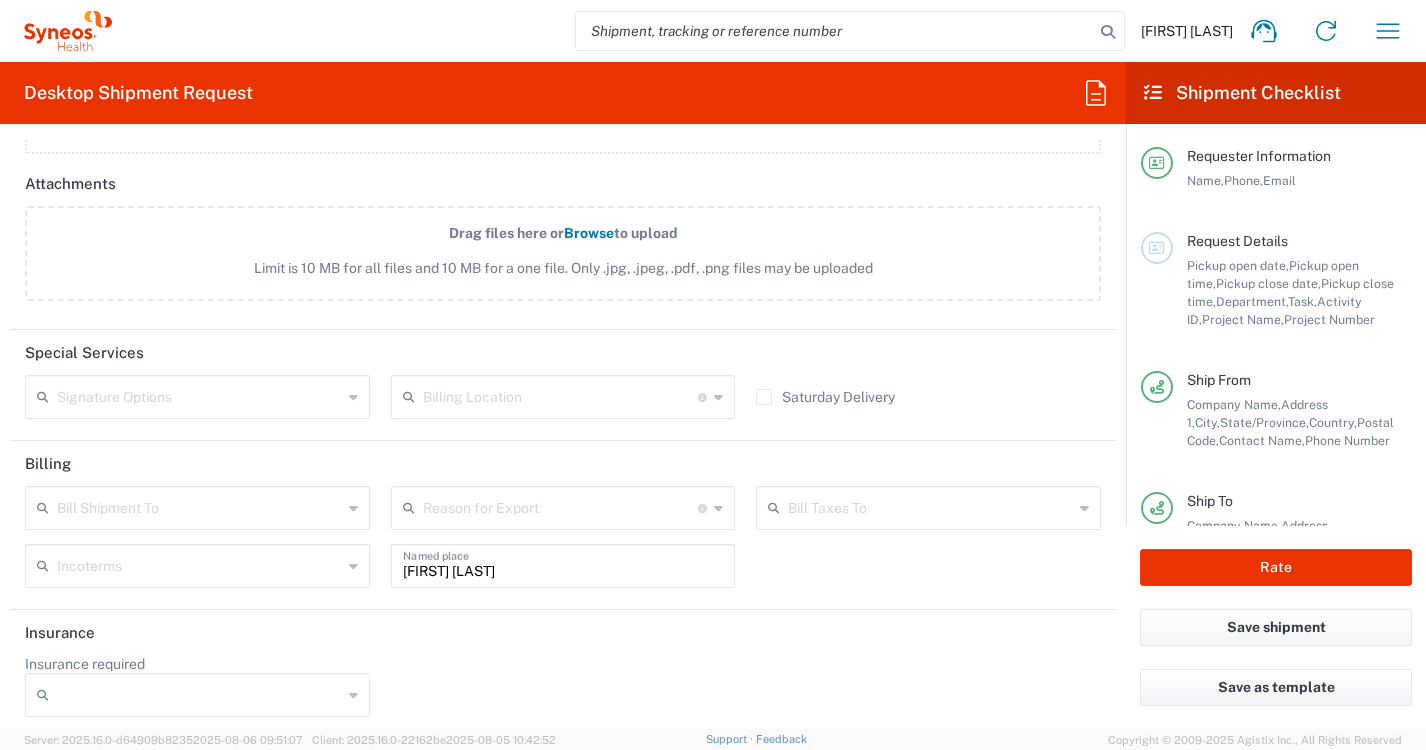 scroll, scrollTop: 2321, scrollLeft: 0, axis: vertical 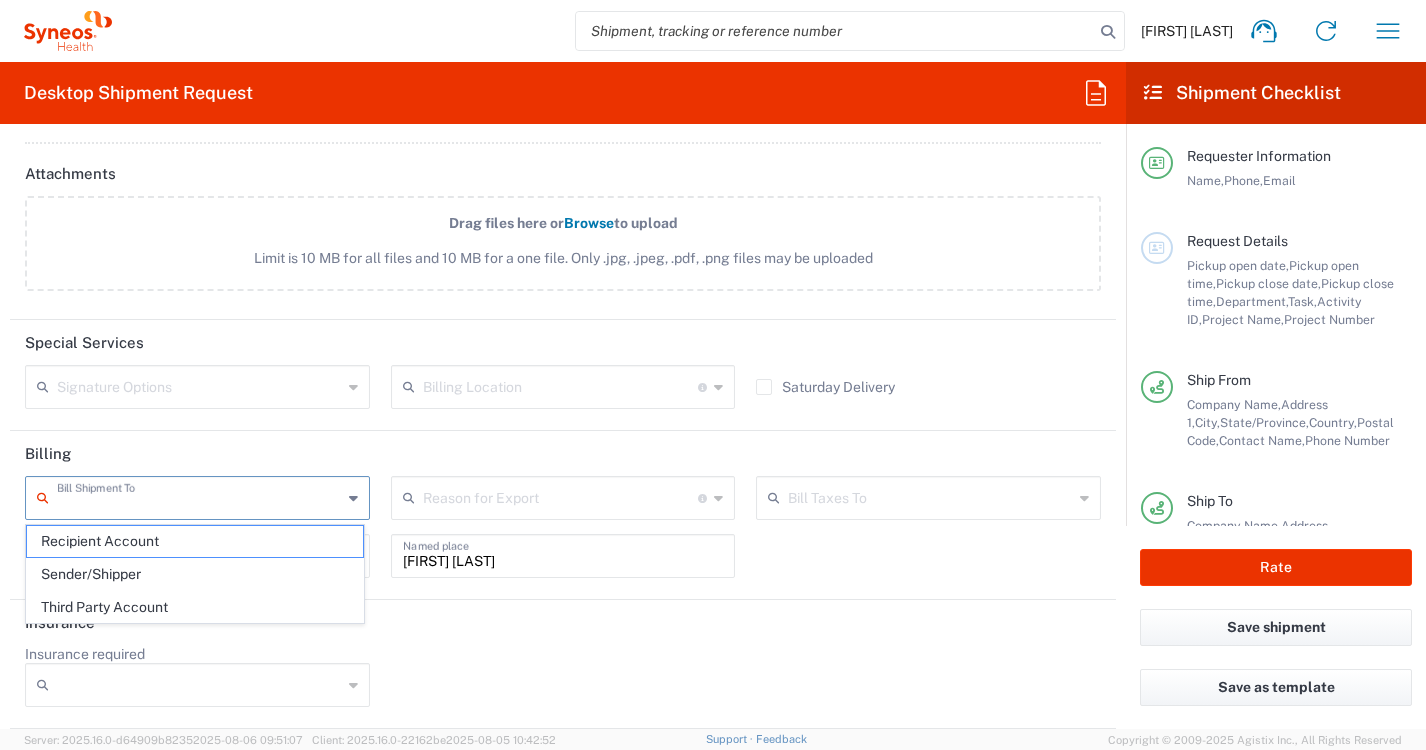 click at bounding box center (199, 496) 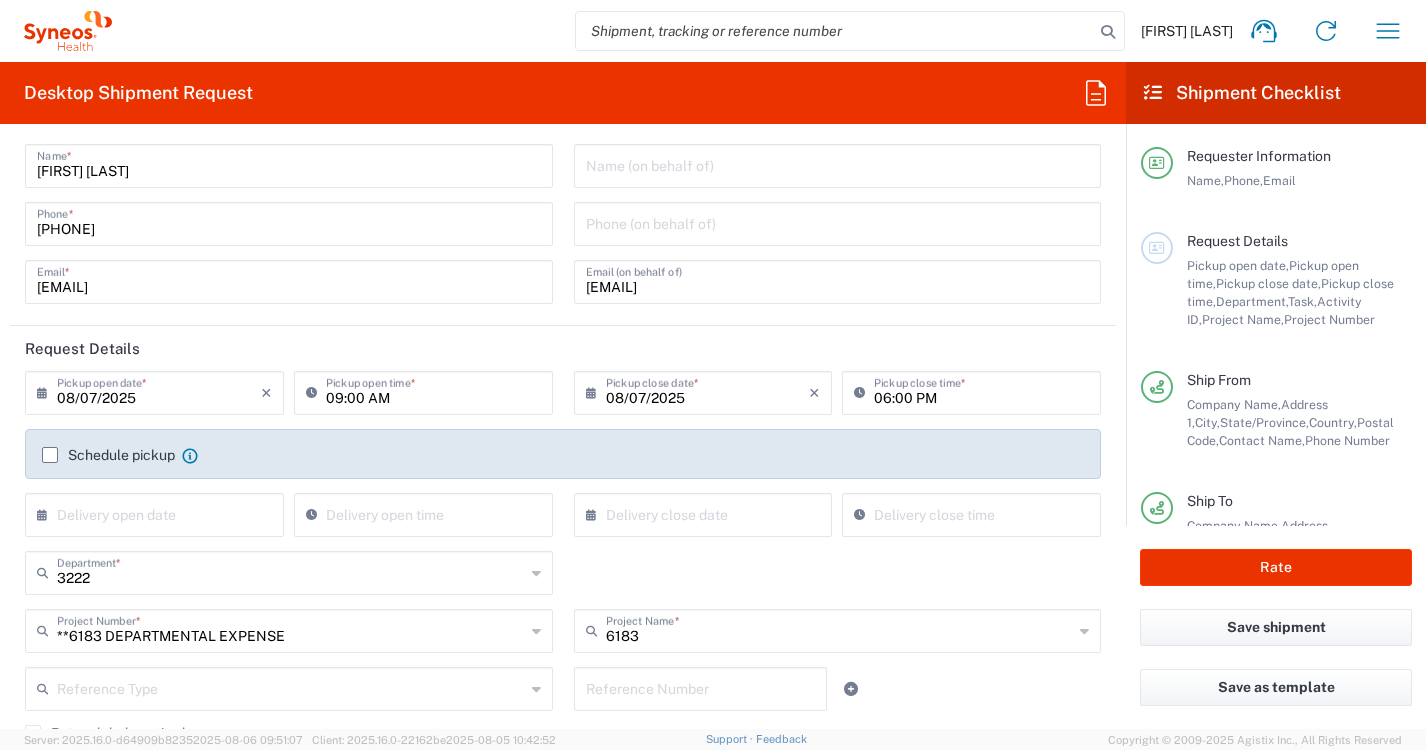 scroll, scrollTop: 39, scrollLeft: 0, axis: vertical 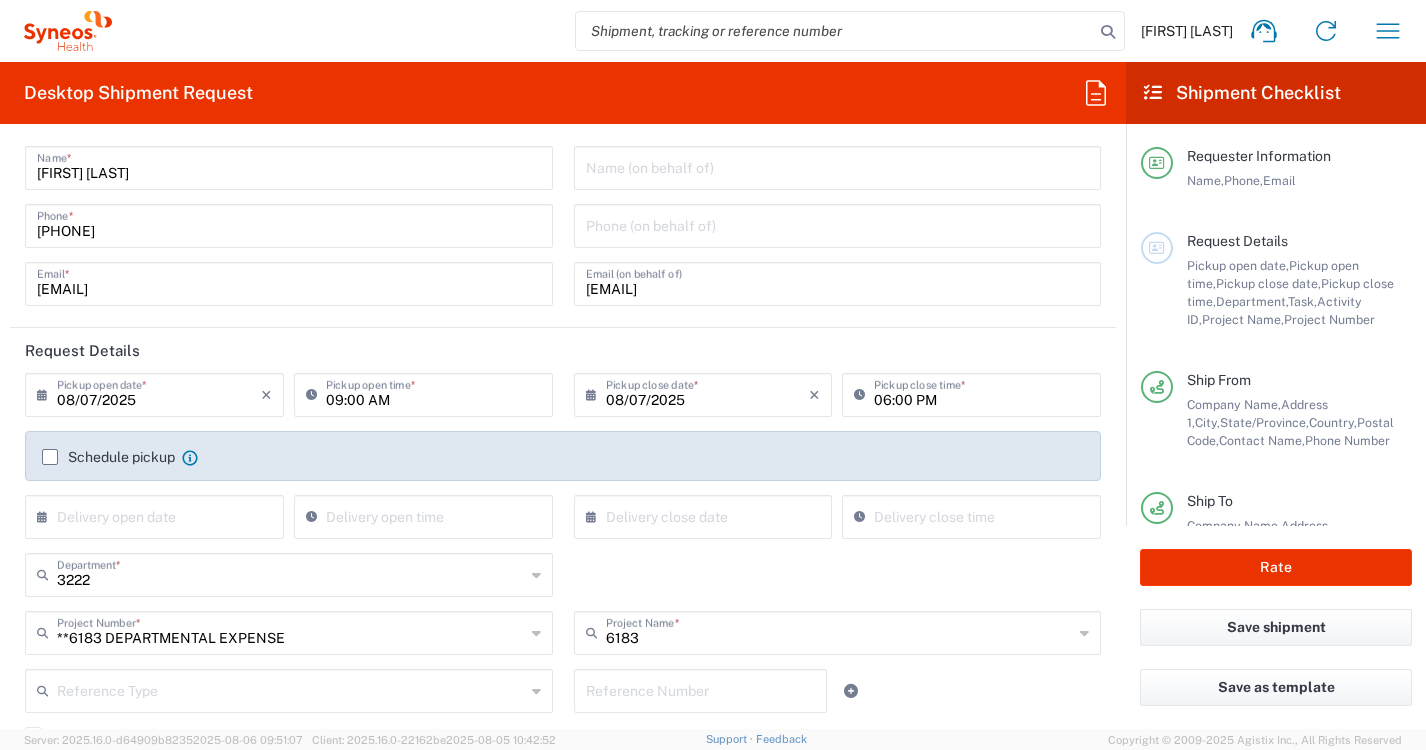 click on "Schedule pickup" 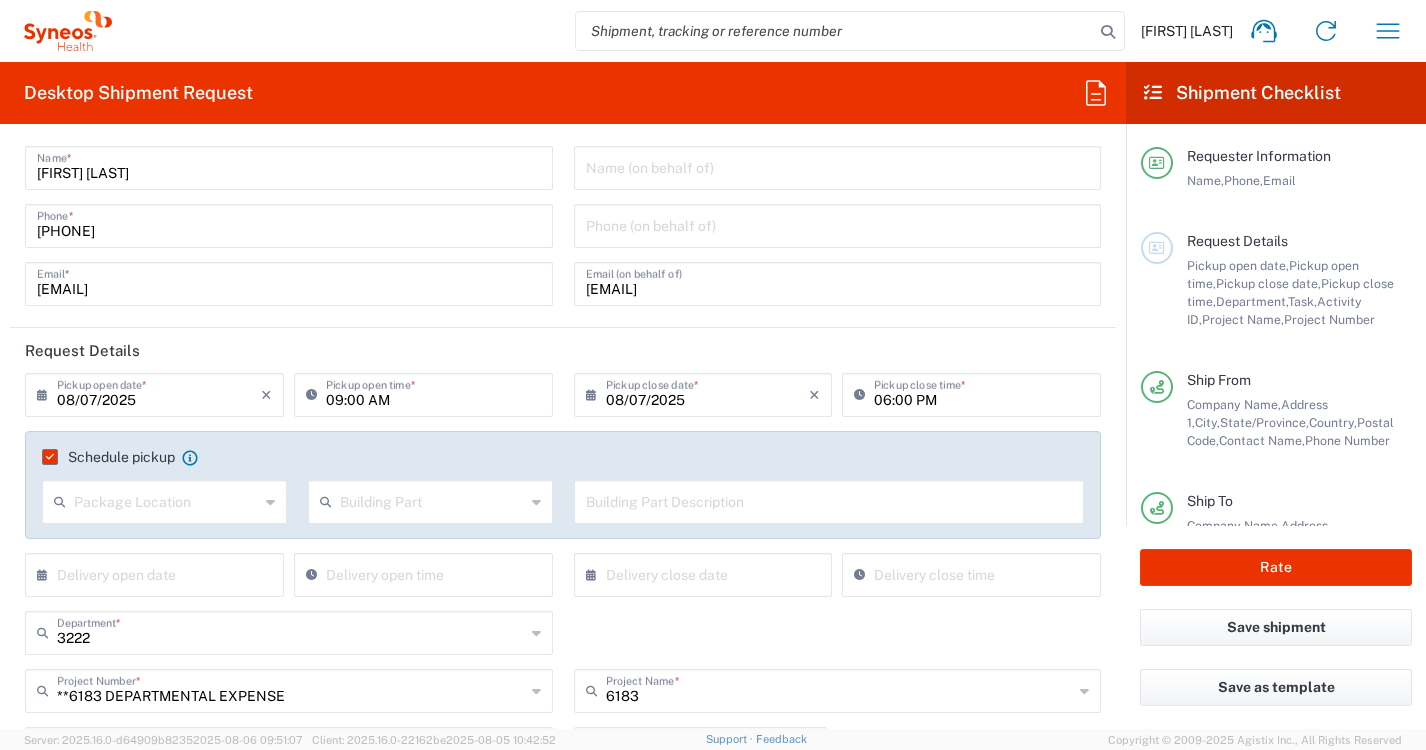 click on "Schedule pickup" 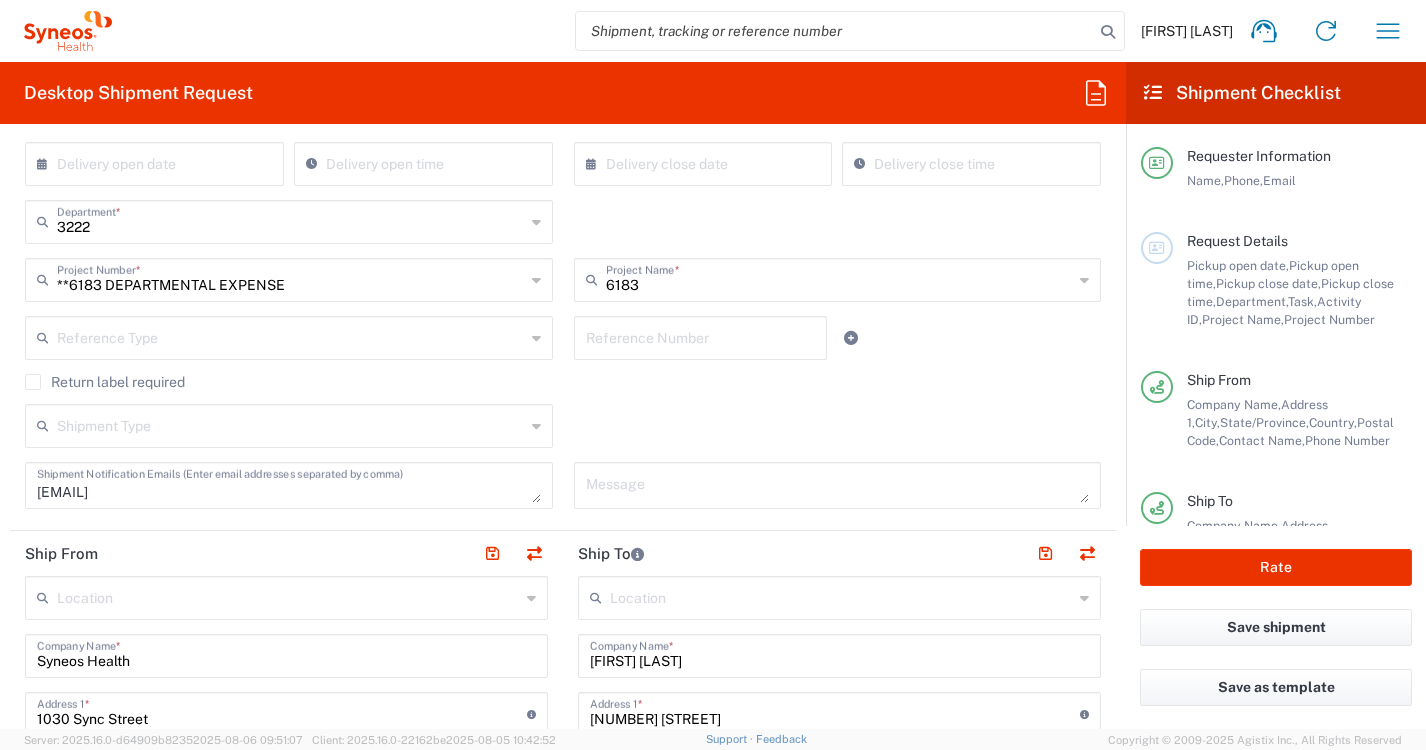 scroll, scrollTop: 410, scrollLeft: 0, axis: vertical 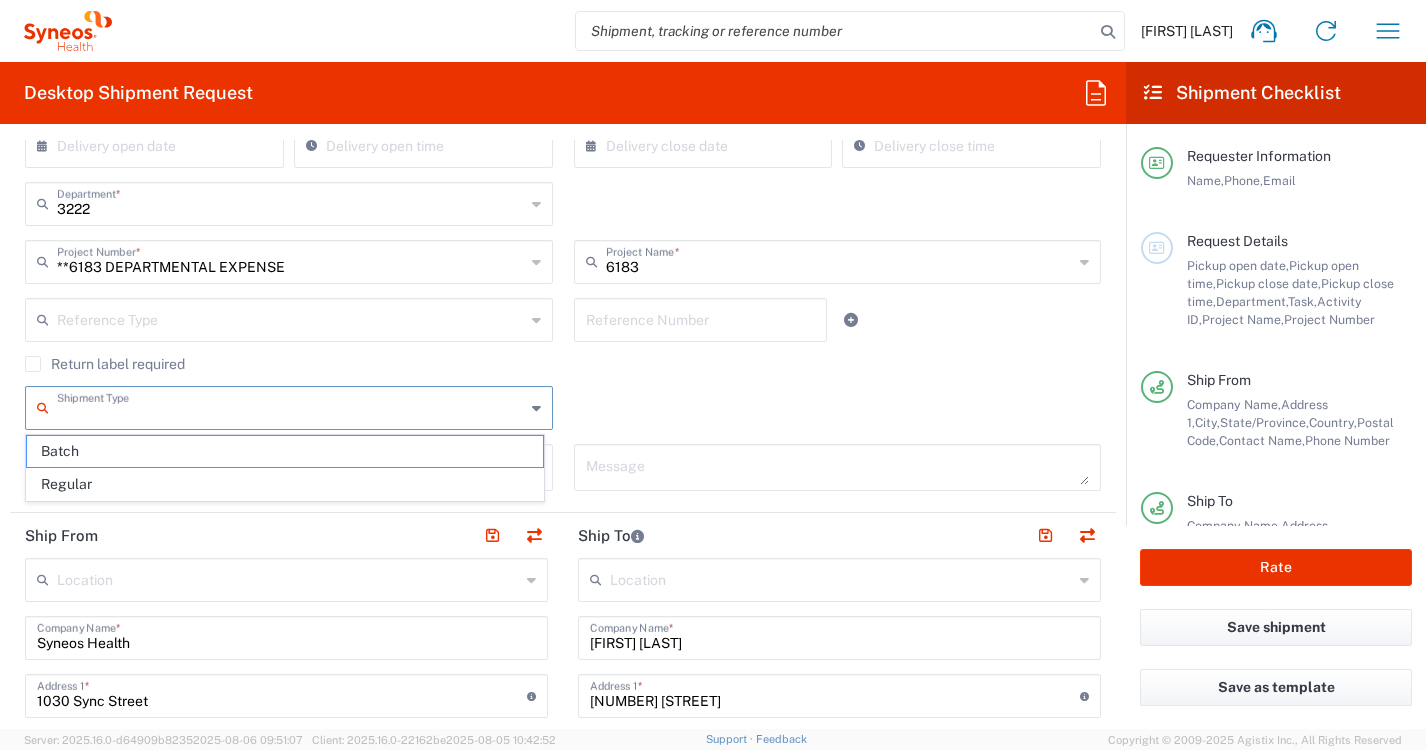 click at bounding box center [291, 406] 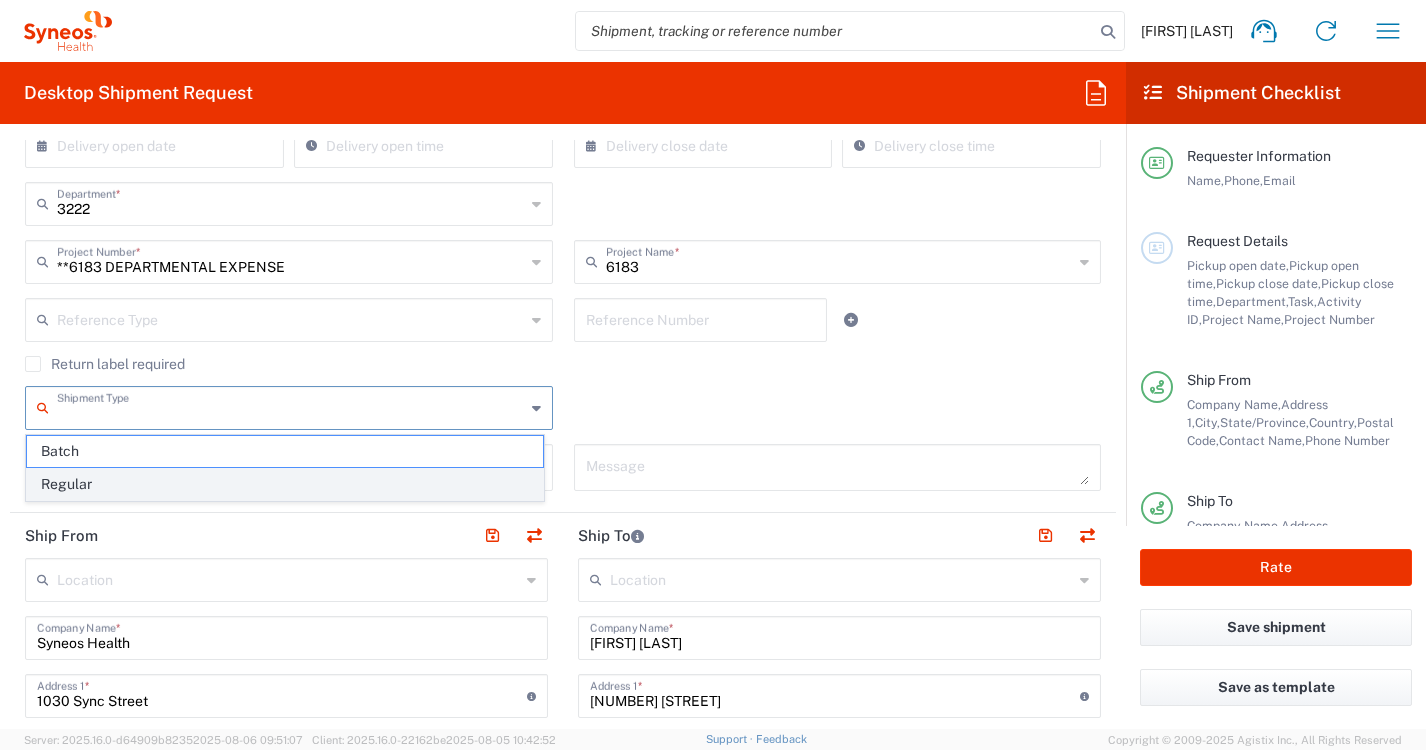 click on "Regular" 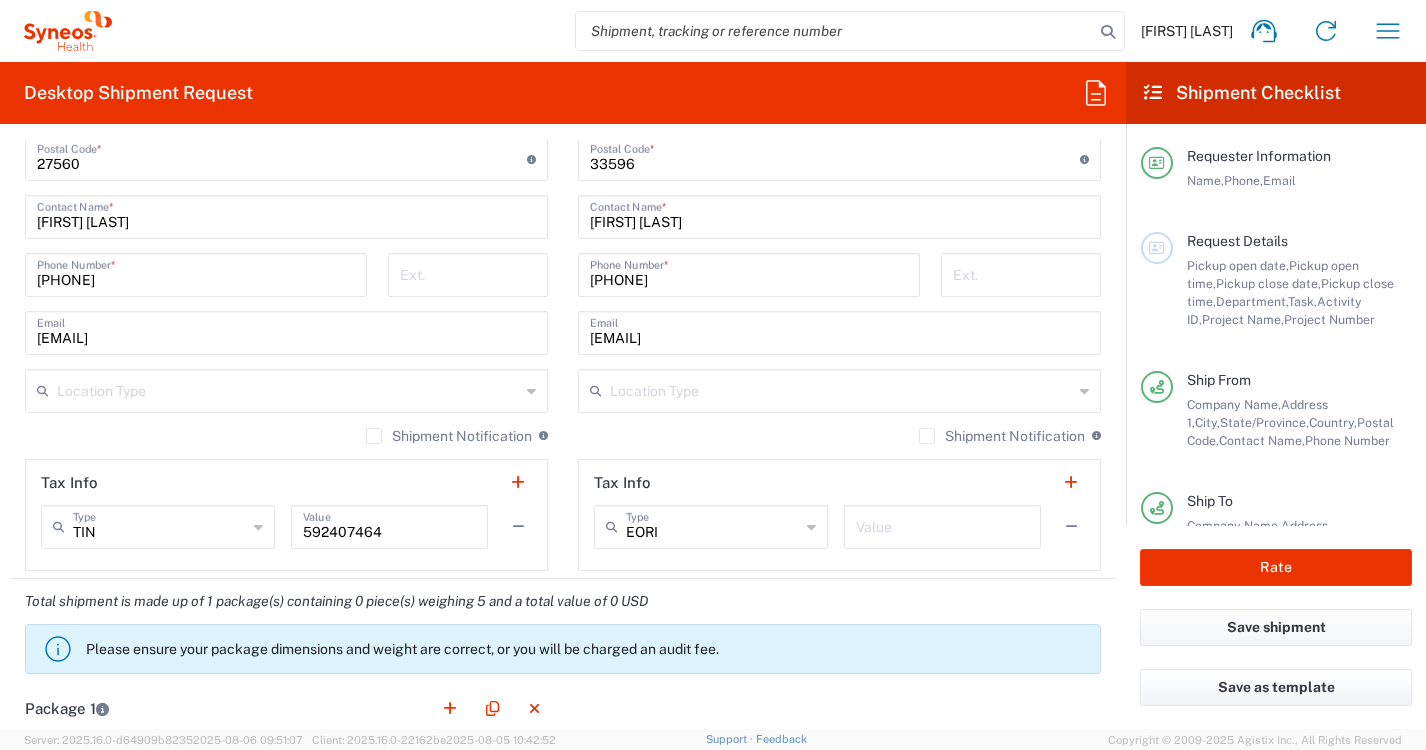 scroll, scrollTop: 1256, scrollLeft: 0, axis: vertical 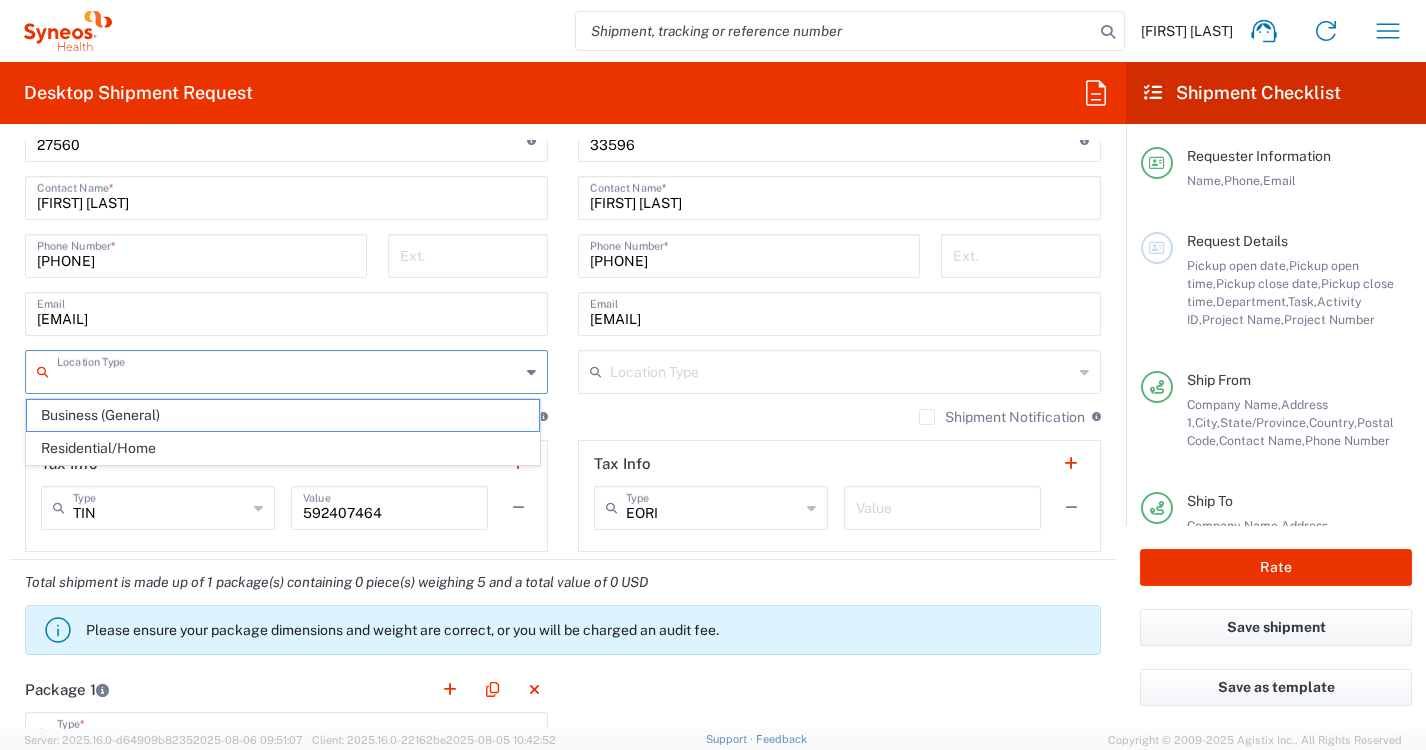 click at bounding box center [288, 370] 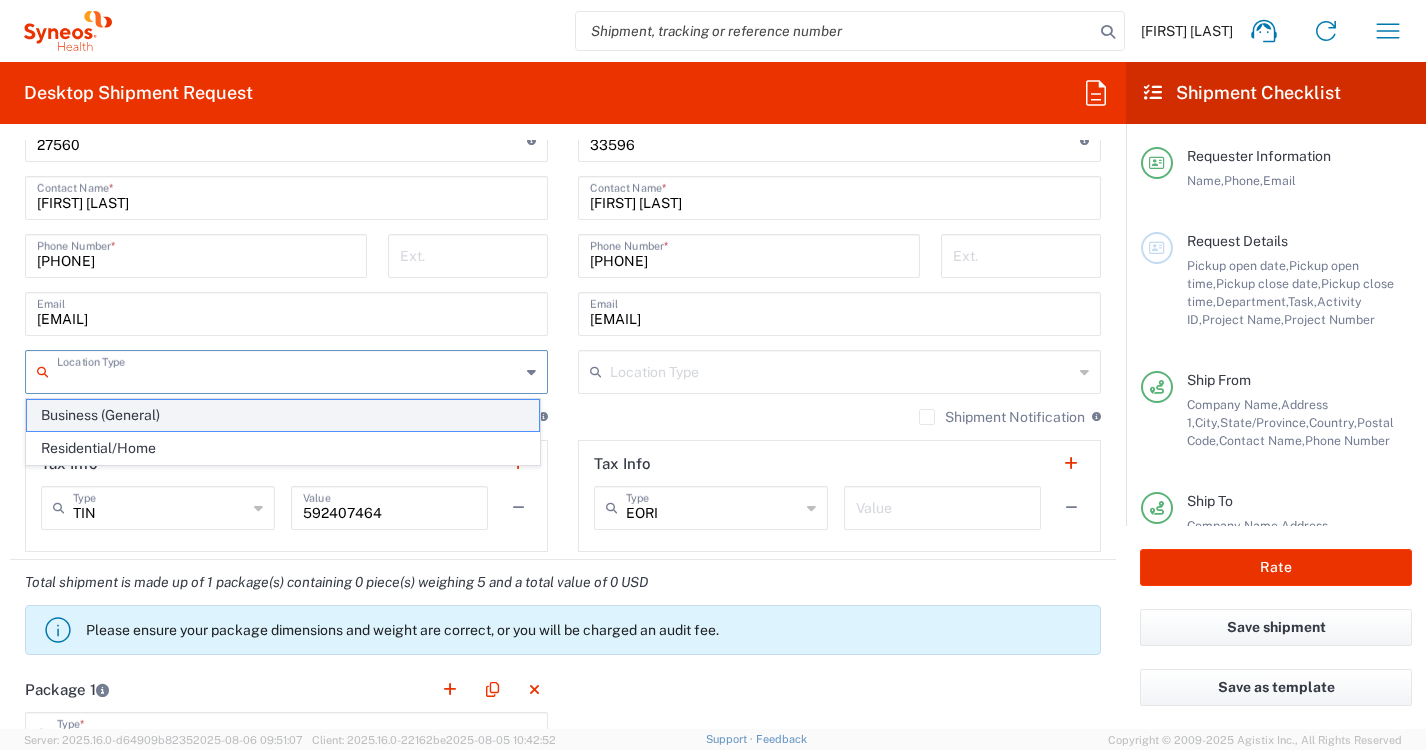 click on "Business (General)" 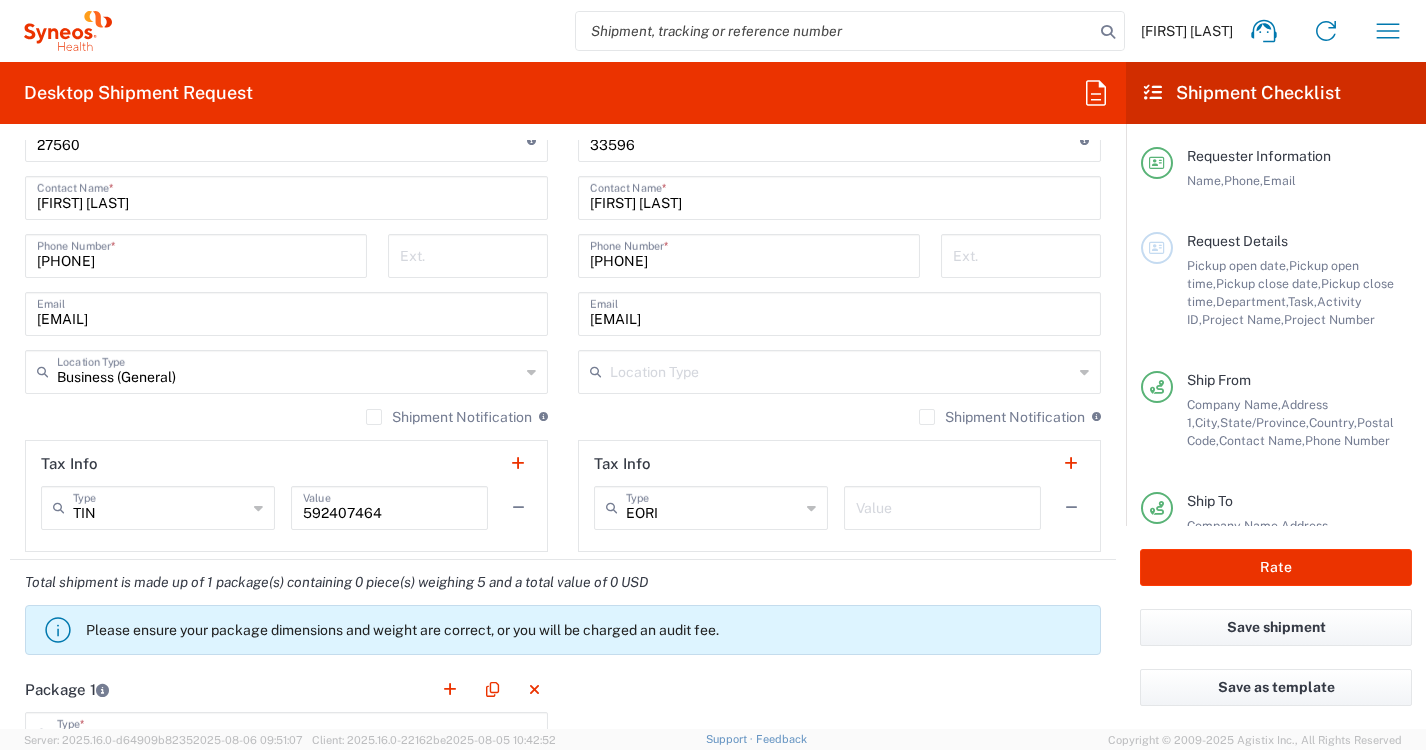 click at bounding box center (841, 370) 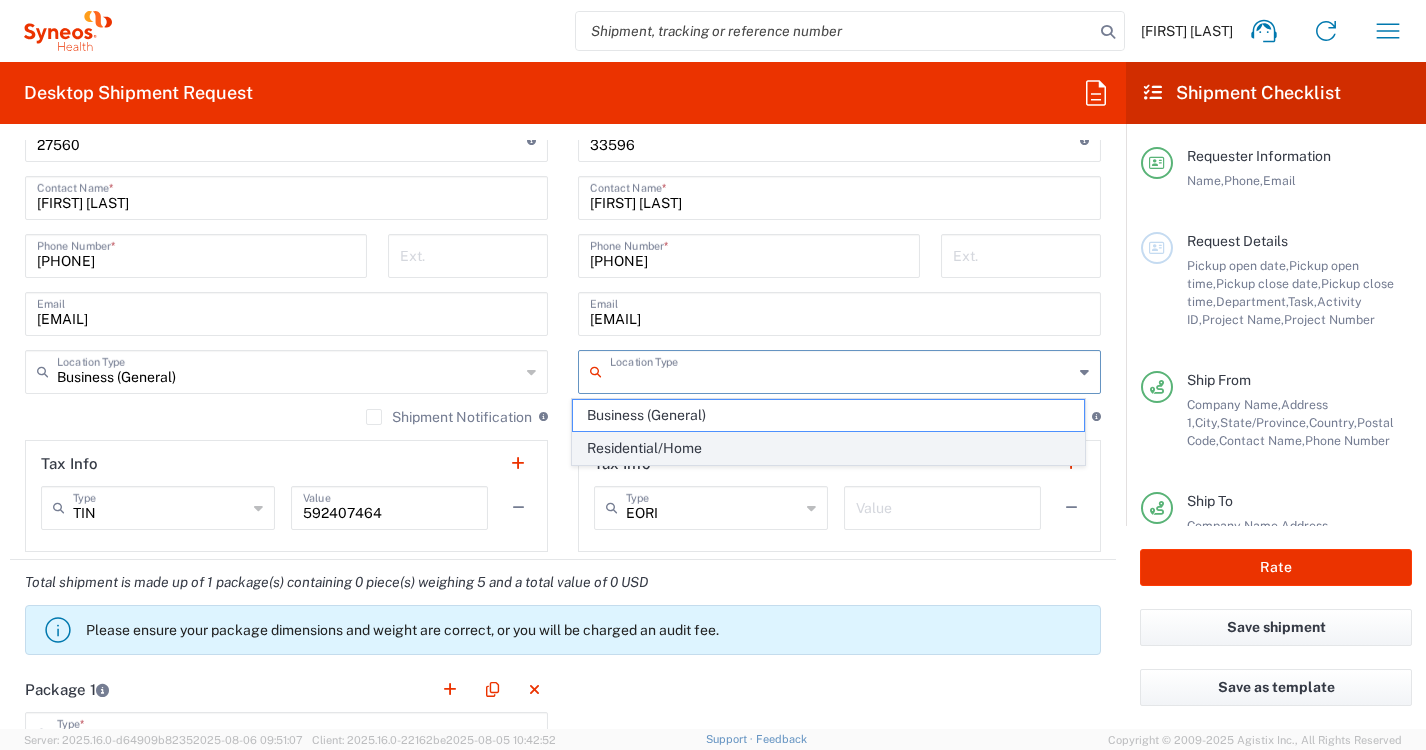 click on "Residential/Home" 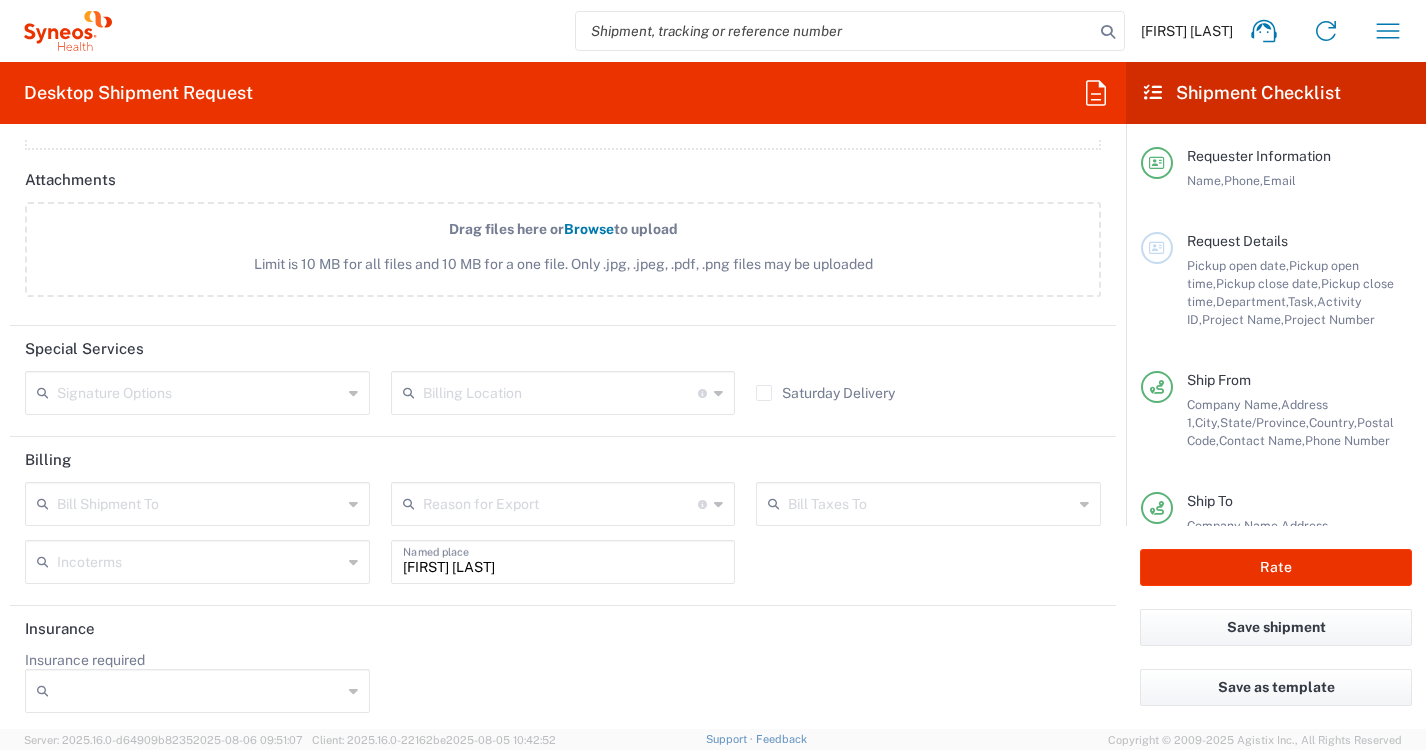 scroll, scrollTop: 2321, scrollLeft: 0, axis: vertical 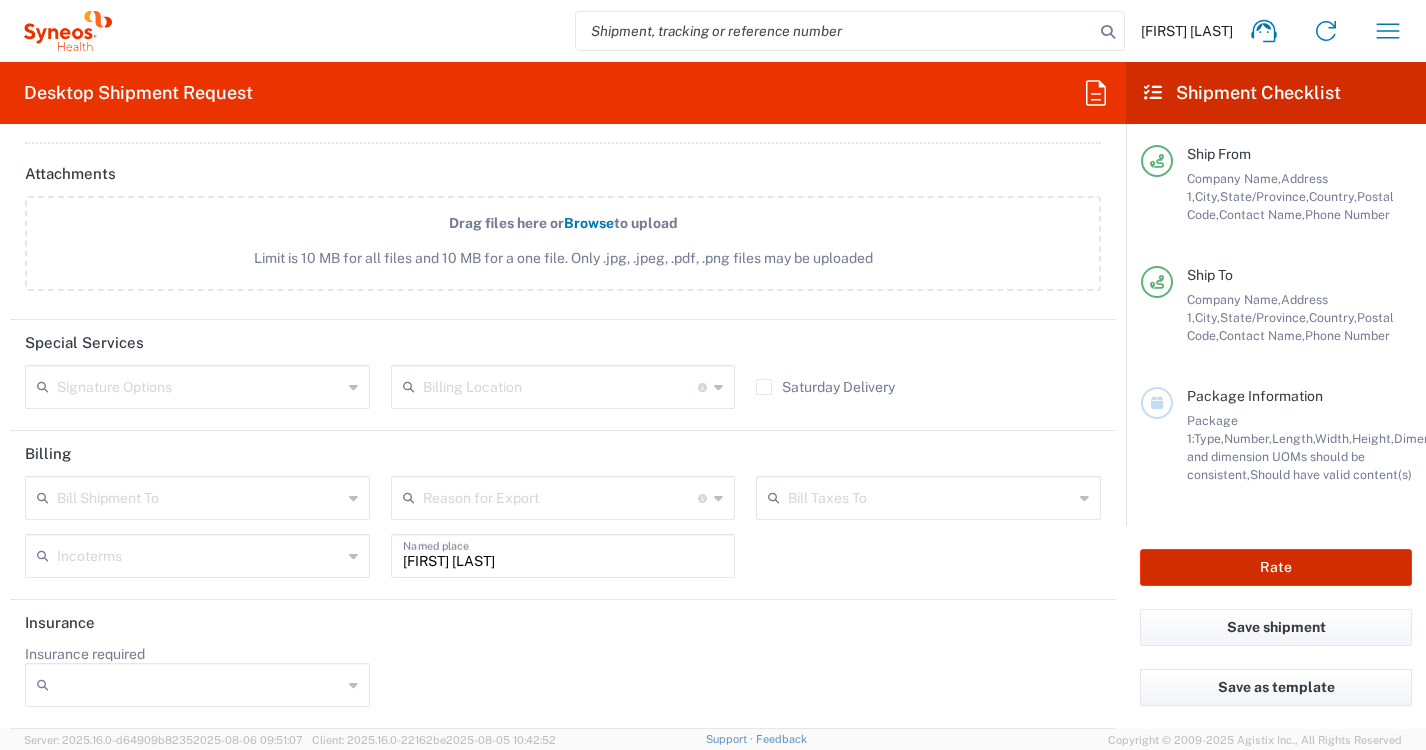 click on "Rate" 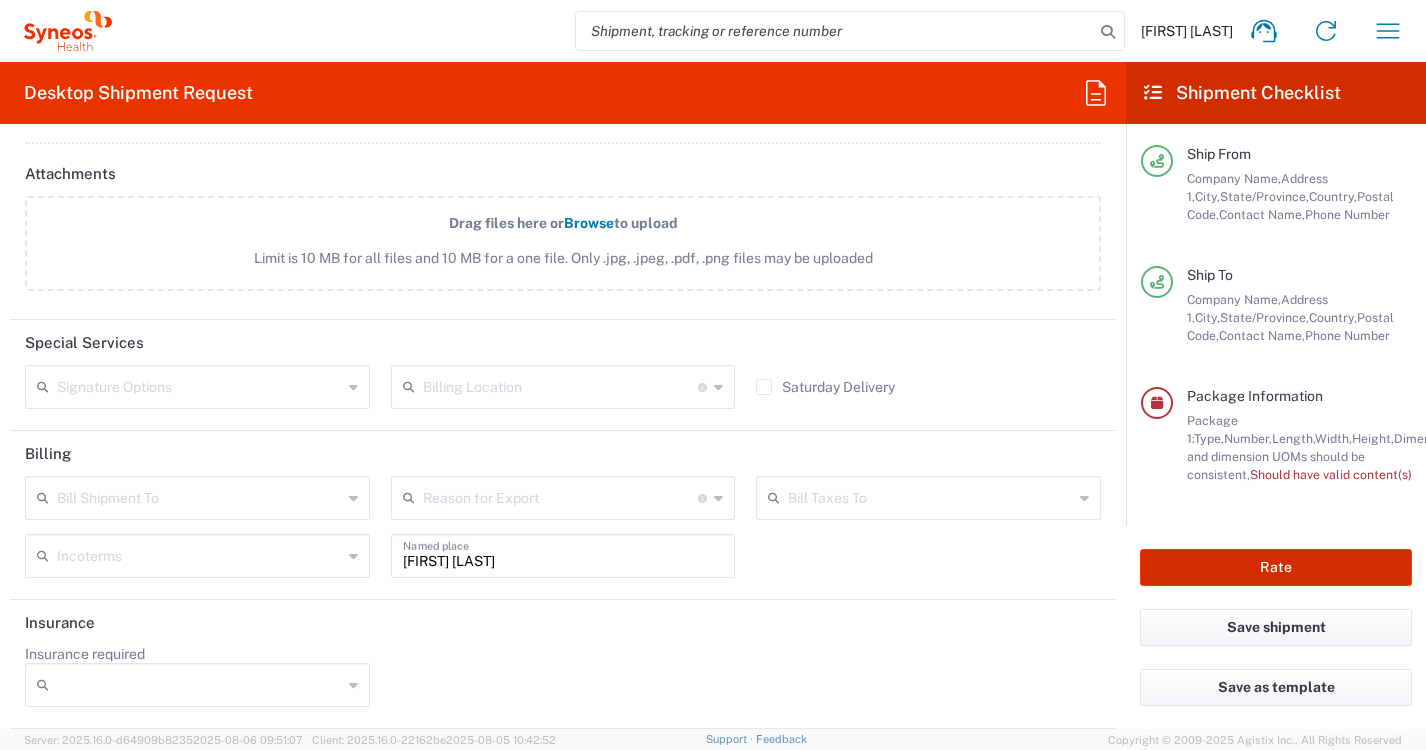 click on "Rate" 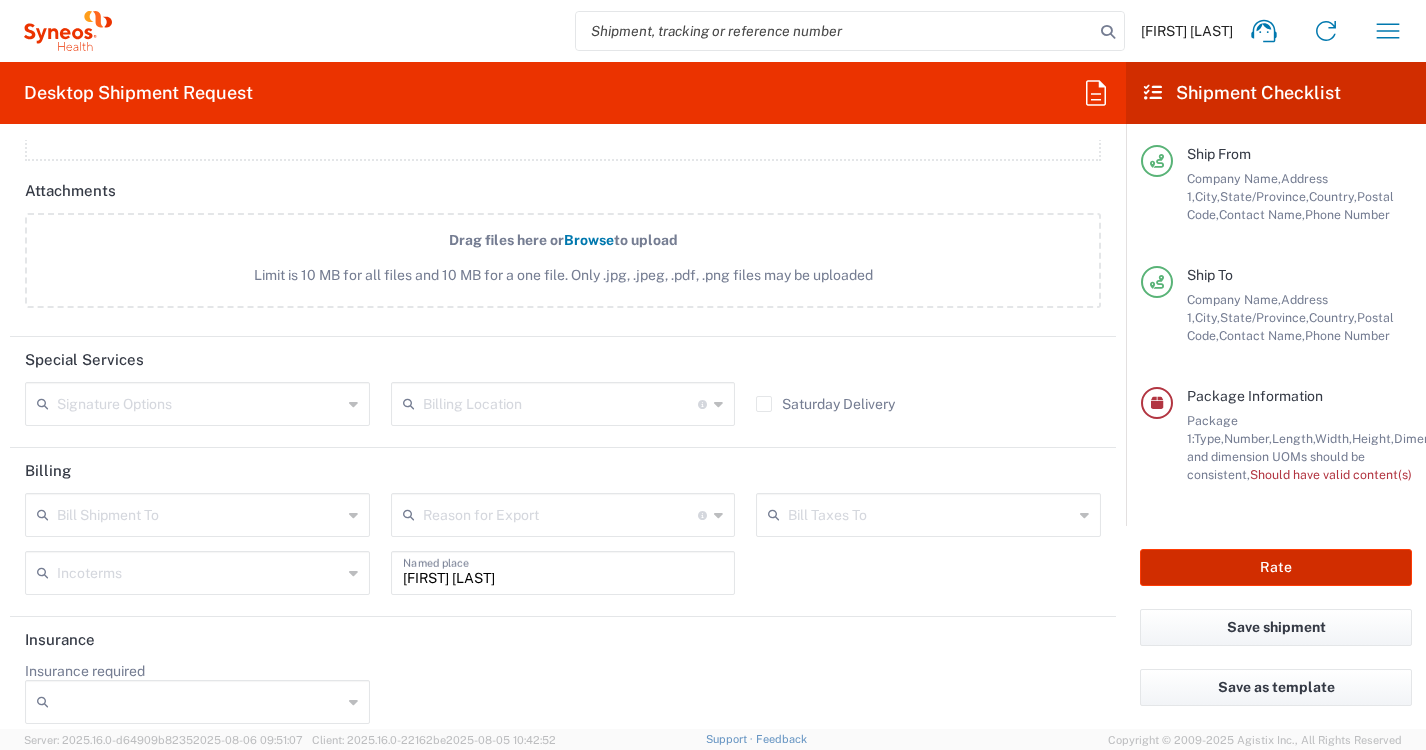 scroll, scrollTop: 2321, scrollLeft: 0, axis: vertical 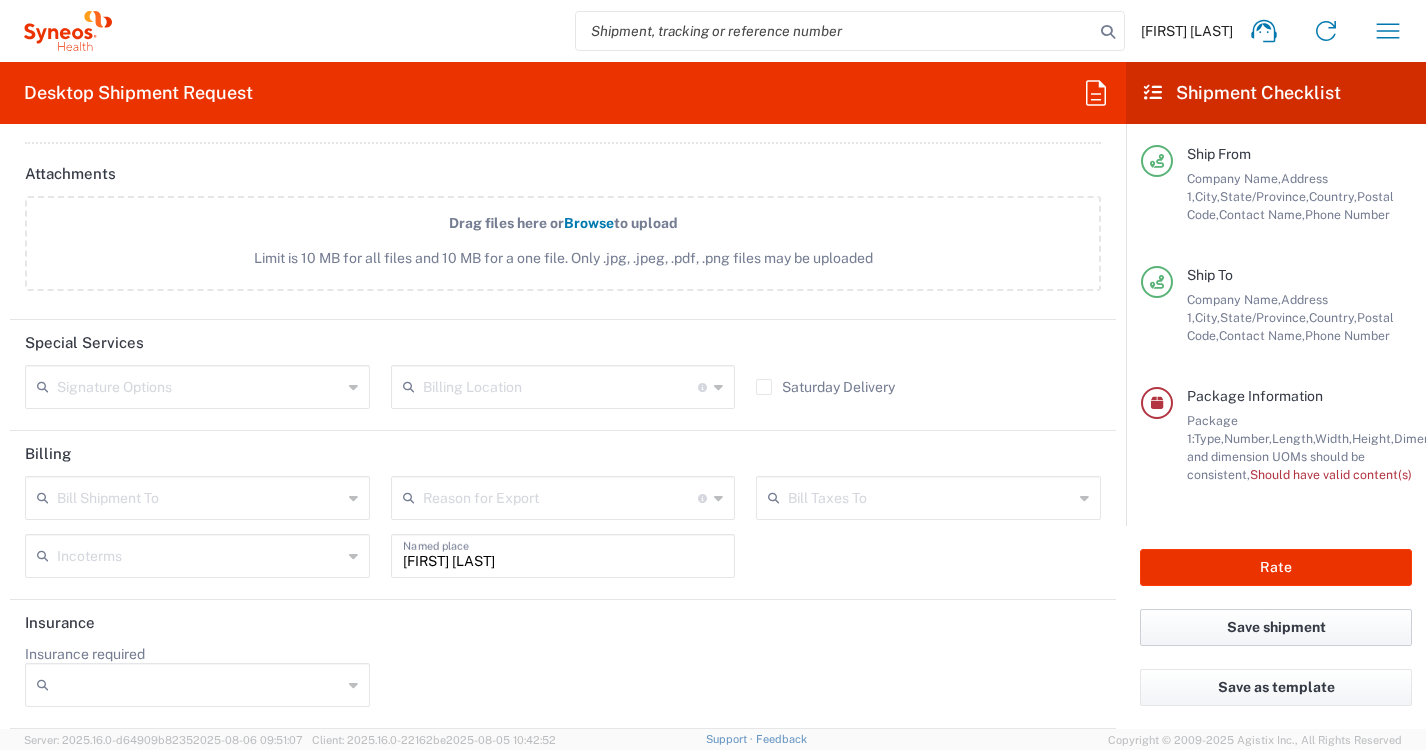 click on "Save shipment" 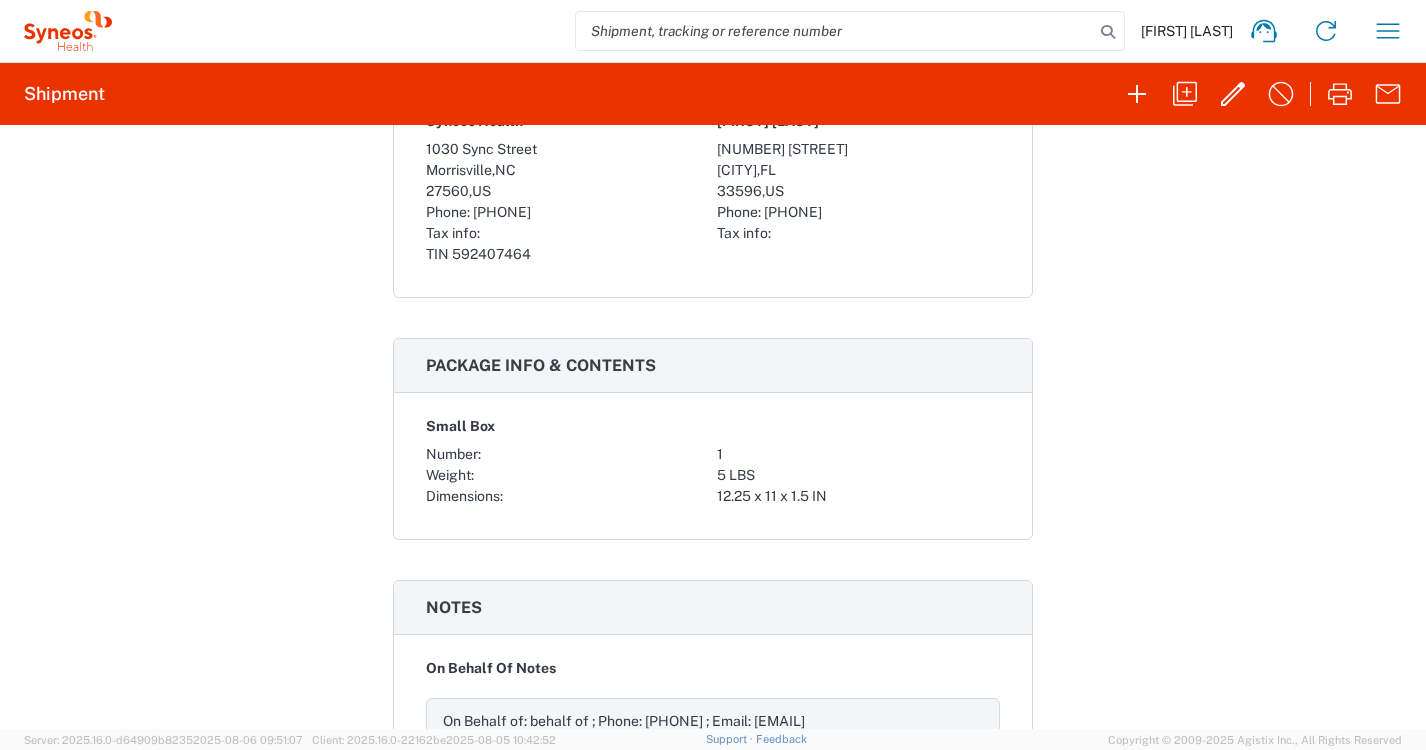 scroll, scrollTop: 1034, scrollLeft: 0, axis: vertical 